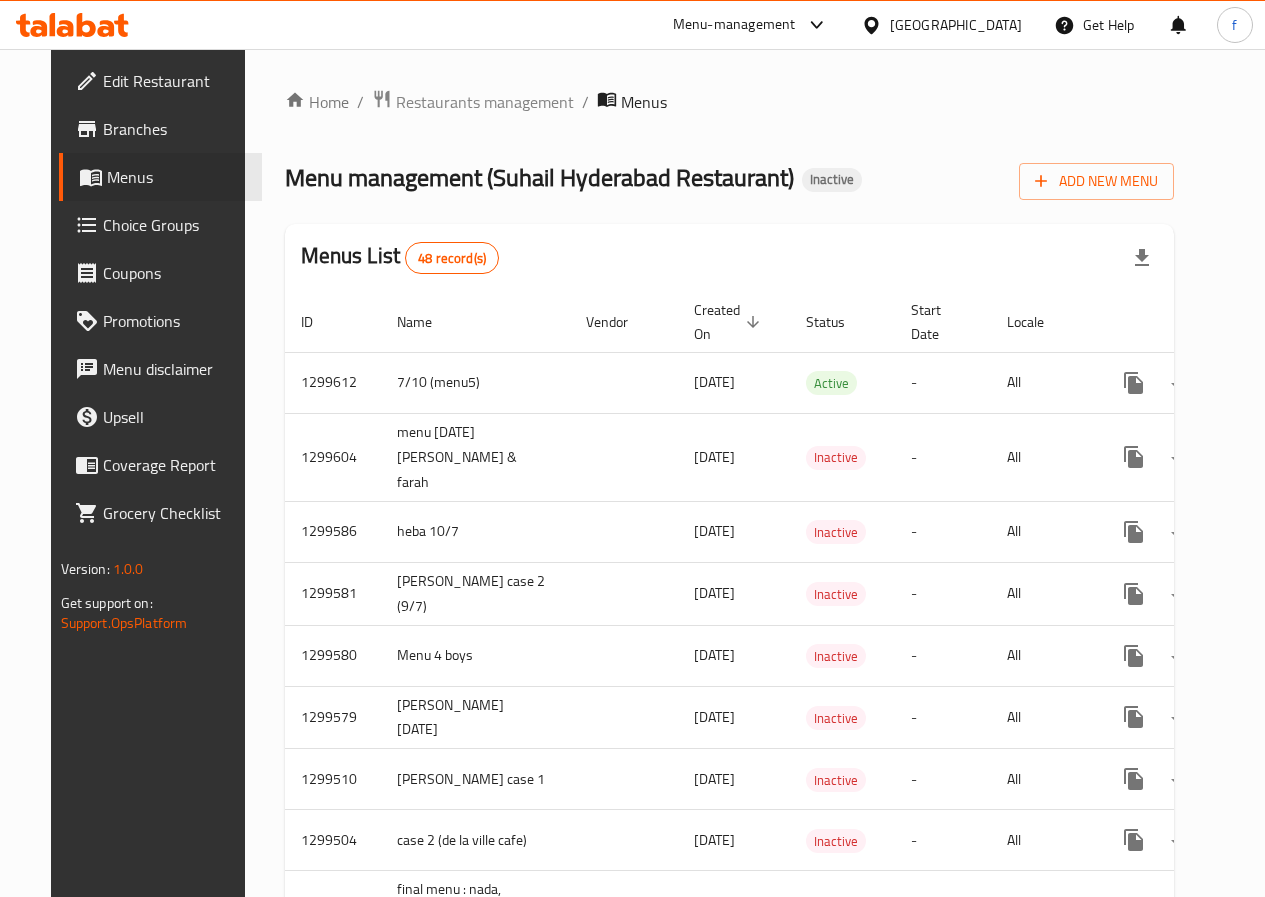 scroll, scrollTop: 0, scrollLeft: 0, axis: both 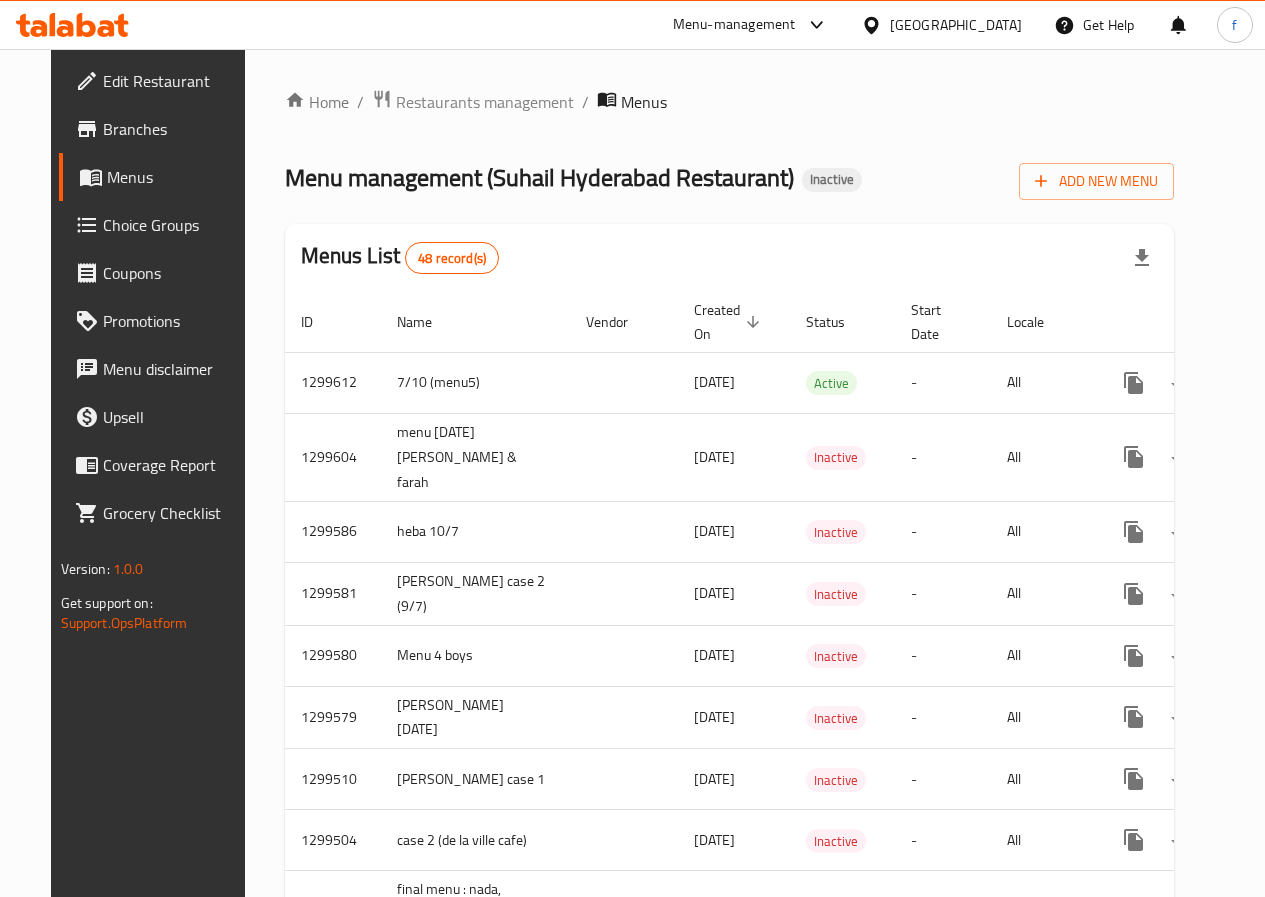 click on "Menus" at bounding box center (176, 177) 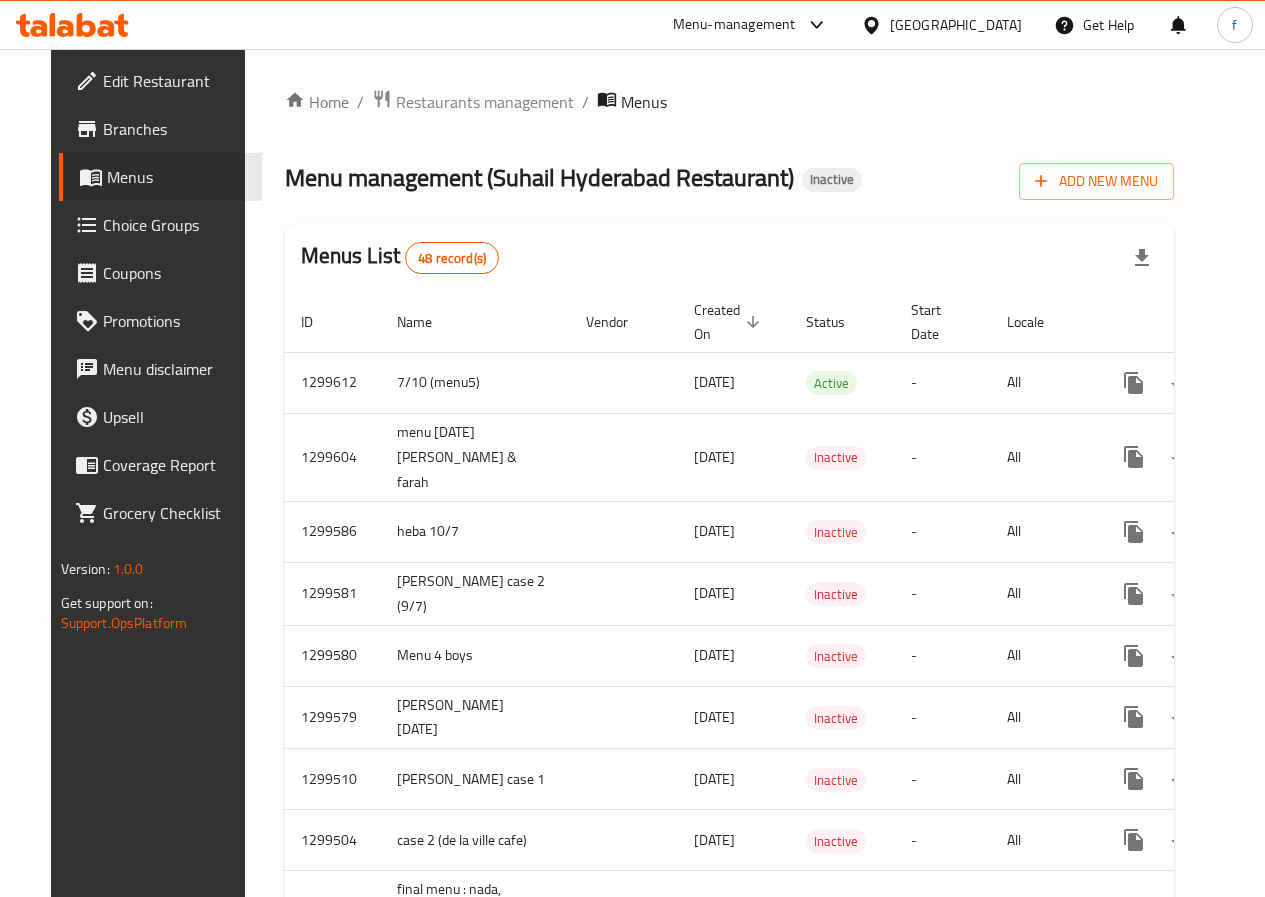 click on "Choice Groups" at bounding box center [174, 225] 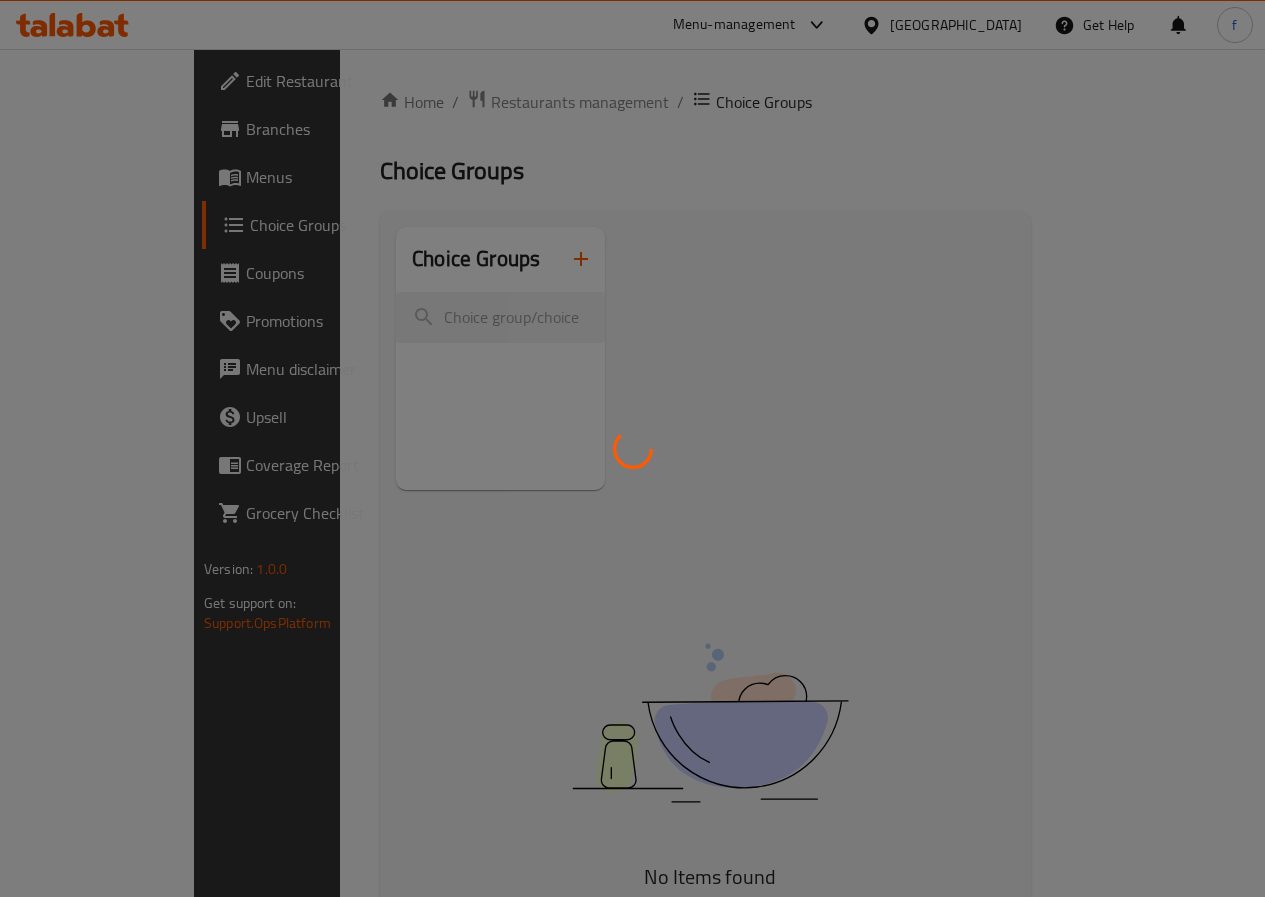 click at bounding box center (632, 448) 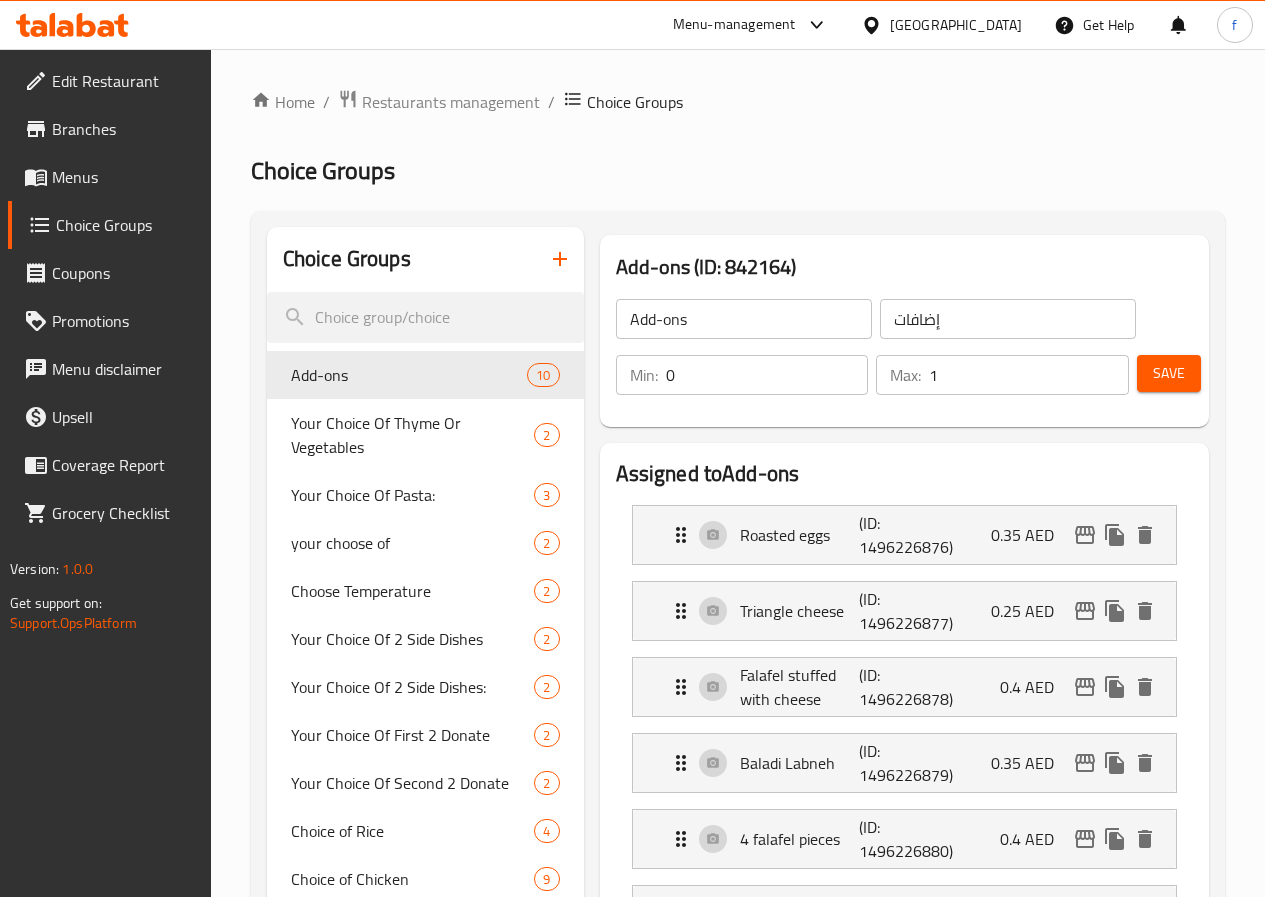click on "Menus" at bounding box center [123, 177] 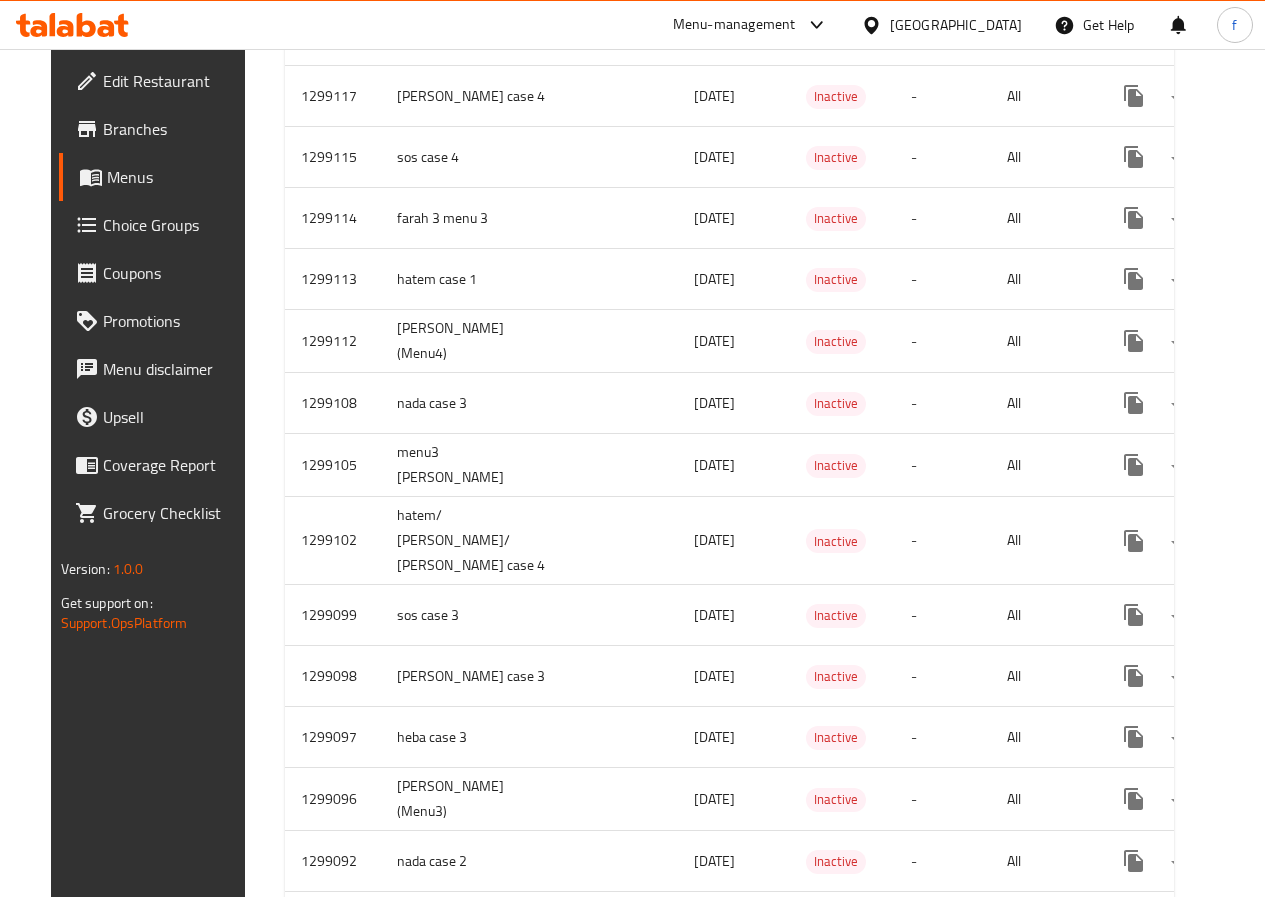 scroll, scrollTop: 2468, scrollLeft: 0, axis: vertical 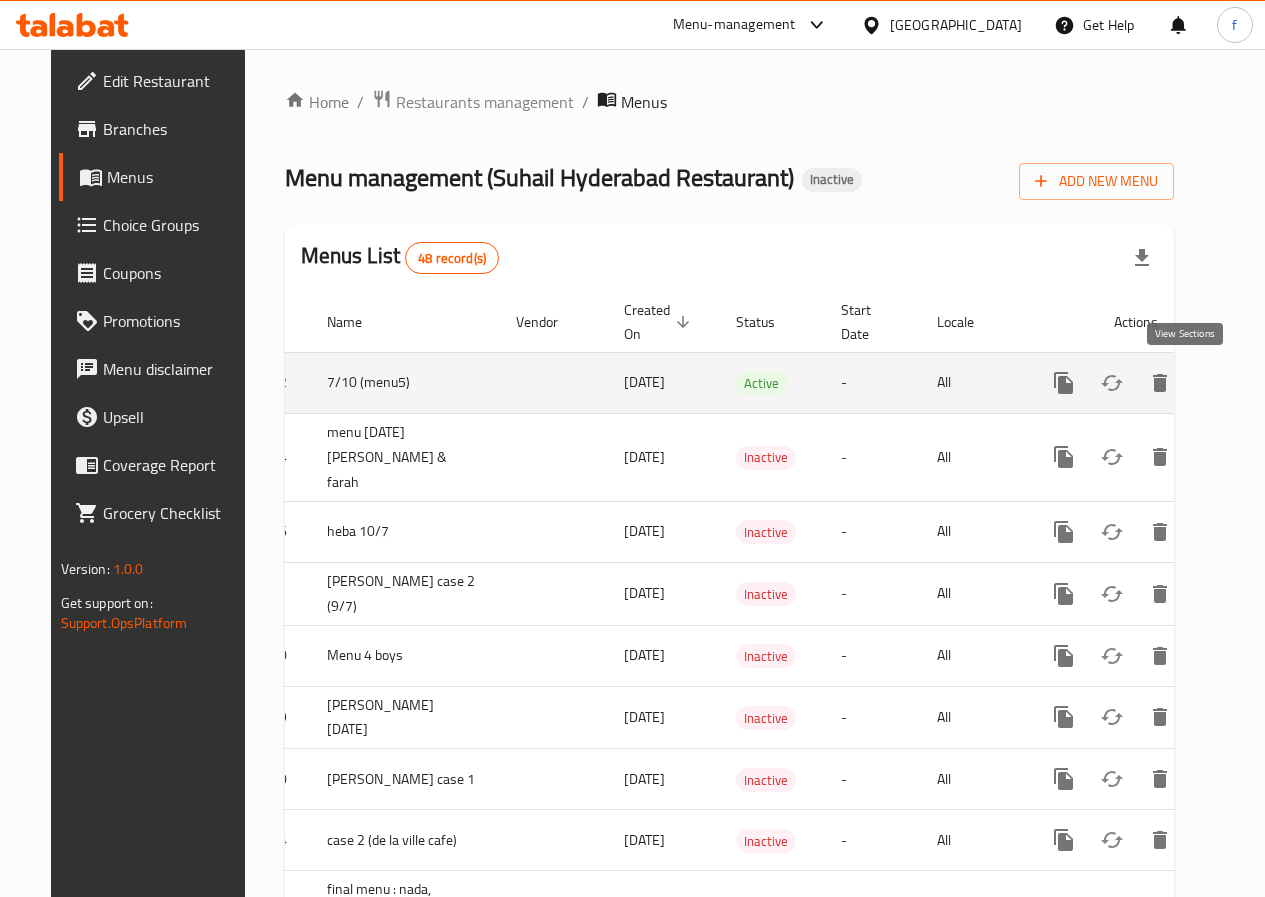click 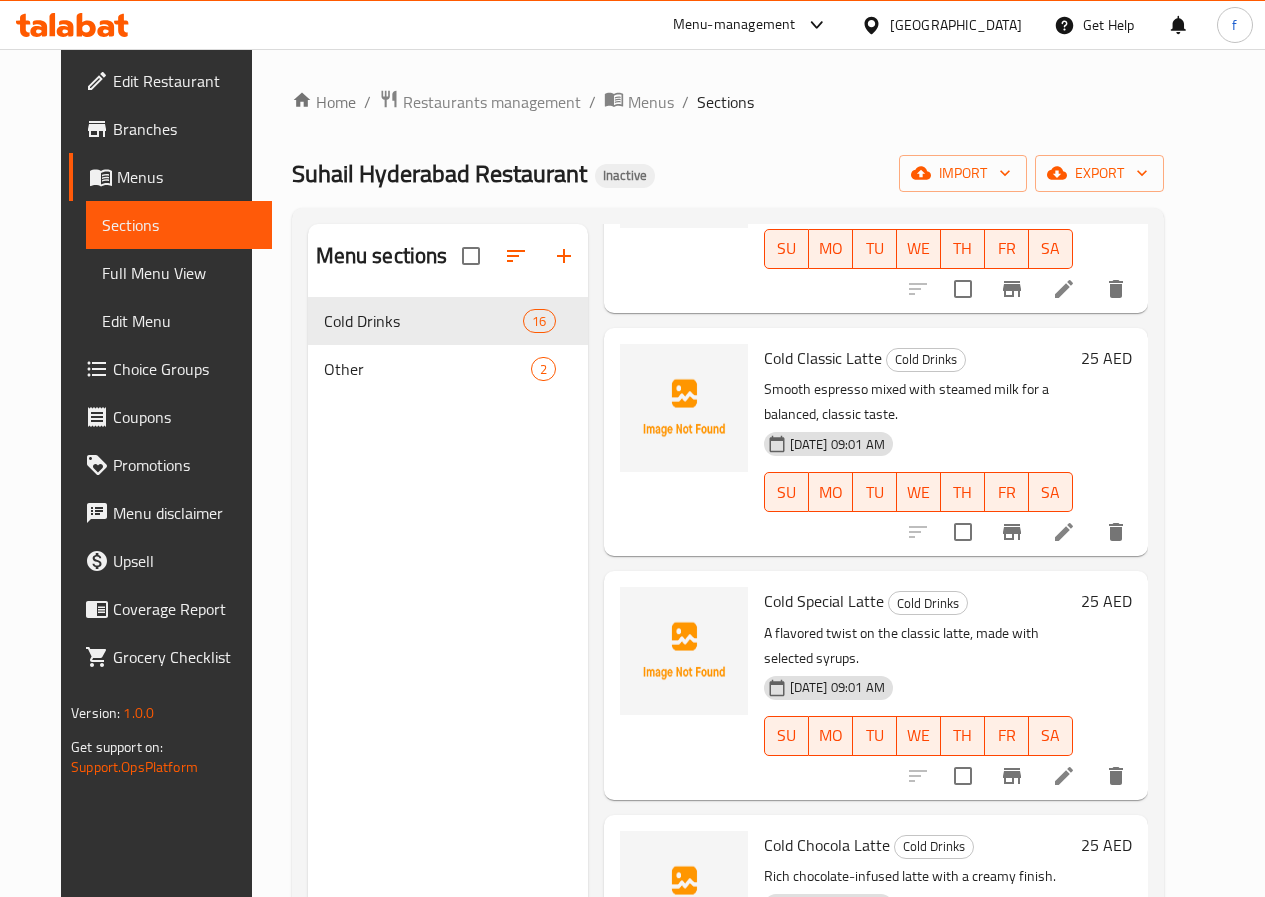 scroll, scrollTop: 0, scrollLeft: 0, axis: both 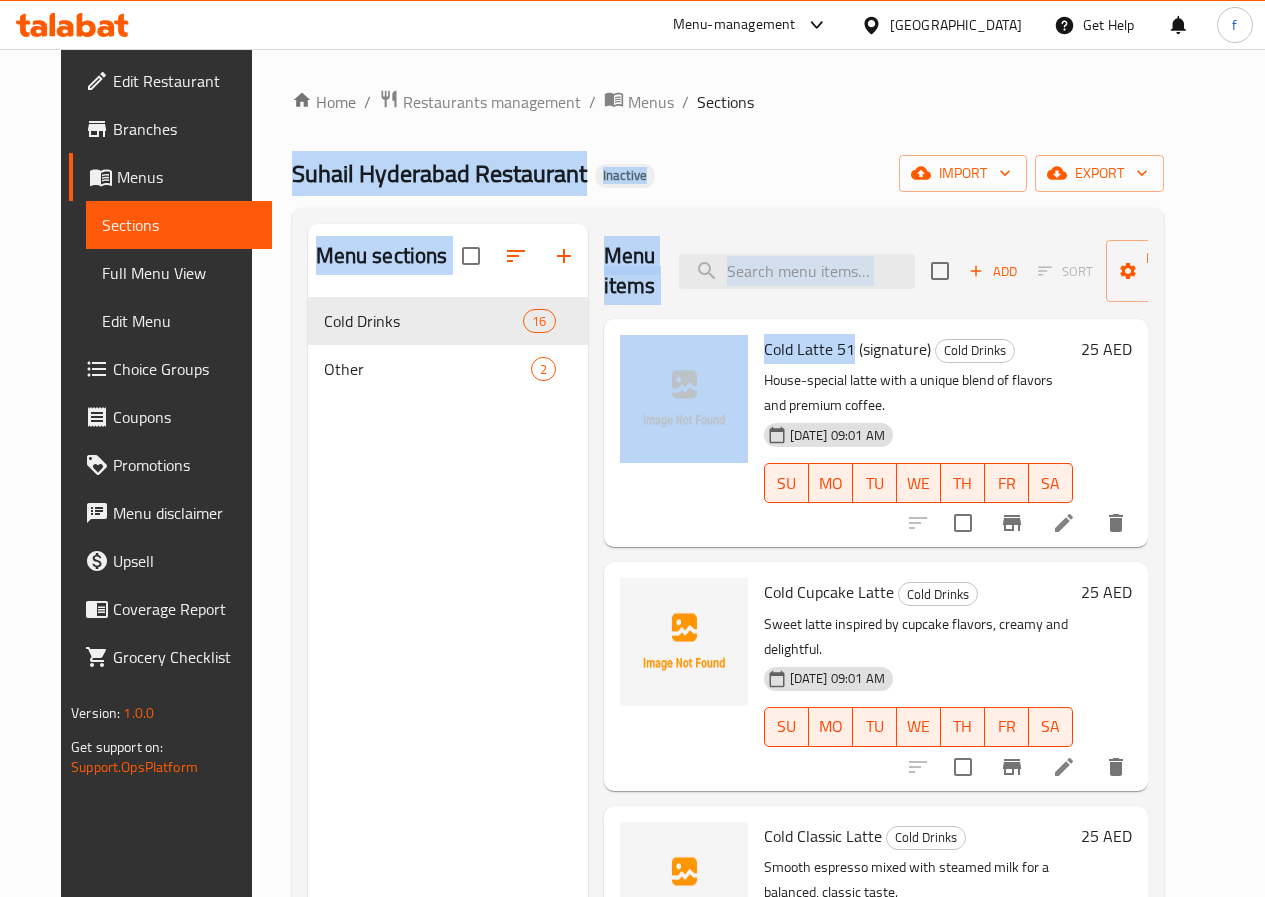 drag, startPoint x: 768, startPoint y: 347, endPoint x: 956, endPoint y: -87, distance: 472.96933 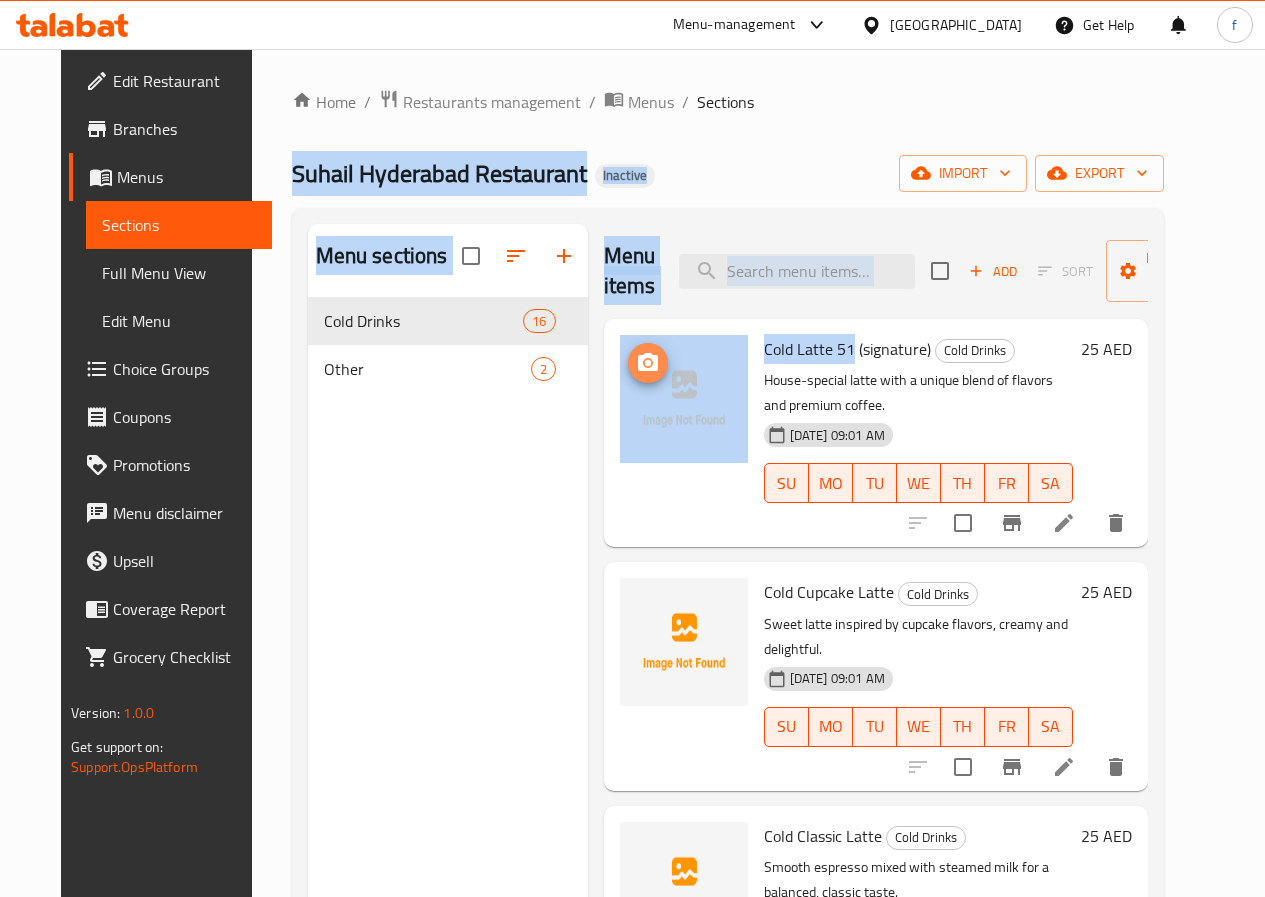 click at bounding box center [648, 363] 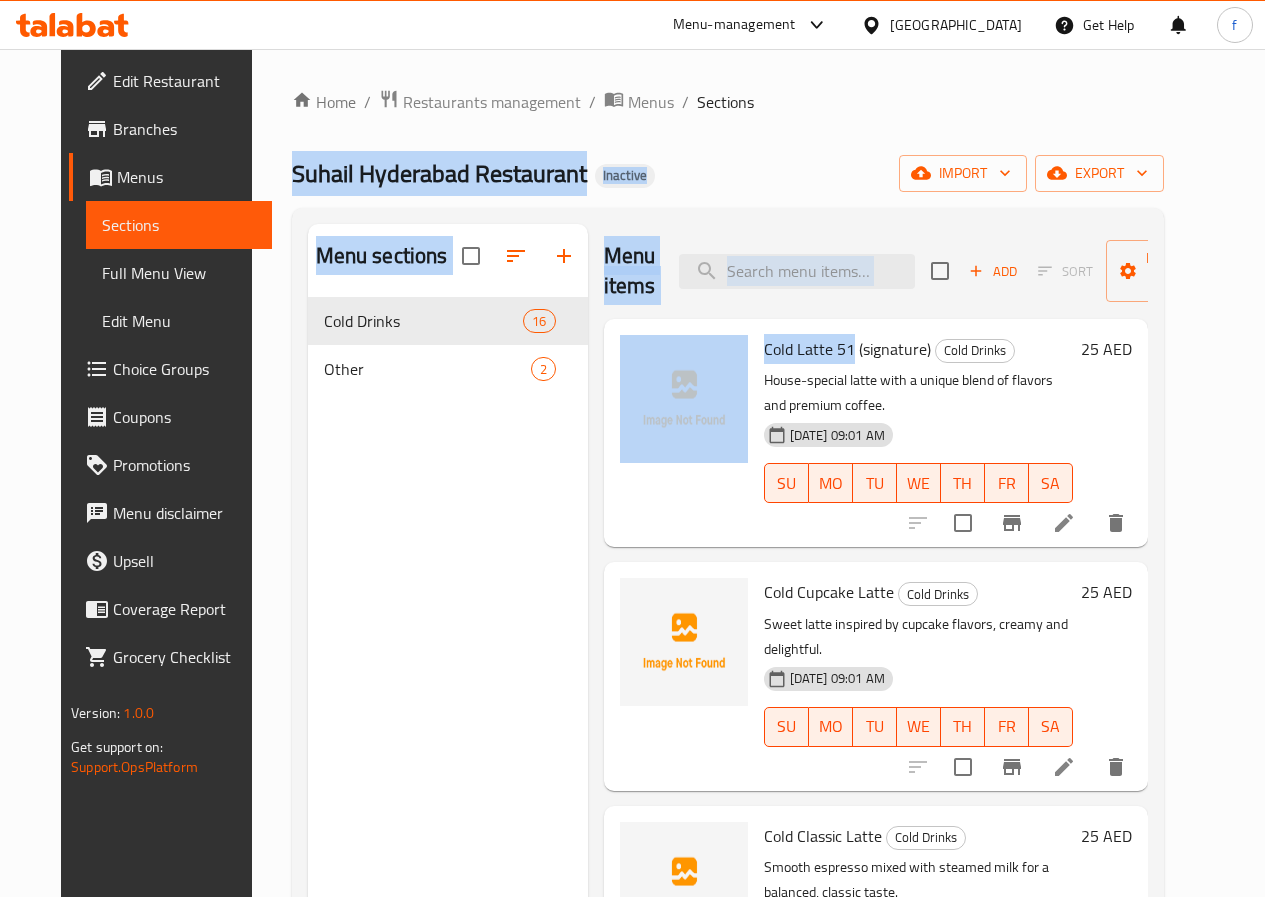 click on "Menu items Add Sort Manage items" at bounding box center (876, 271) 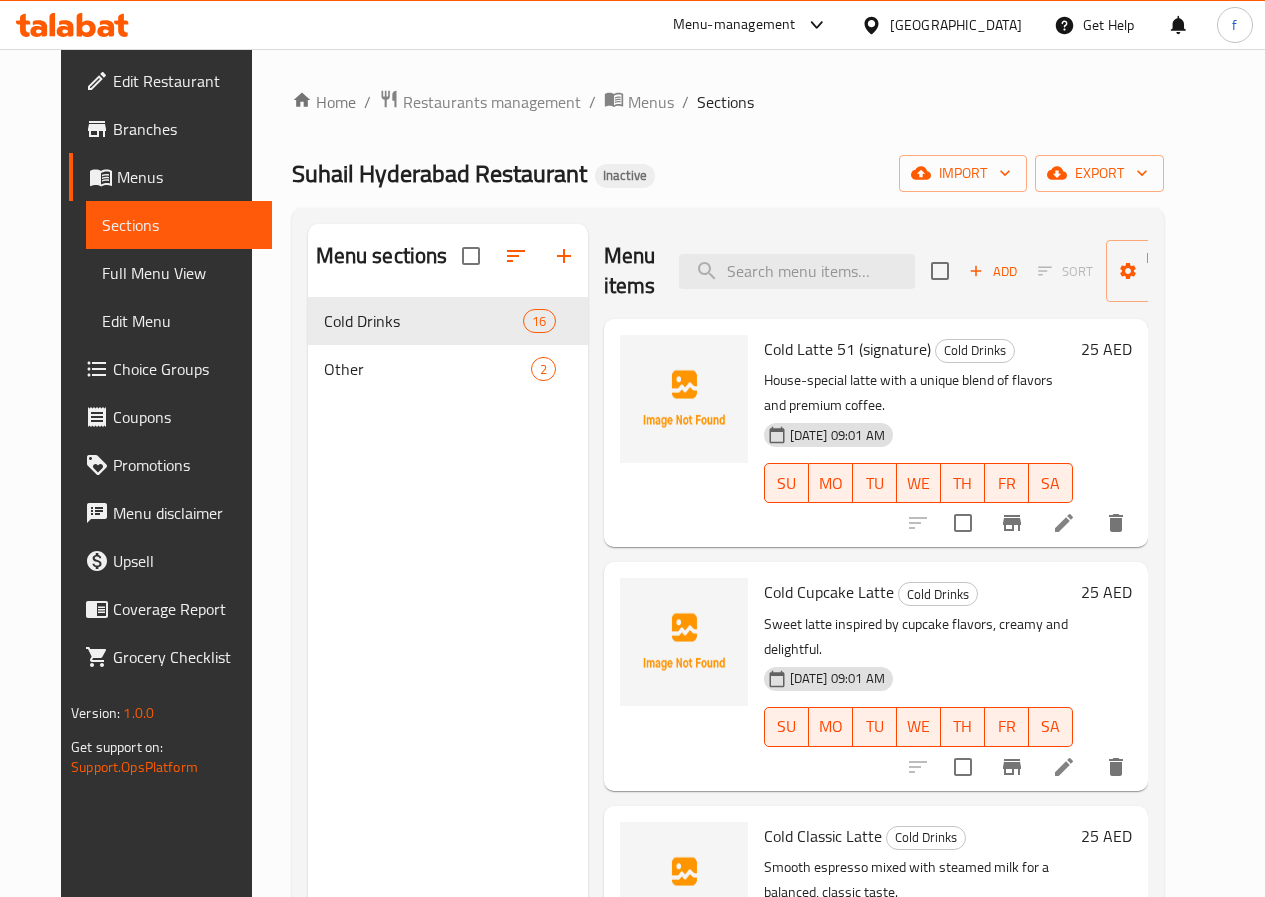 click on "Full Menu View" at bounding box center [179, 273] 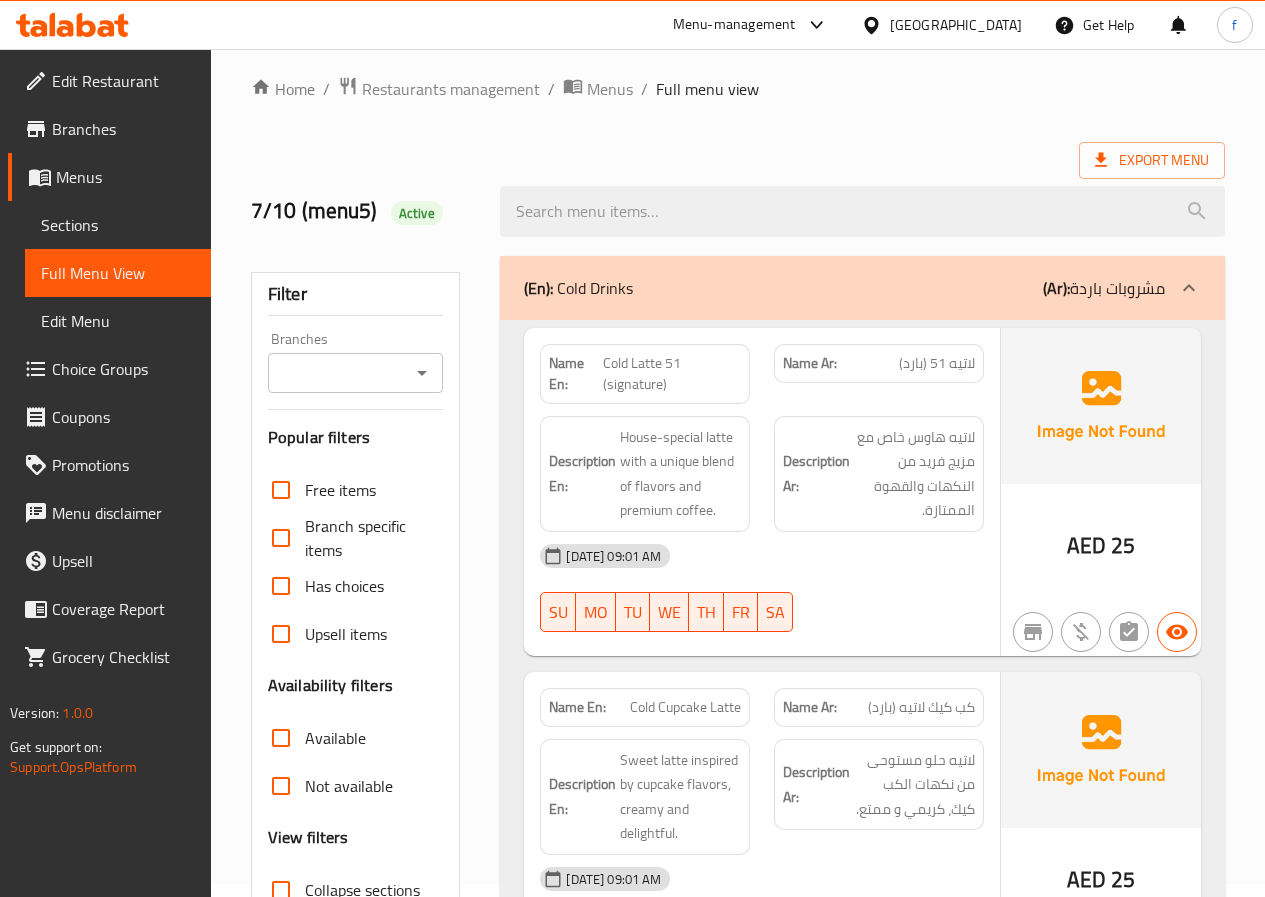 scroll, scrollTop: 300, scrollLeft: 0, axis: vertical 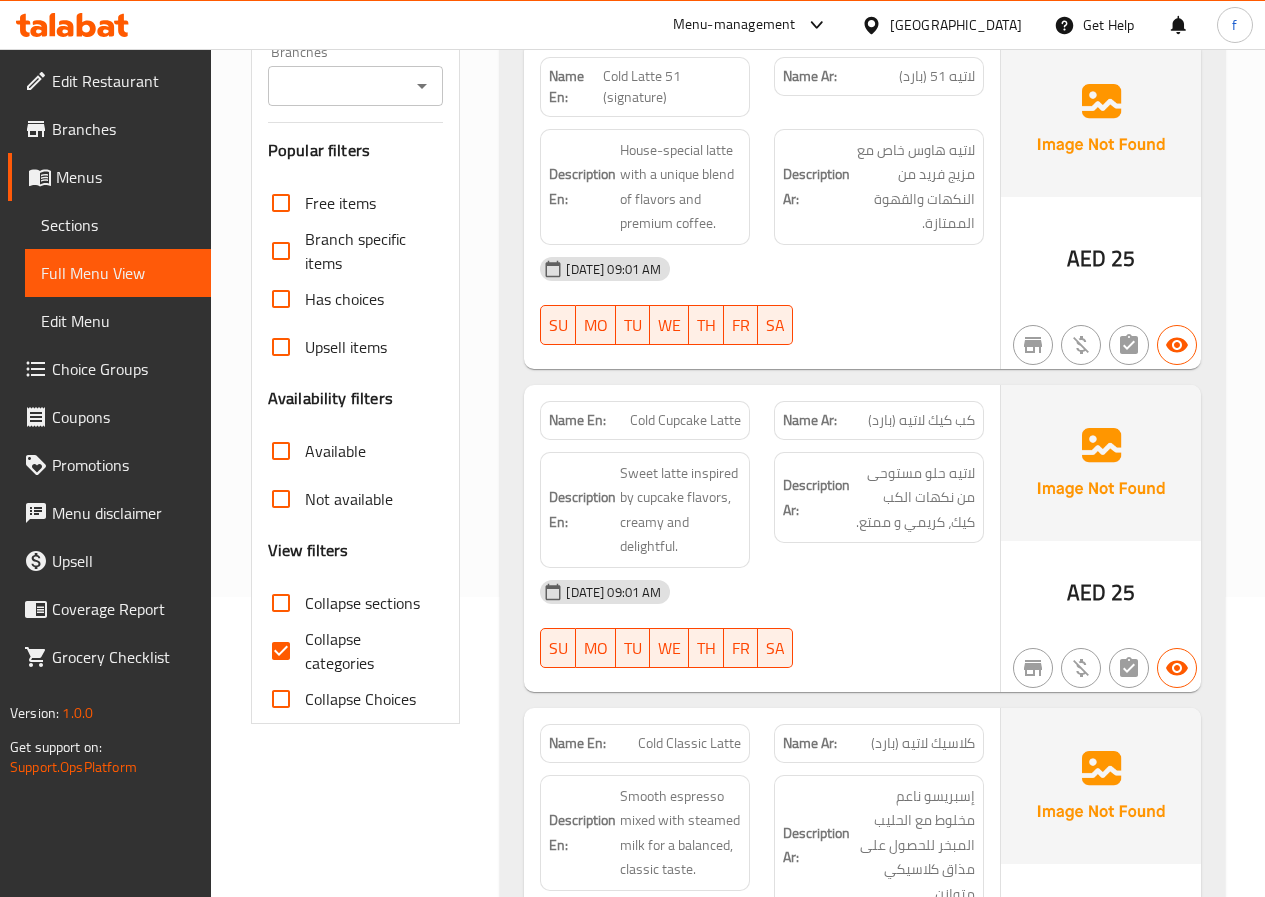 click on "Collapse sections" at bounding box center [362, 603] 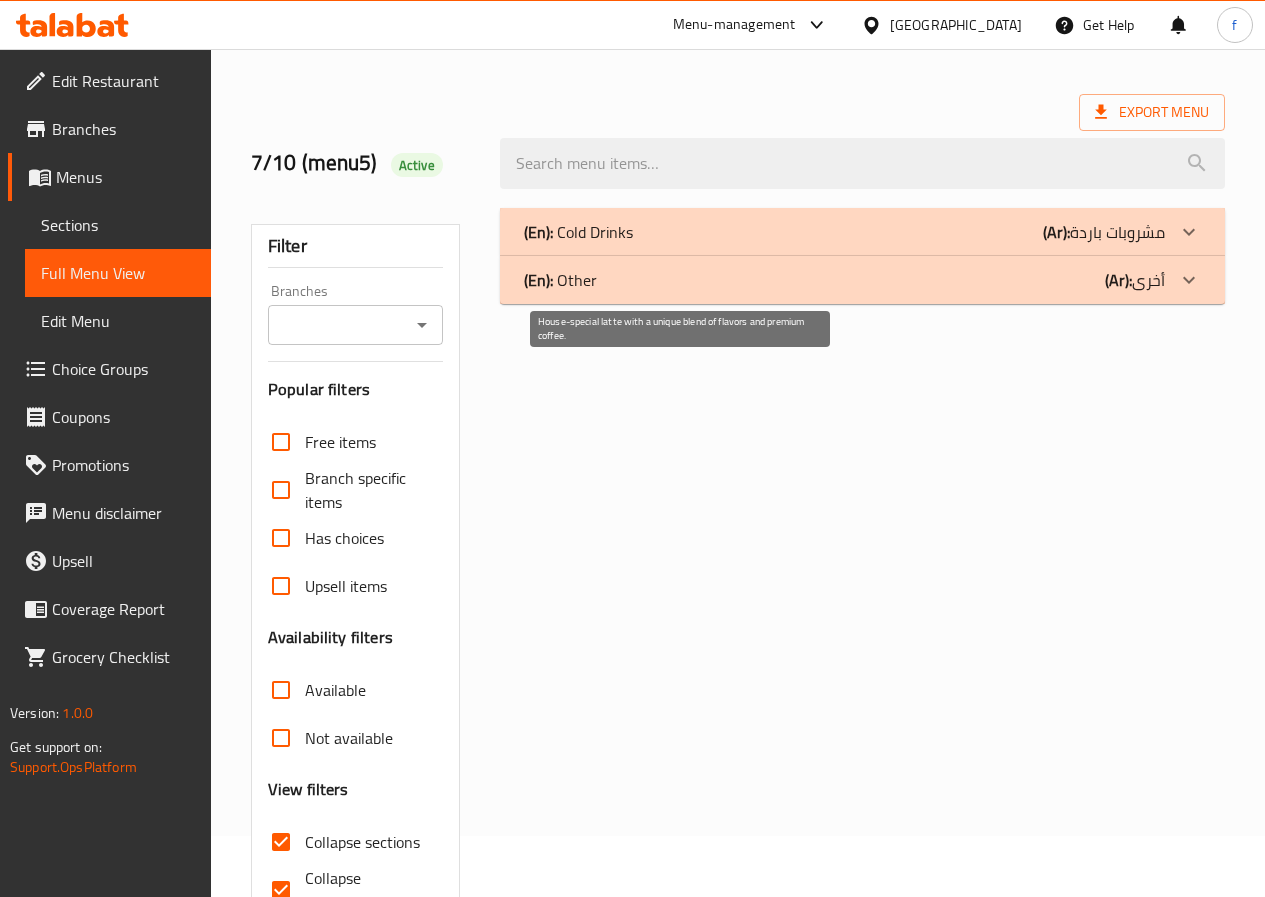 scroll, scrollTop: 0, scrollLeft: 0, axis: both 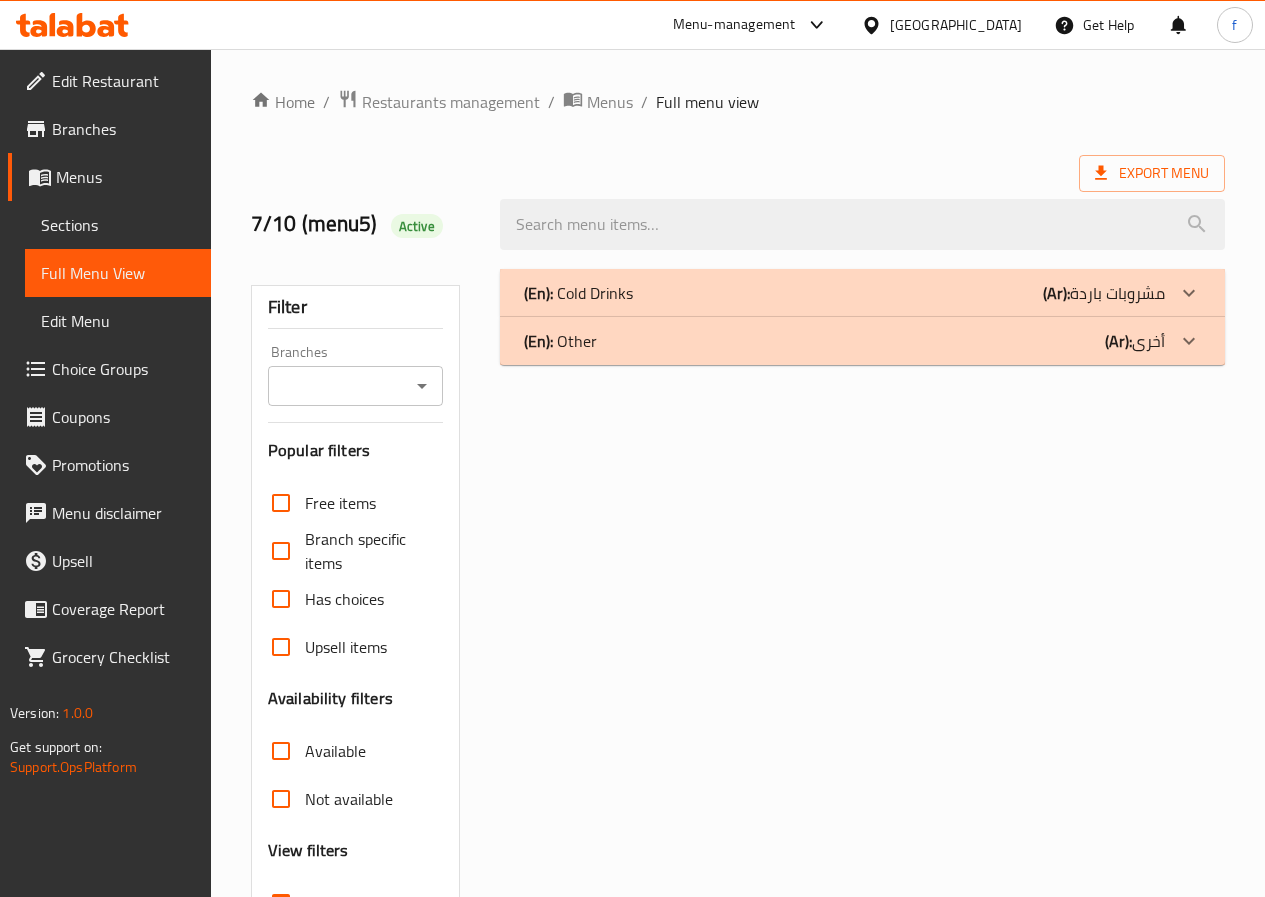 click on "(En):   Cold Drinks (Ar): مشروبات باردة" at bounding box center (844, 293) 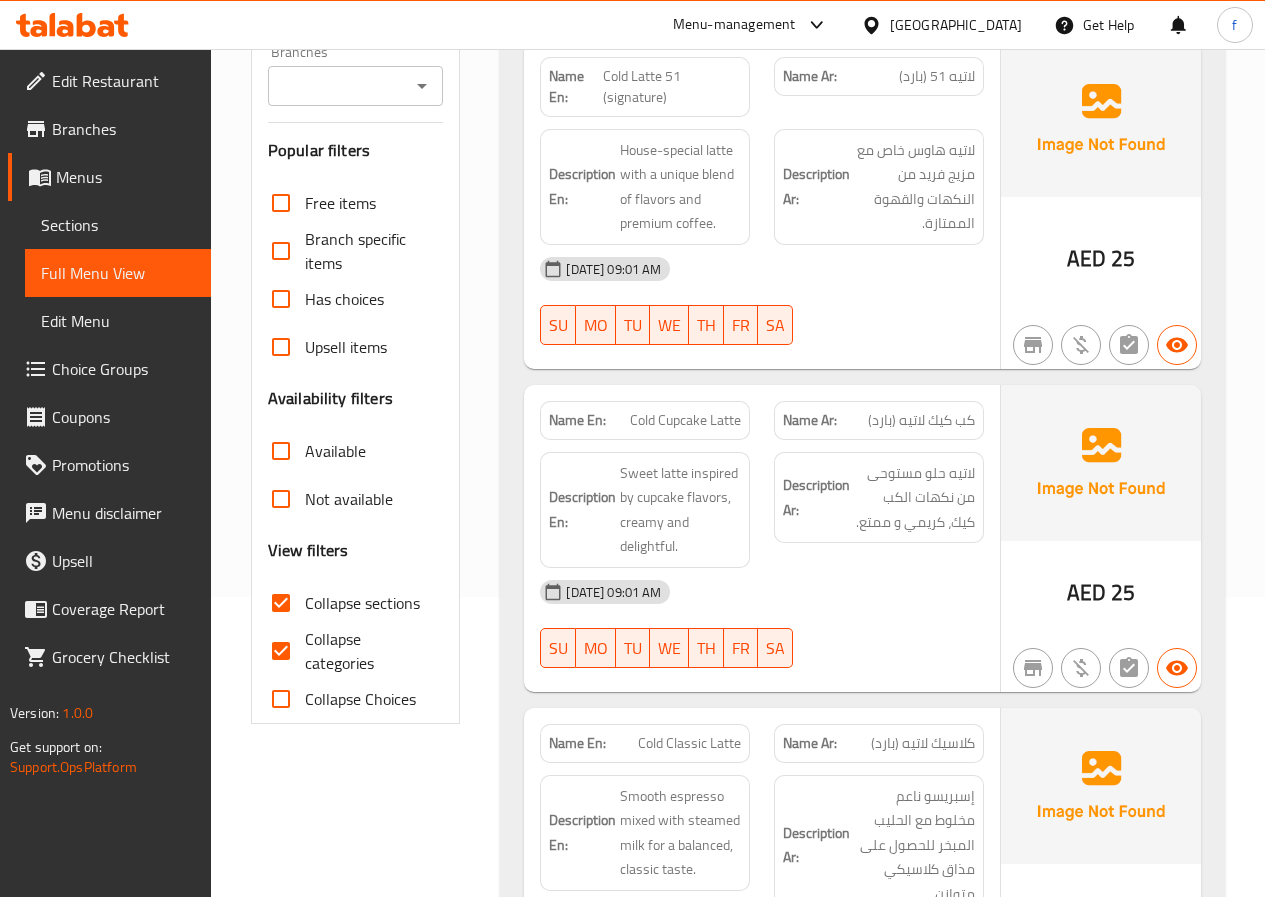 scroll, scrollTop: 0, scrollLeft: 0, axis: both 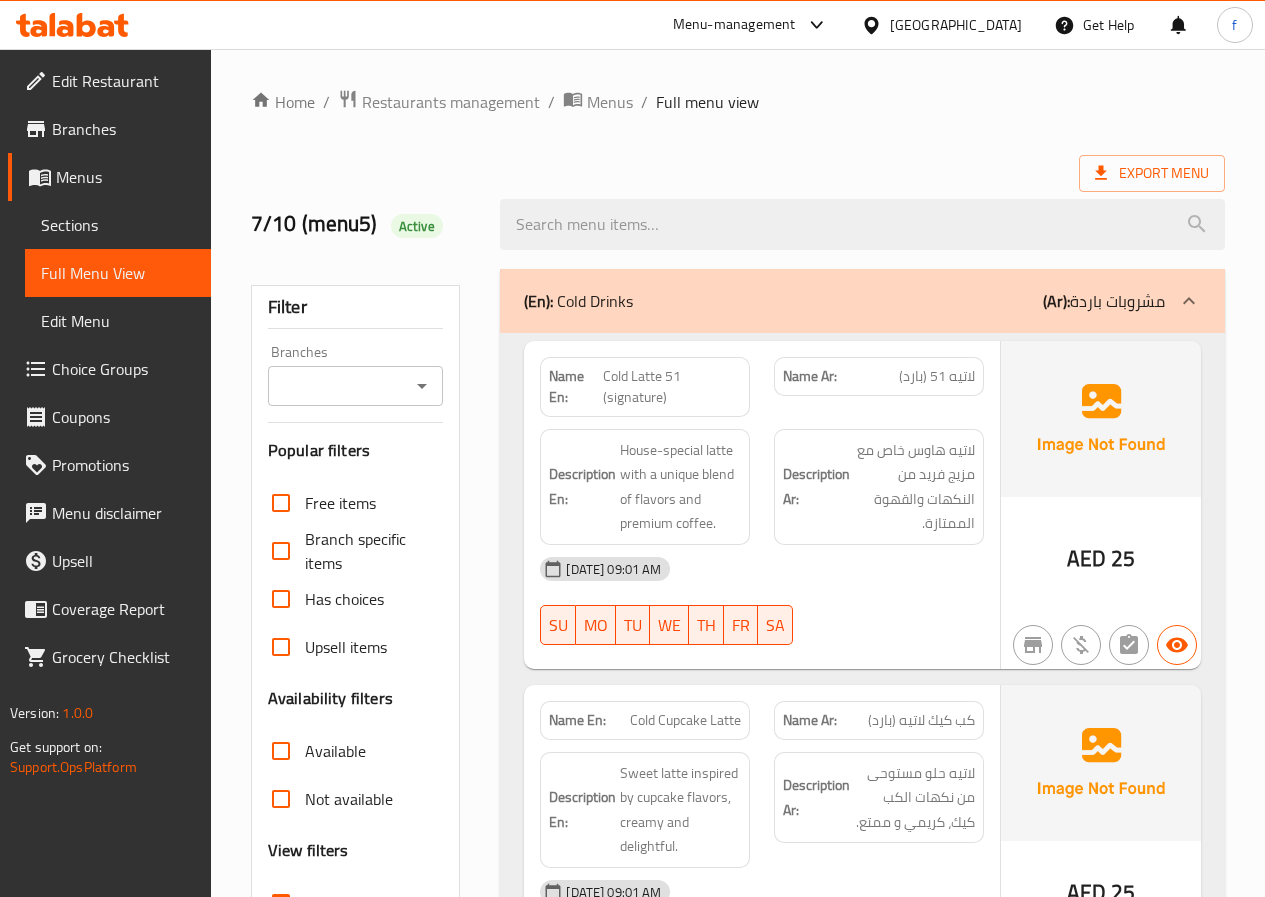click on "(En):   Cold Drinks" at bounding box center [578, 301] 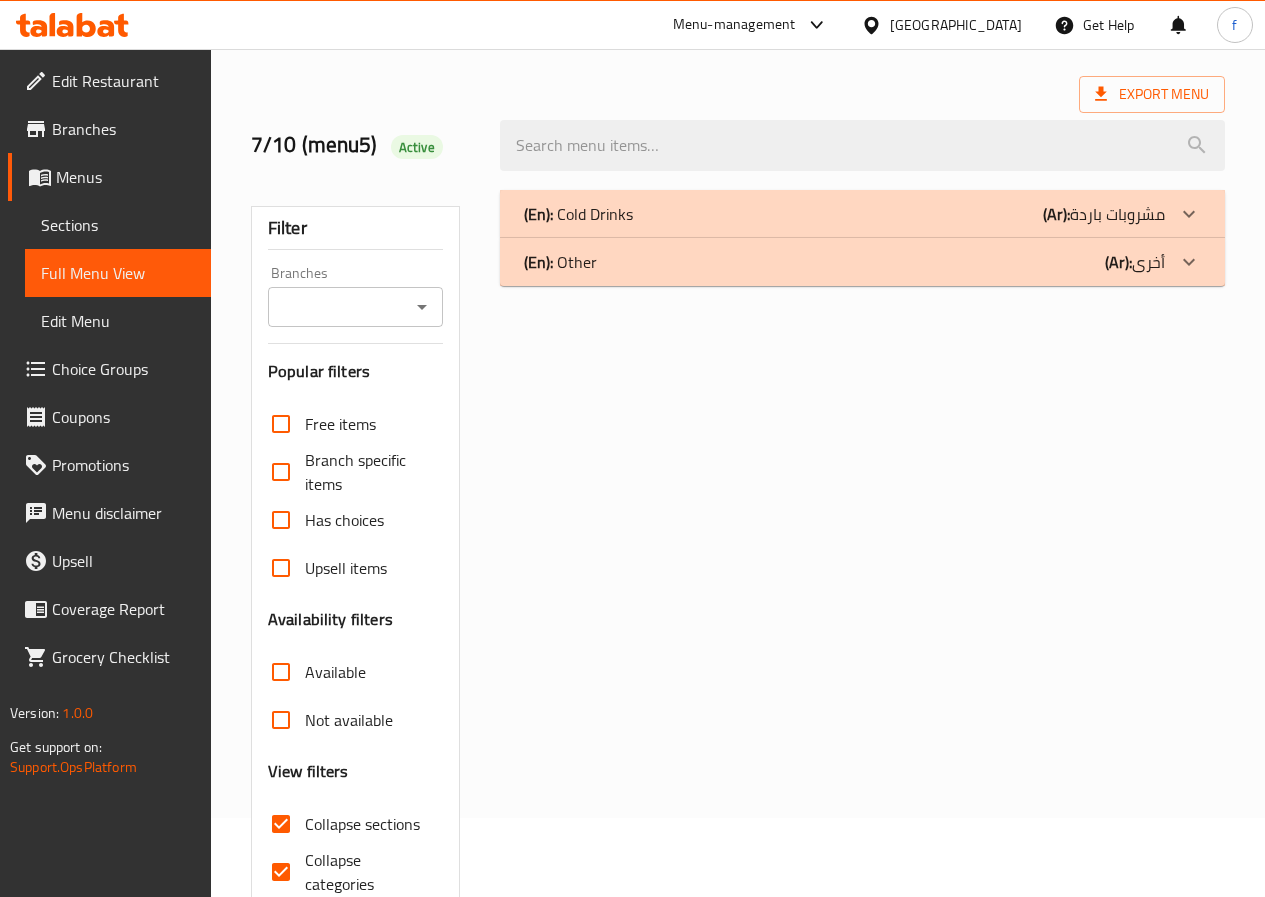 scroll, scrollTop: 0, scrollLeft: 0, axis: both 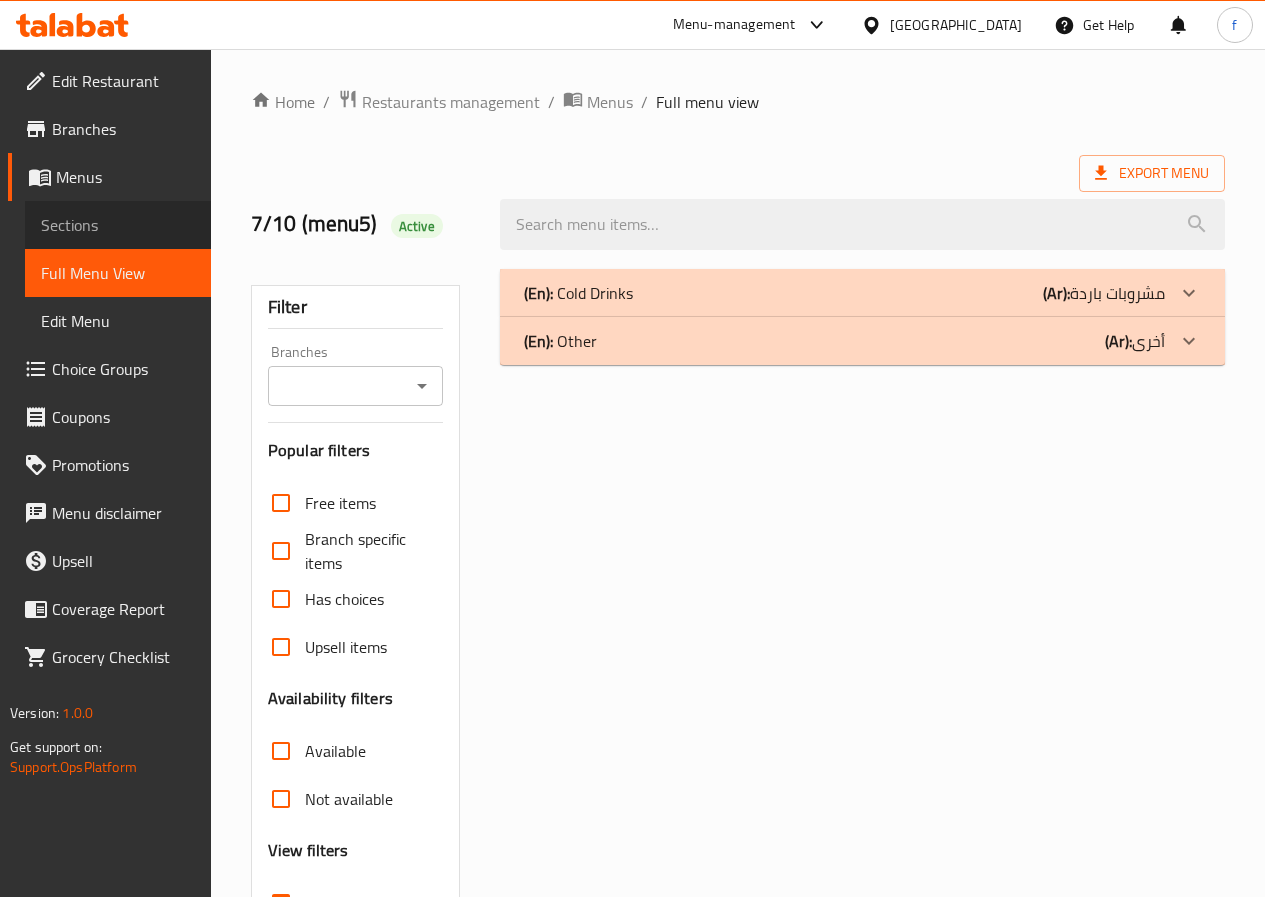 click on "Sections" at bounding box center (118, 225) 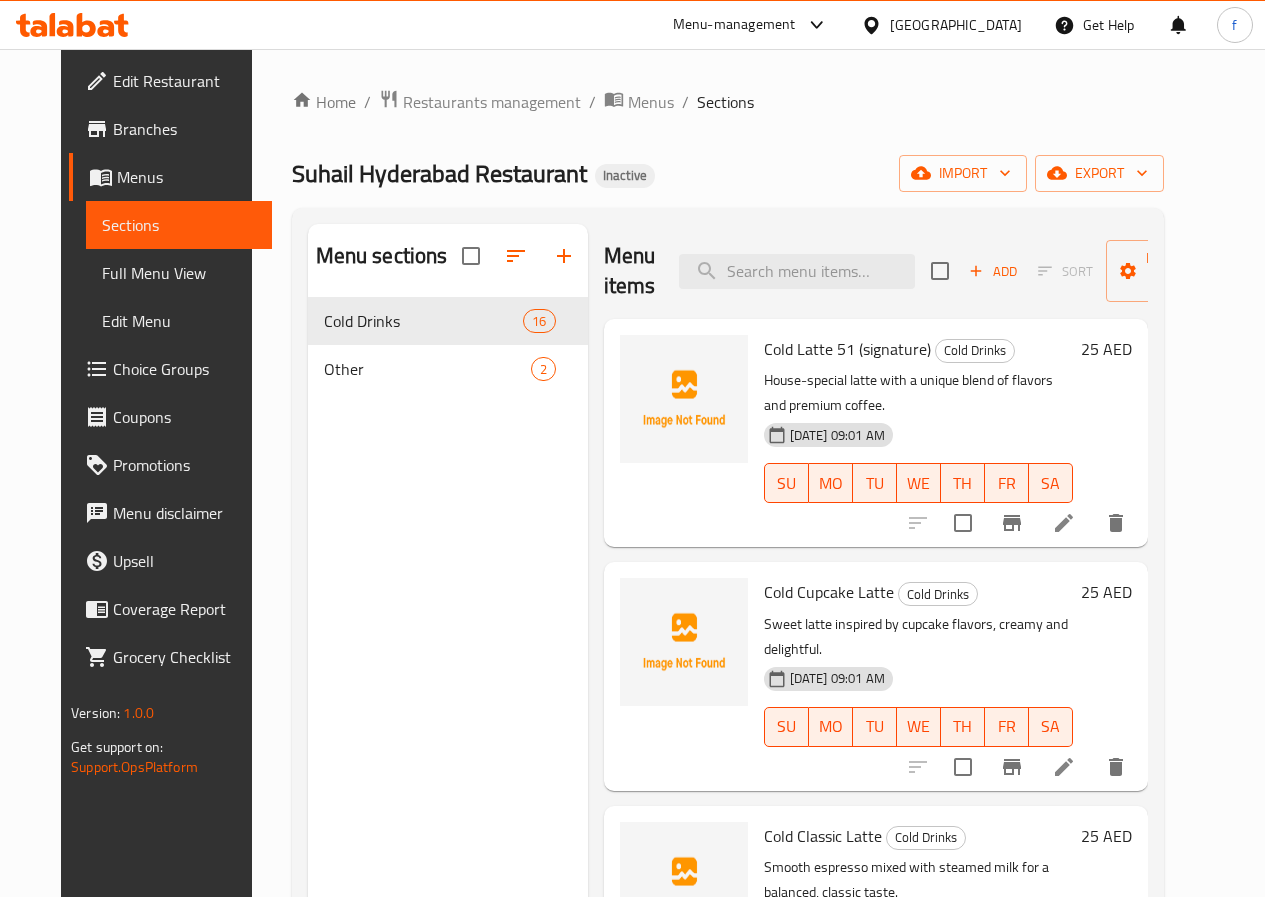 click on "Menus" at bounding box center (186, 177) 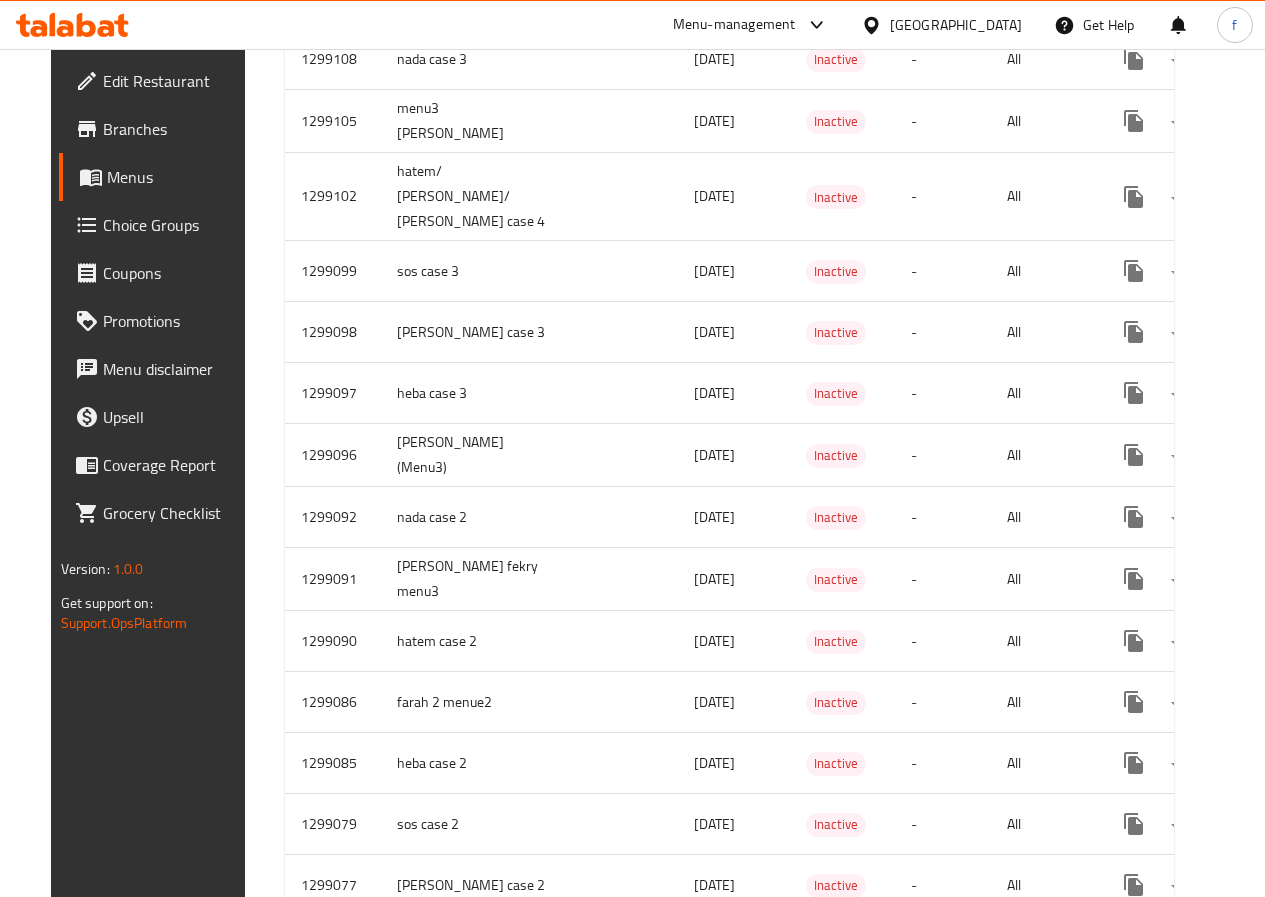scroll, scrollTop: 2468, scrollLeft: 0, axis: vertical 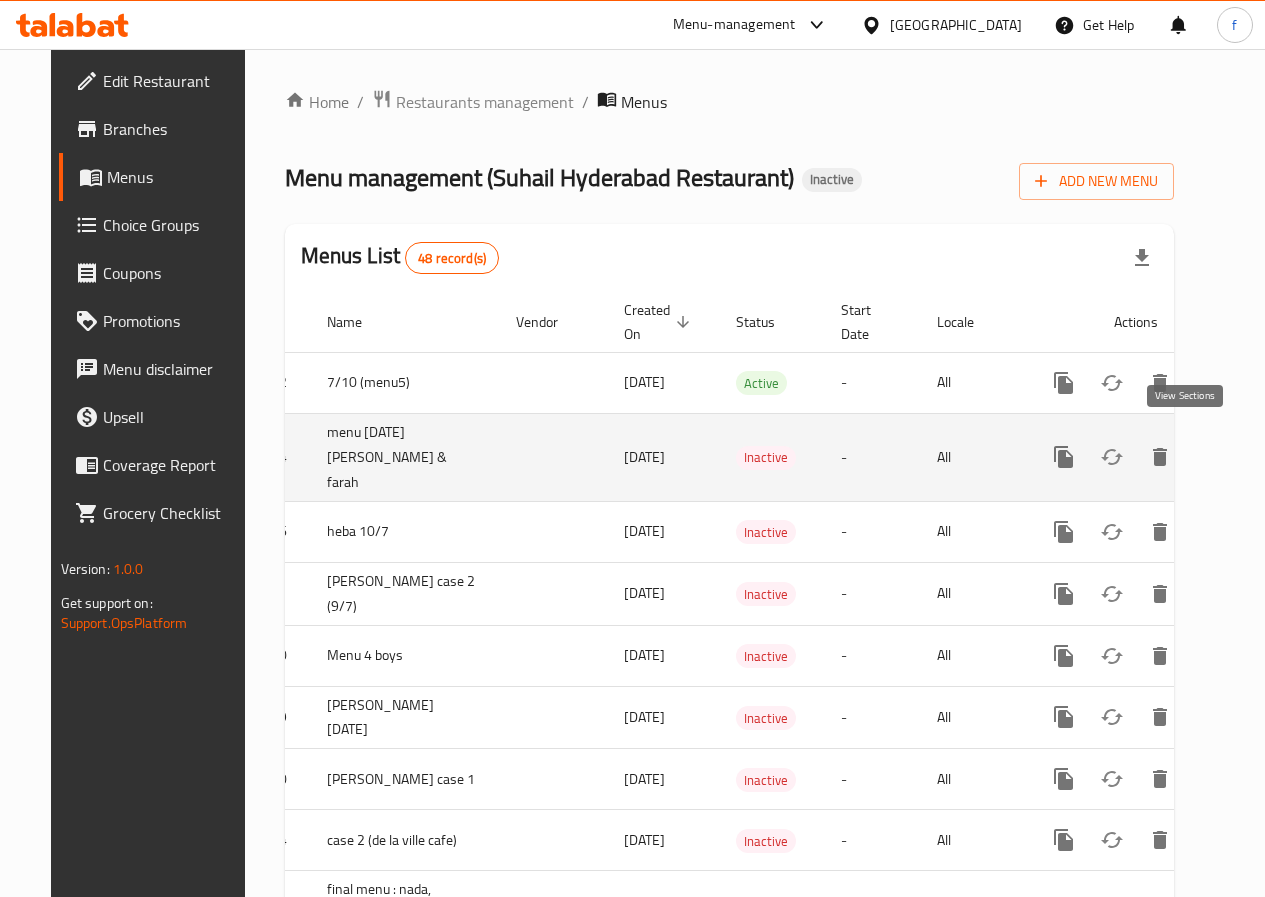 click 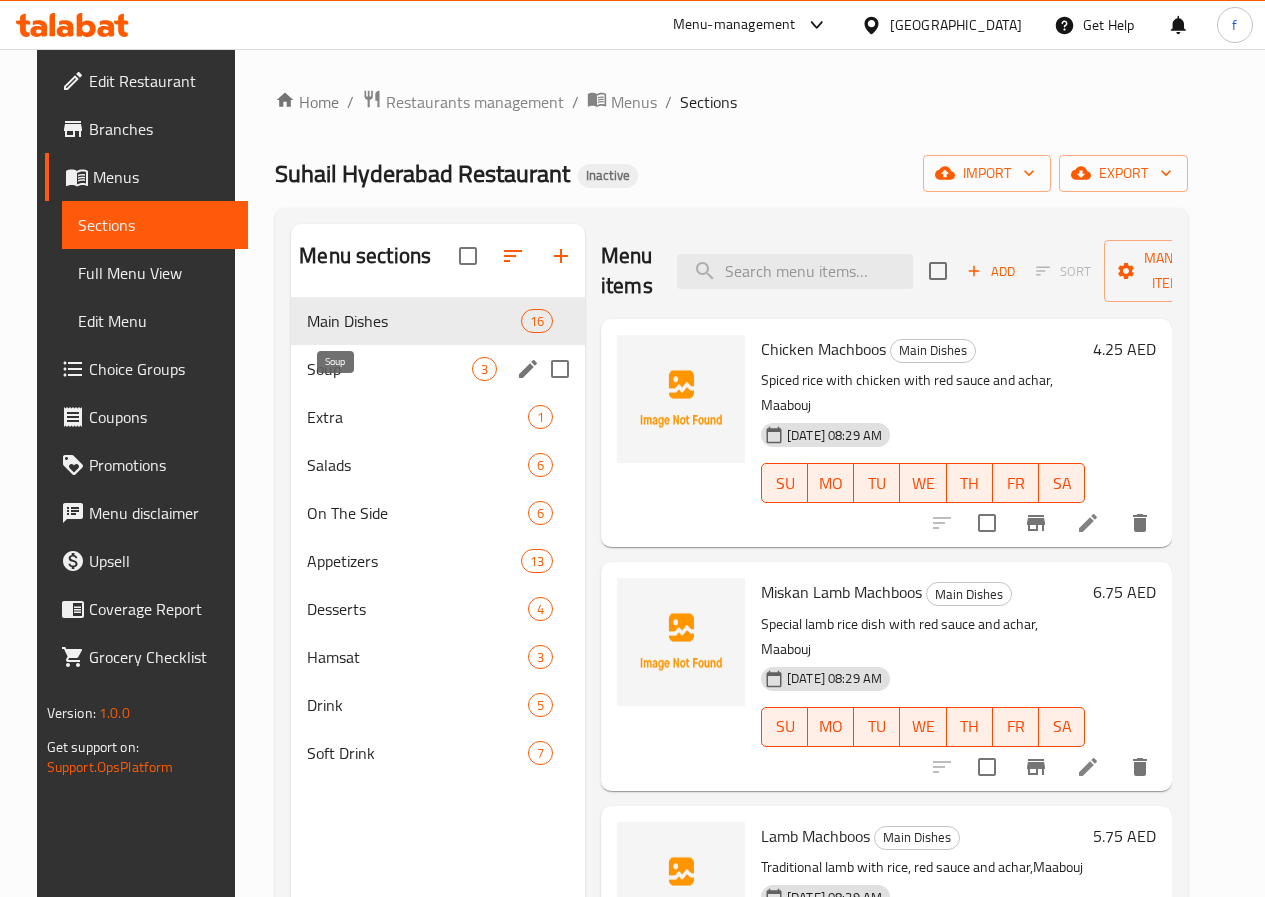 click on "Soup" at bounding box center (389, 369) 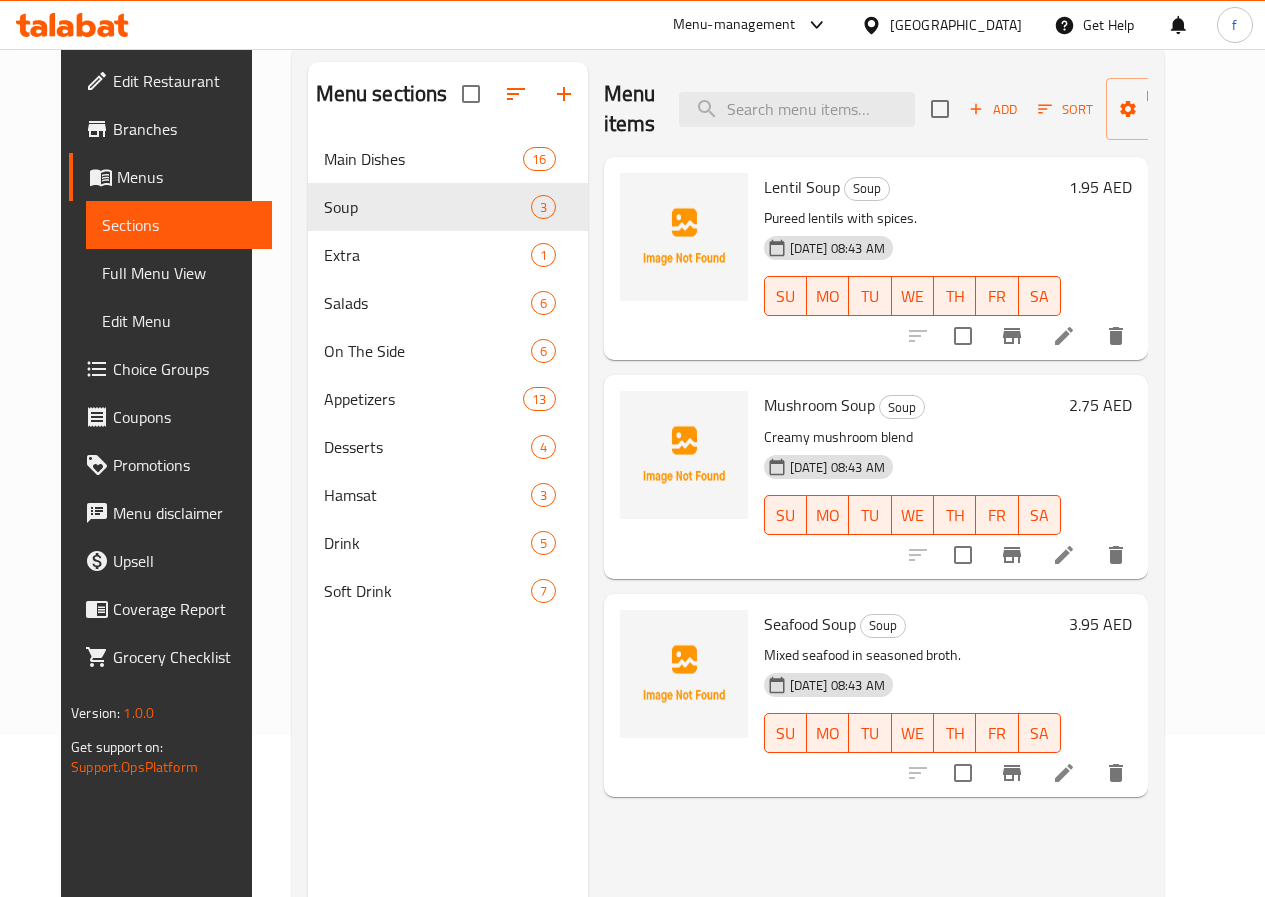 scroll, scrollTop: 0, scrollLeft: 0, axis: both 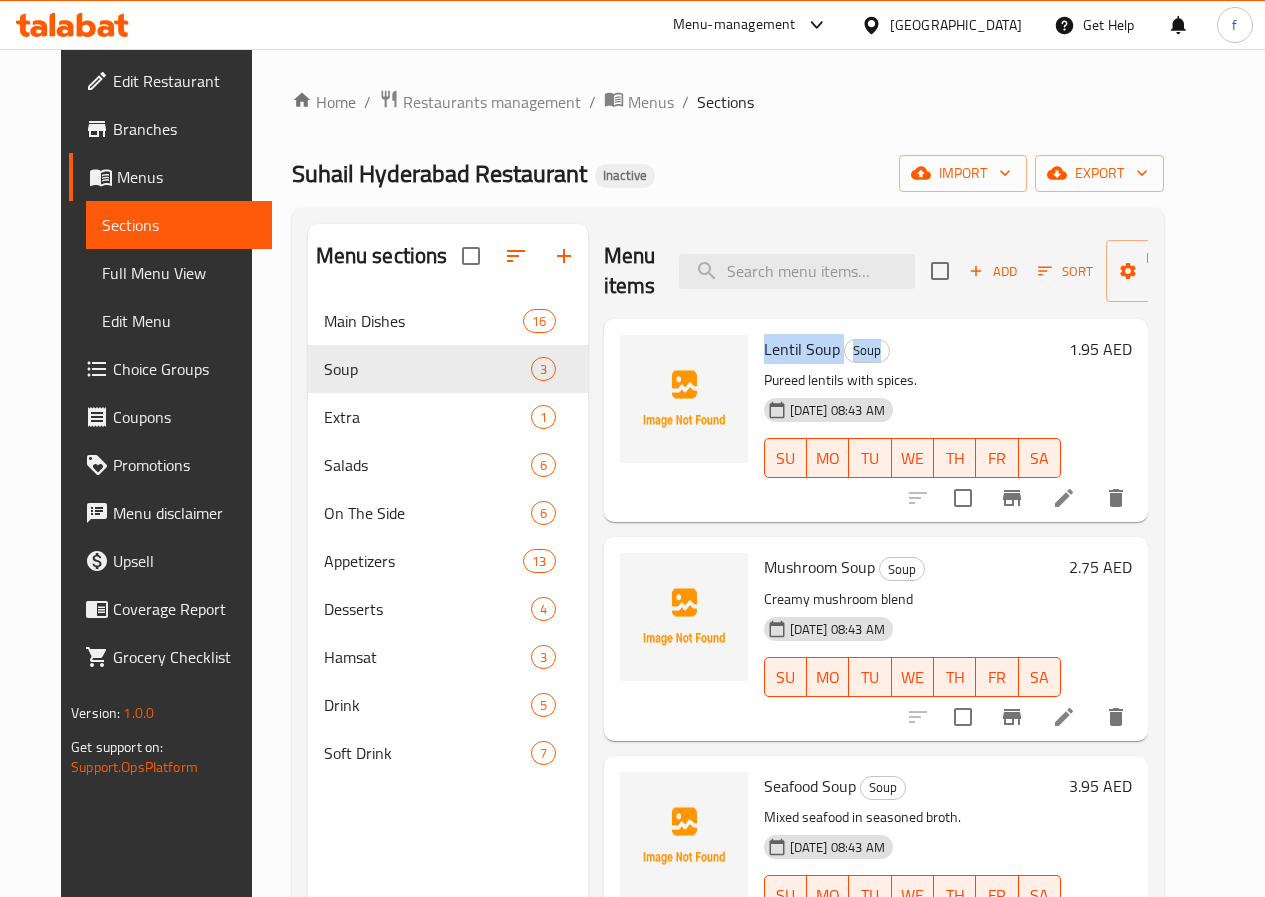 drag, startPoint x: 681, startPoint y: 352, endPoint x: 819, endPoint y: 347, distance: 138.09055 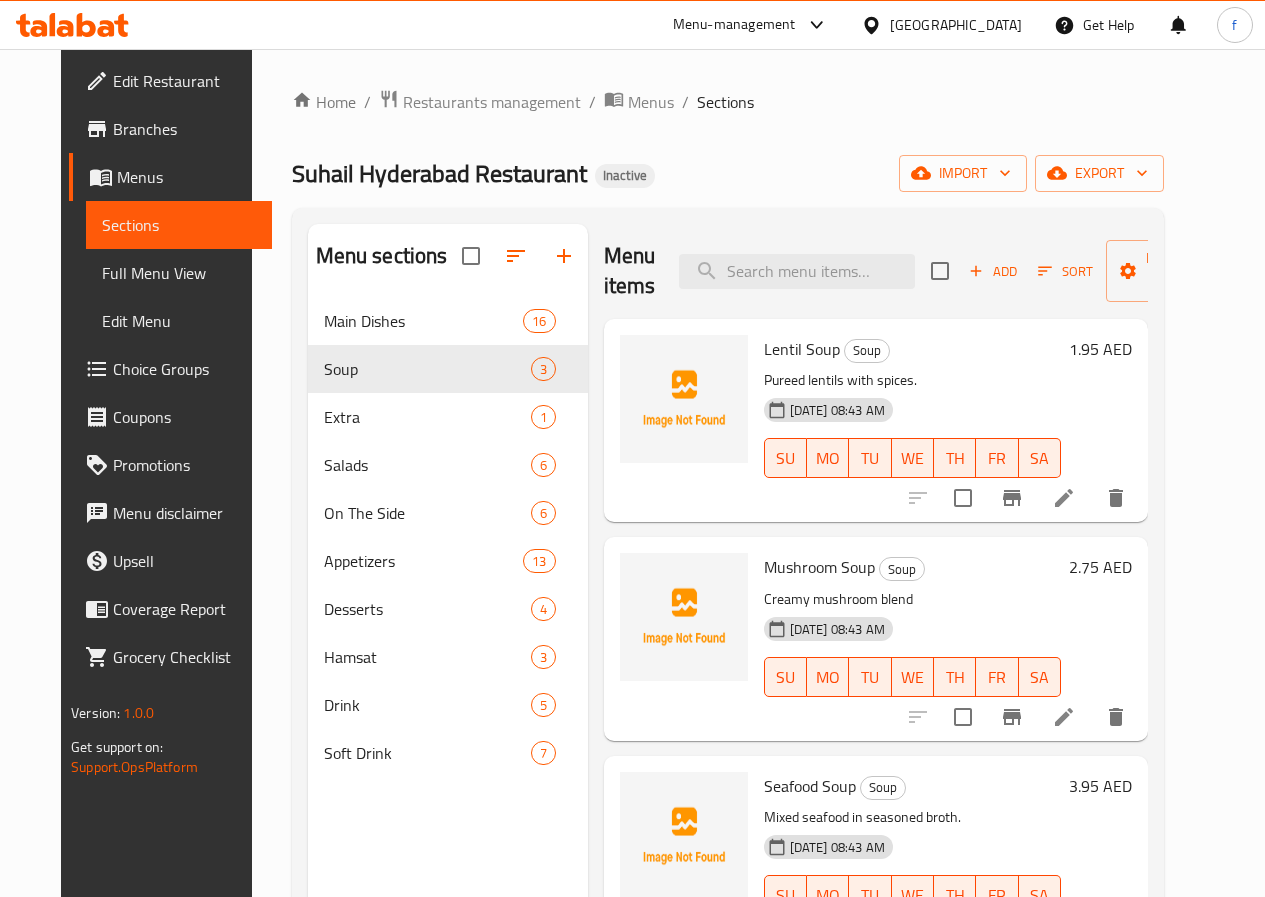 click on "Pureed lentils with spices." at bounding box center [912, 380] 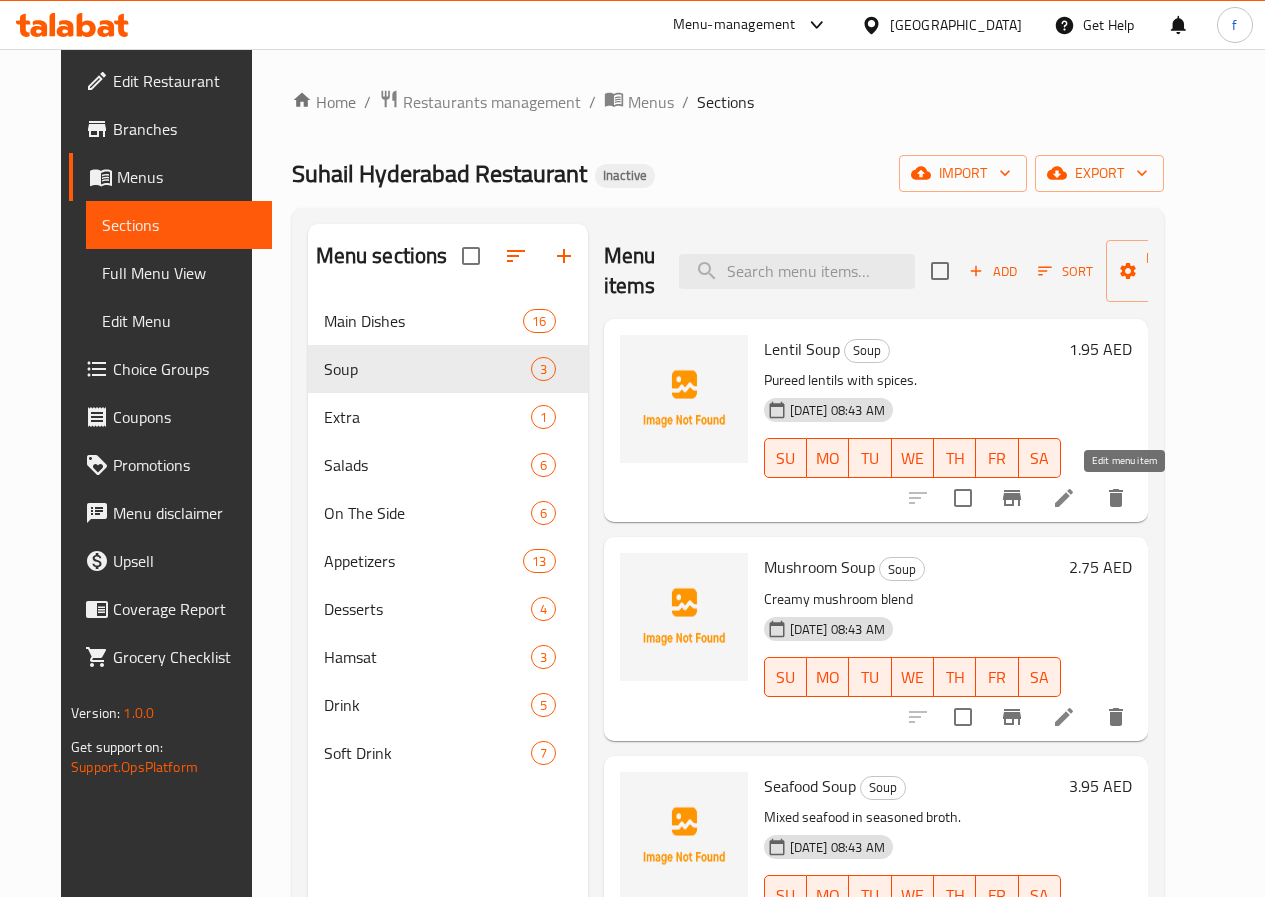 click 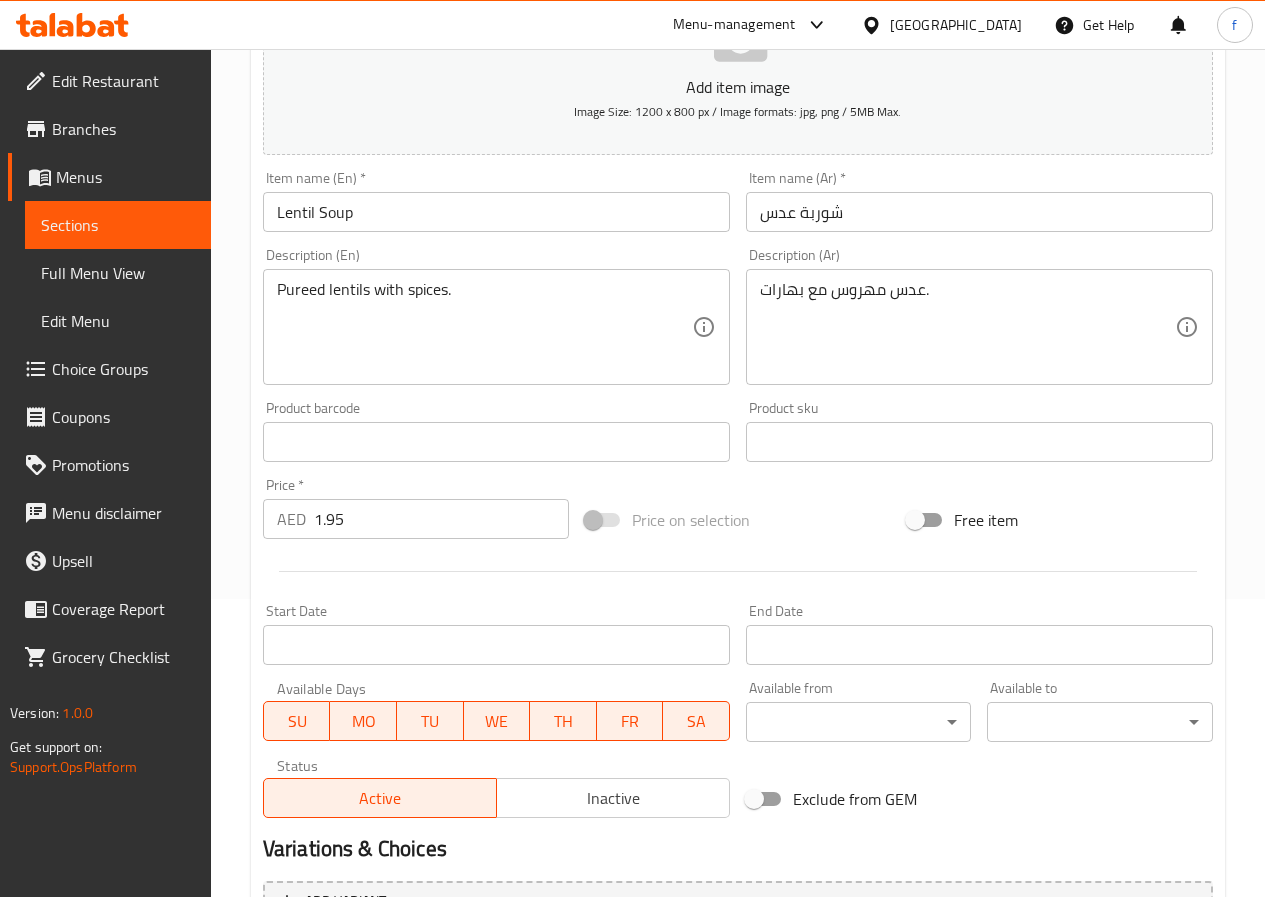 scroll, scrollTop: 300, scrollLeft: 0, axis: vertical 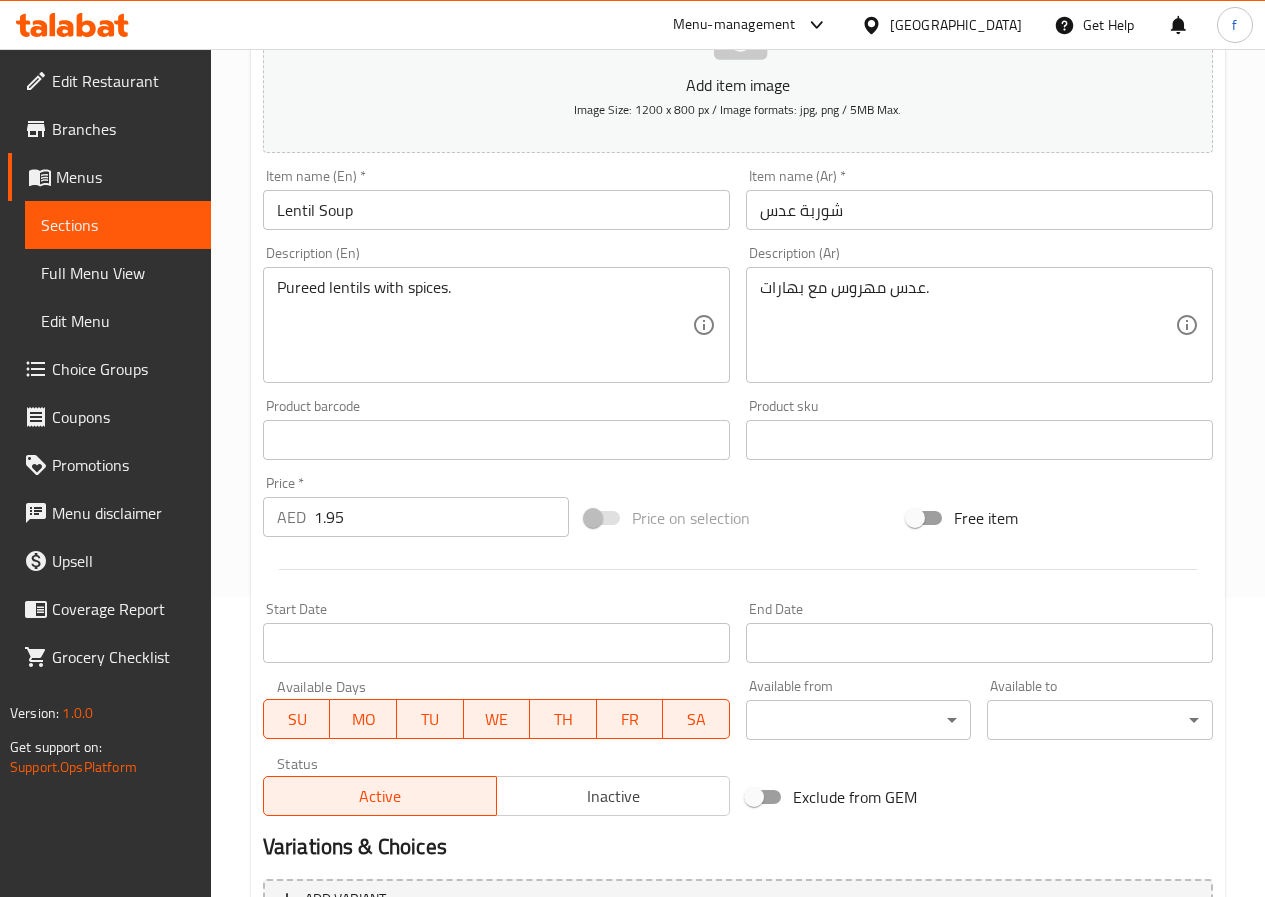 click on "Lentil Soup" at bounding box center [496, 210] 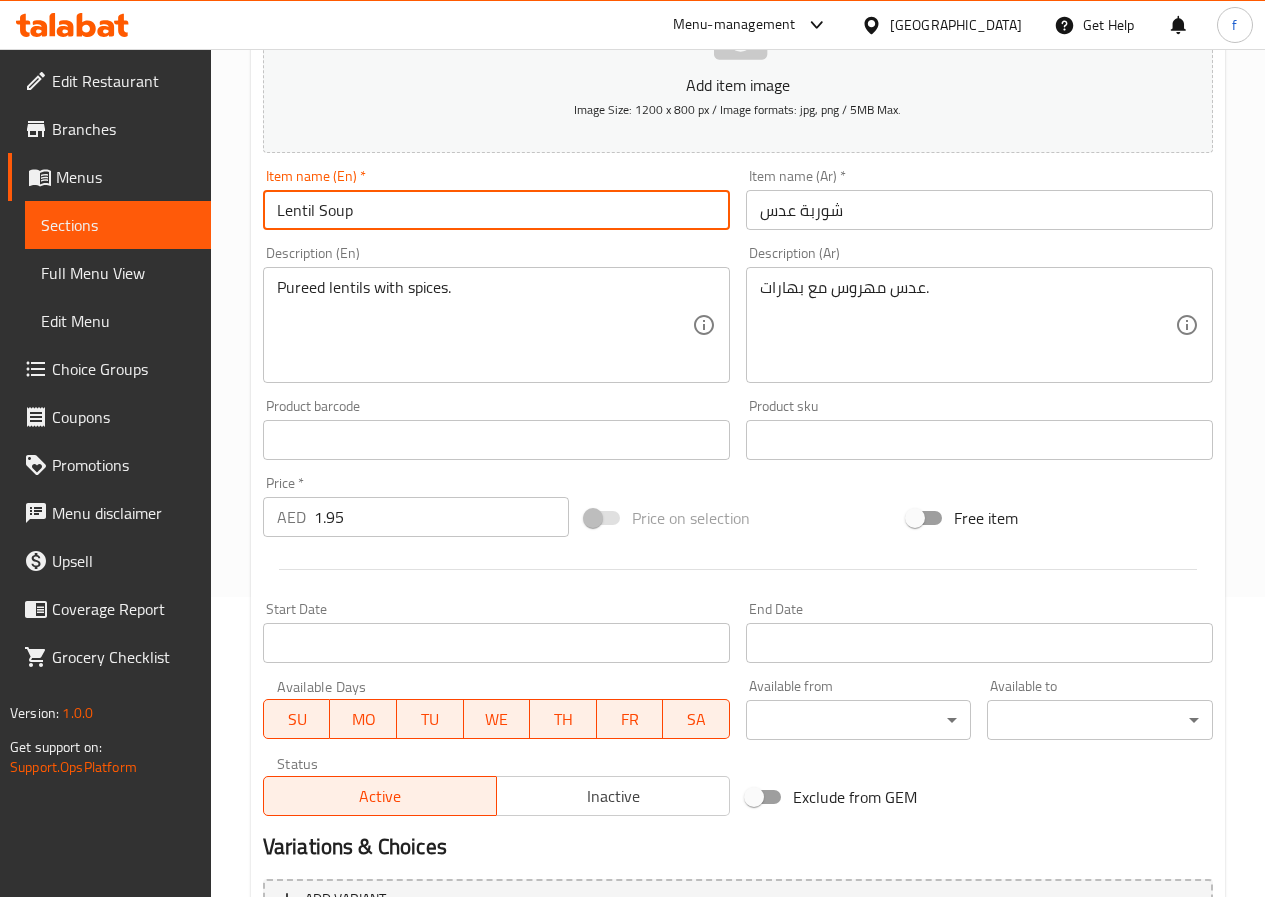 click on "شوربة عدس" at bounding box center (979, 210) 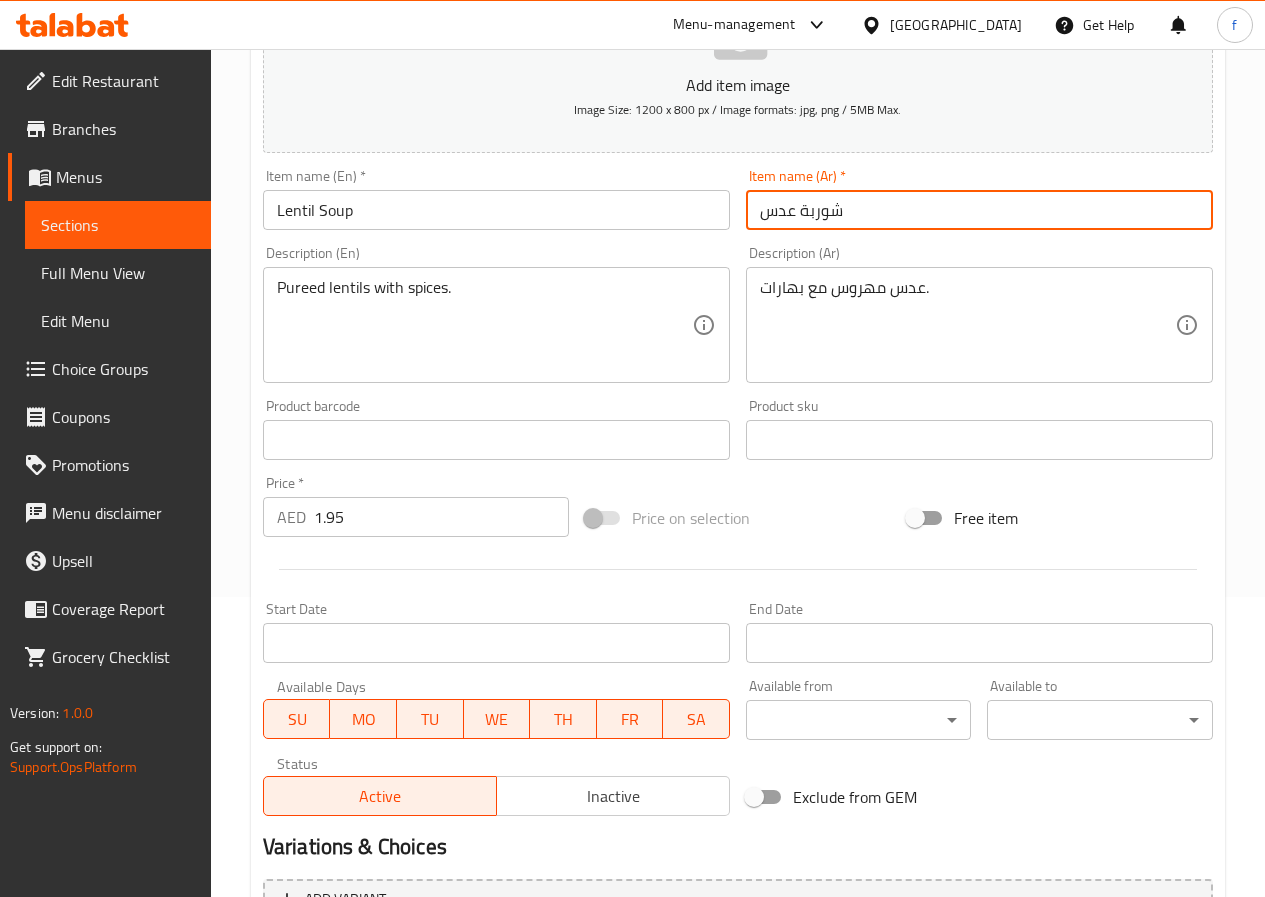 click on "Lentil Soup" at bounding box center [496, 210] 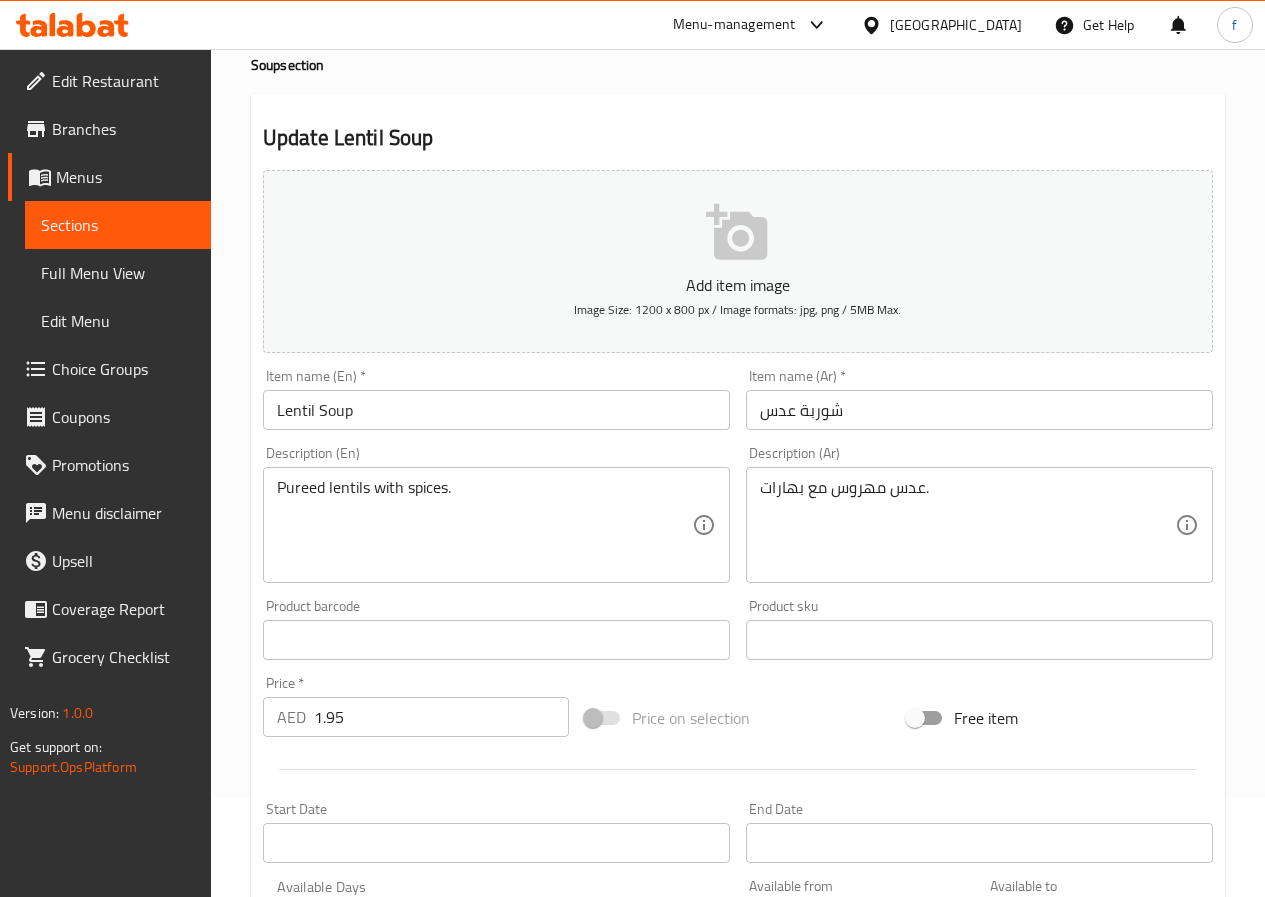 scroll, scrollTop: 0, scrollLeft: 0, axis: both 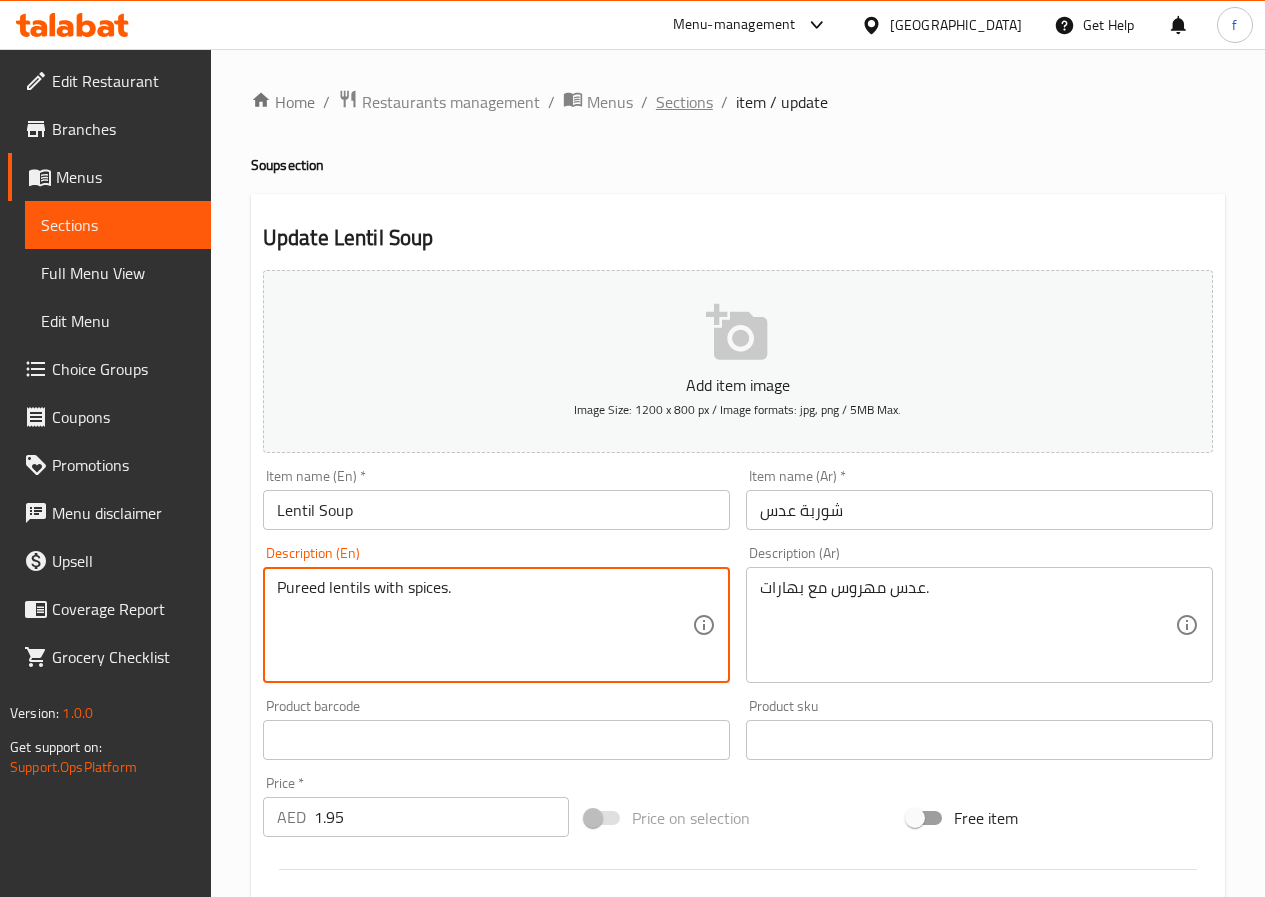 click on "Sections" at bounding box center (684, 102) 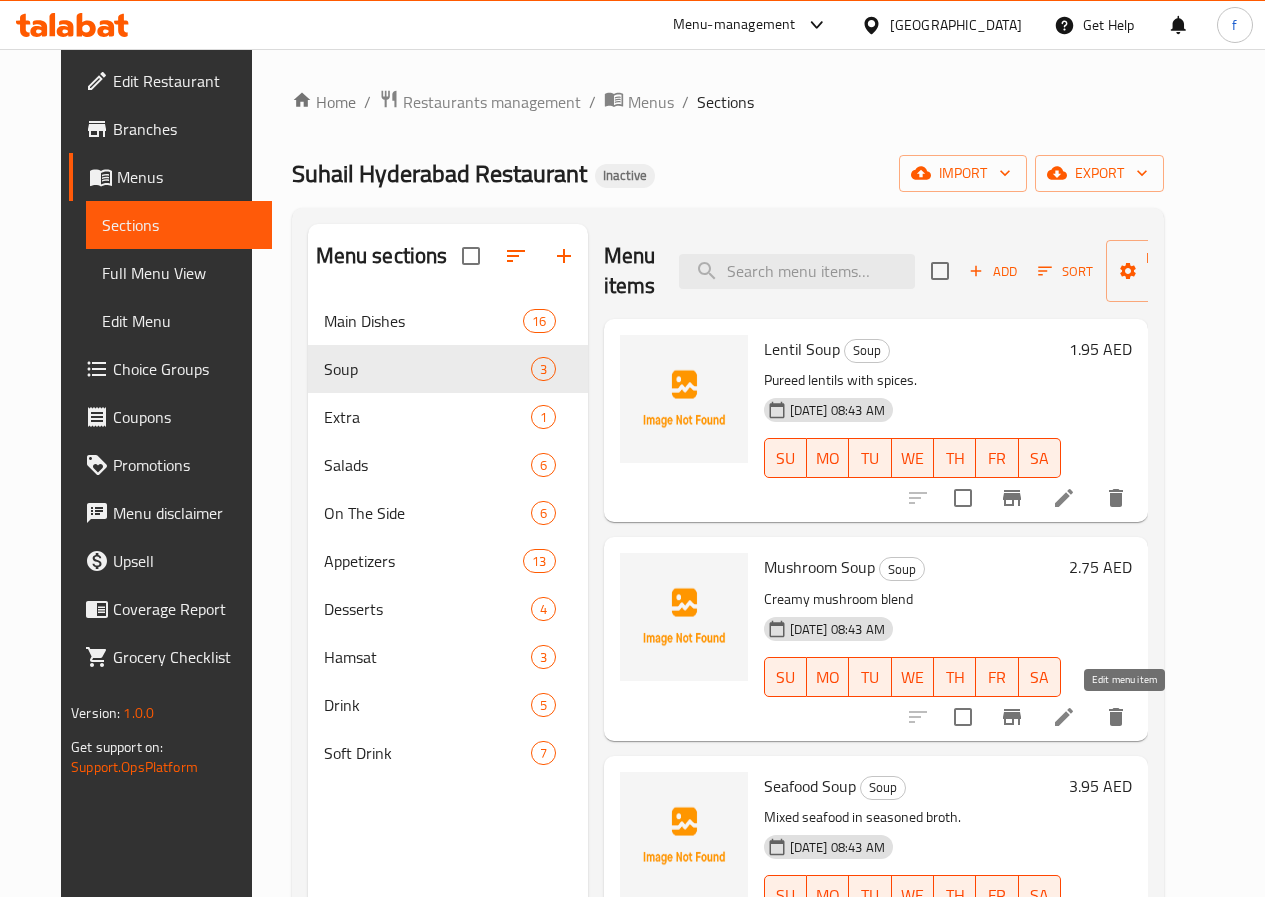 click 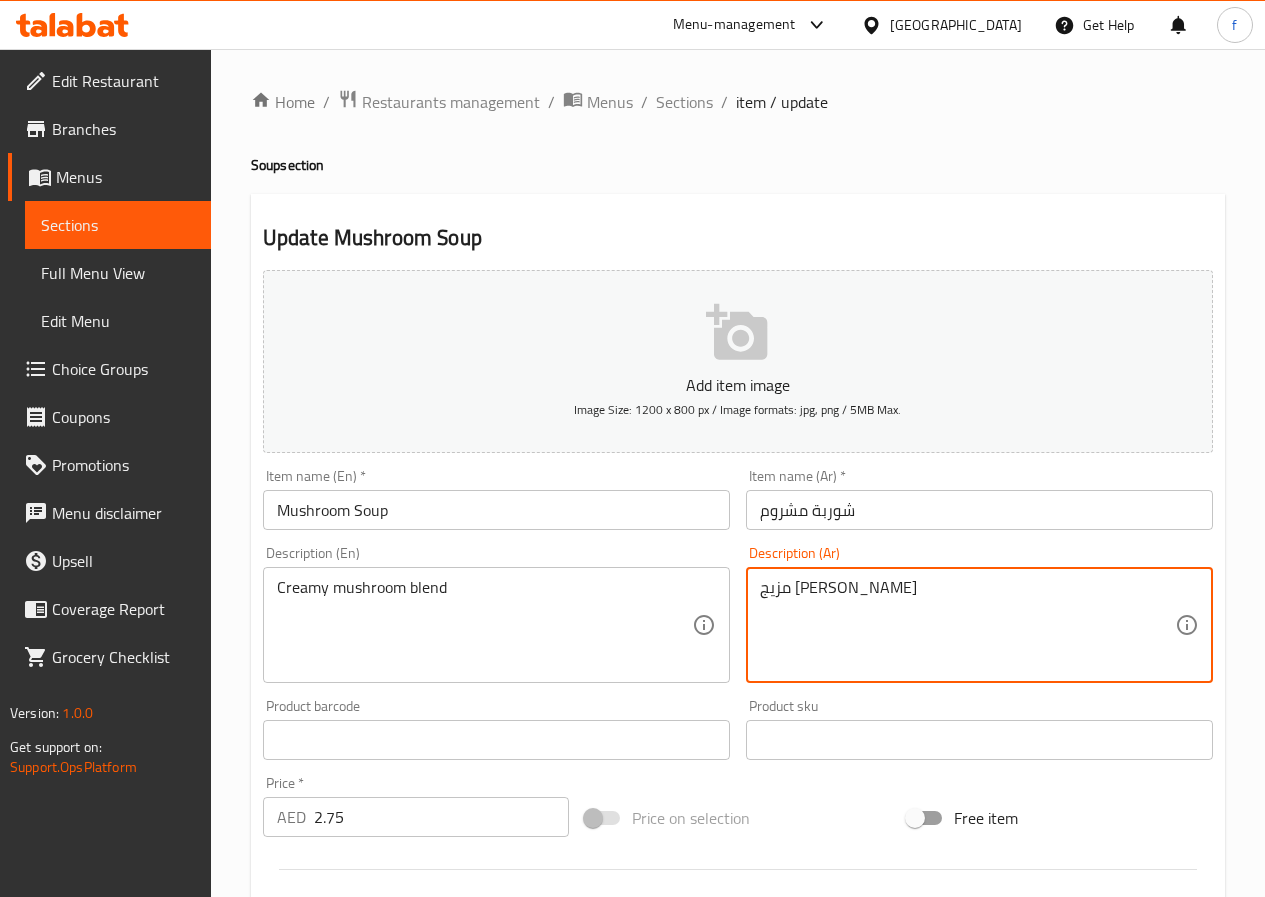 drag, startPoint x: 892, startPoint y: 589, endPoint x: 740, endPoint y: 592, distance: 152.0296 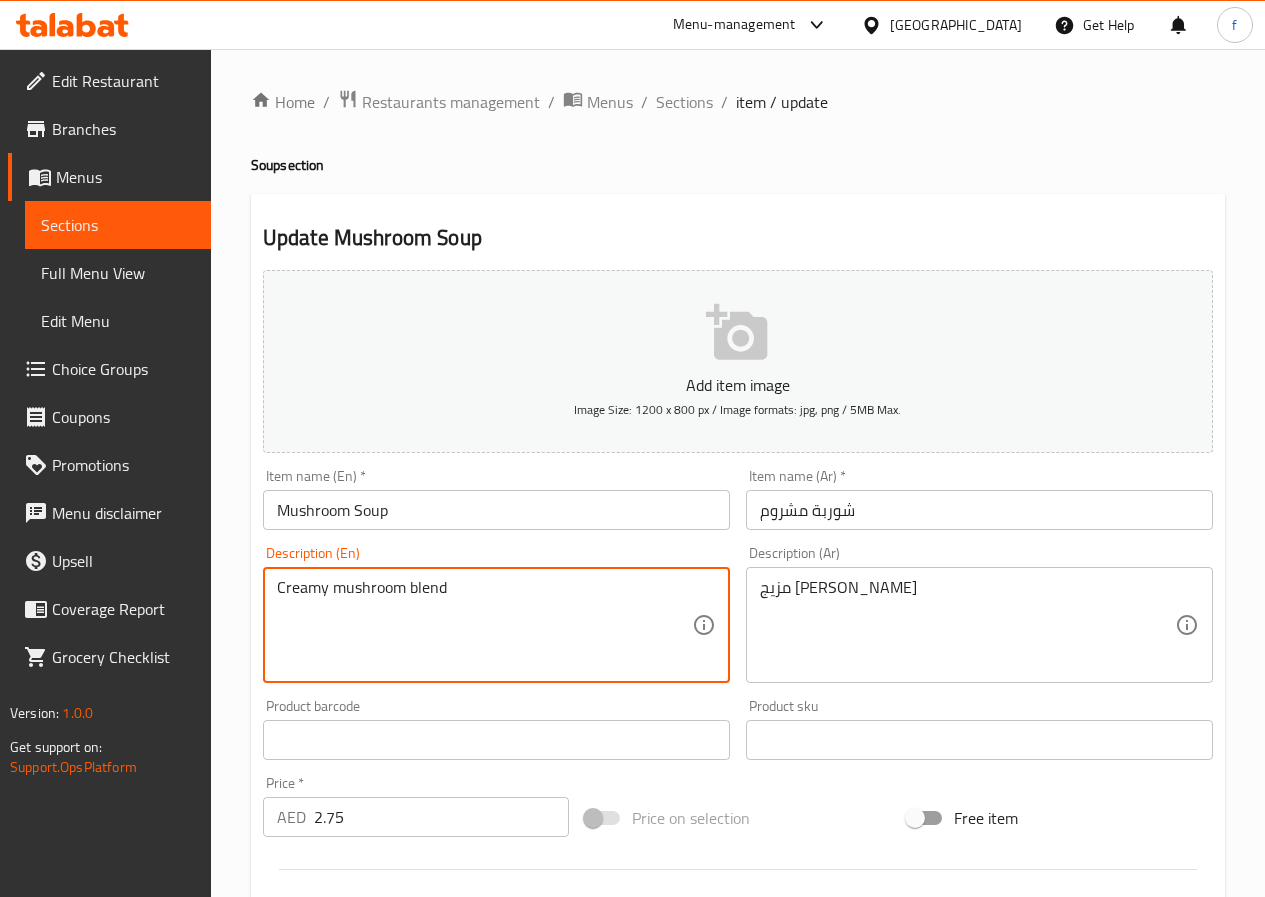click on "Creamy mushroom blend" at bounding box center (484, 625) 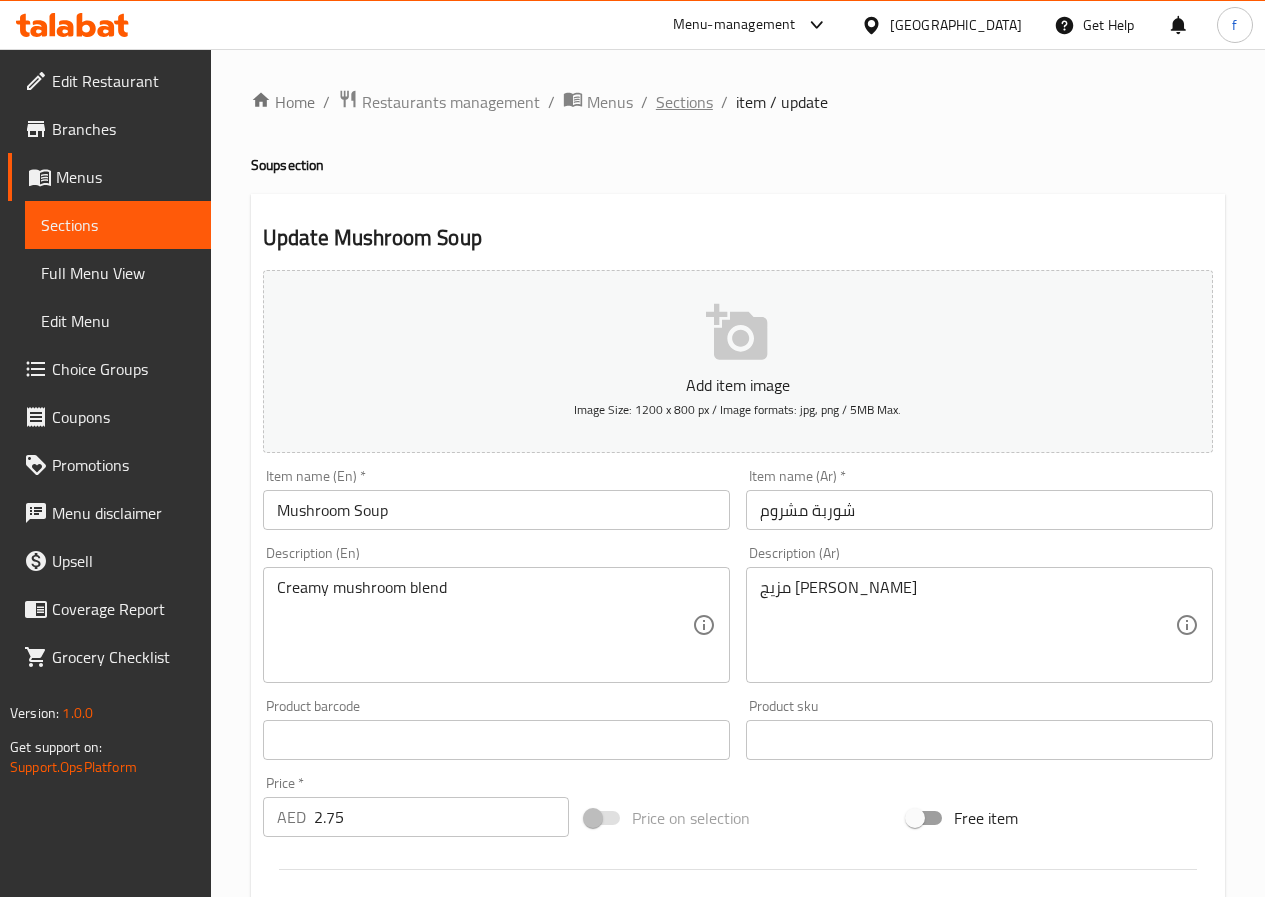 click on "Sections" at bounding box center [684, 102] 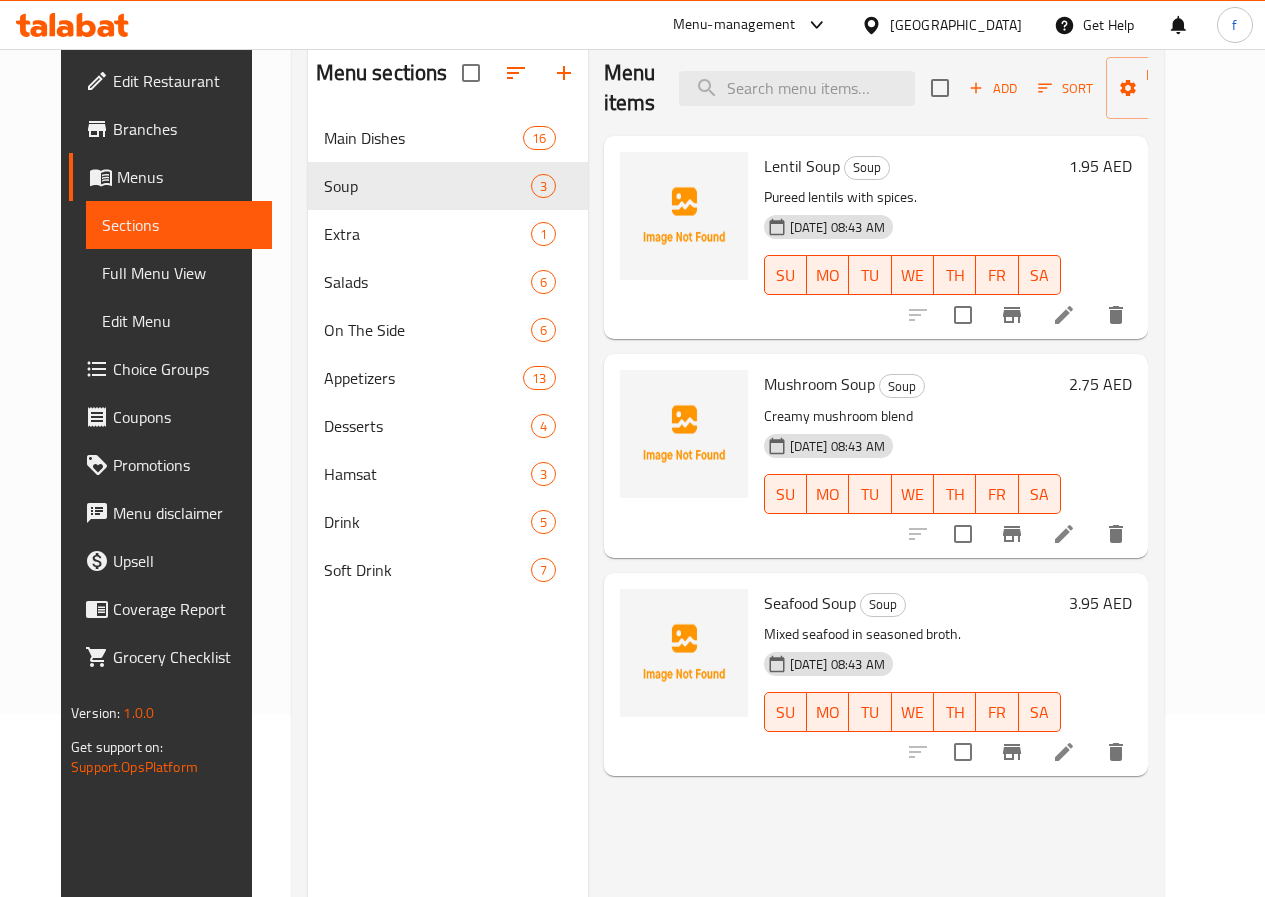 scroll, scrollTop: 200, scrollLeft: 0, axis: vertical 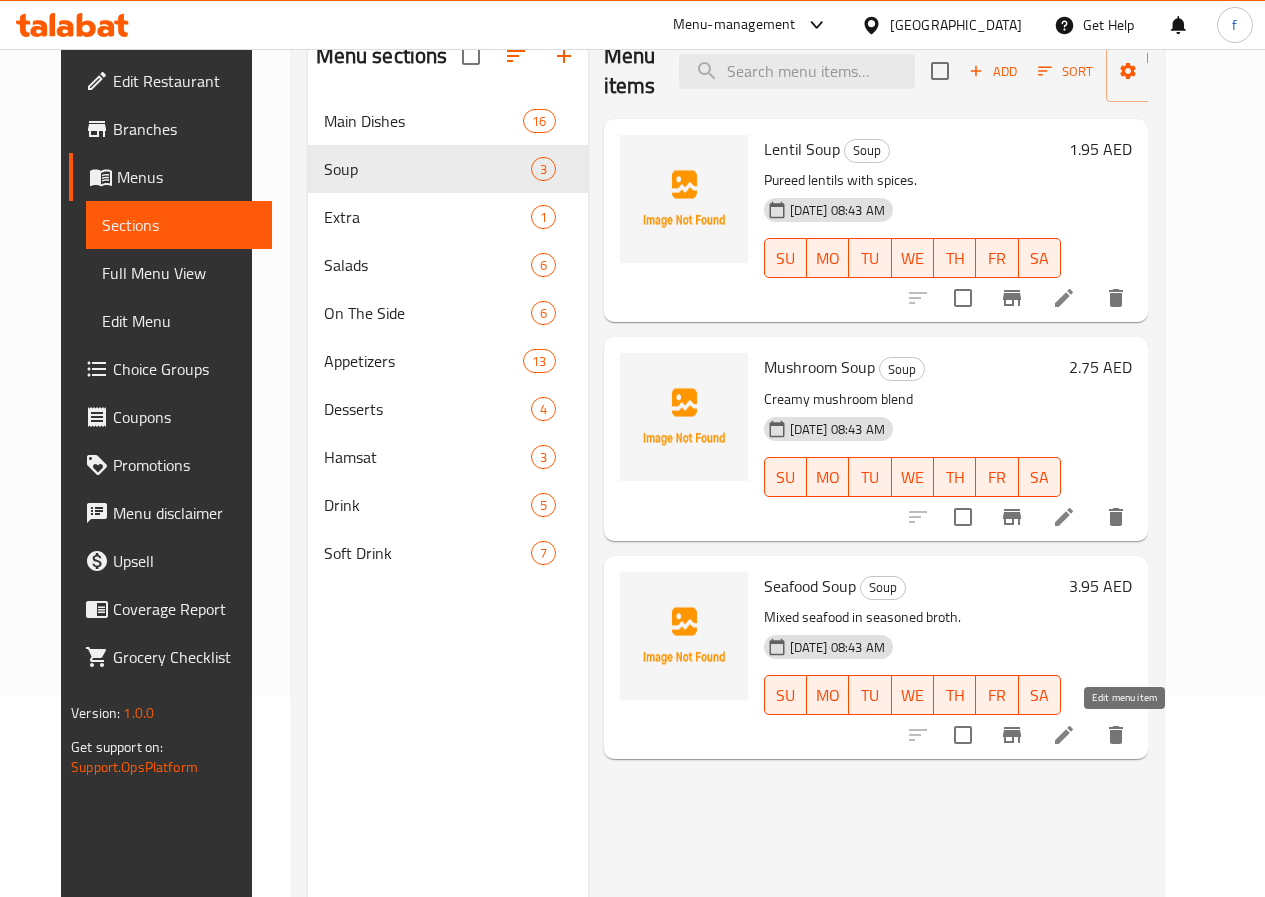 click 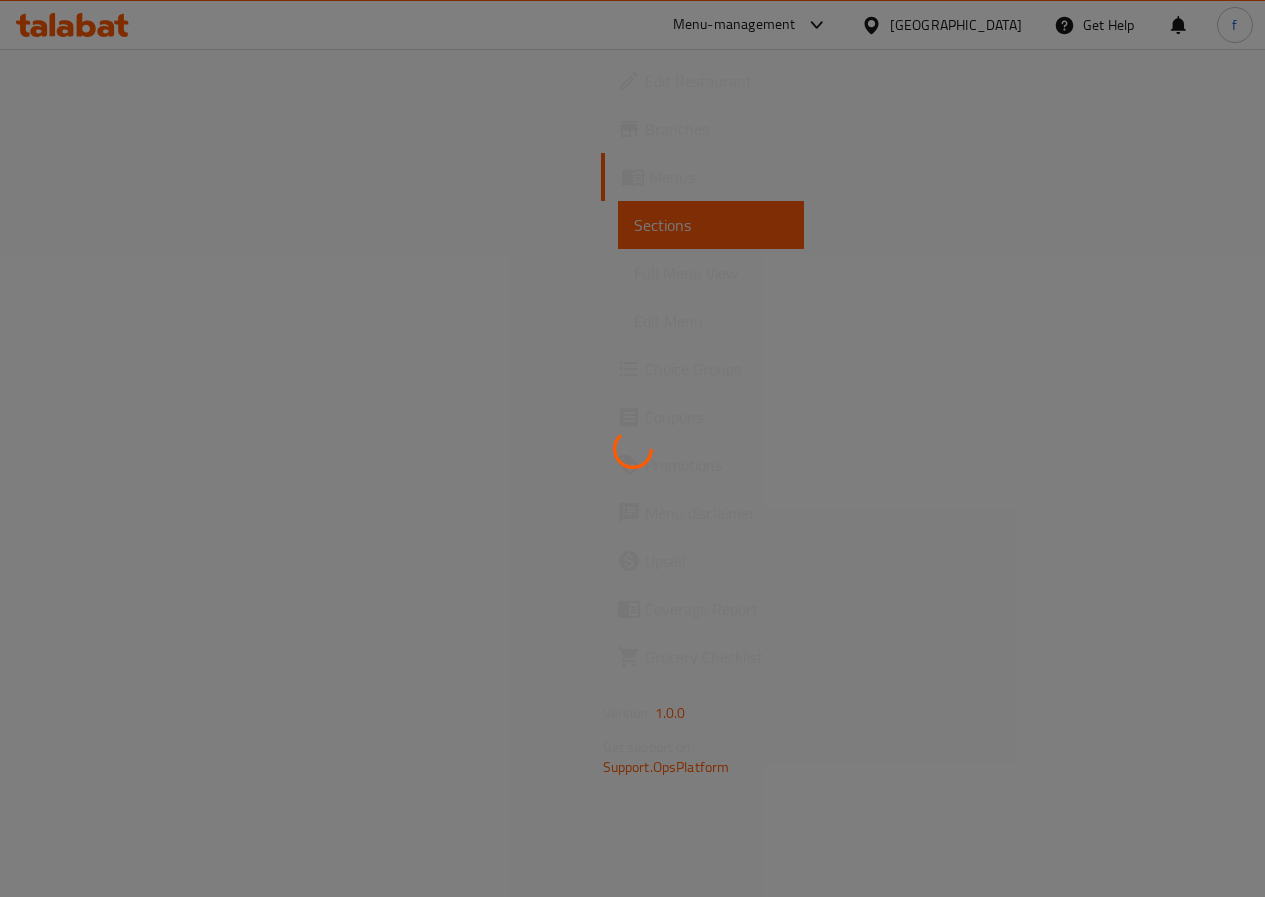 scroll, scrollTop: 0, scrollLeft: 0, axis: both 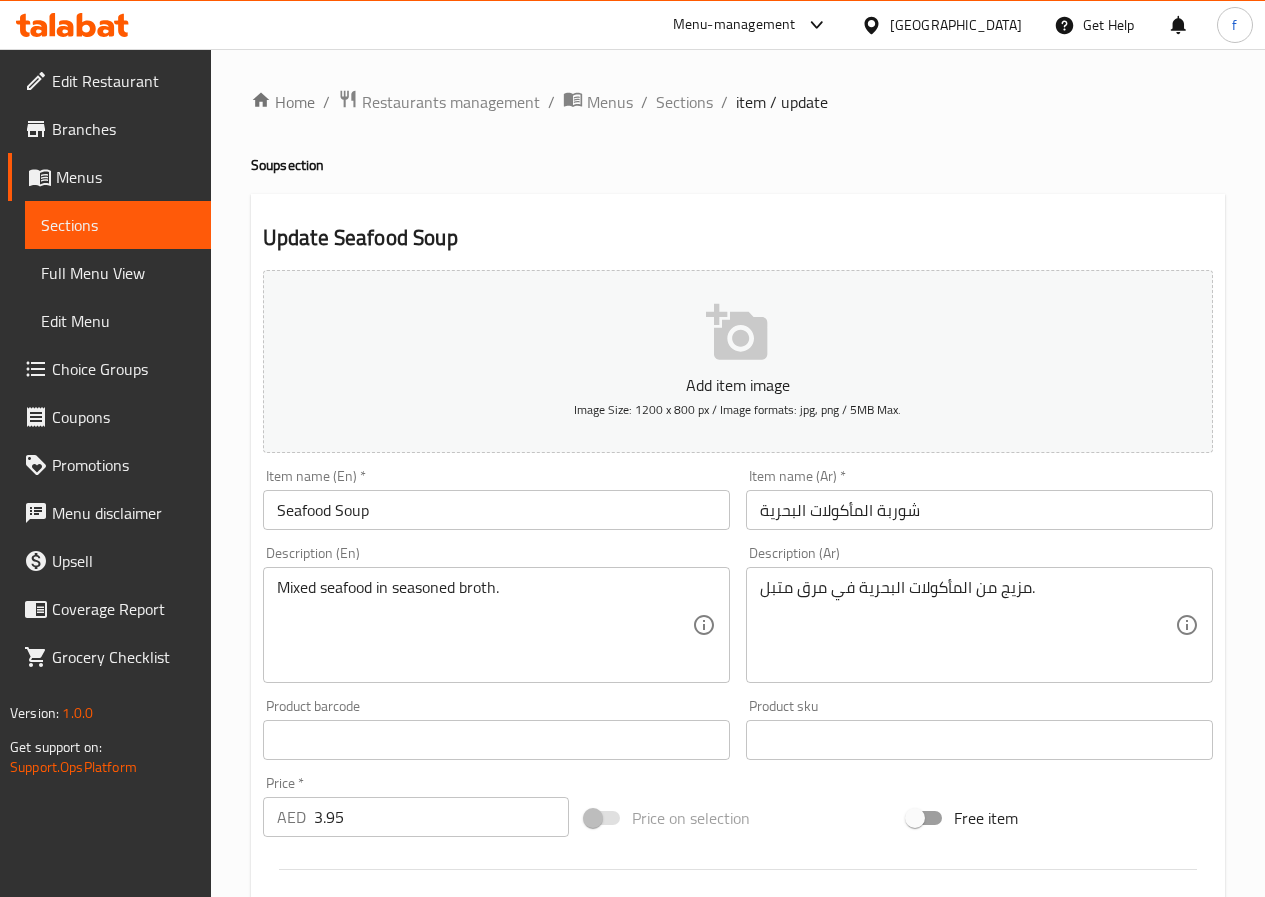 click on "Home / Restaurants management / Menus / Sections / item / update Soup  section Update Seafood Soup Add item image Image Size: 1200 x 800 px / Image formats: jpg, png / 5MB Max. Item name (En)   * Seafood Soup Item name (En)  * Item name (Ar)   * شوربة المأكولات البحرية Item name (Ar)  * Description (En) Mixed seafood in seasoned broth. Description (En) Description (Ar) مزيج من المأكولات البحرية في مرق متبل. Description (Ar) Product barcode Product barcode Product sku Product sku Price   * AED 3.95 Price  * Price on selection Free item Start Date Start Date End Date End Date Available Days SU MO TU WE TH FR SA Available from ​ ​ Available to ​ ​ Status Active Inactive Exclude from GEM Variations & Choices Add variant ASSIGN CHOICE GROUP Update" at bounding box center [738, 731] 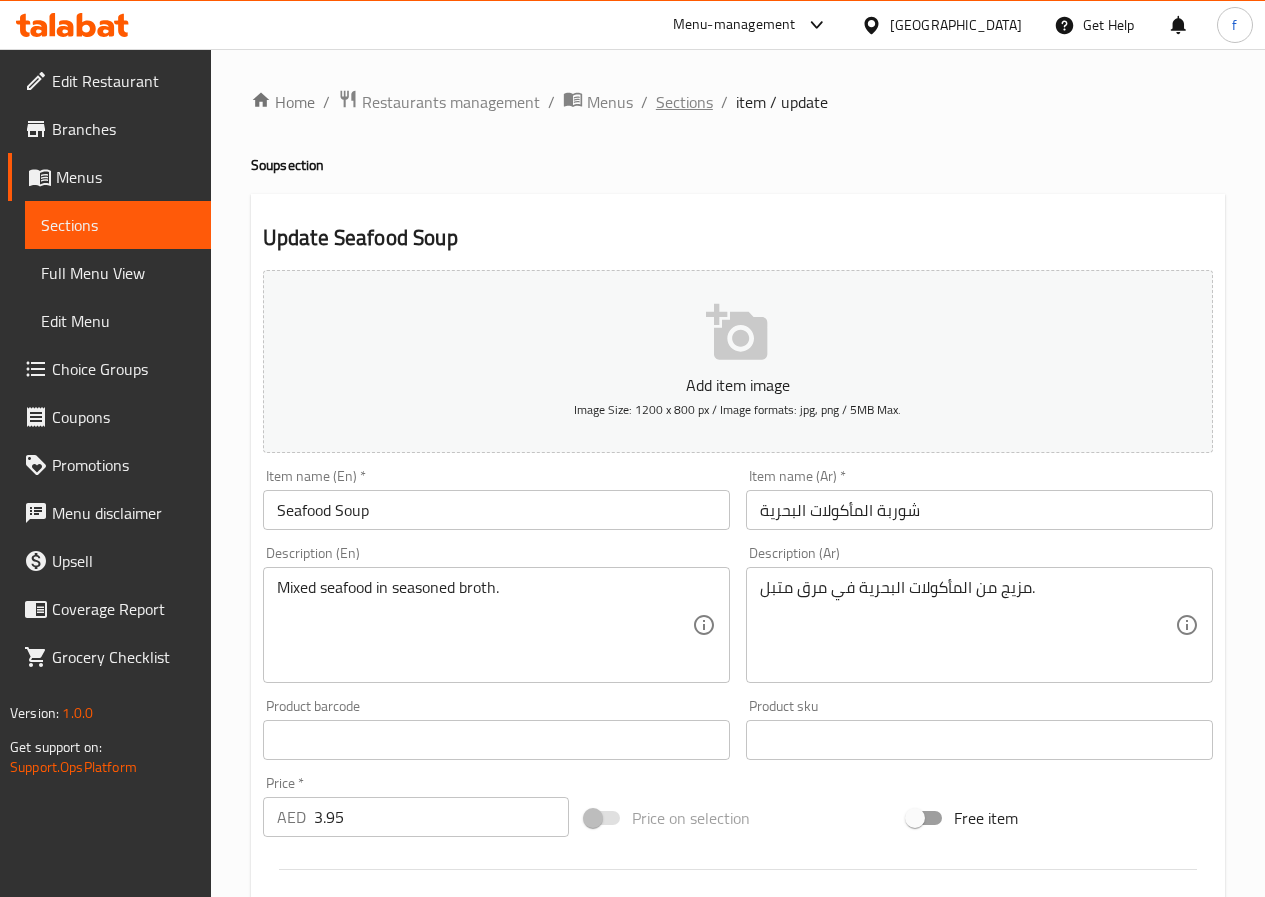 click on "Sections" at bounding box center (684, 102) 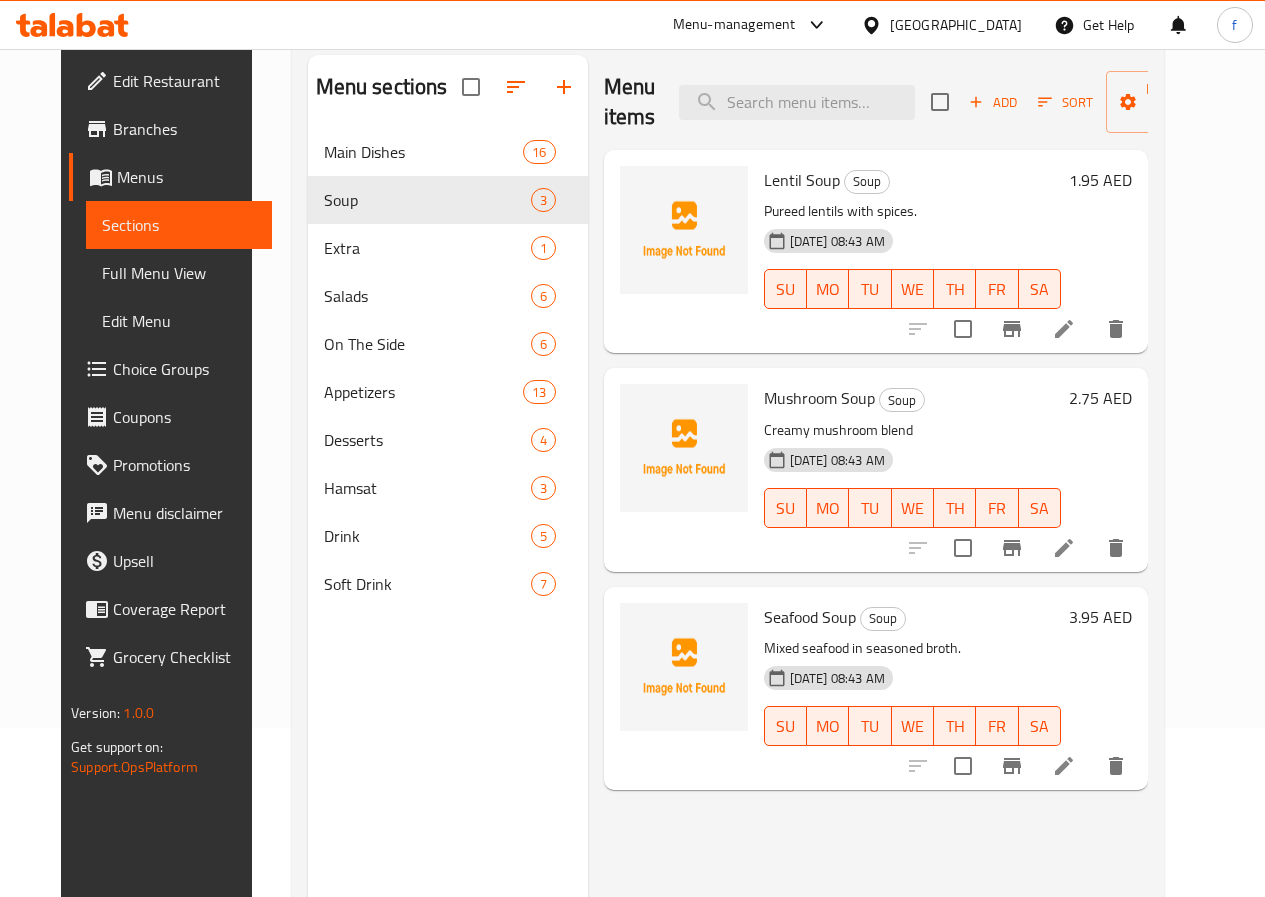 scroll, scrollTop: 0, scrollLeft: 0, axis: both 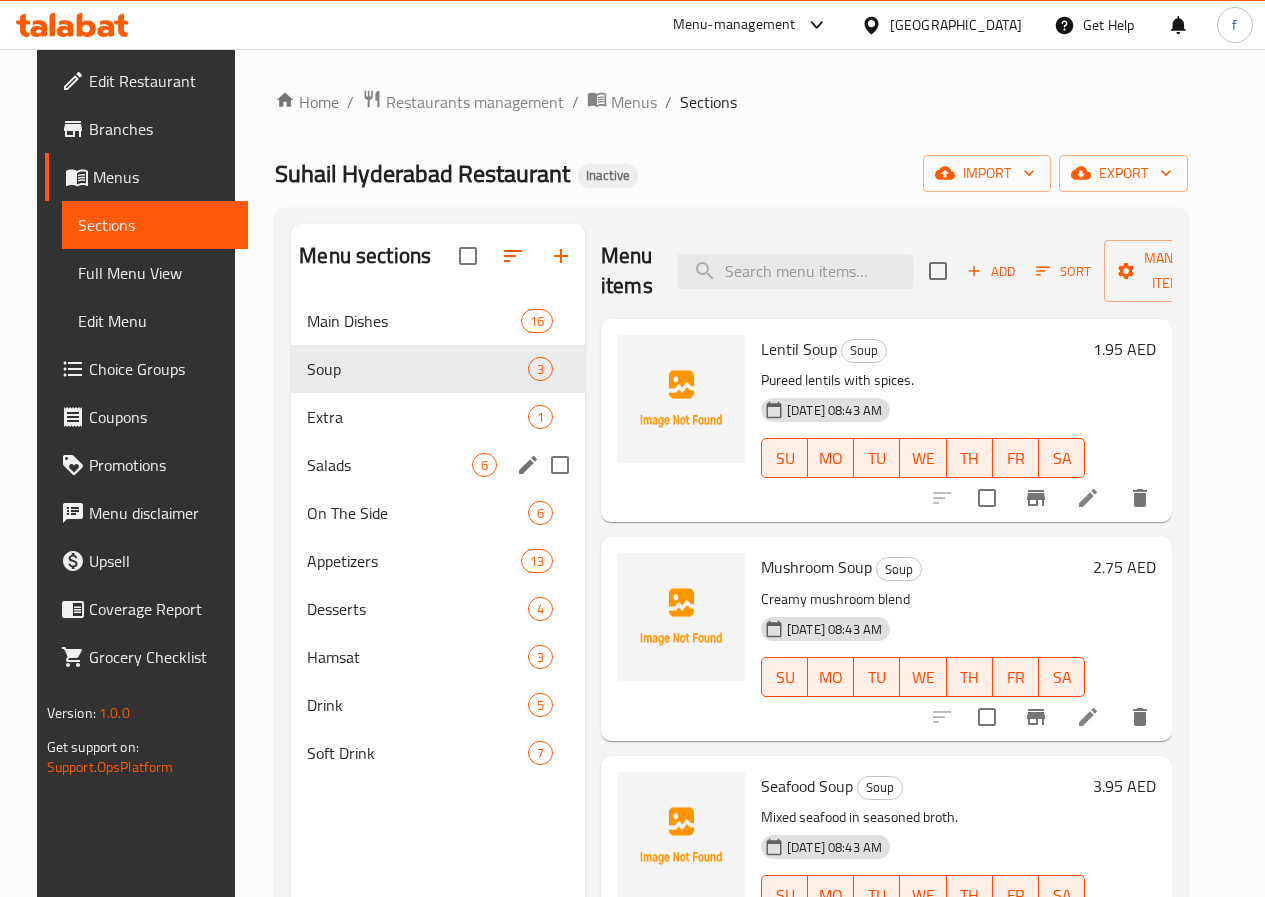 click on "Salads 6" at bounding box center [438, 465] 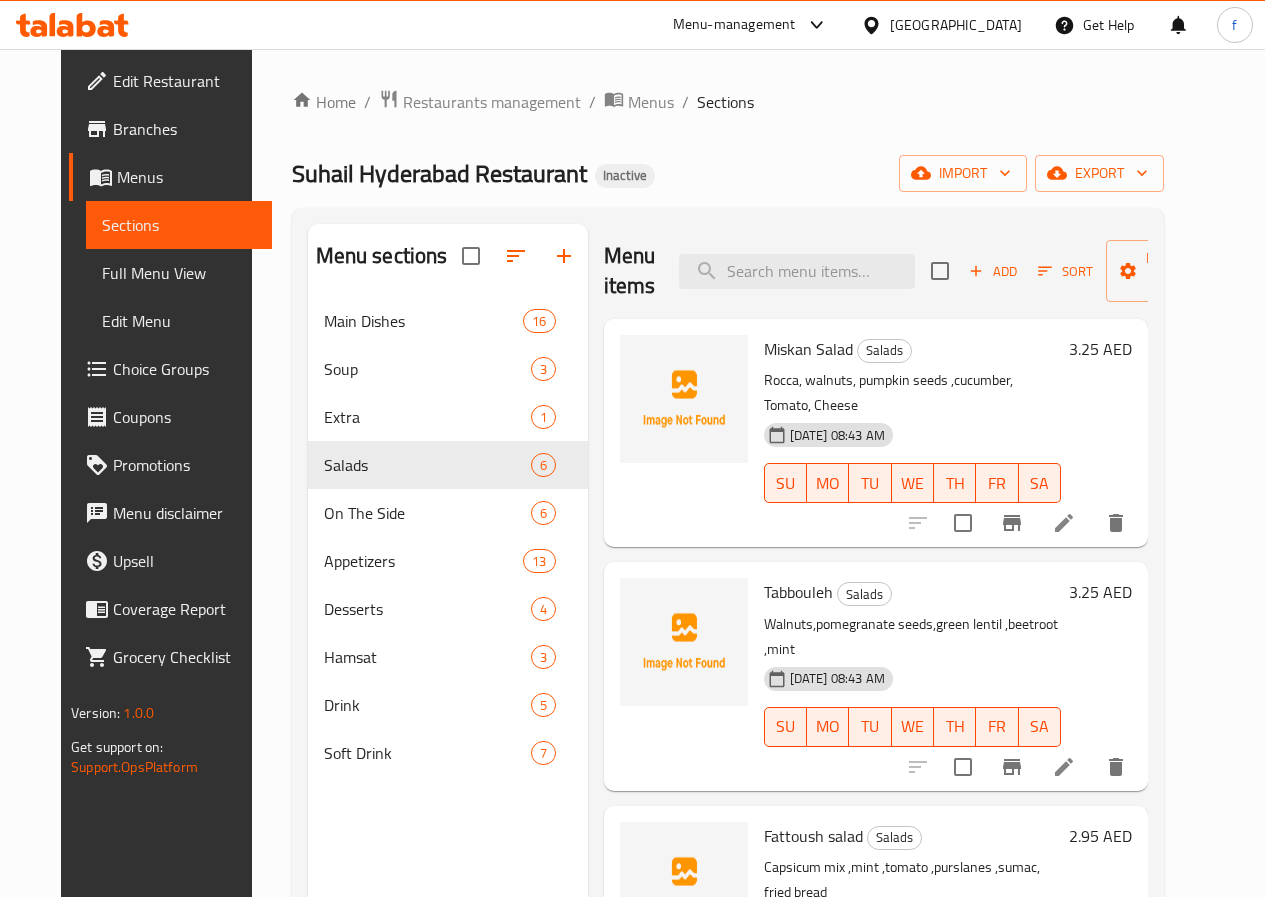 click at bounding box center [1064, 523] 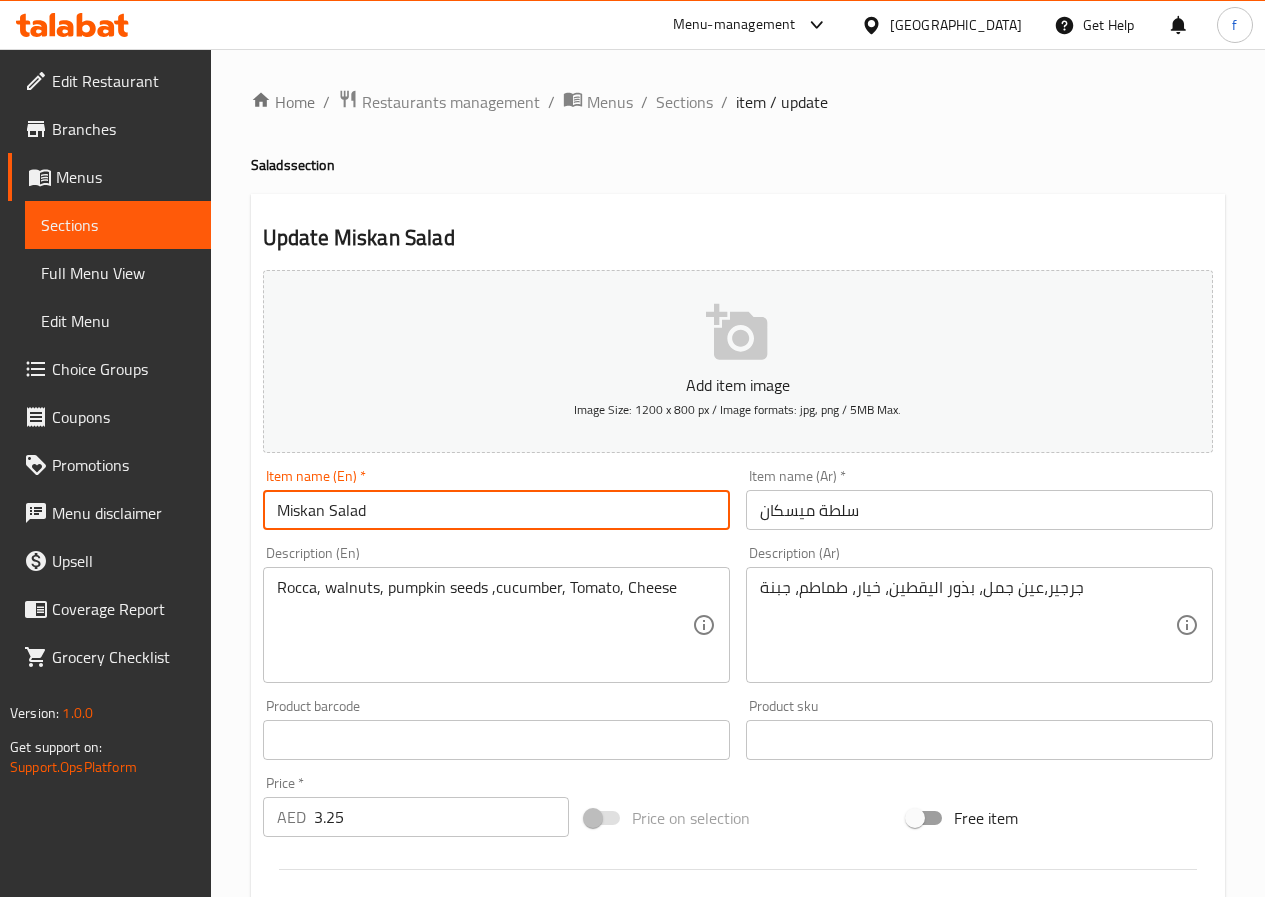 drag, startPoint x: 365, startPoint y: 511, endPoint x: 730, endPoint y: 499, distance: 365.1972 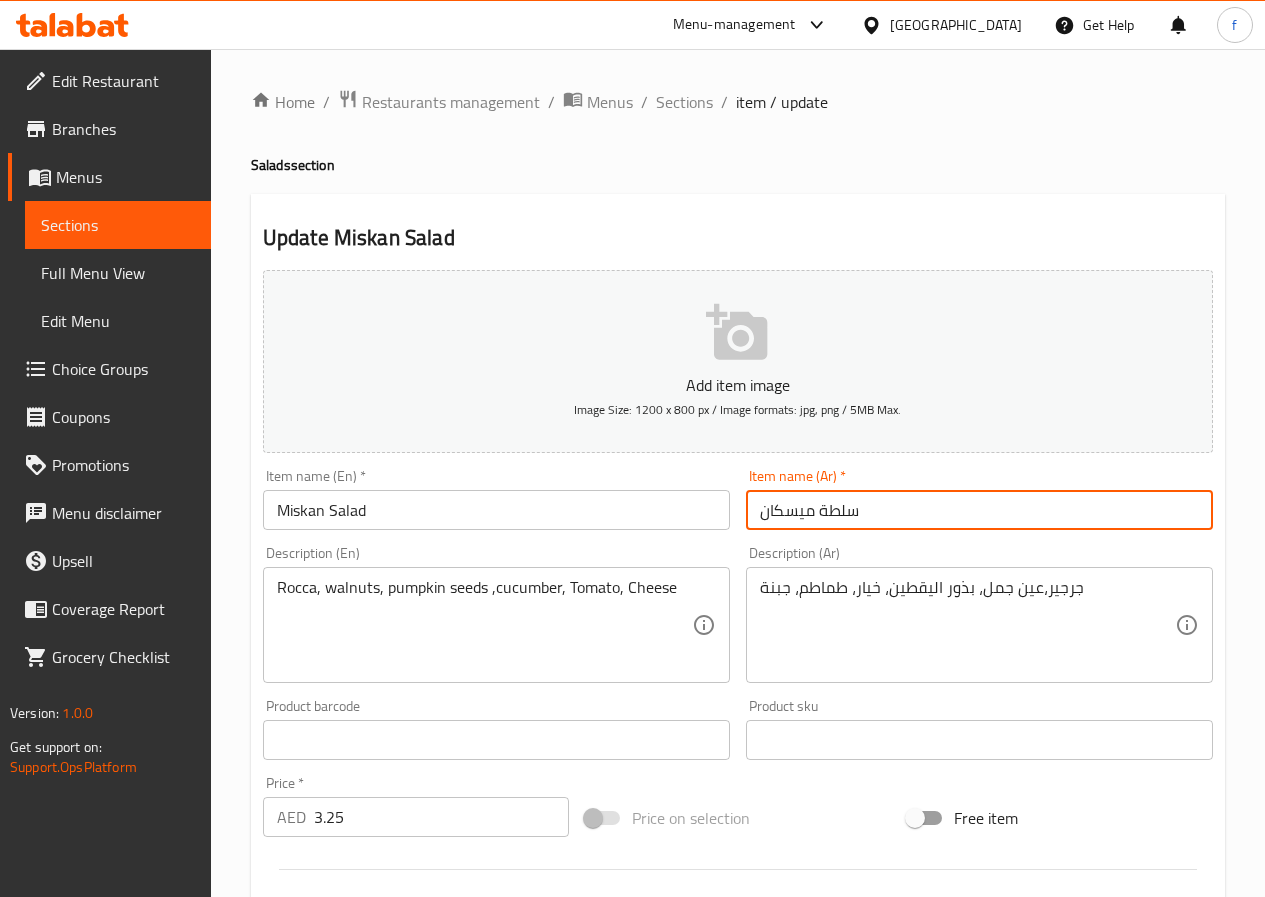 drag, startPoint x: 835, startPoint y: 517, endPoint x: 787, endPoint y: 515, distance: 48.04165 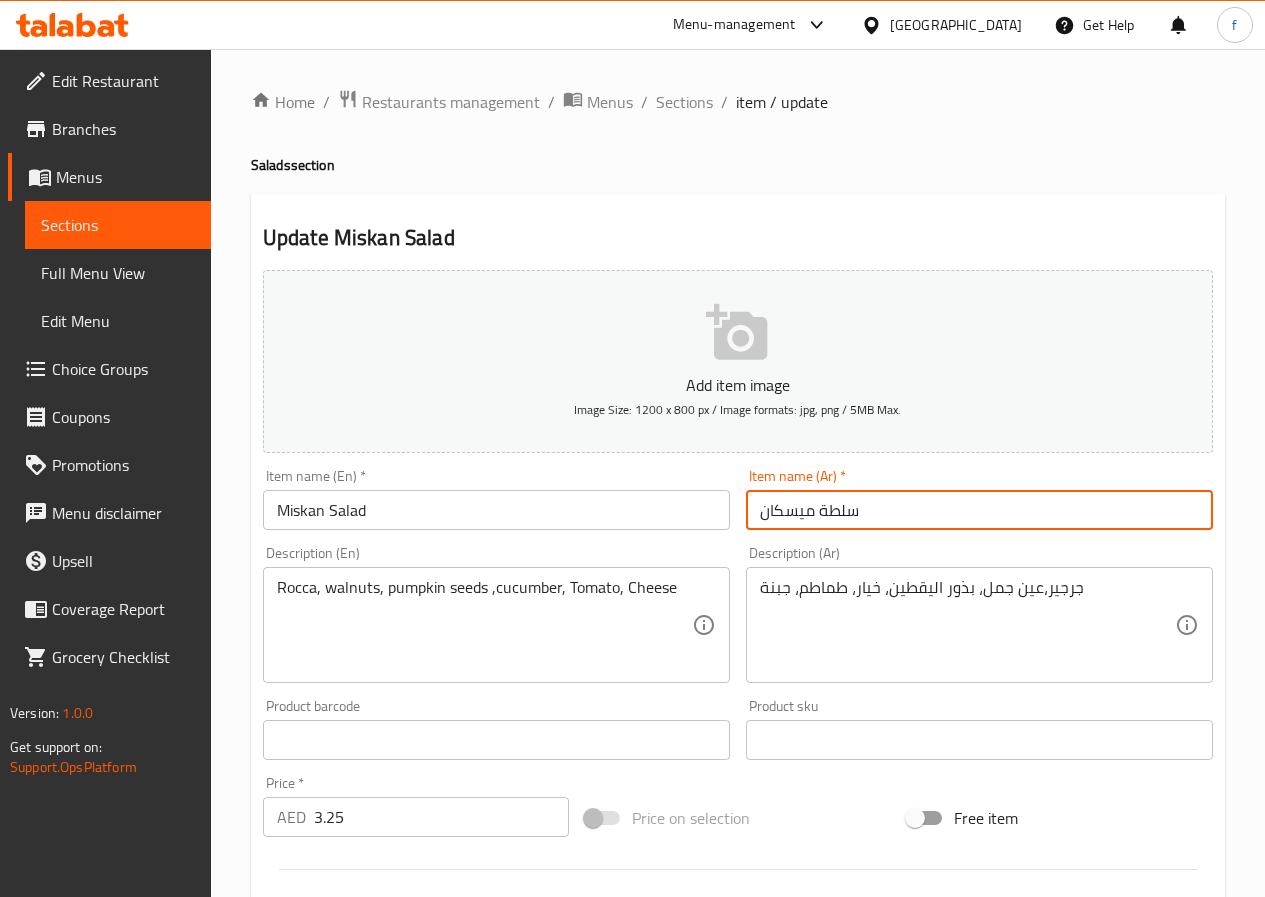 click on "Item name (En)   * Miskan Salad Item name (En)  *" at bounding box center (496, 499) 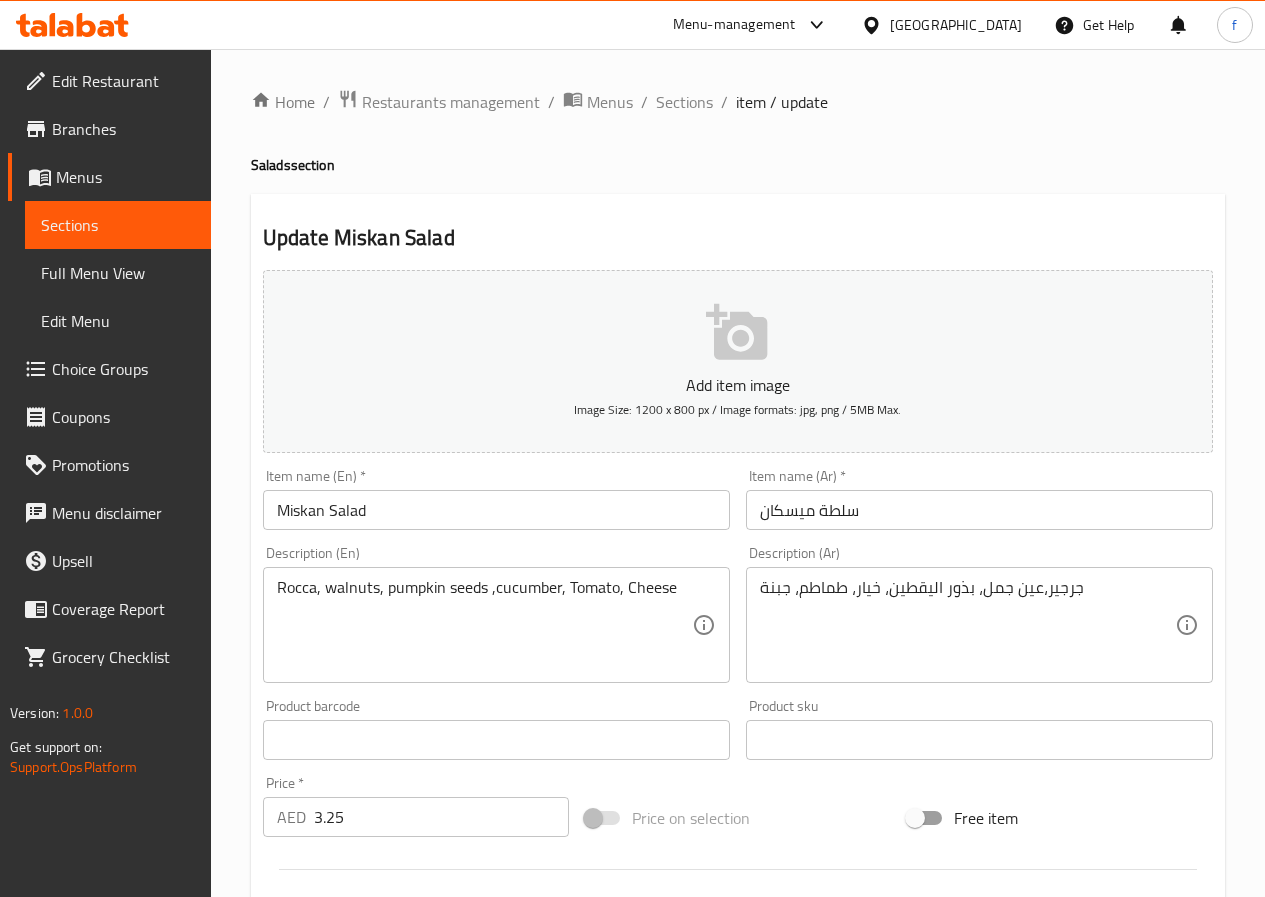 click on "Miskan Salad" at bounding box center [496, 510] 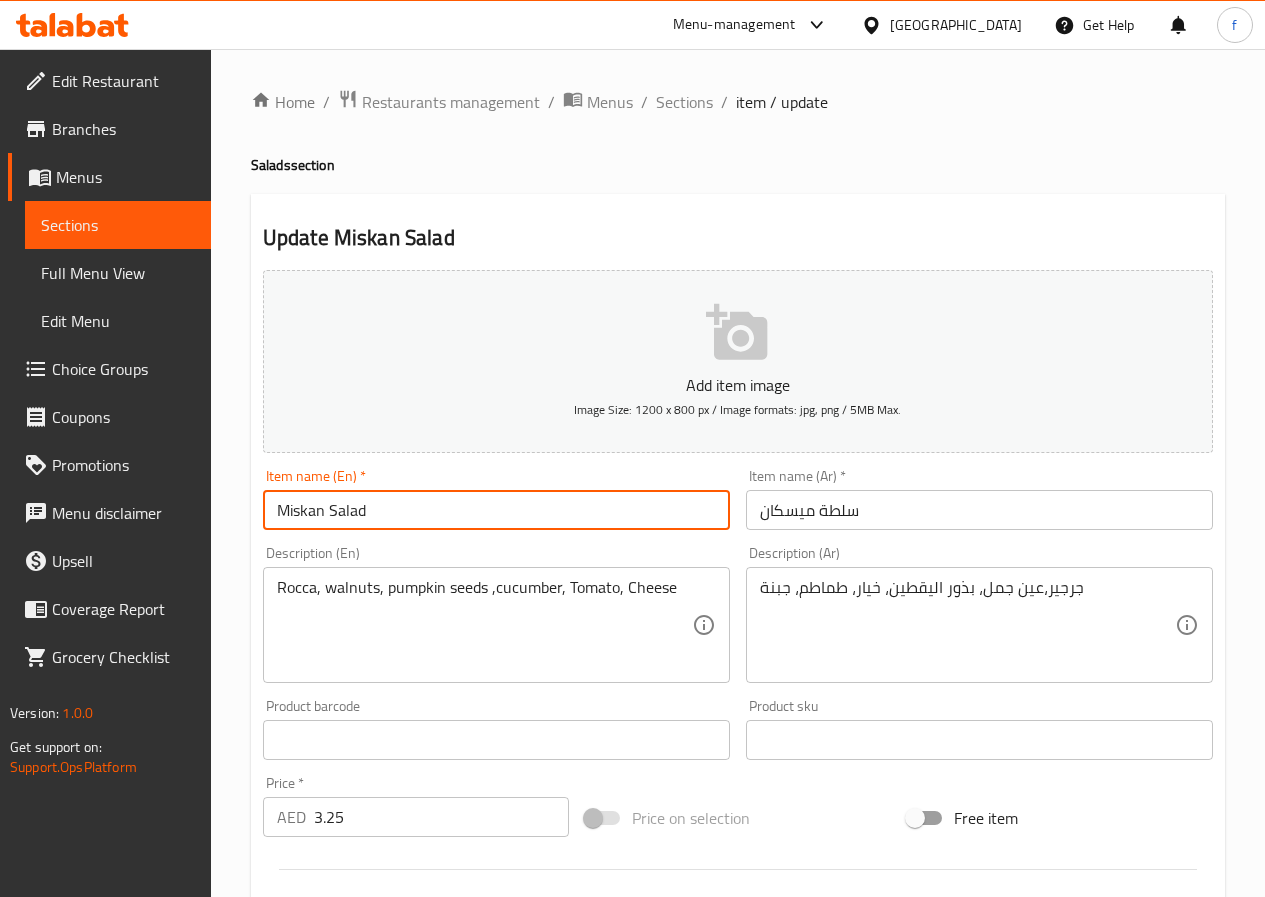 click on "Miskan Salad" at bounding box center (496, 510) 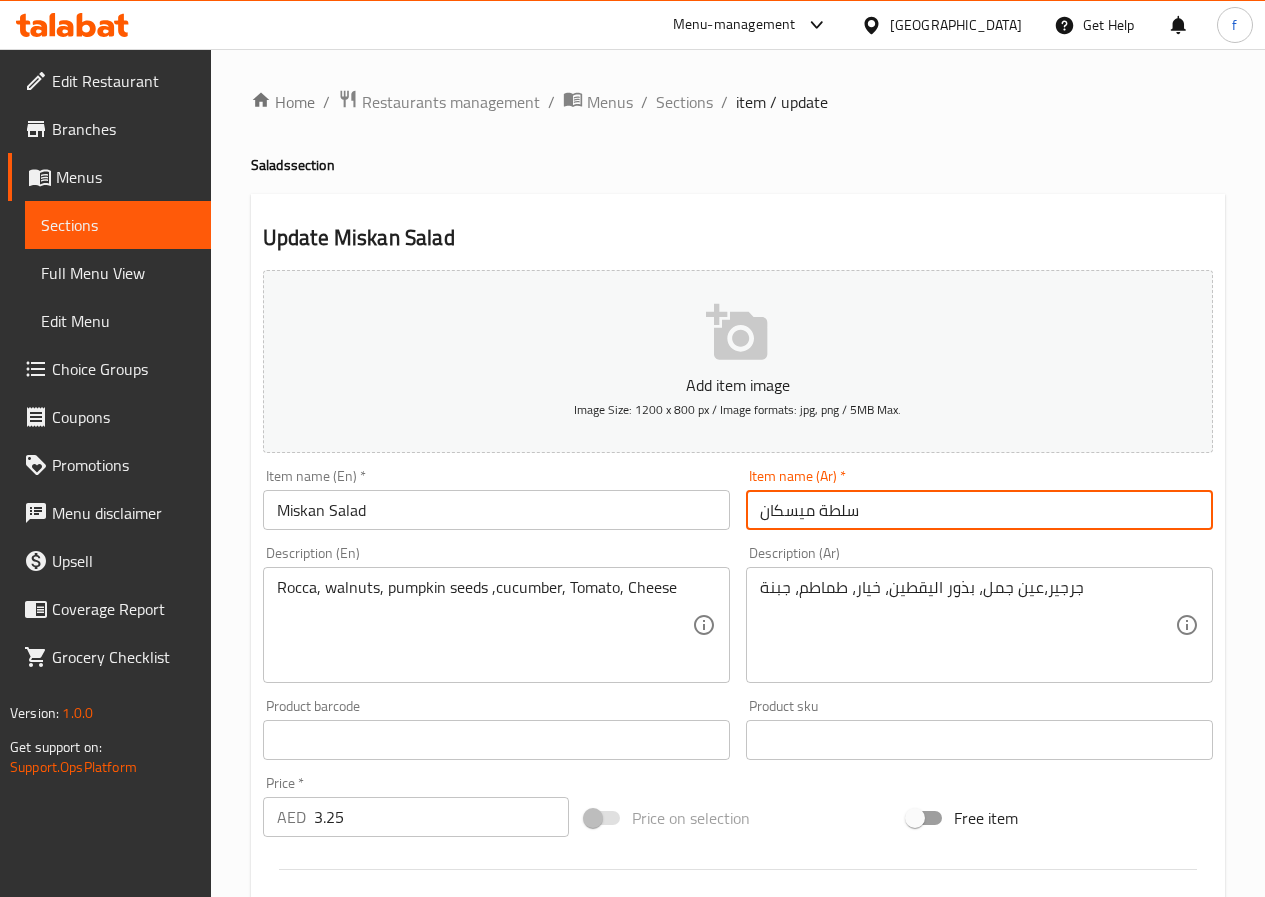 click on "سلطة ميسكان" at bounding box center (979, 510) 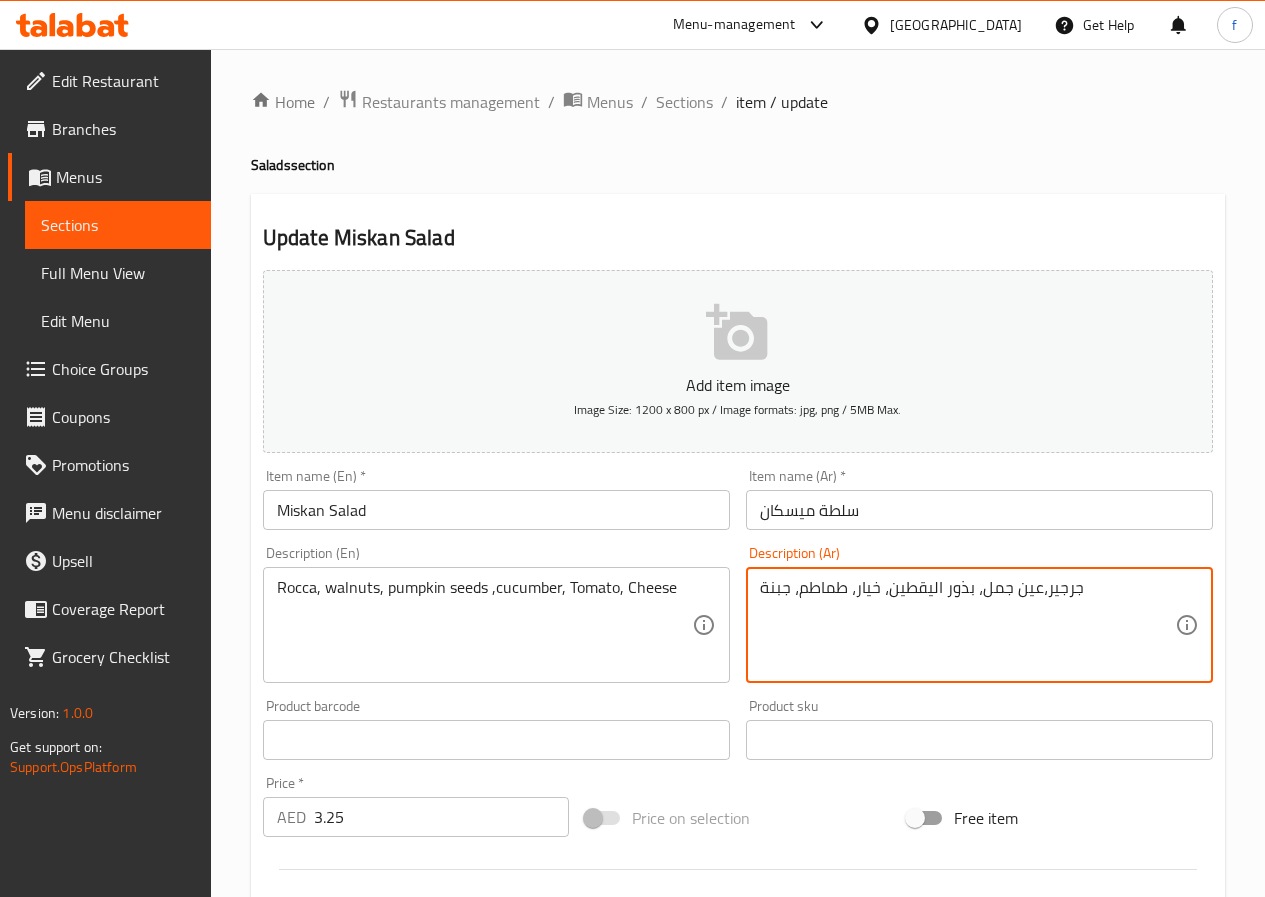 drag, startPoint x: 1034, startPoint y: 589, endPoint x: 981, endPoint y: 594, distance: 53.235325 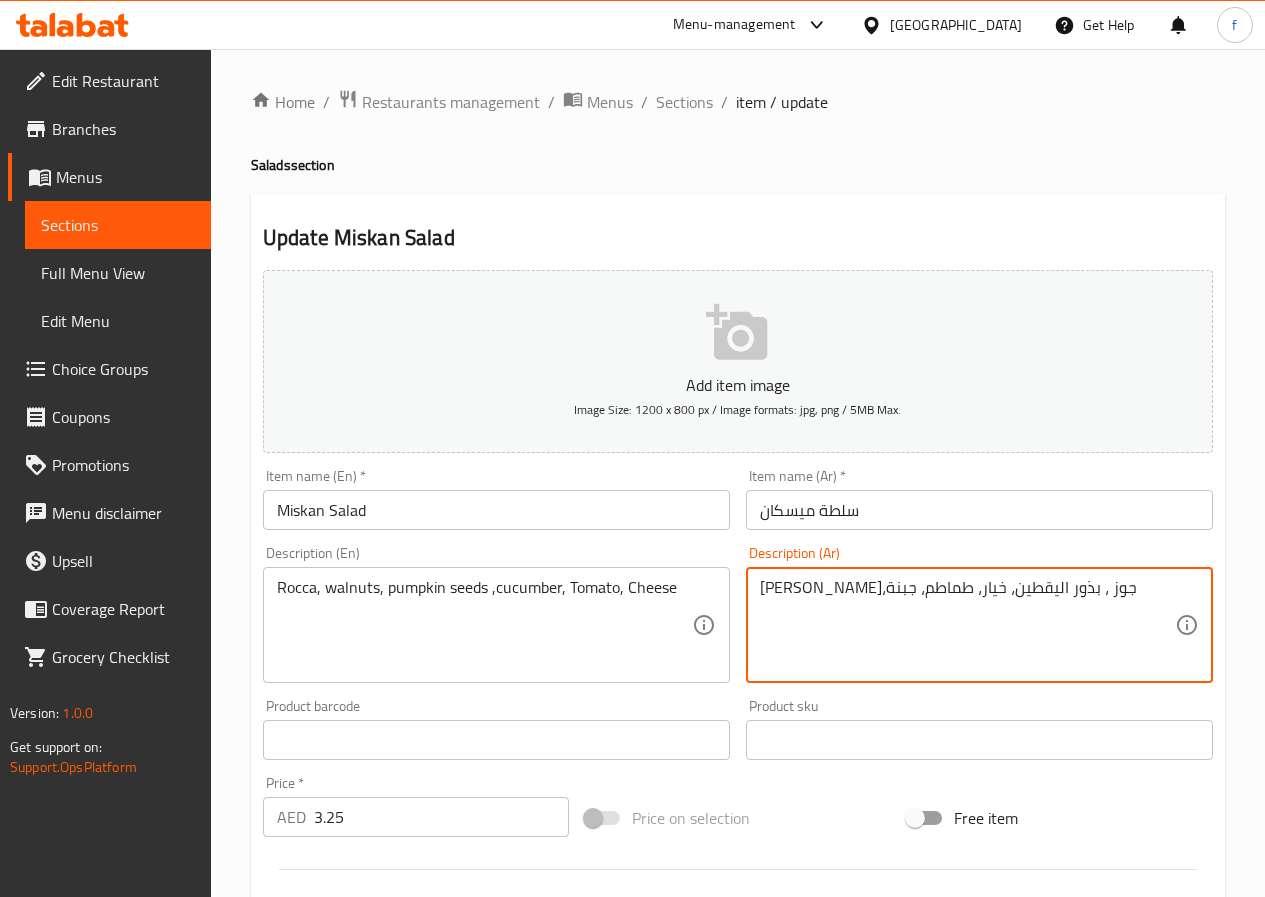 click on "[PERSON_NAME]،جوز ، بذور اليقطين، خيار، طماطم، جبنة" at bounding box center (967, 625) 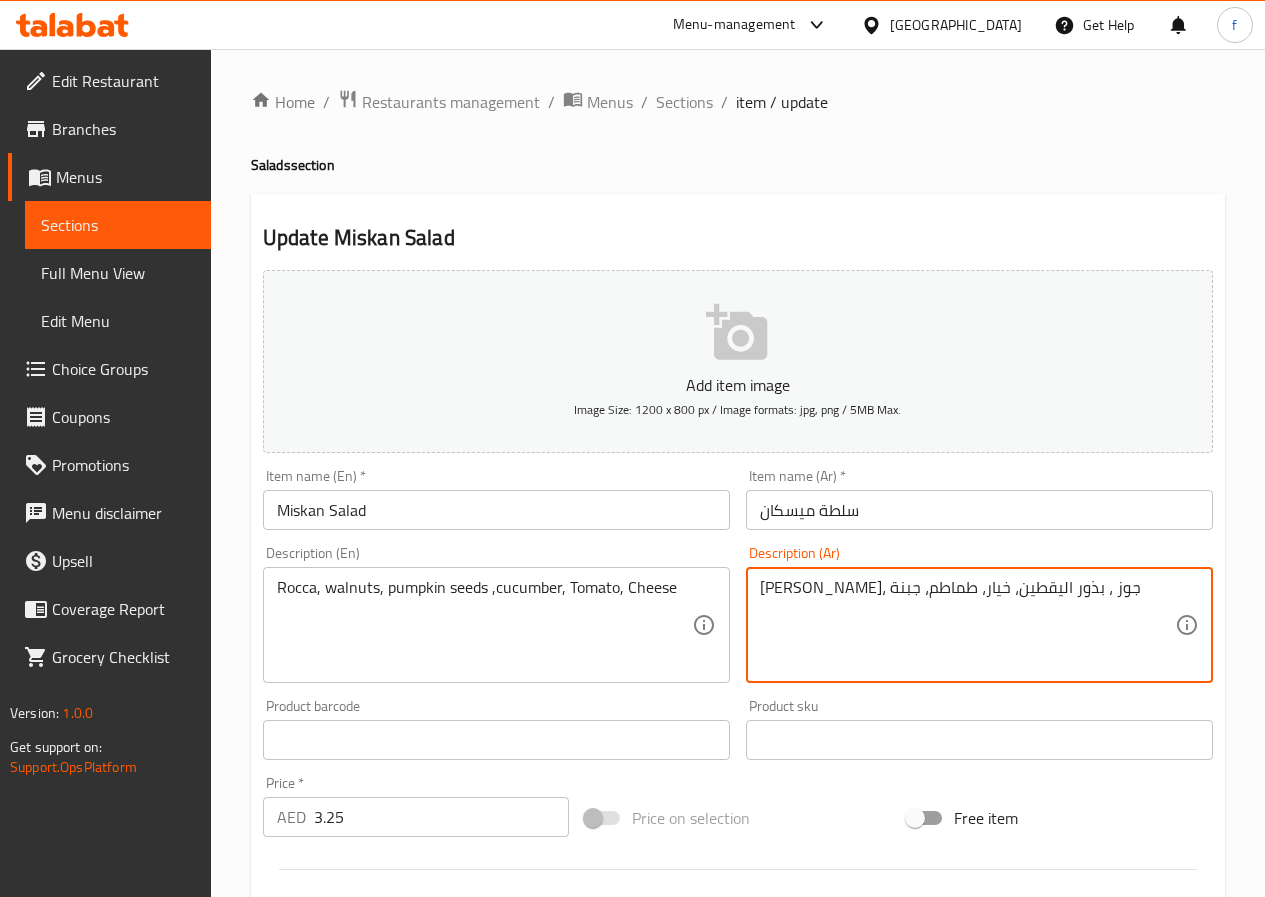 type on "[PERSON_NAME]، جوز ، بذور اليقطين، خيار، طماطم، جبنة" 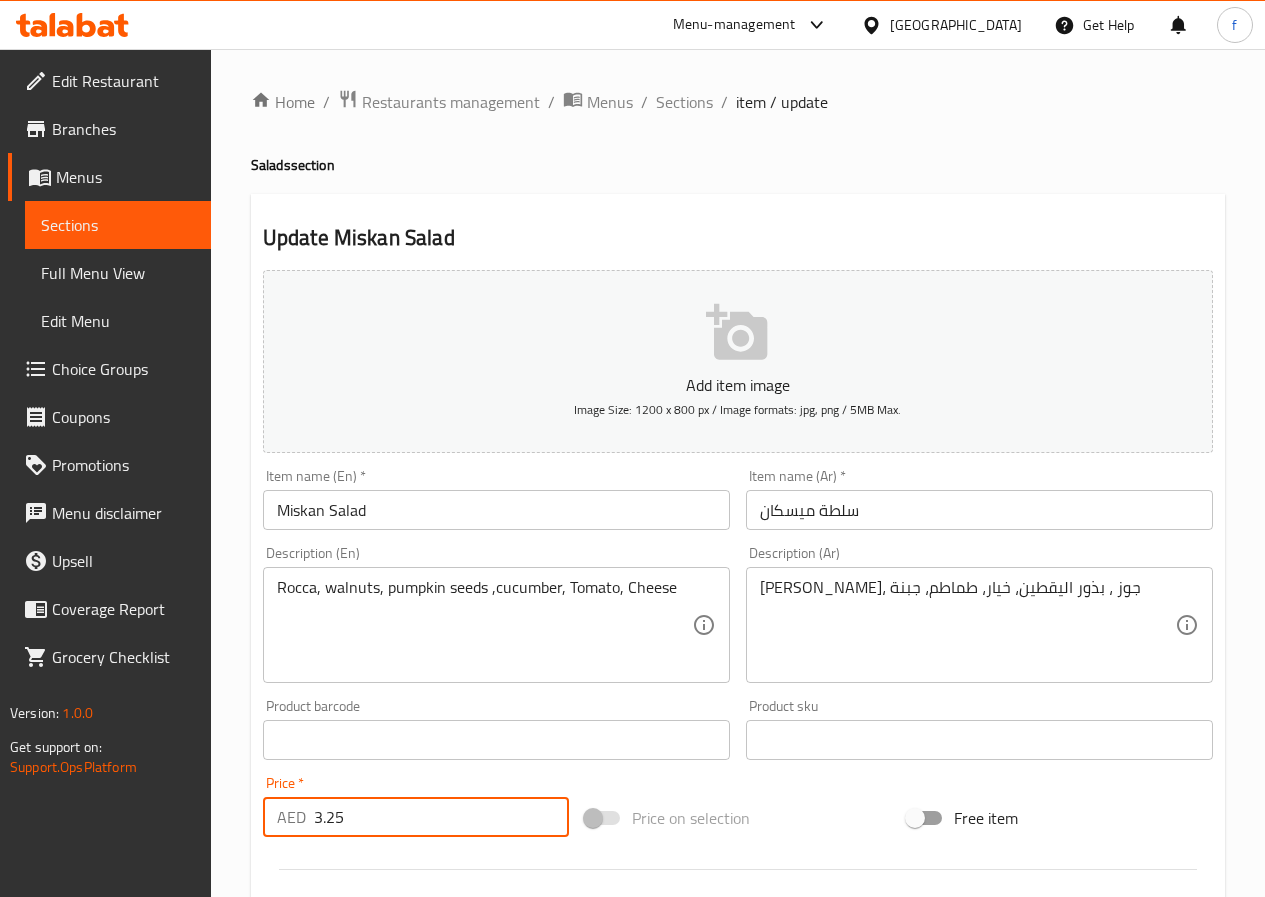 drag, startPoint x: 347, startPoint y: 811, endPoint x: 303, endPoint y: 815, distance: 44.181442 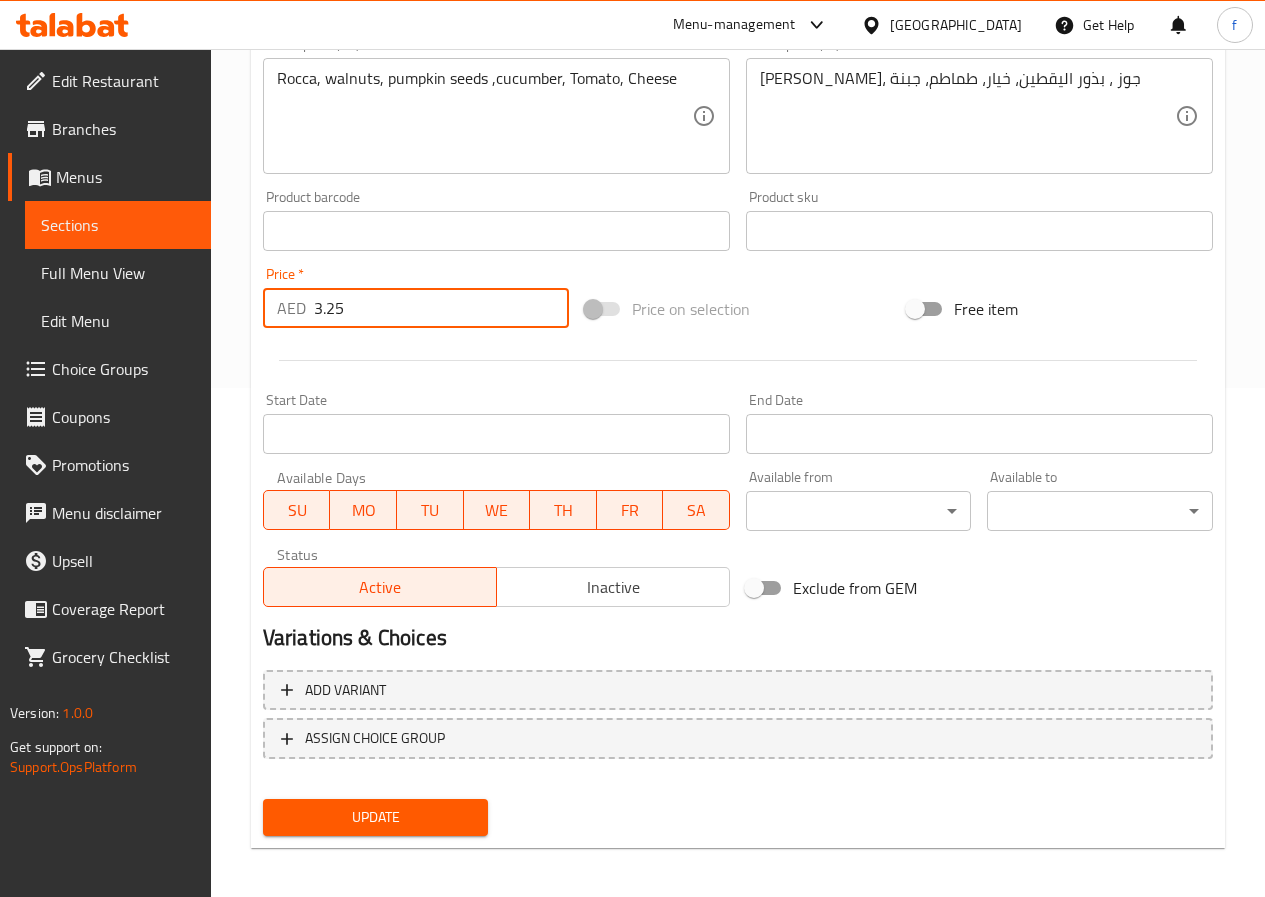 scroll, scrollTop: 516, scrollLeft: 0, axis: vertical 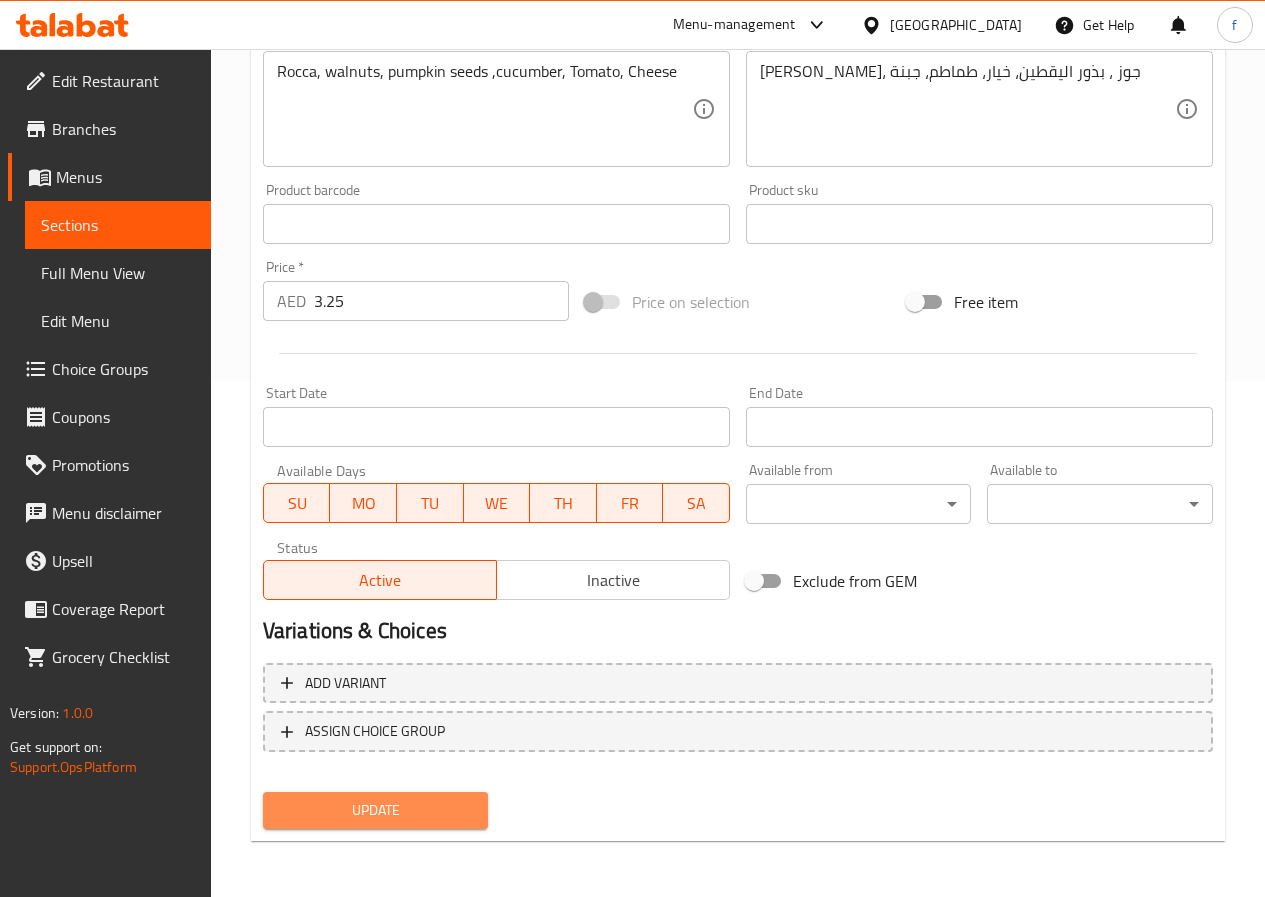 click on "Update" at bounding box center (376, 810) 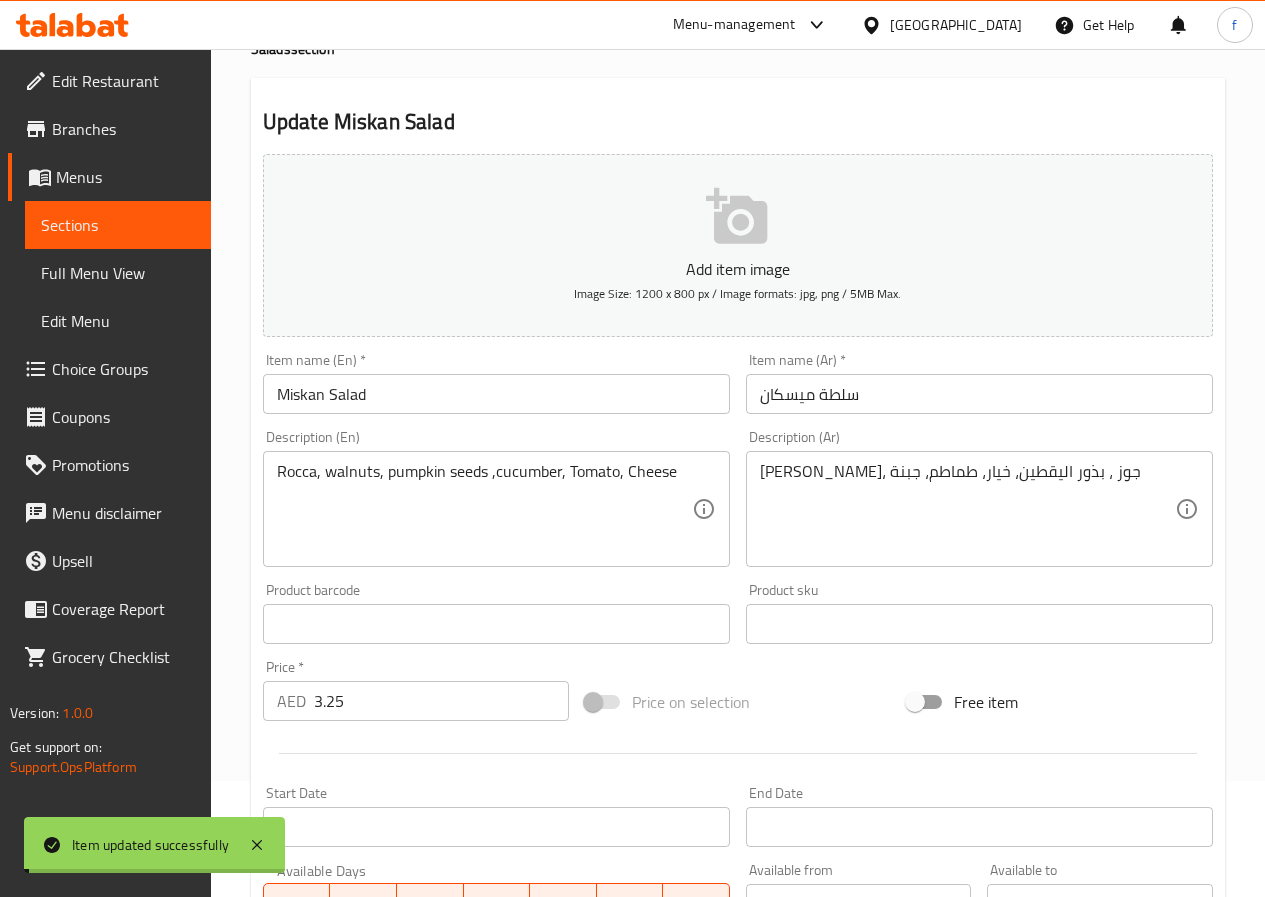 scroll, scrollTop: 0, scrollLeft: 0, axis: both 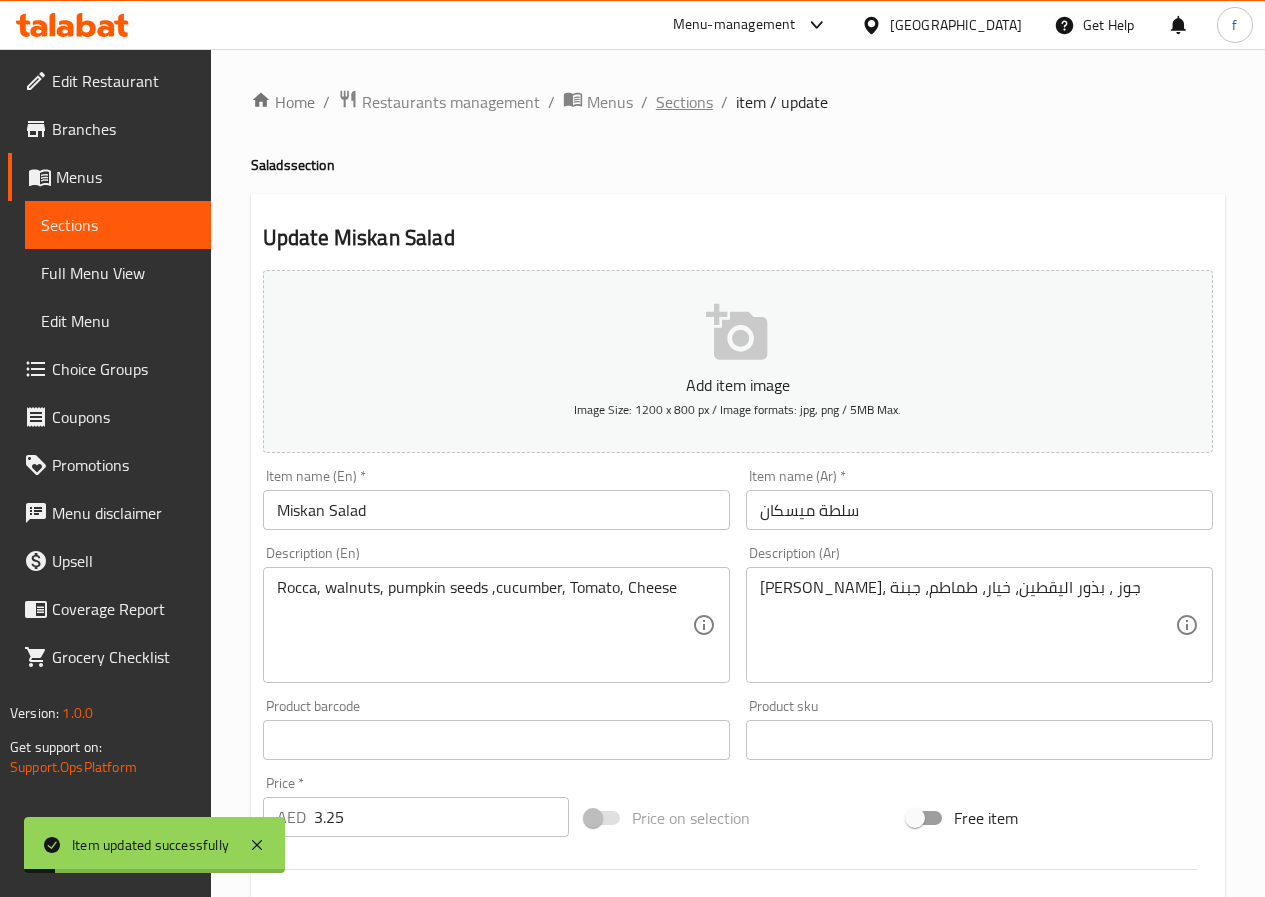 click on "Sections" at bounding box center (684, 102) 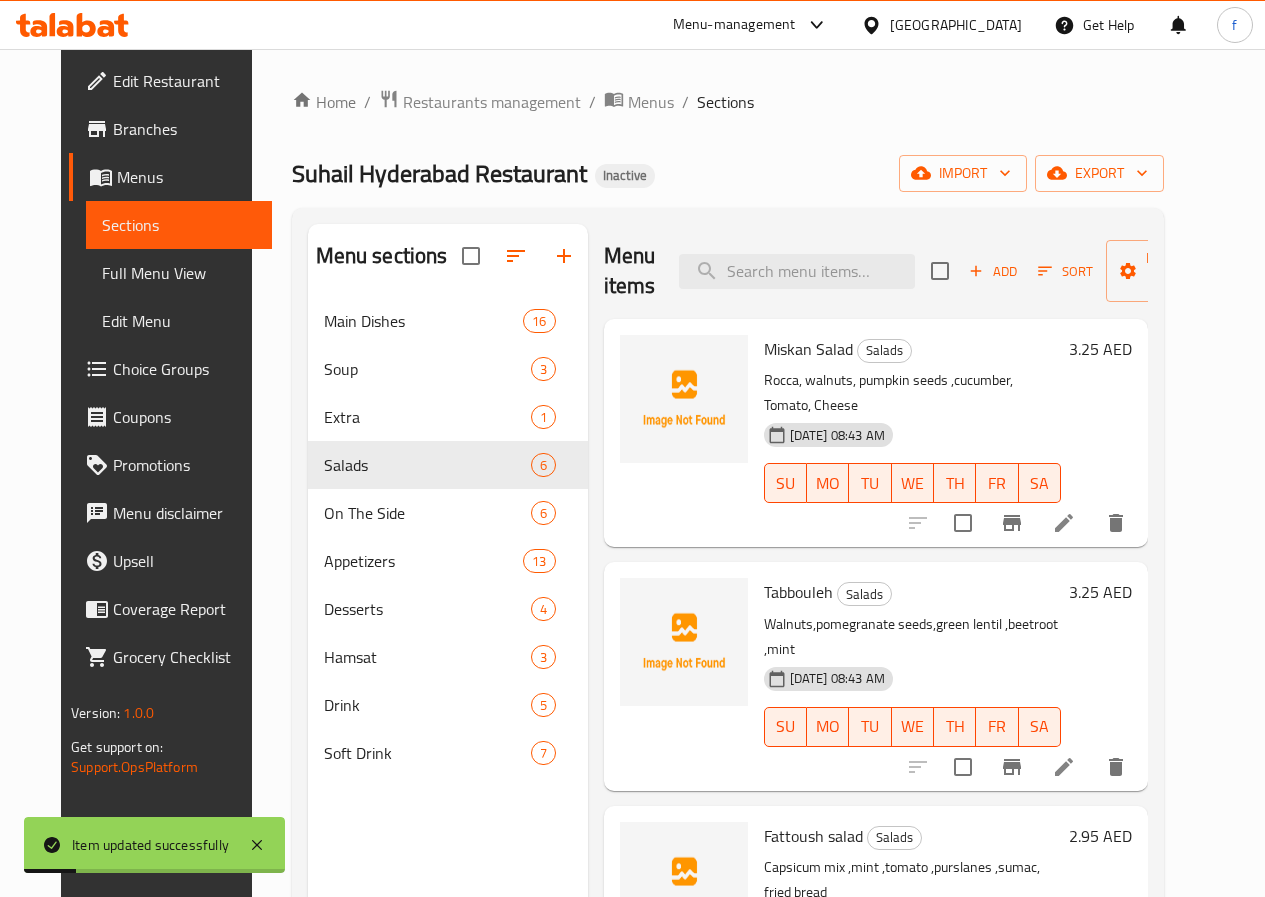 scroll, scrollTop: 100, scrollLeft: 0, axis: vertical 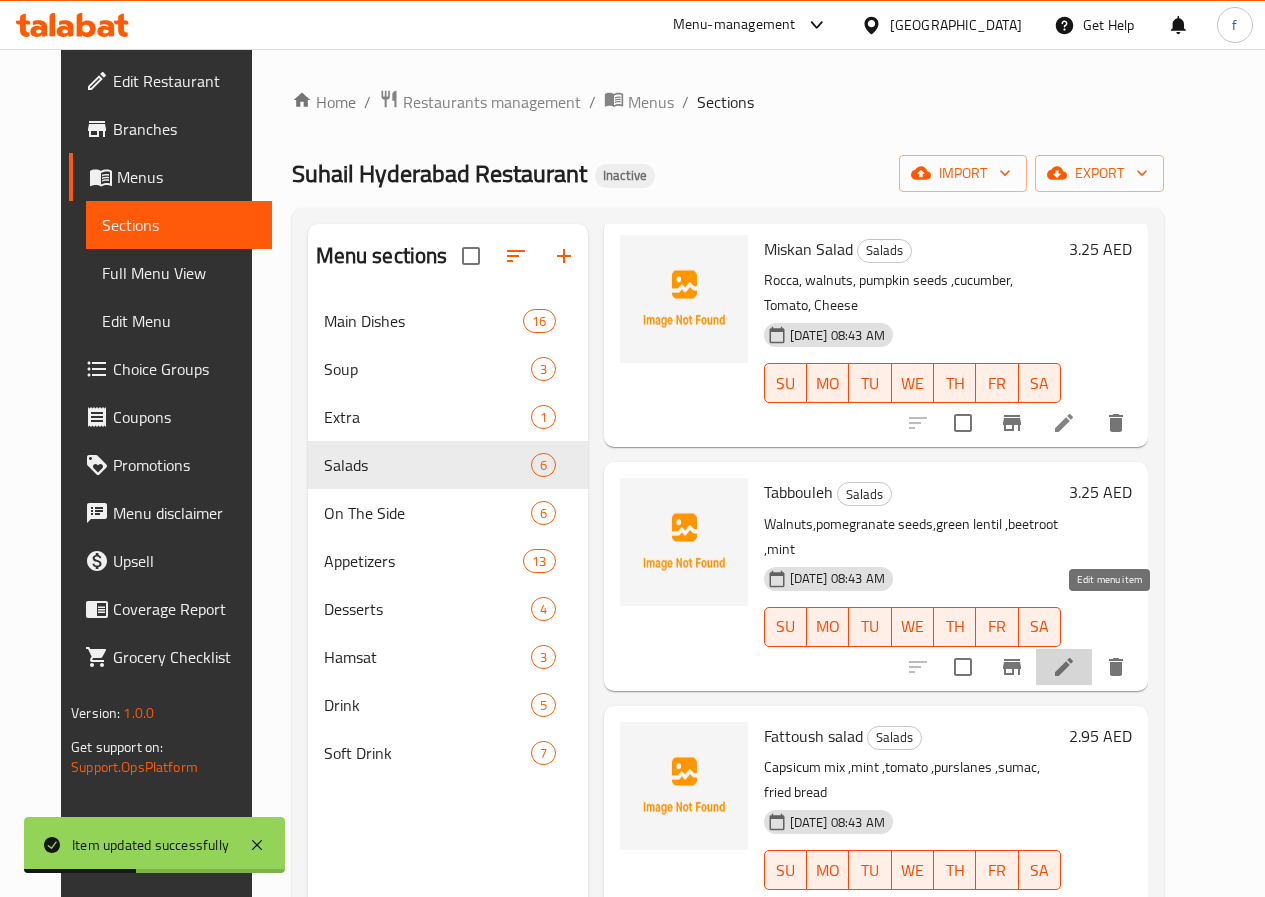 click 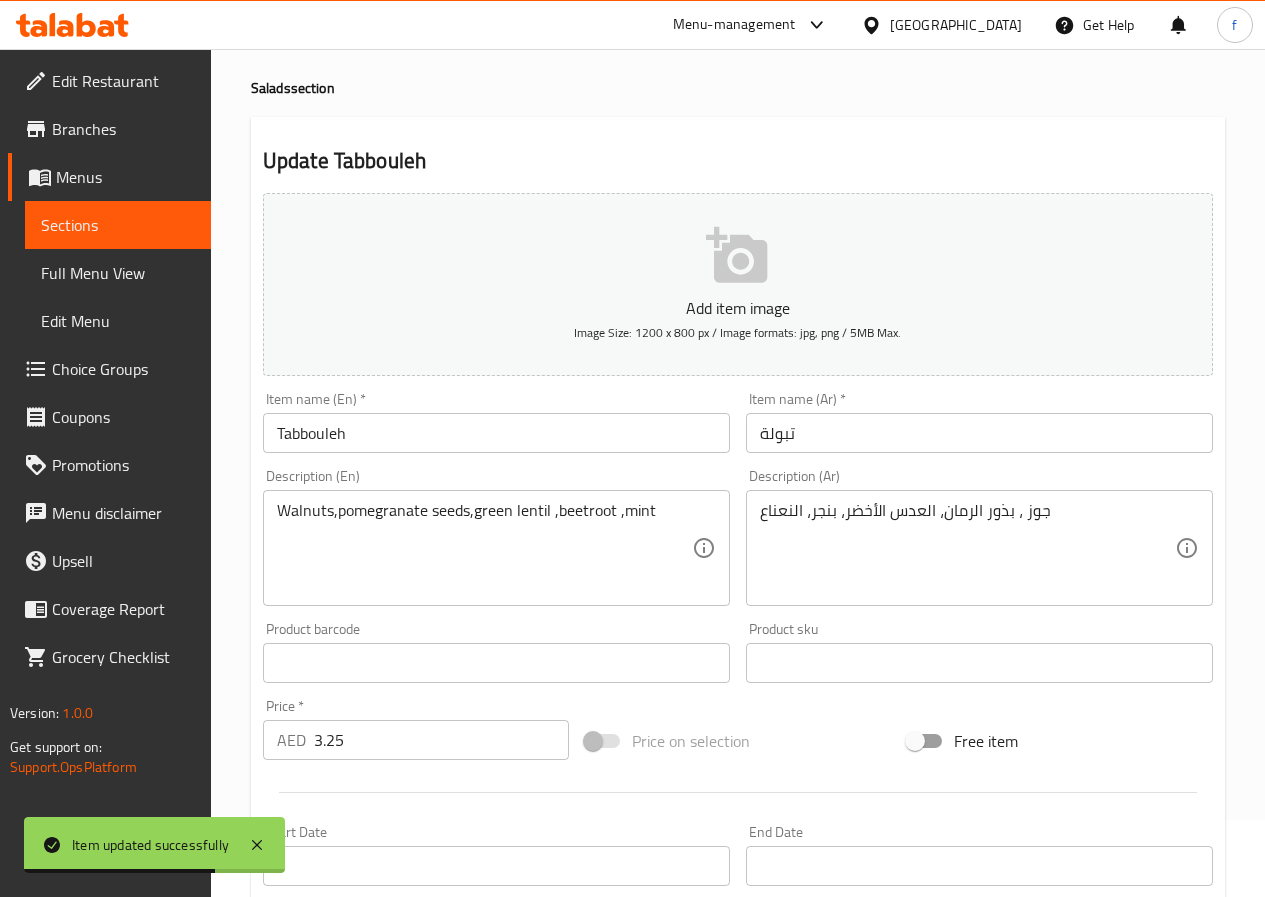 scroll, scrollTop: 100, scrollLeft: 0, axis: vertical 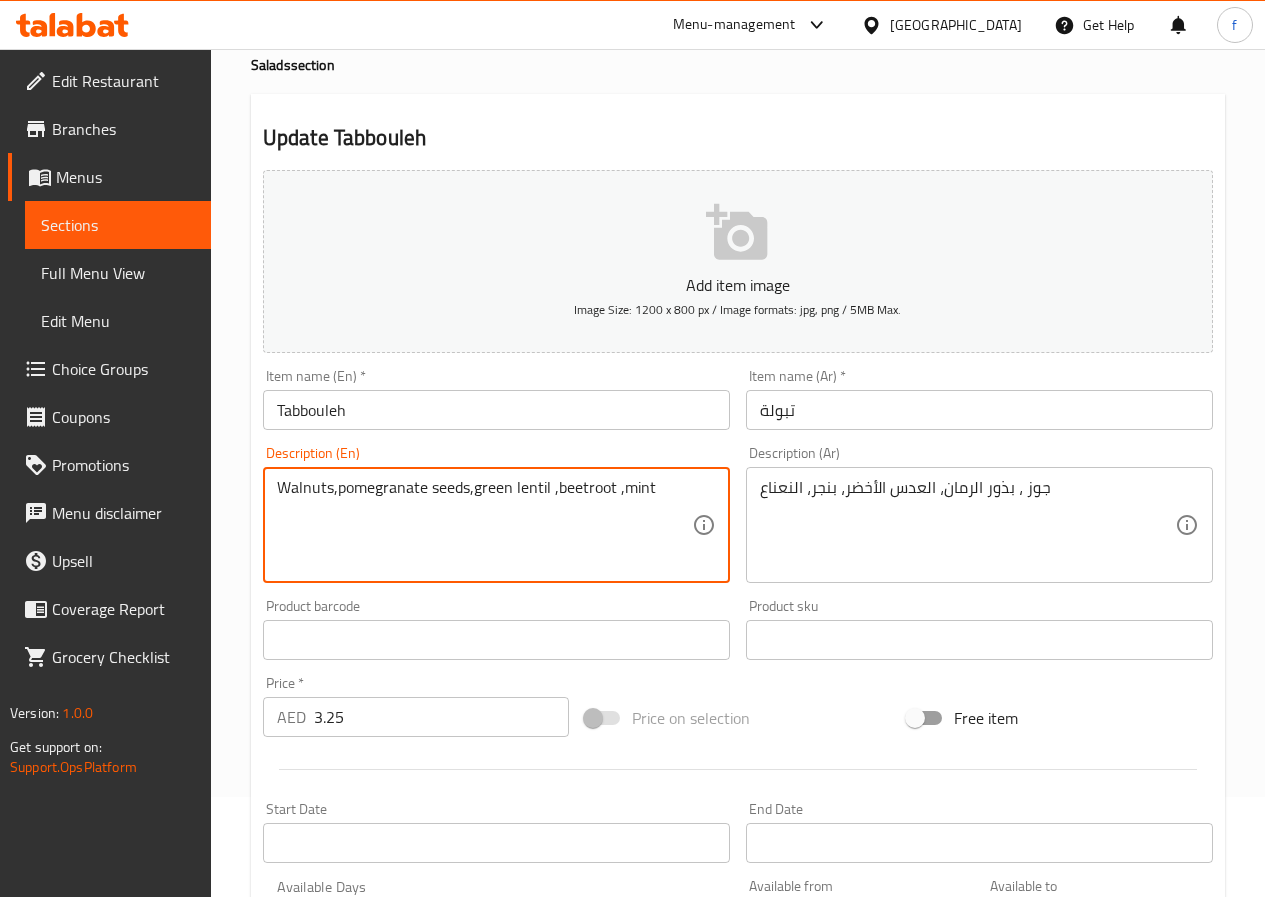 drag, startPoint x: 665, startPoint y: 495, endPoint x: 268, endPoint y: 491, distance: 397.02014 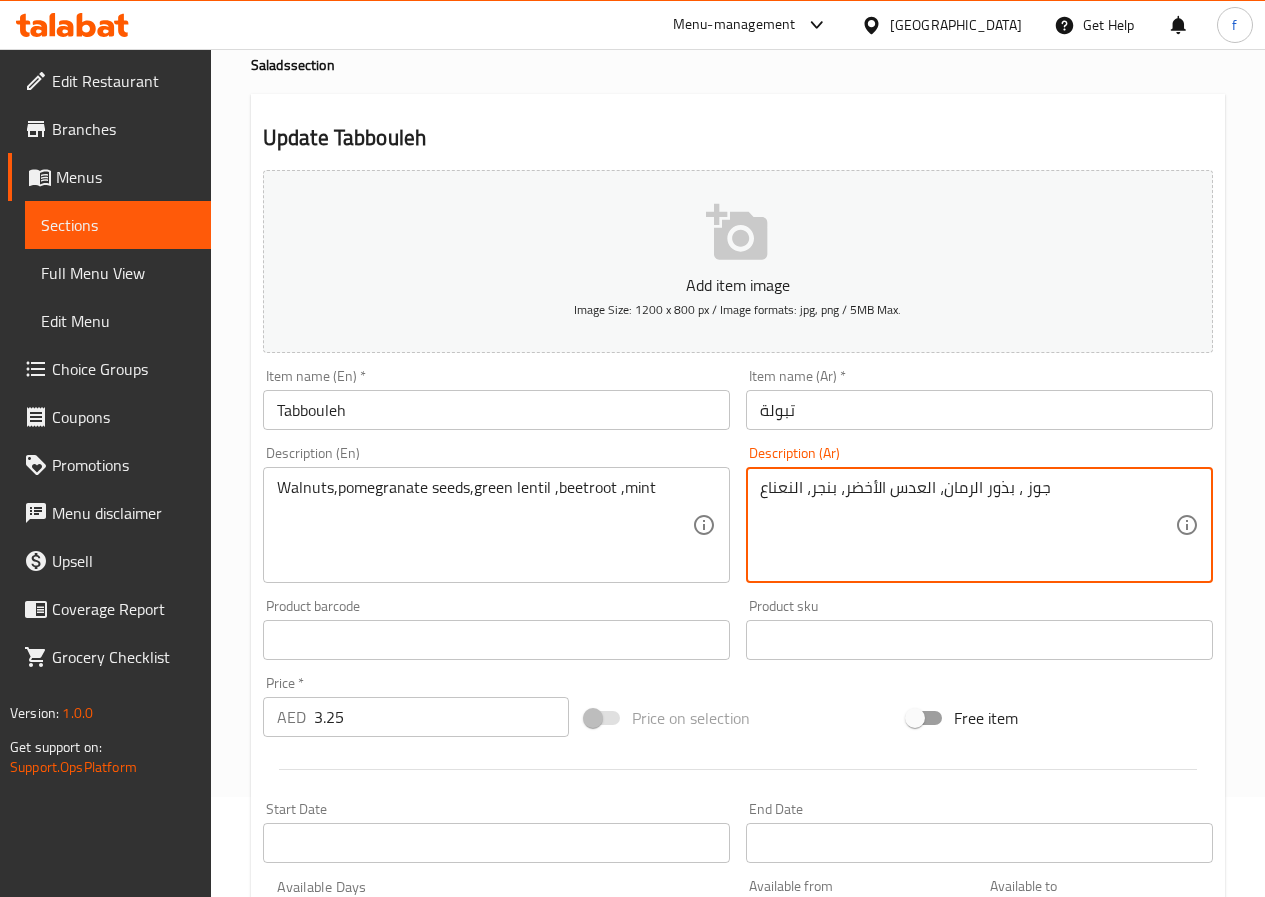 drag, startPoint x: 1019, startPoint y: 493, endPoint x: 809, endPoint y: 497, distance: 210.03809 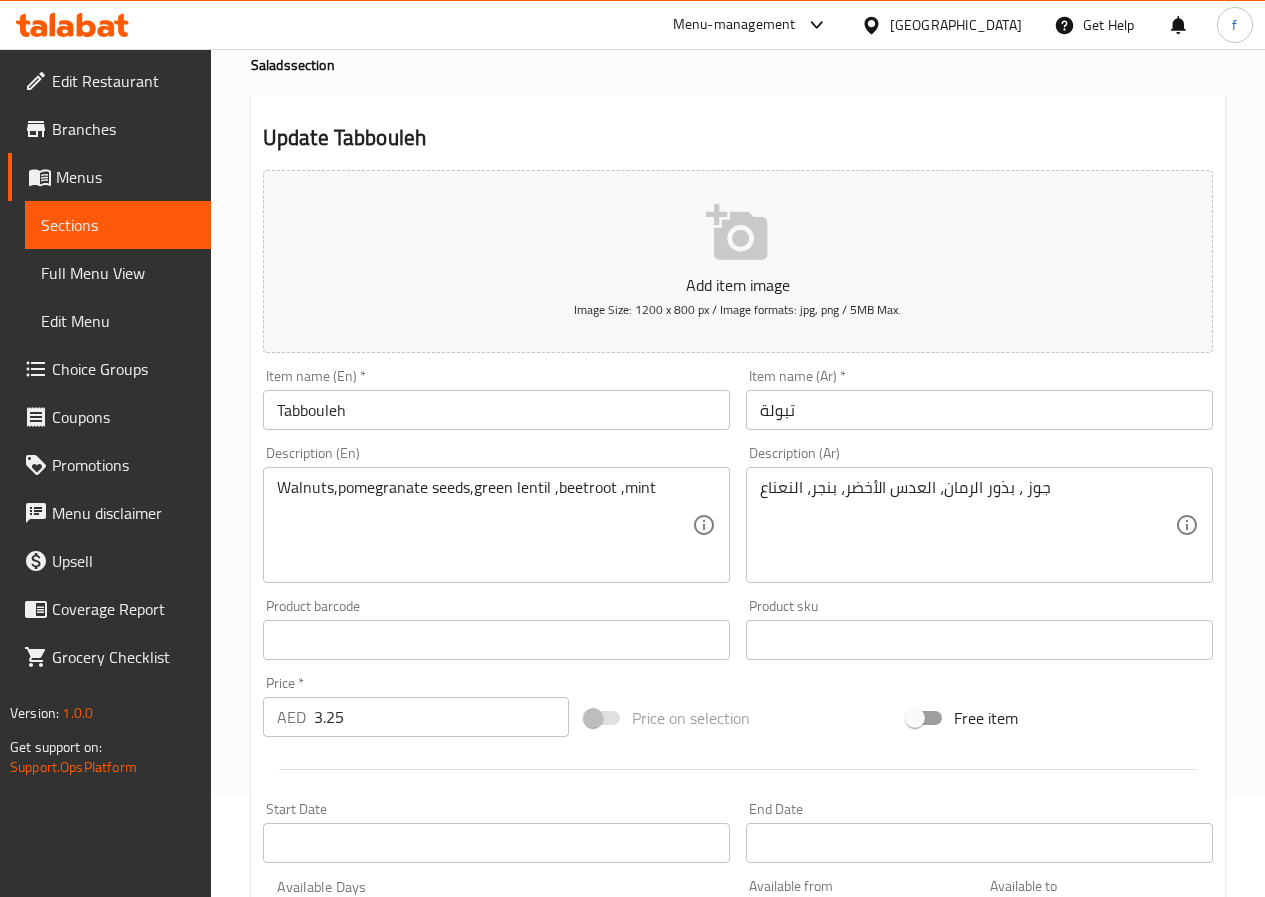 click on "جوز ، بذور الرمان، العدس الأخضر، بنجر، النعناع Description (Ar)" at bounding box center [979, 525] 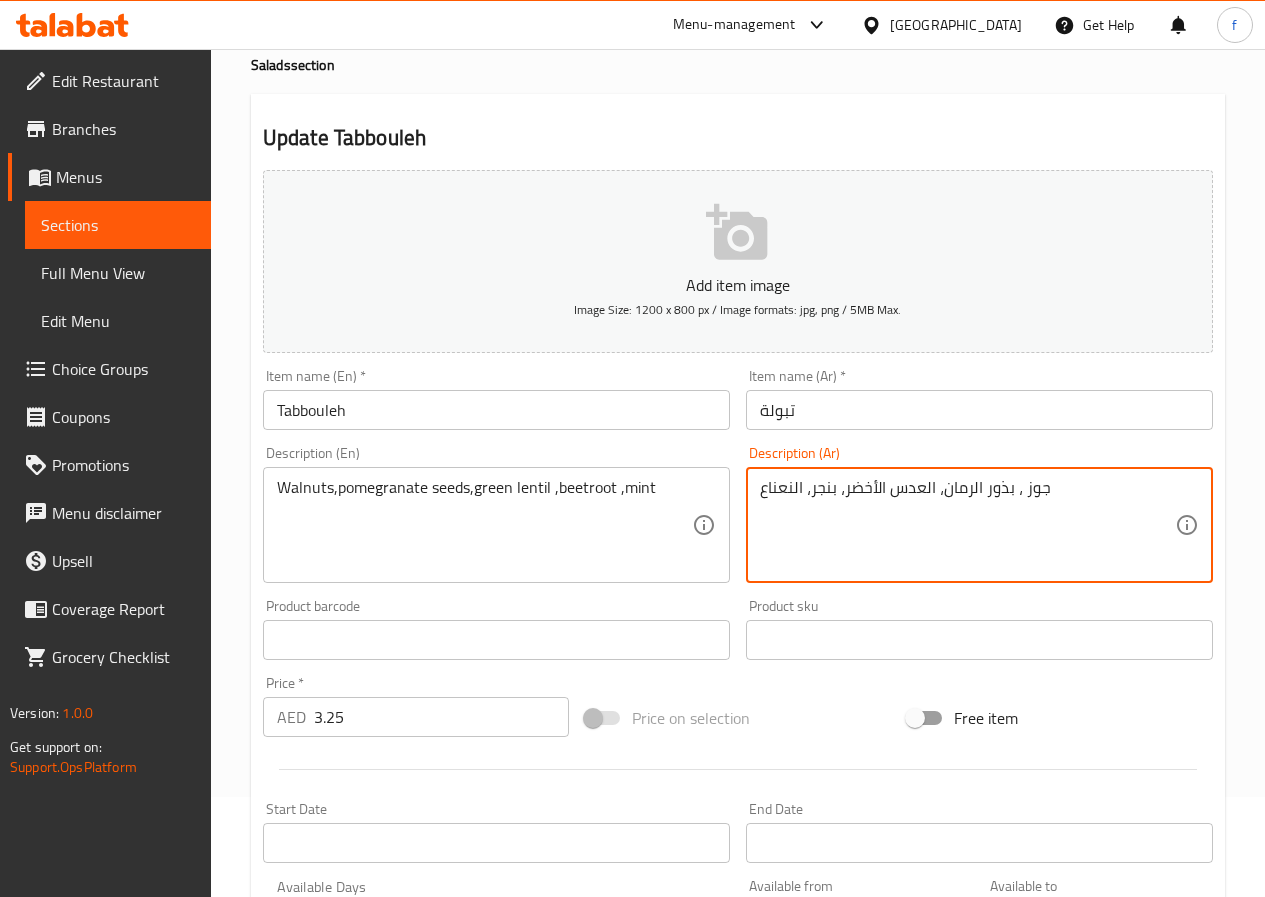 click on "جوز ، بذور الرمان، العدس الأخضر، بنجر، النعناع" at bounding box center (967, 525) 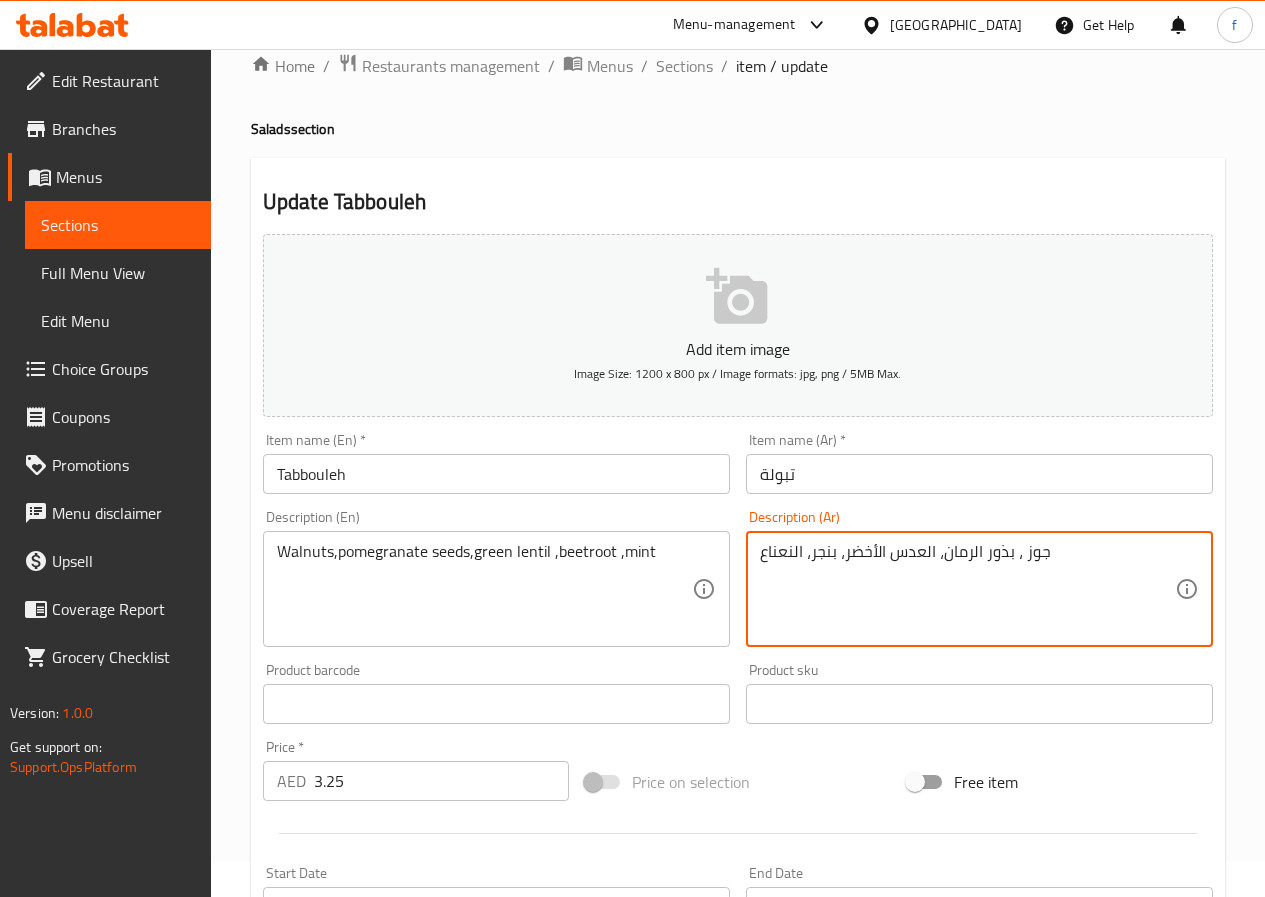 scroll, scrollTop: 0, scrollLeft: 0, axis: both 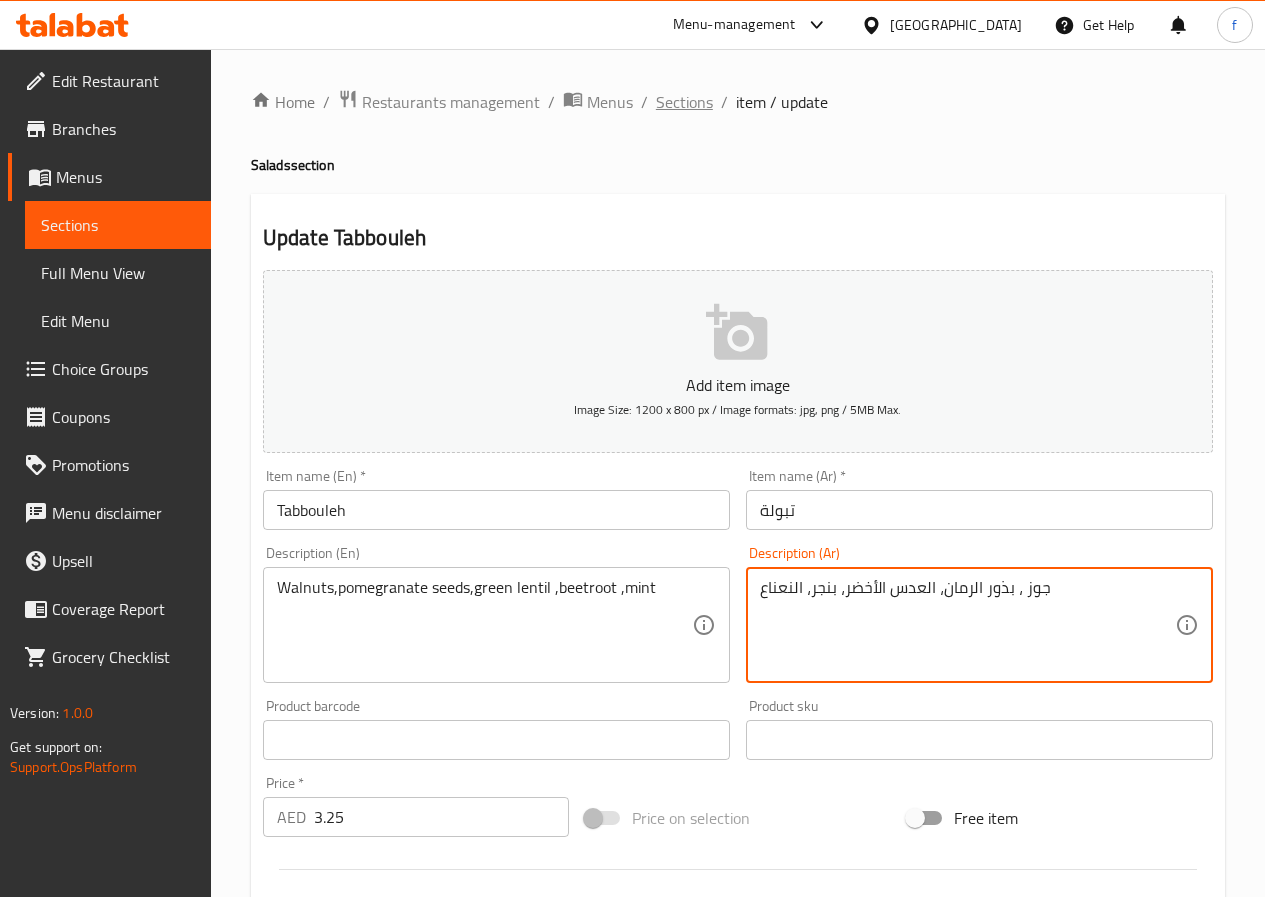 click on "Sections" at bounding box center (684, 102) 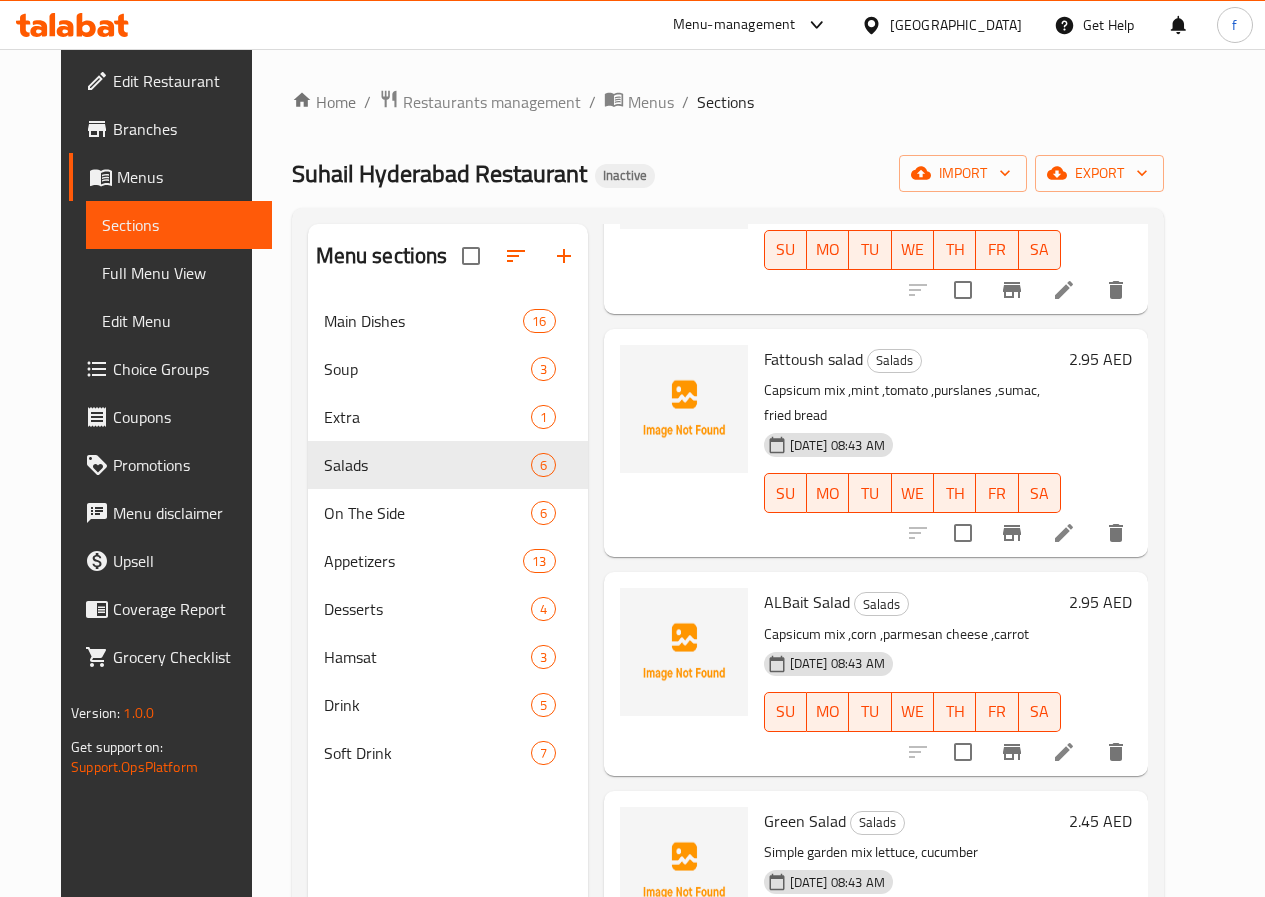 scroll, scrollTop: 494, scrollLeft: 0, axis: vertical 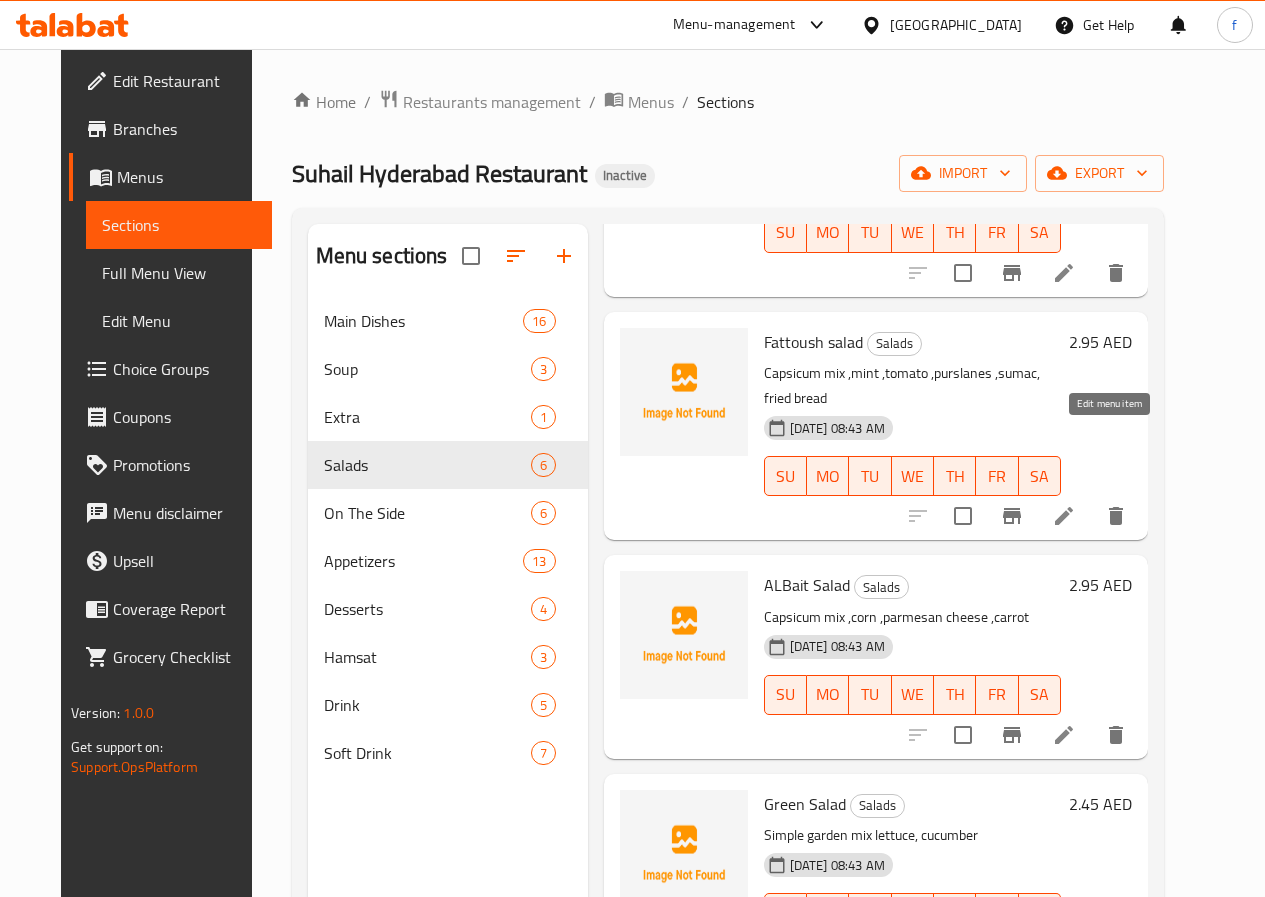 click 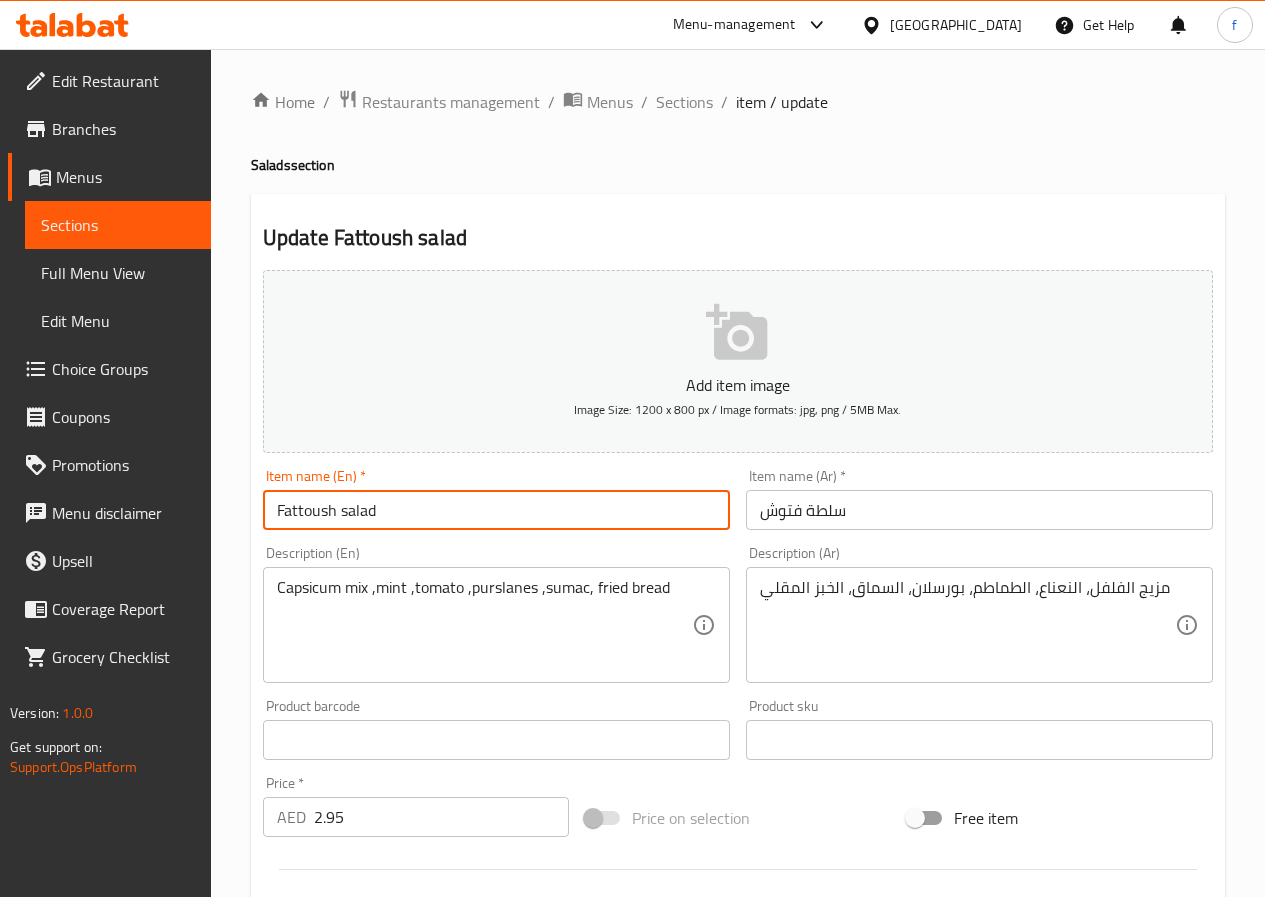 click on "Fattoush salad" at bounding box center [496, 510] 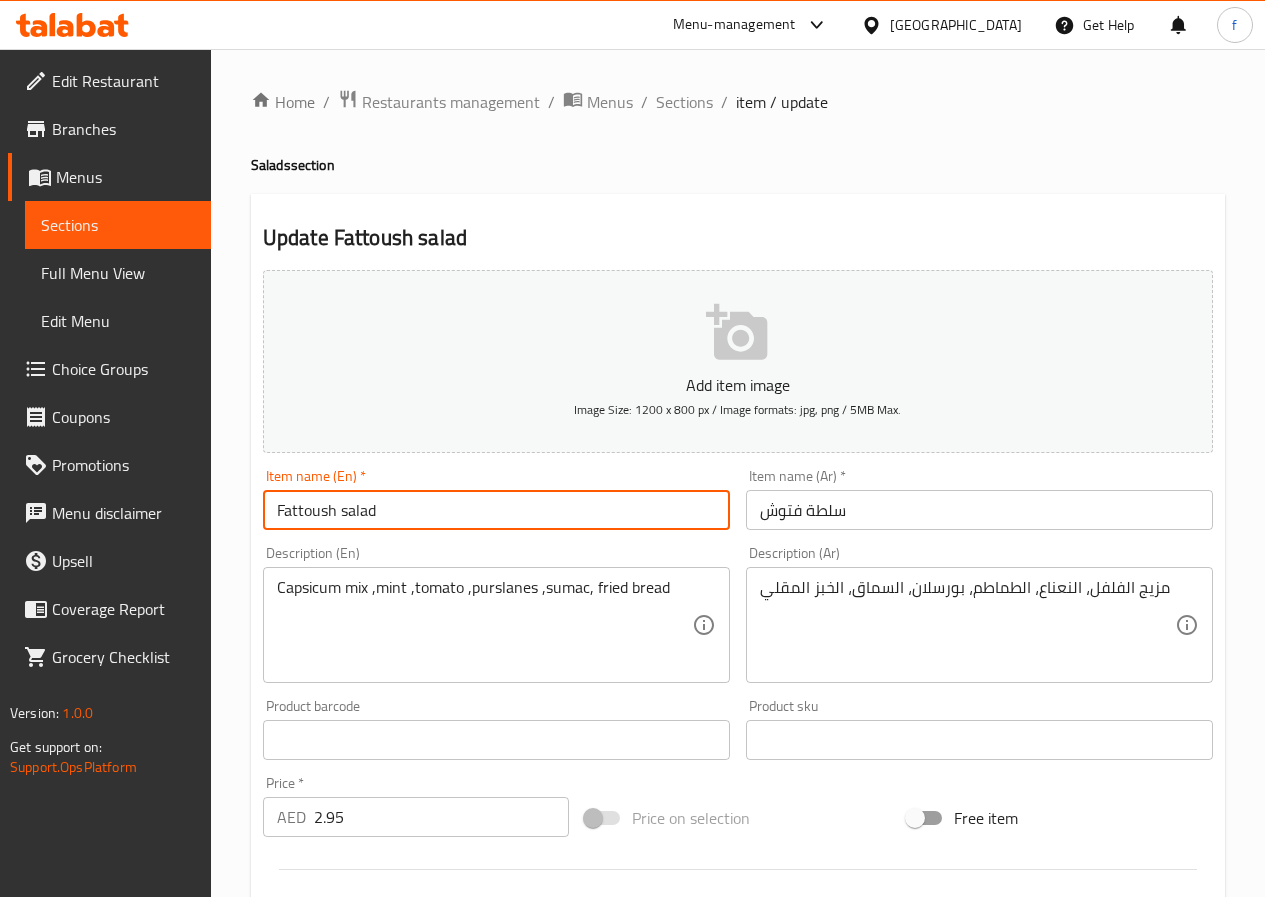 drag, startPoint x: 381, startPoint y: 509, endPoint x: 261, endPoint y: 515, distance: 120.14991 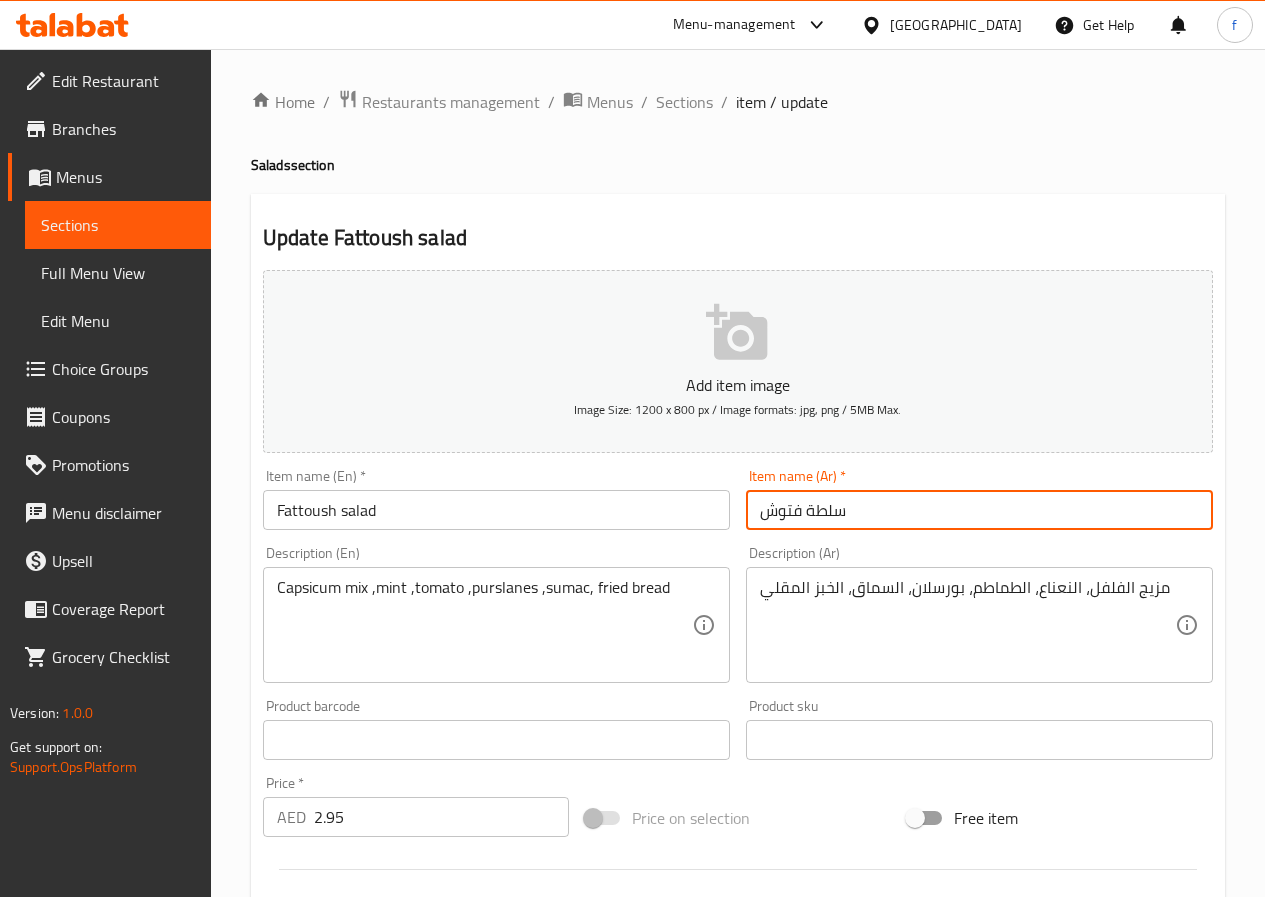 drag, startPoint x: 900, startPoint y: 515, endPoint x: 1232, endPoint y: 435, distance: 341.50256 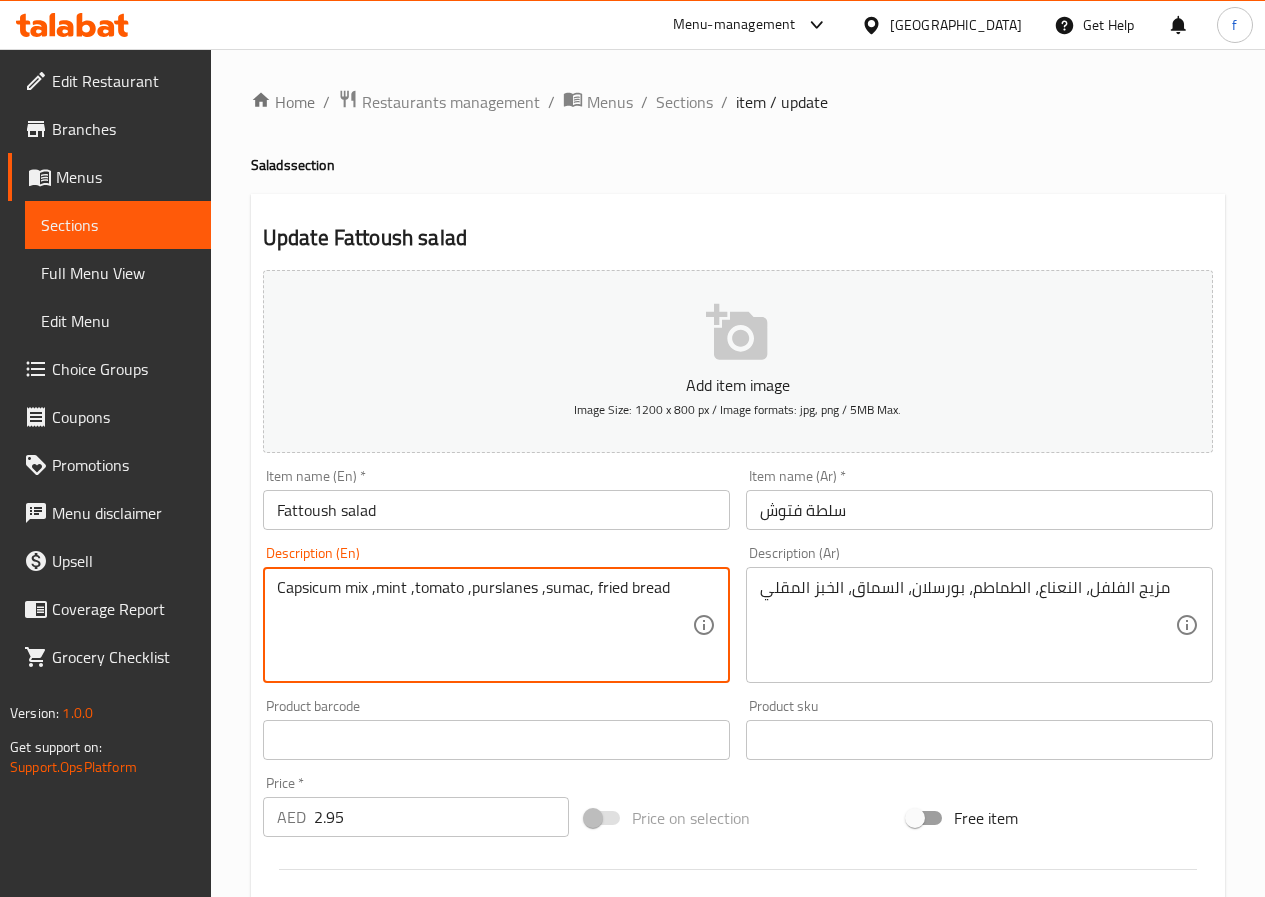 click on "Capsicum mix ,mint ,tomato ,purslanes ,sumac, fried bread" at bounding box center (484, 625) 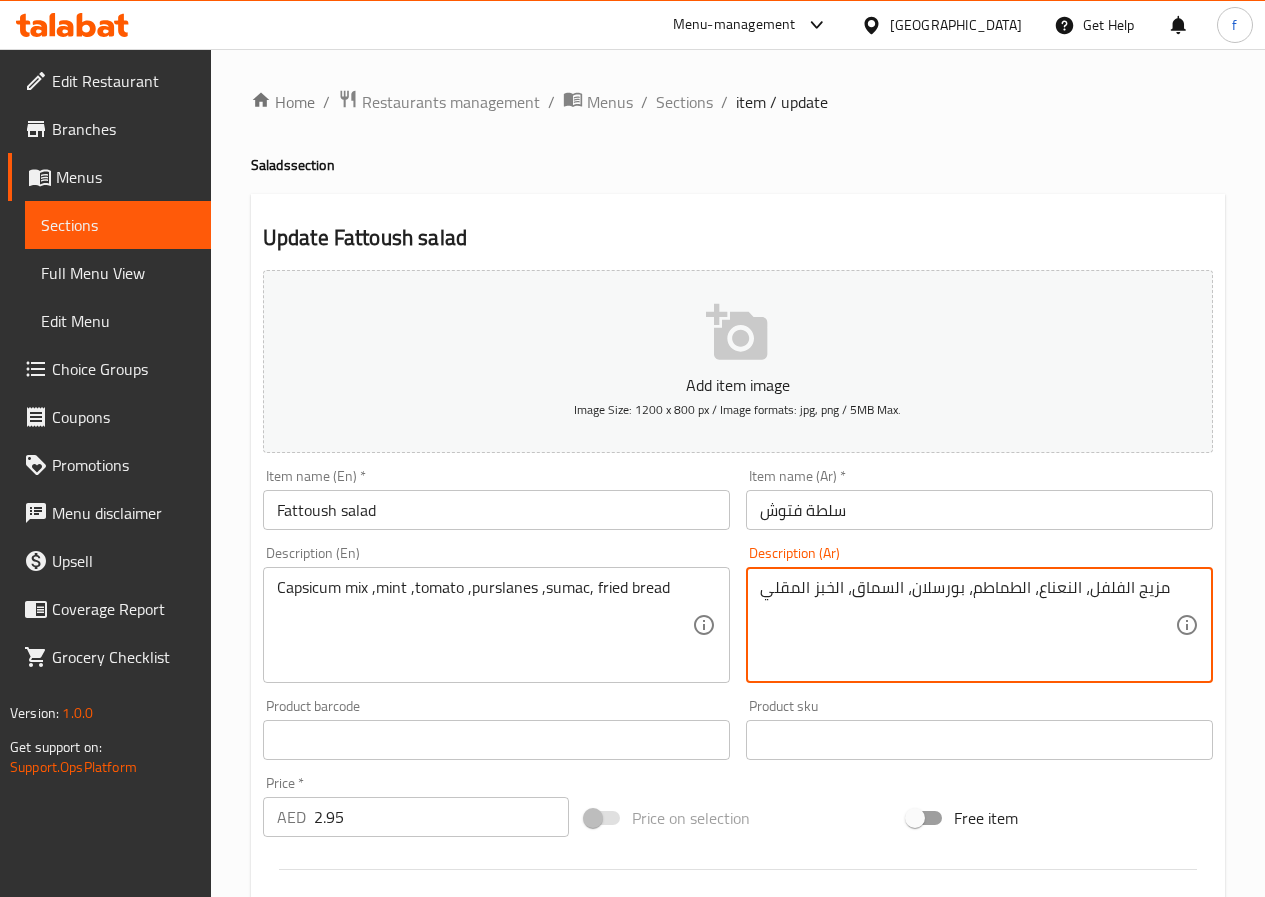 drag, startPoint x: 1127, startPoint y: 589, endPoint x: 1085, endPoint y: 597, distance: 42.755116 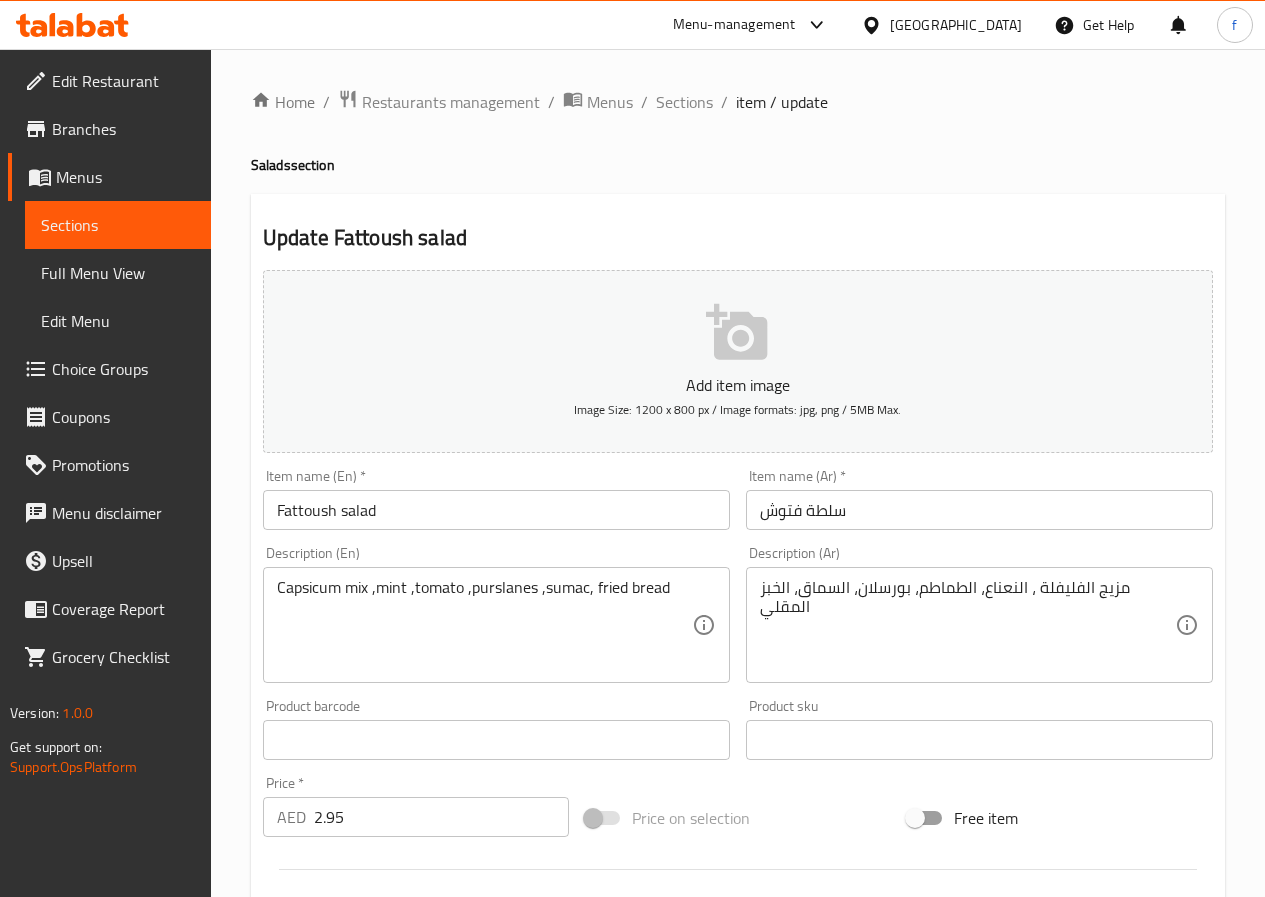 click on "مزيج الفليفلة ، النعناع، الطماطم، بورسلان، السماق، الخبز المقلي" at bounding box center [967, 625] 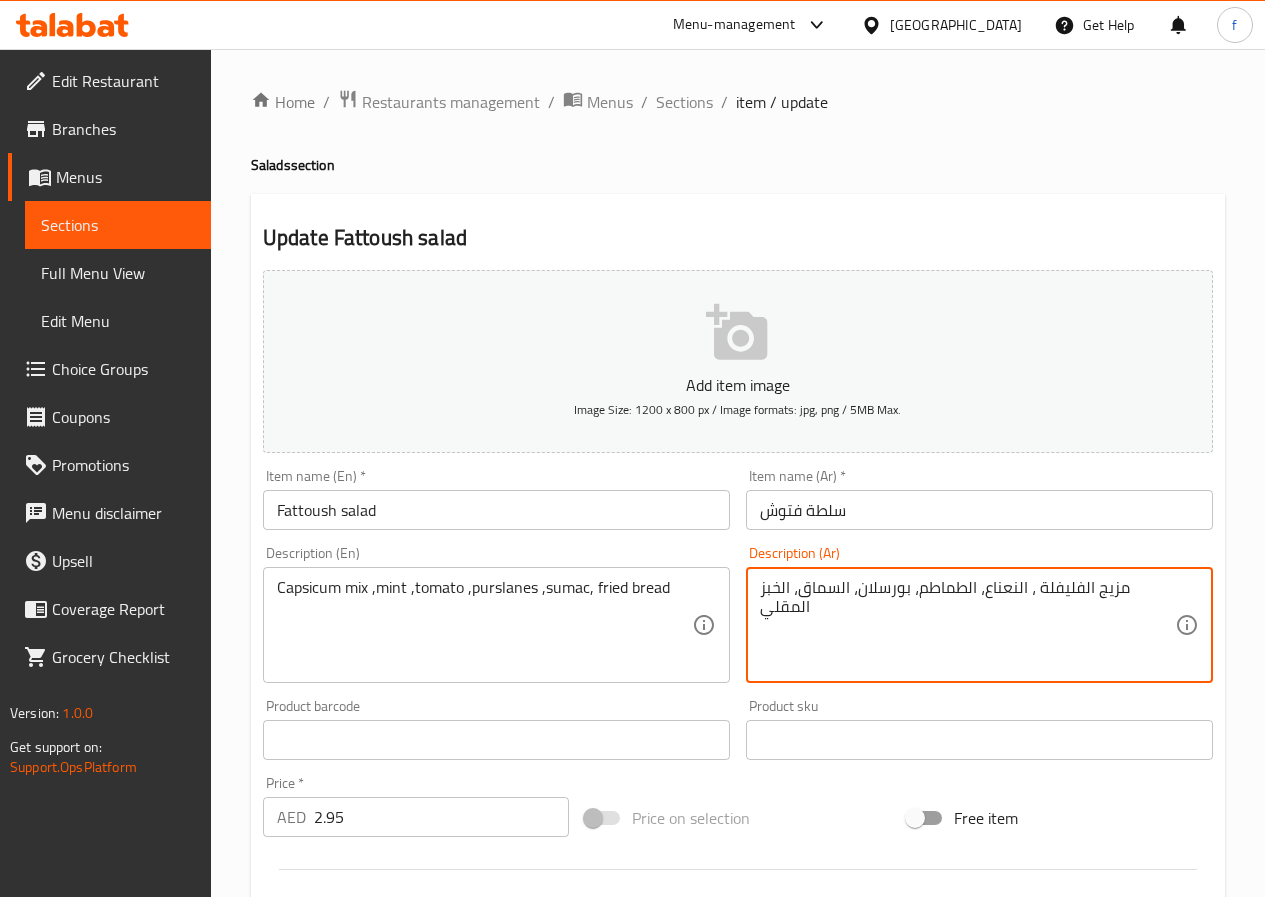 click on "مزيج الفليفلة ، النعناع، الطماطم، بورسلان، السماق، الخبز المقلي" at bounding box center (967, 625) 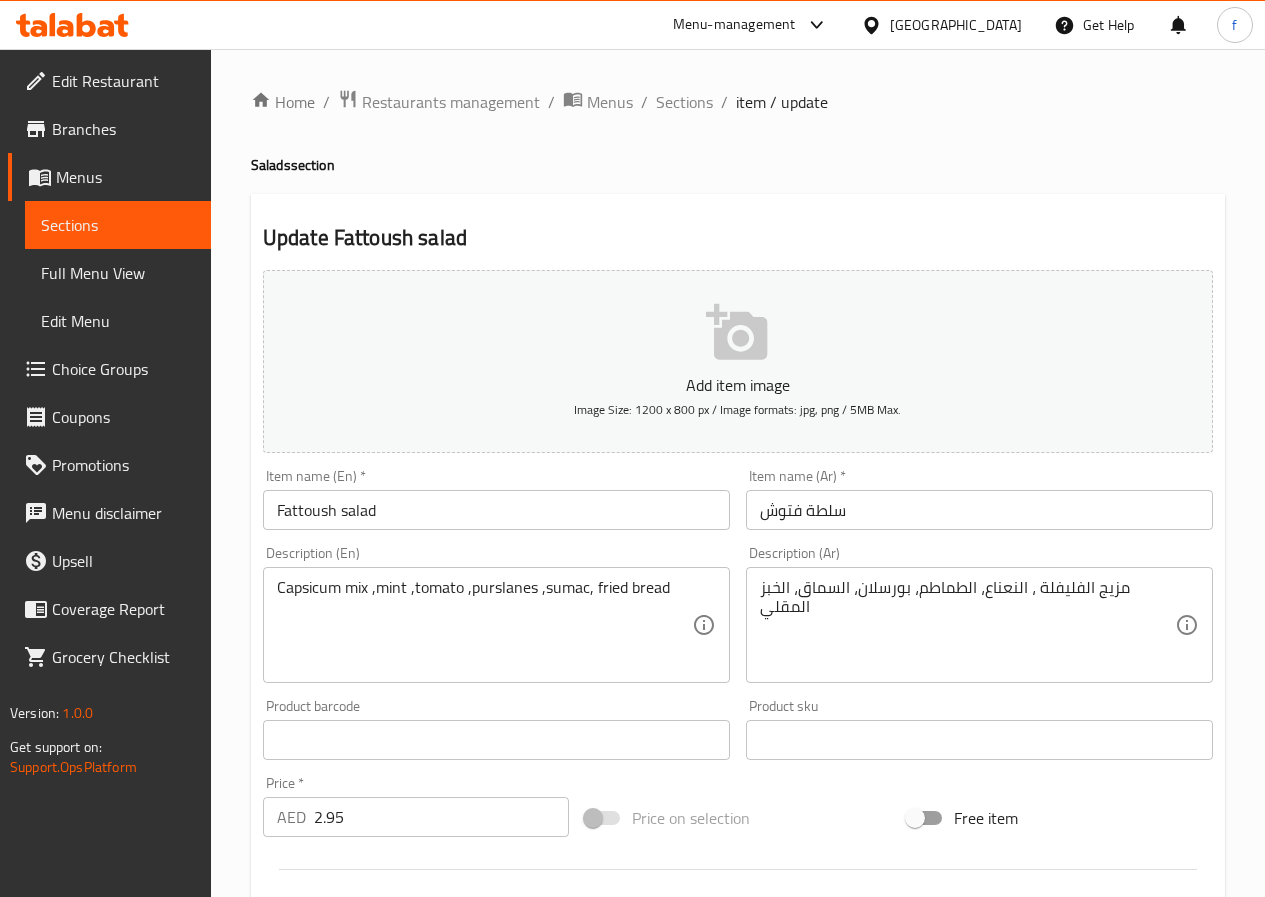 click on "مزيج الفليفلة ، النعناع، الطماطم، بورسلان، السماق، الخبز المقلي" at bounding box center (967, 625) 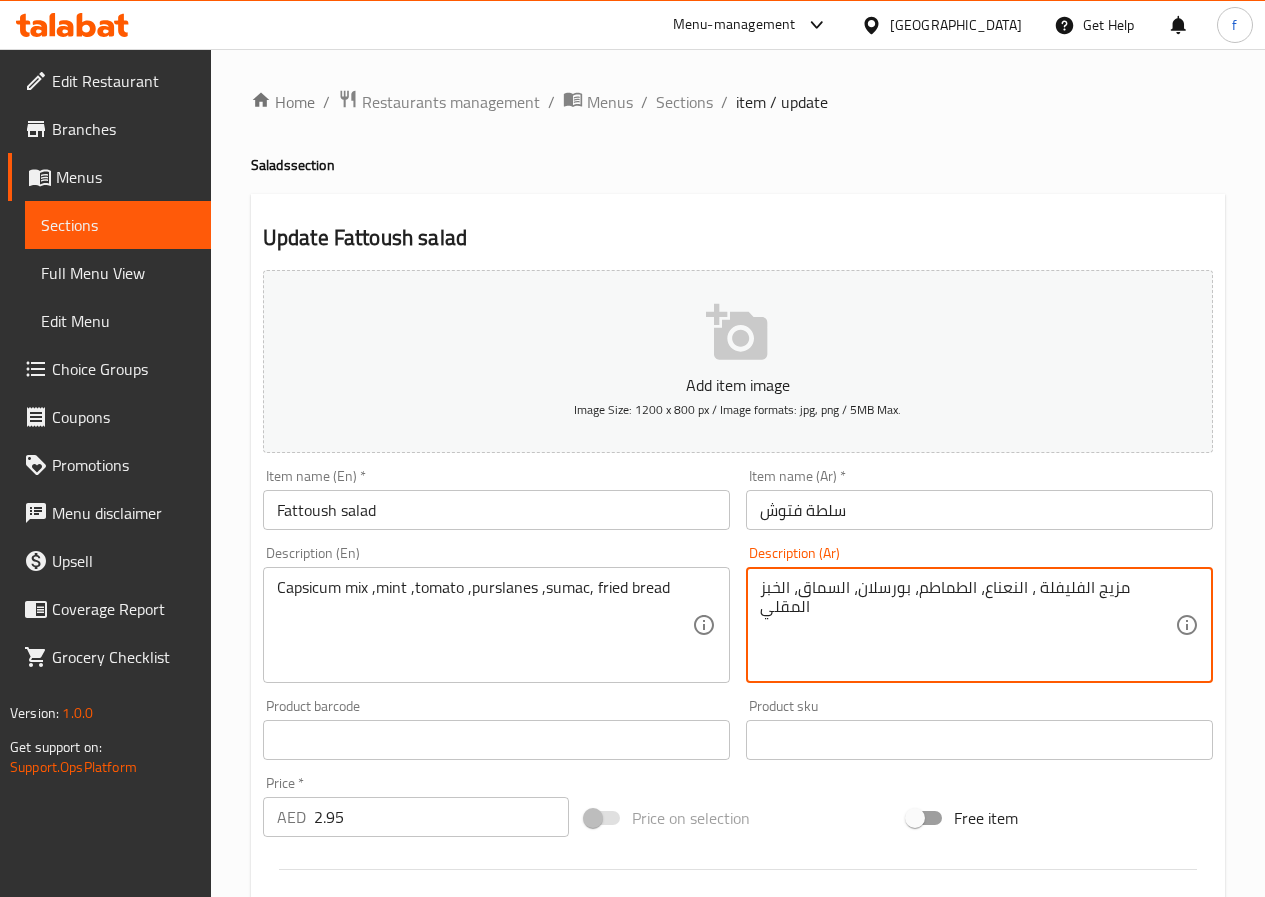 click on "مزيج الفليفلة ، النعناع، الطماطم، بورسلان، السماق، الخبز المقلي" at bounding box center (967, 625) 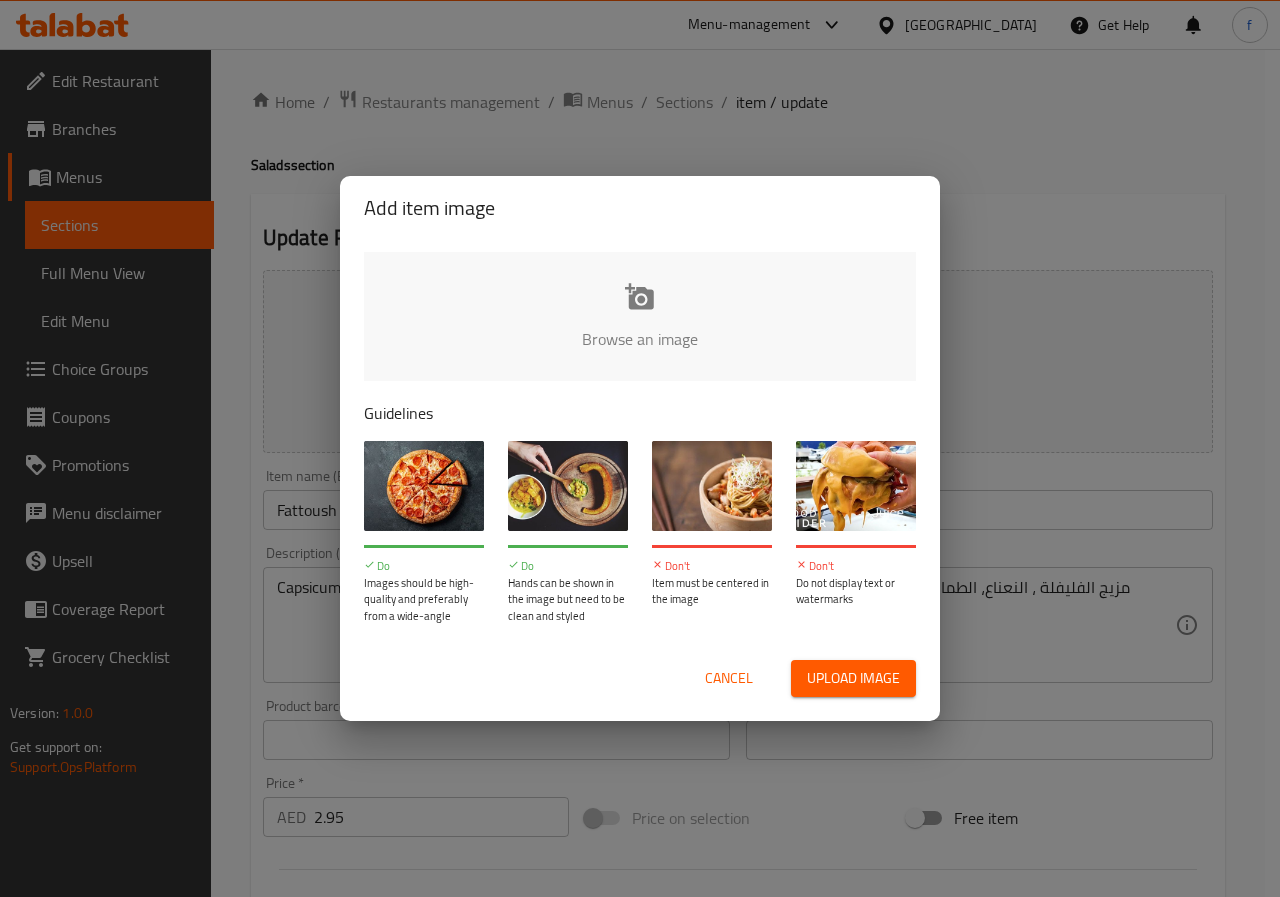 click on "Cancel" at bounding box center (729, 678) 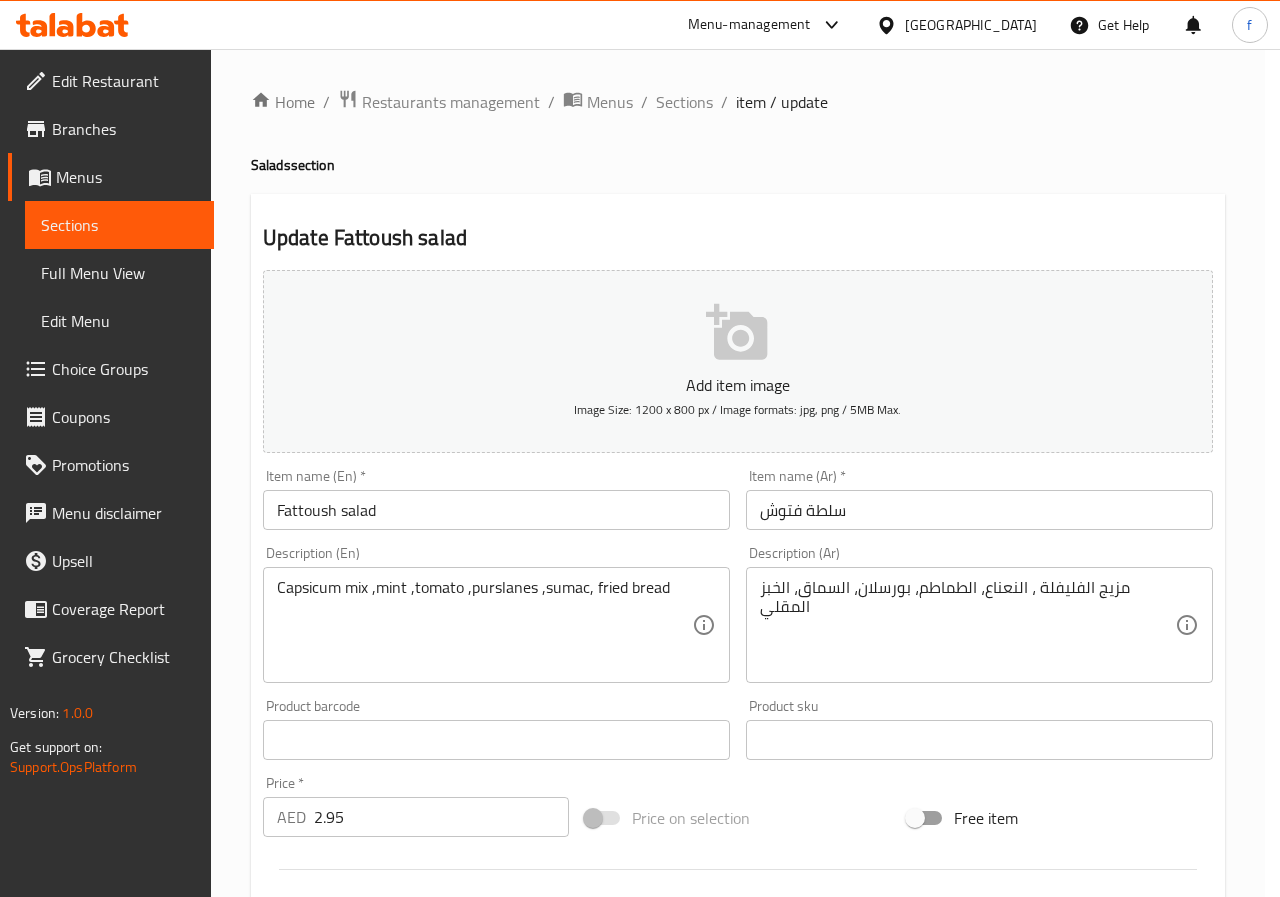 type 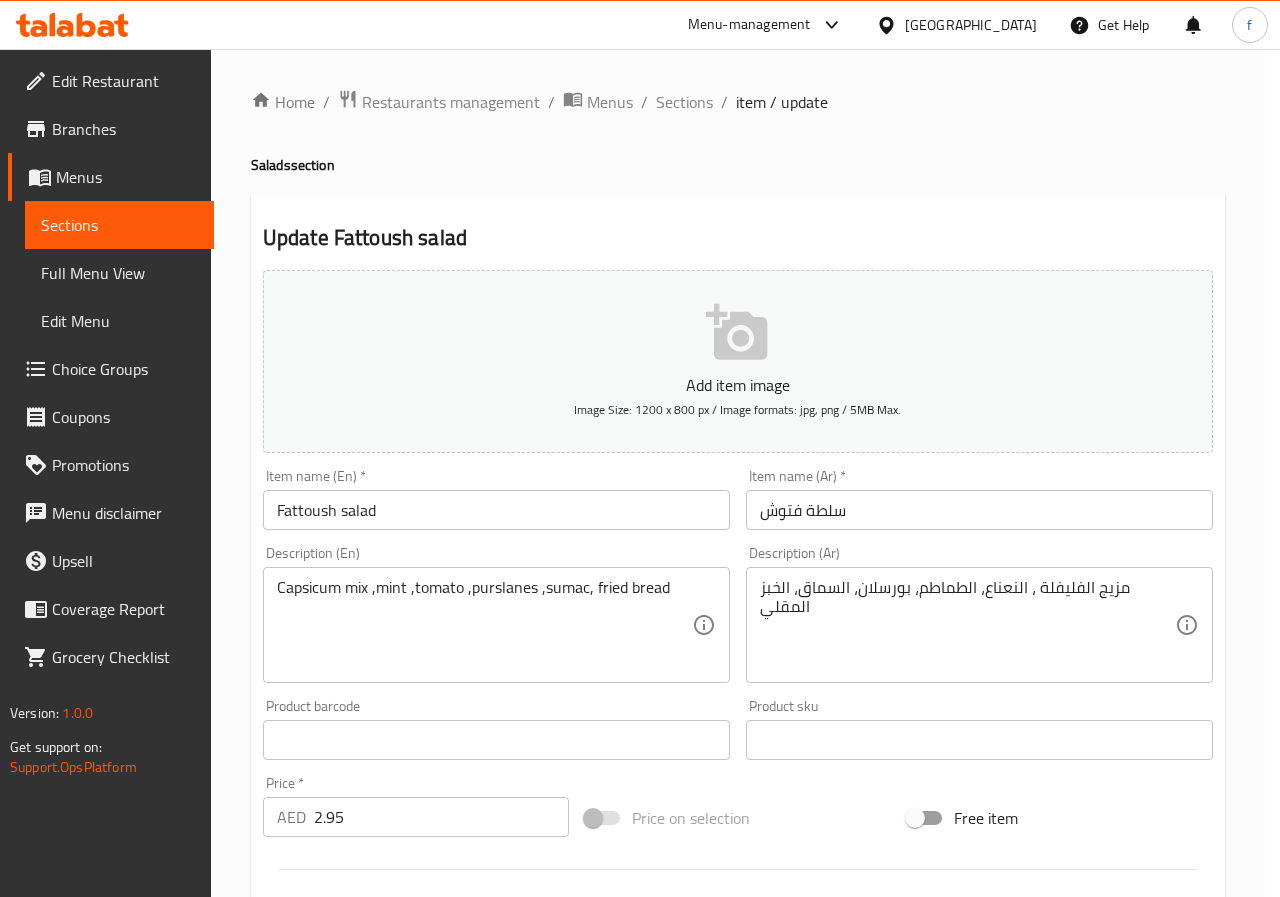 click on "Add item image Image Size: 1200 x 800 px / Image formats: jpg, png / 5MB Max." at bounding box center (738, 361) 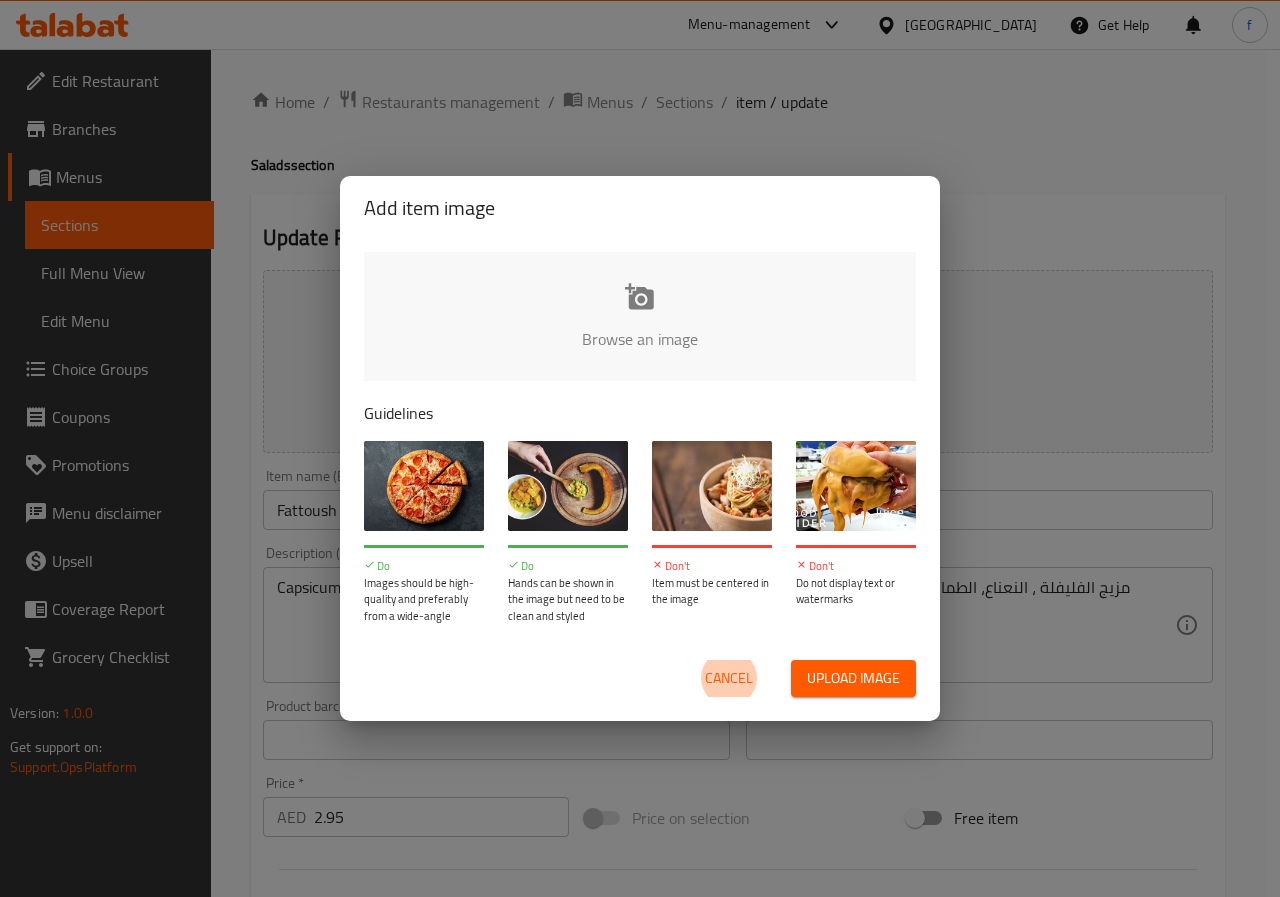 type 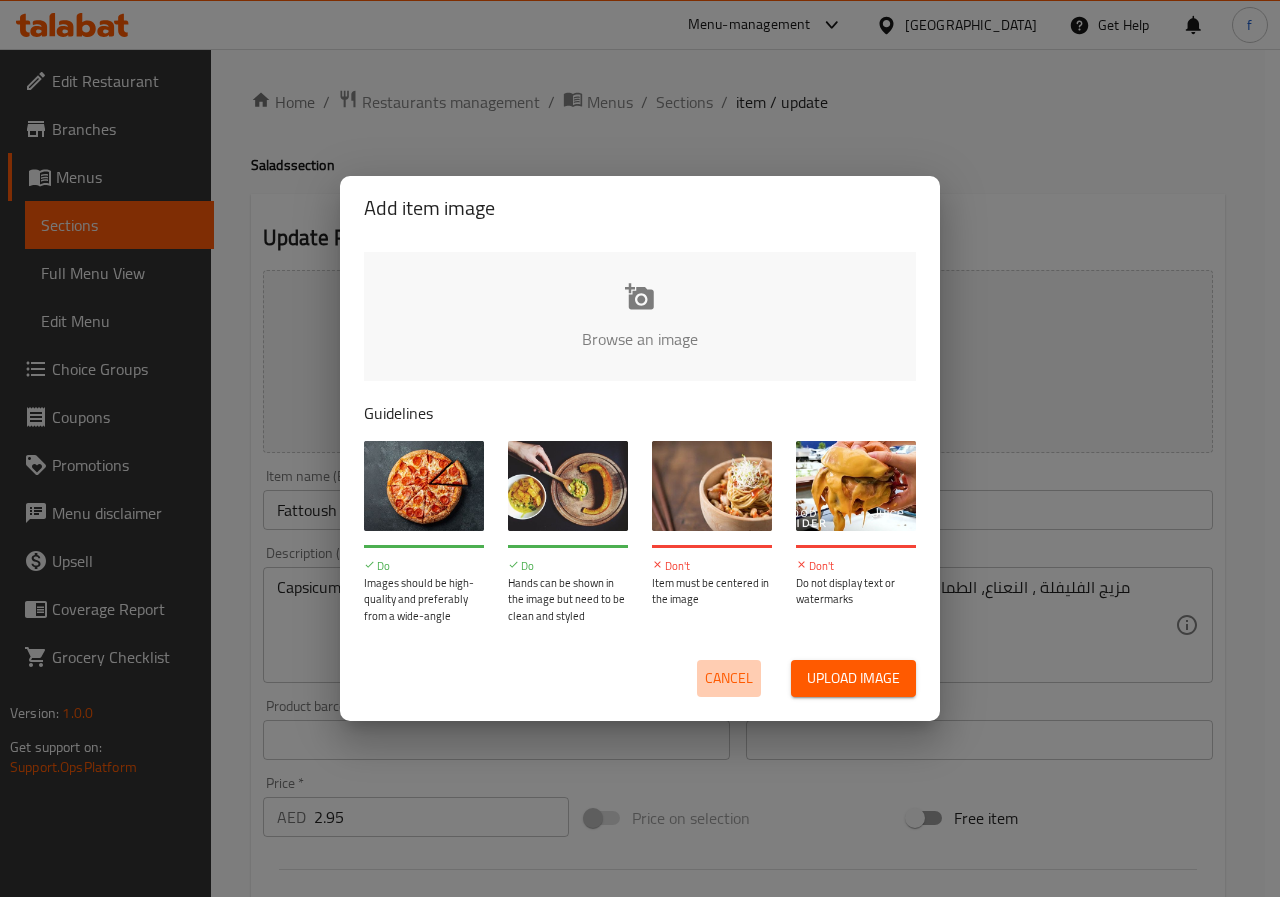 click on "Cancel" at bounding box center [729, 678] 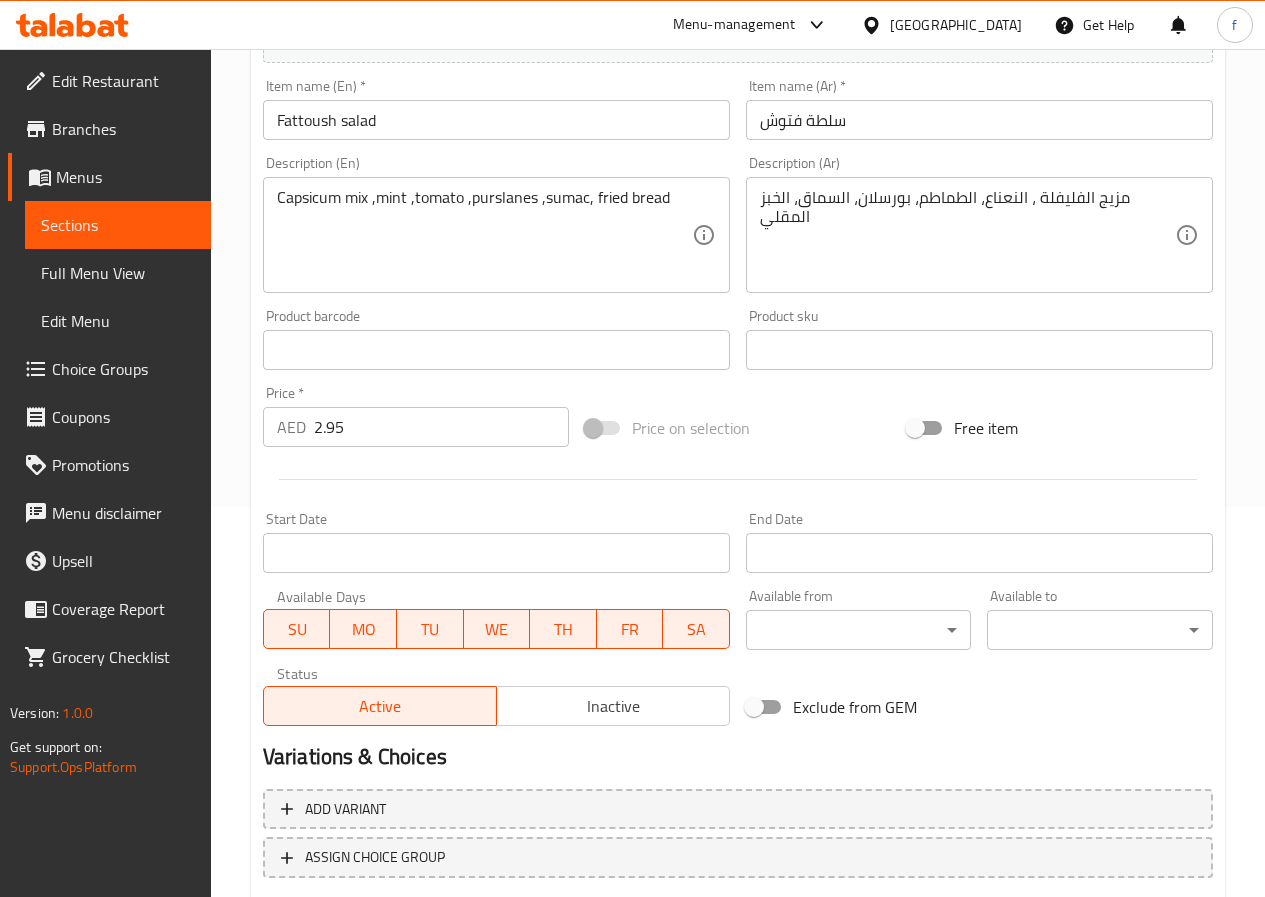 scroll, scrollTop: 516, scrollLeft: 0, axis: vertical 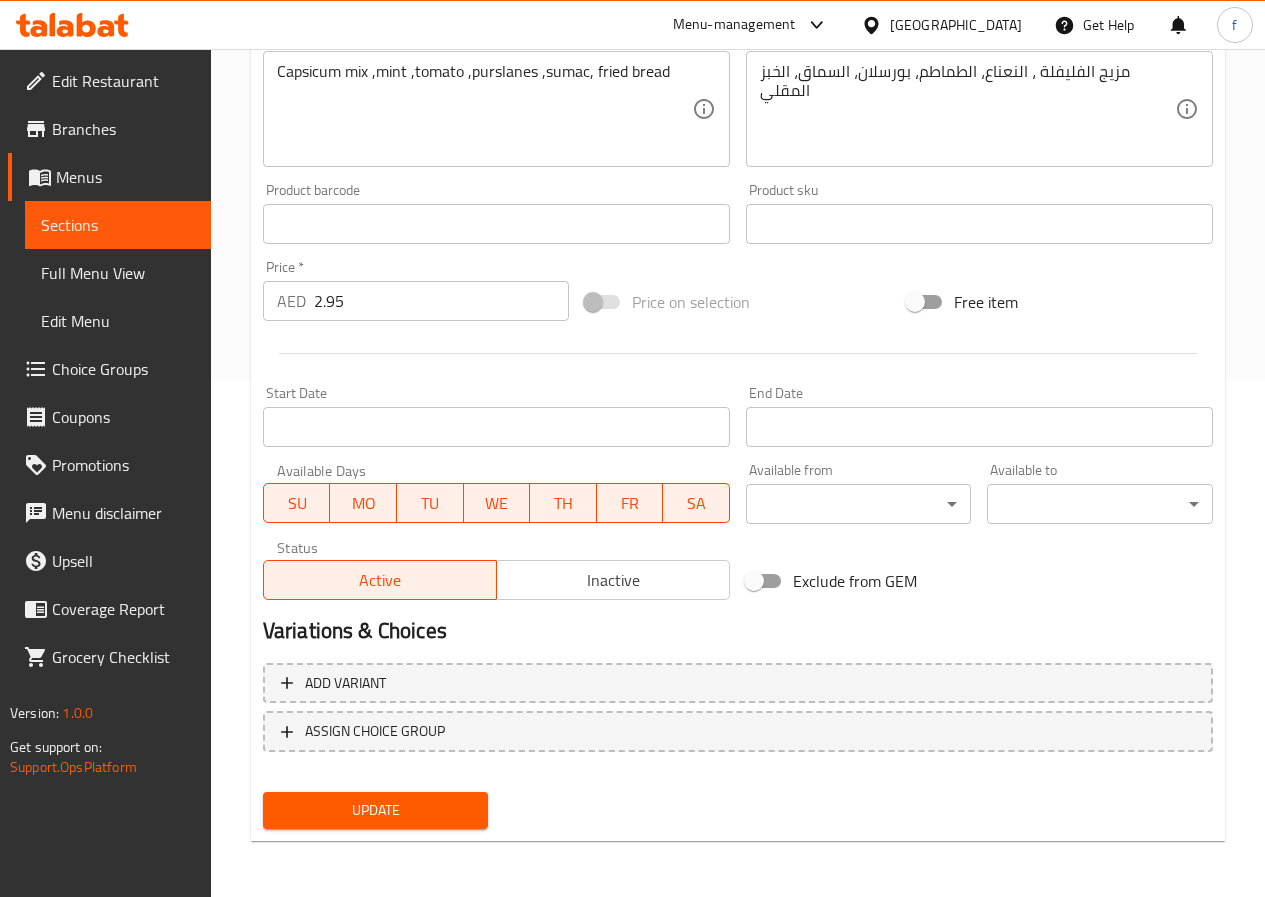click on "Update" at bounding box center (376, 810) 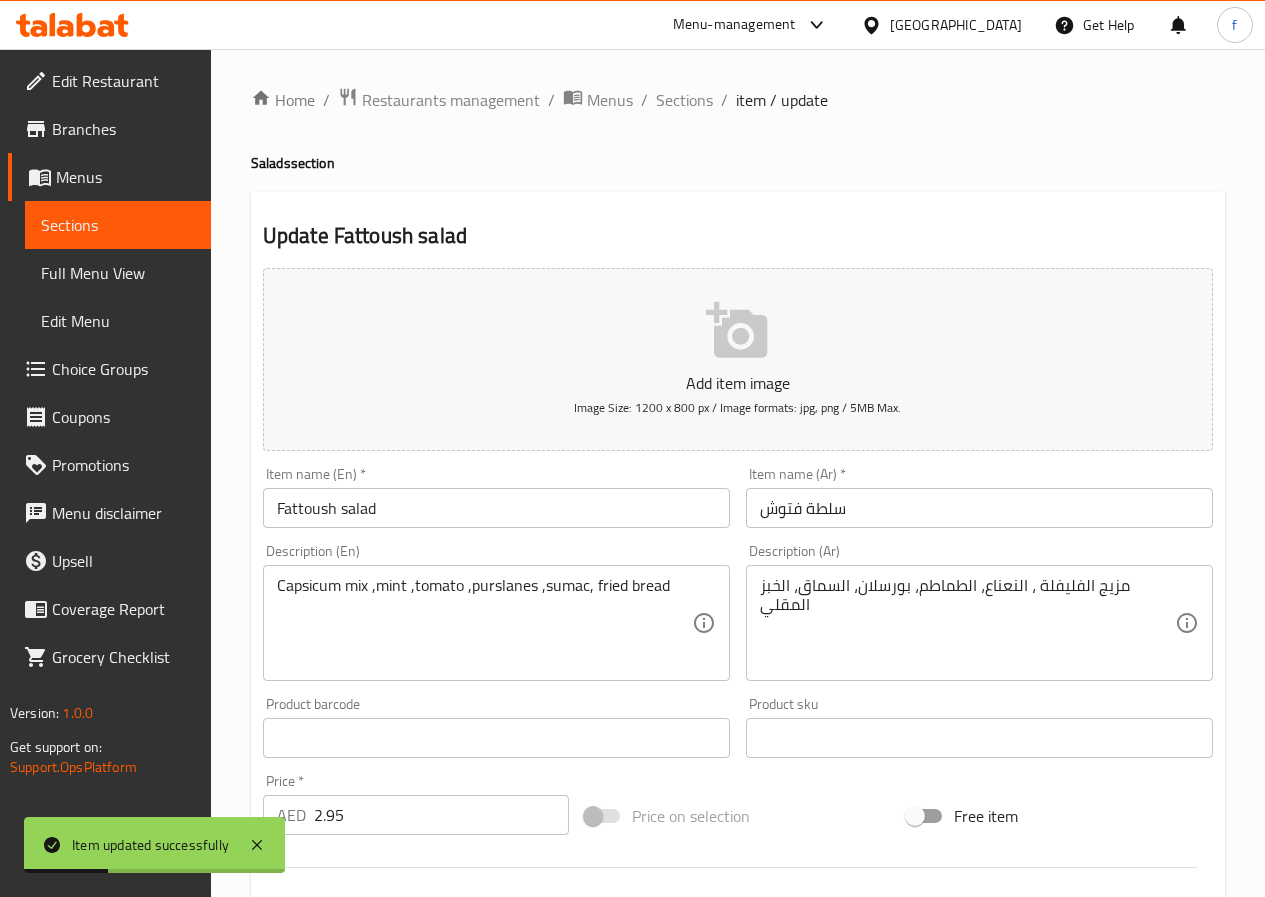 scroll, scrollTop: 0, scrollLeft: 0, axis: both 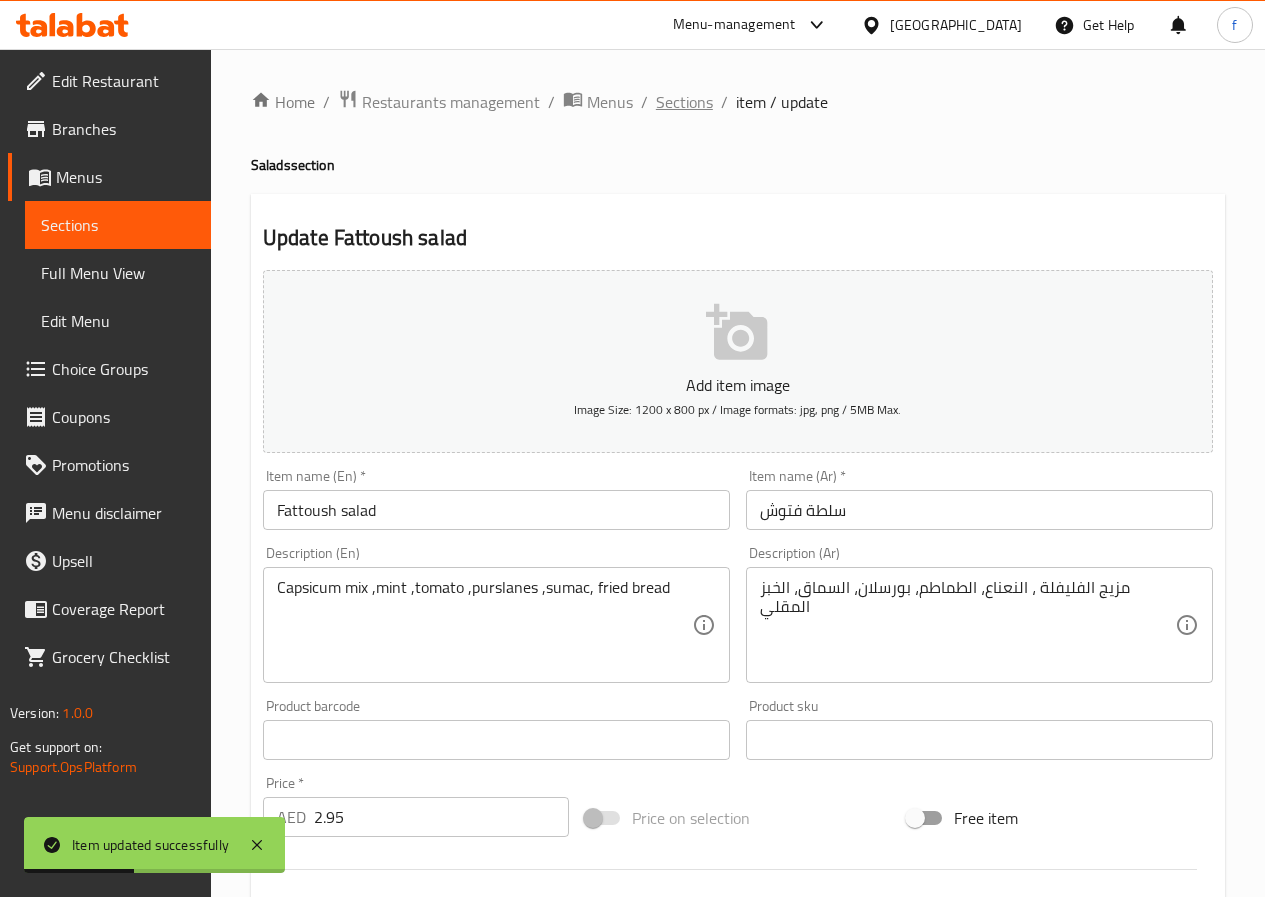 click on "Sections" at bounding box center (684, 102) 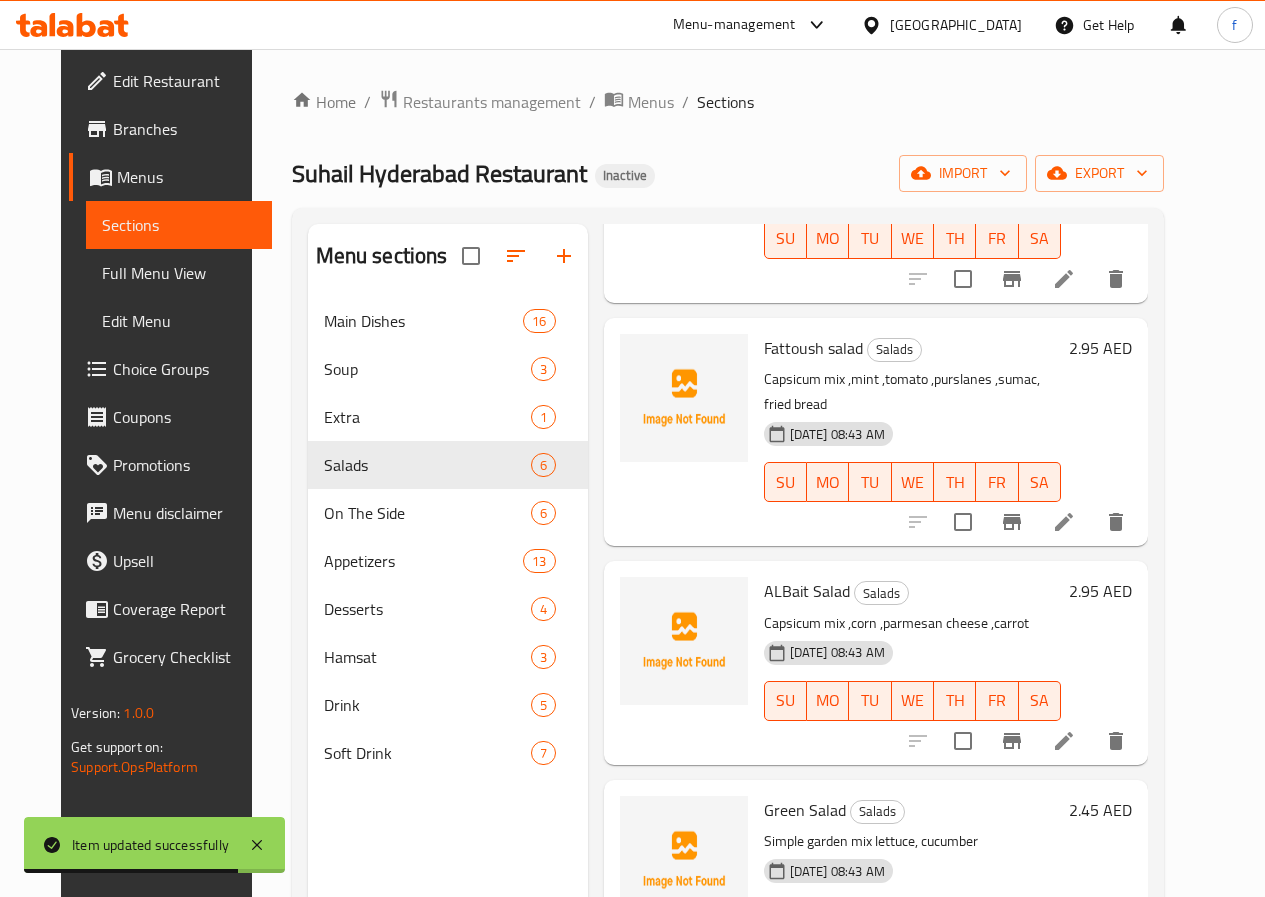 scroll, scrollTop: 494, scrollLeft: 0, axis: vertical 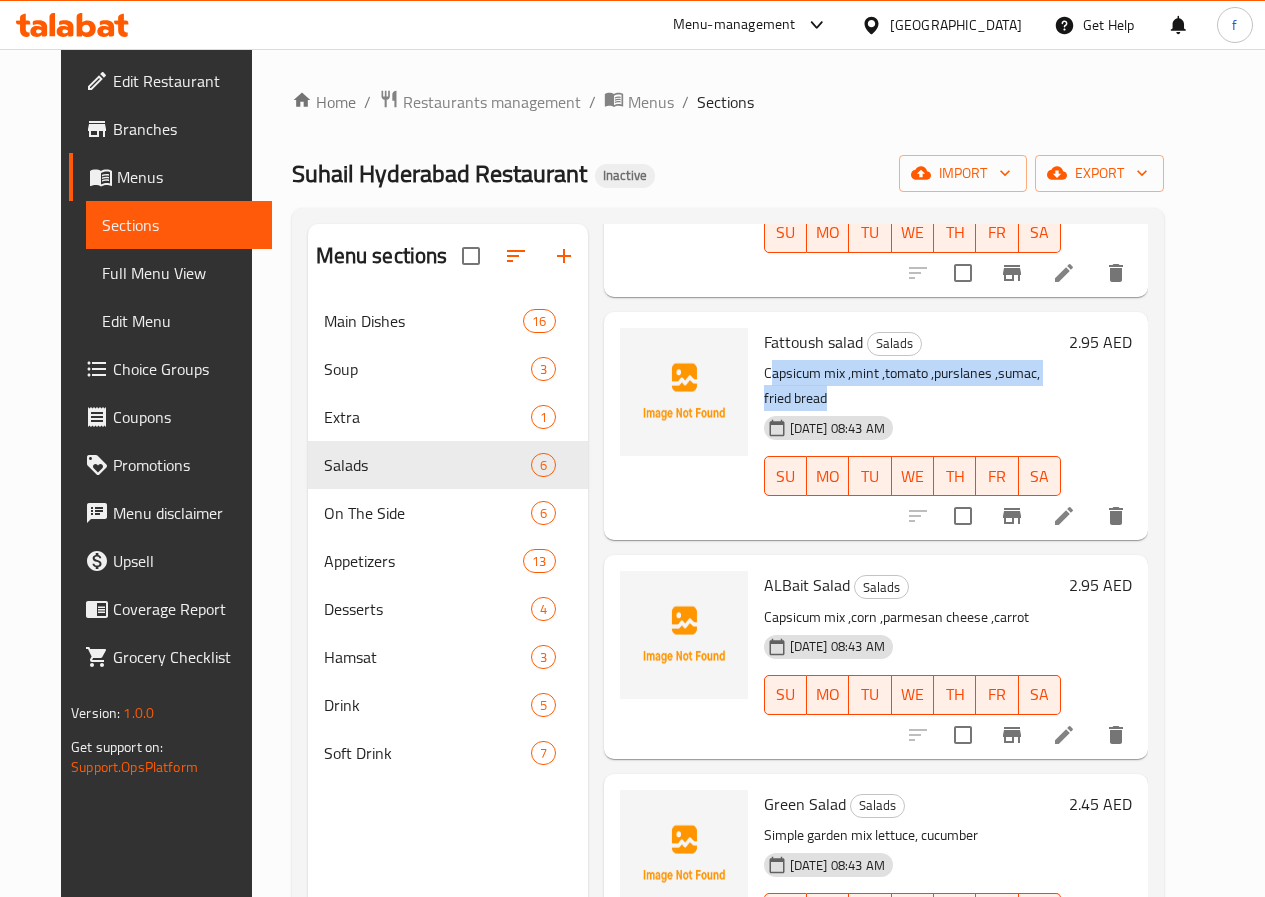 drag, startPoint x: 683, startPoint y: 320, endPoint x: 1022, endPoint y: 324, distance: 339.0236 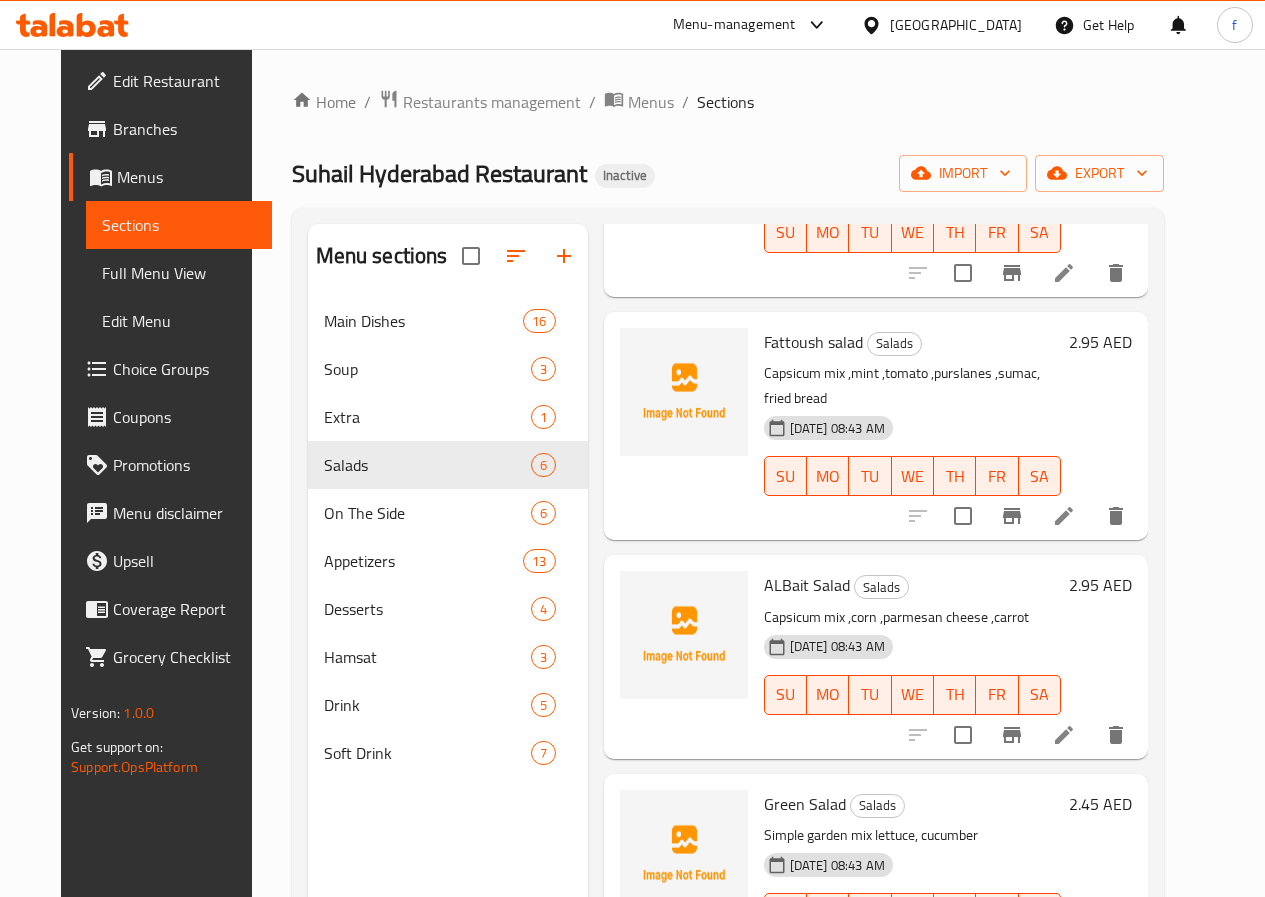 click on "Capsicum mix ,mint ,tomato ,purslanes ,sumac, fried bread" at bounding box center [912, 386] 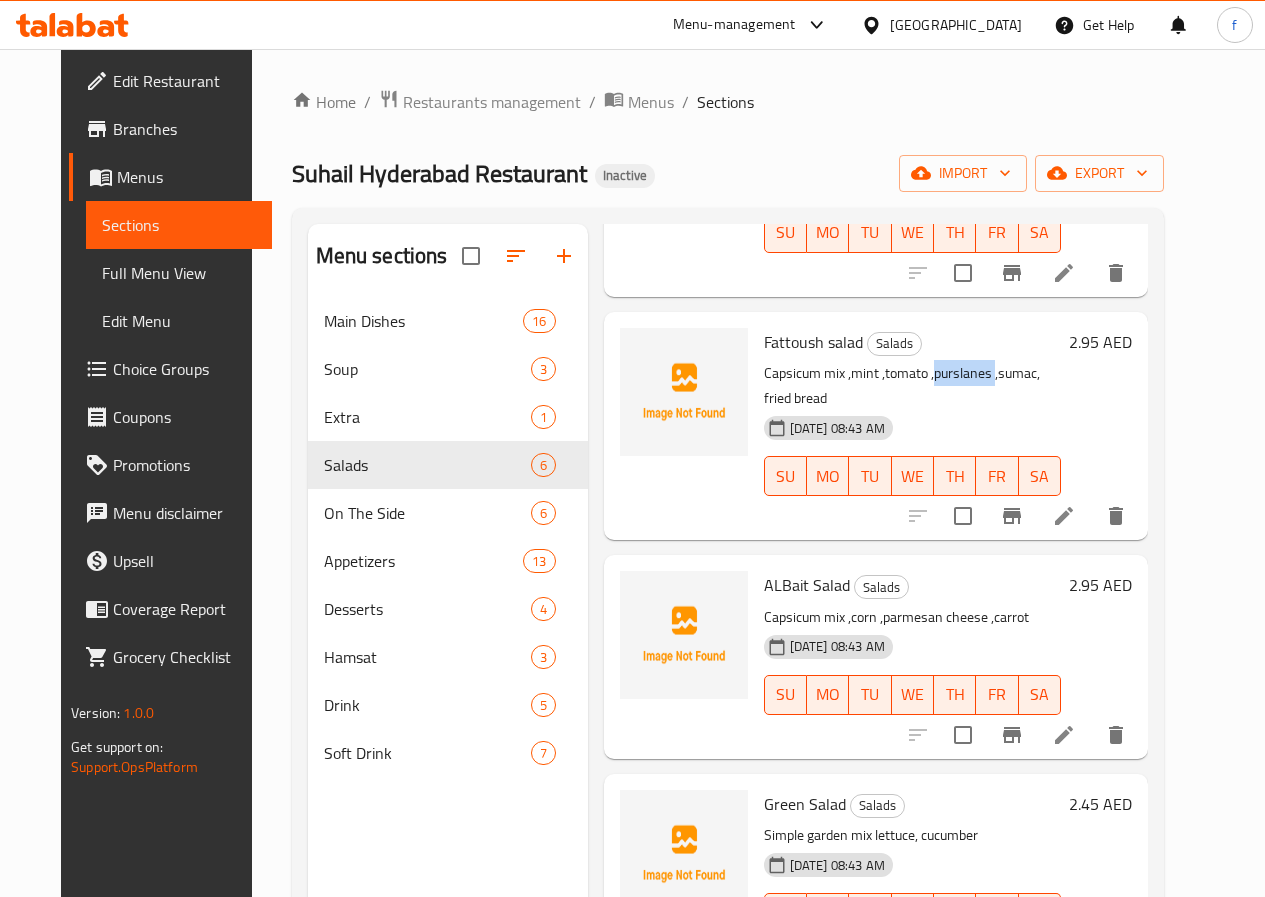 click on "Capsicum mix ,mint ,tomato ,purslanes ,sumac, fried bread" at bounding box center [912, 386] 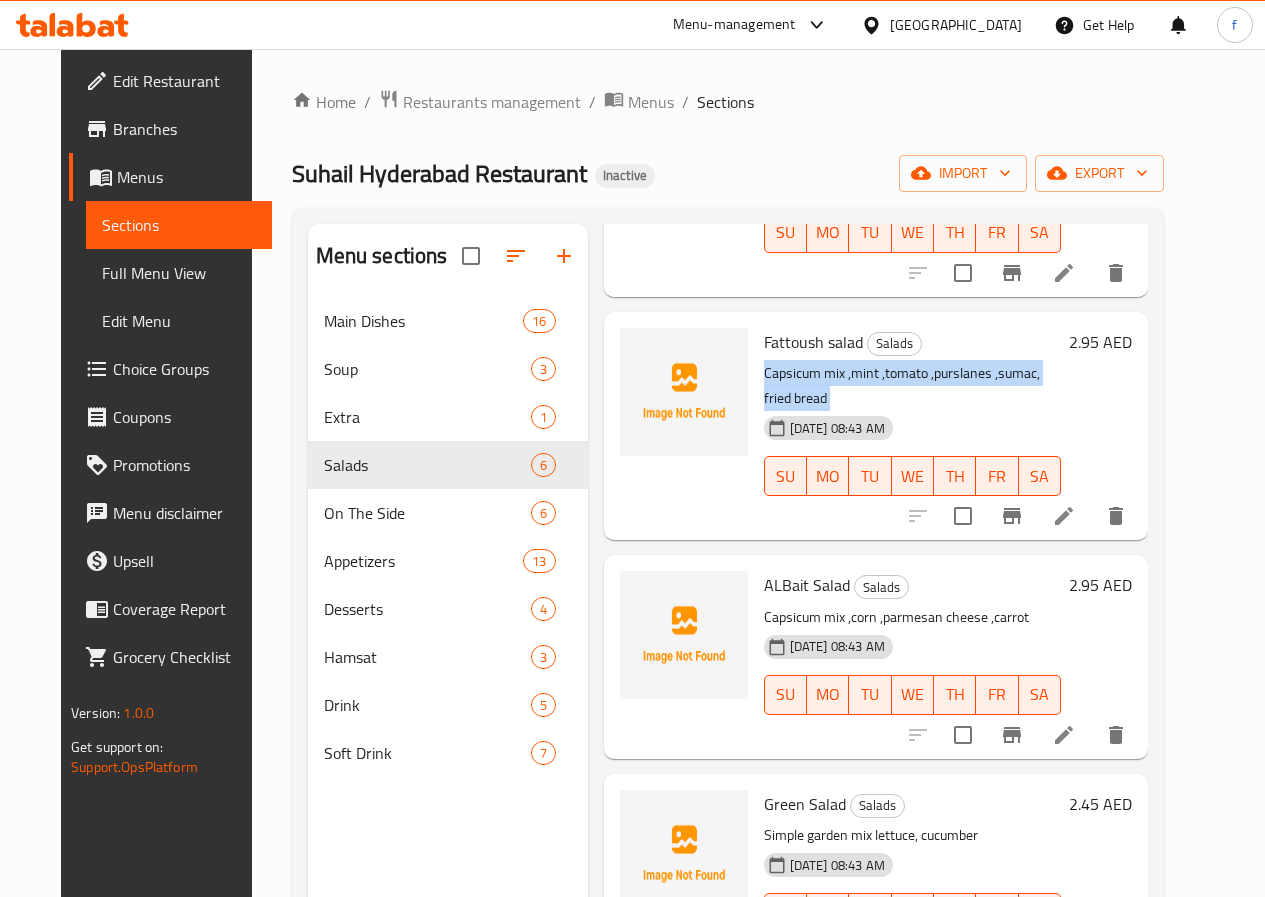 click on "Capsicum mix ,mint ,tomato ,purslanes ,sumac, fried bread" at bounding box center (912, 386) 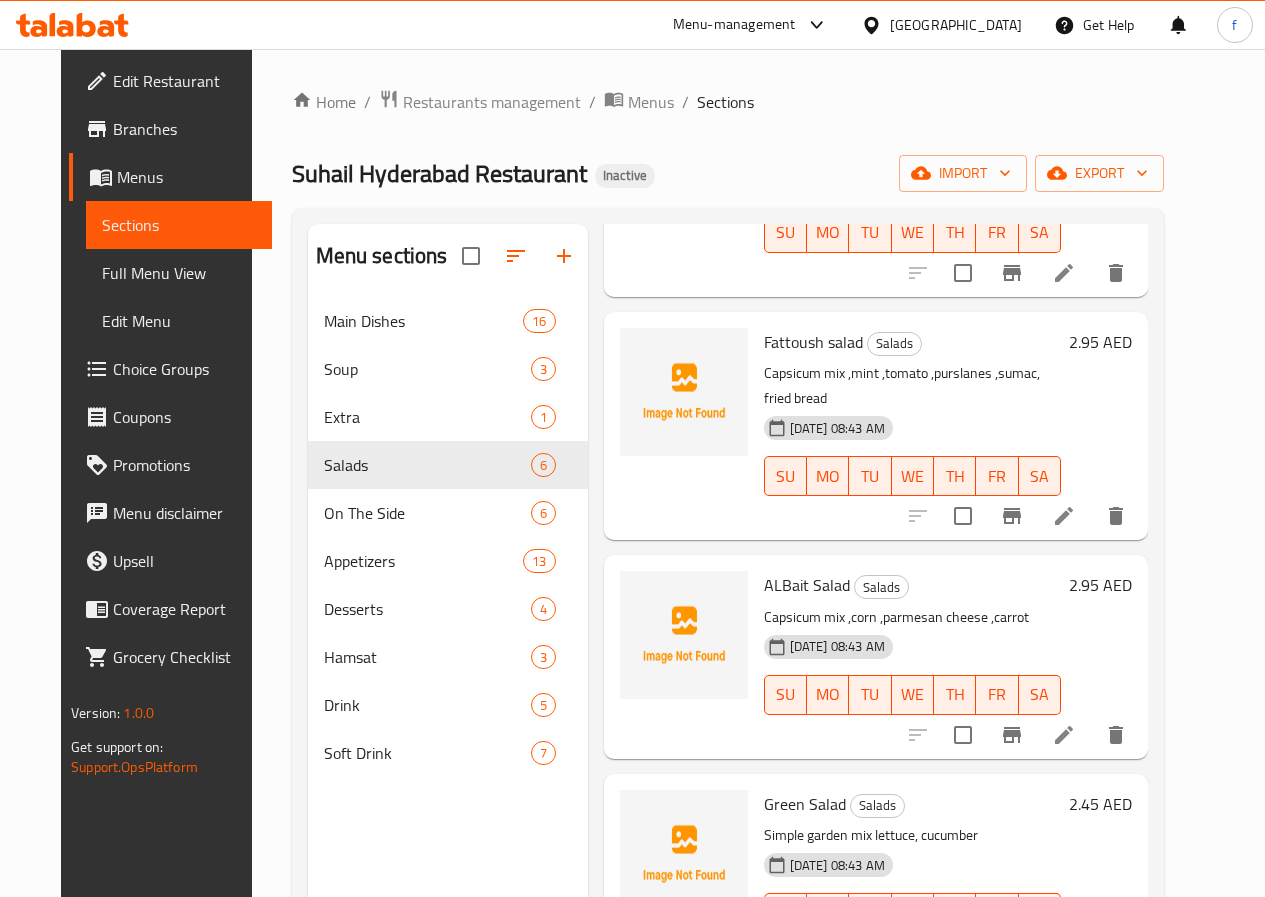 click on "[DATE] 08:43 AM SU MO TU WE TH FR SA" at bounding box center [912, 462] 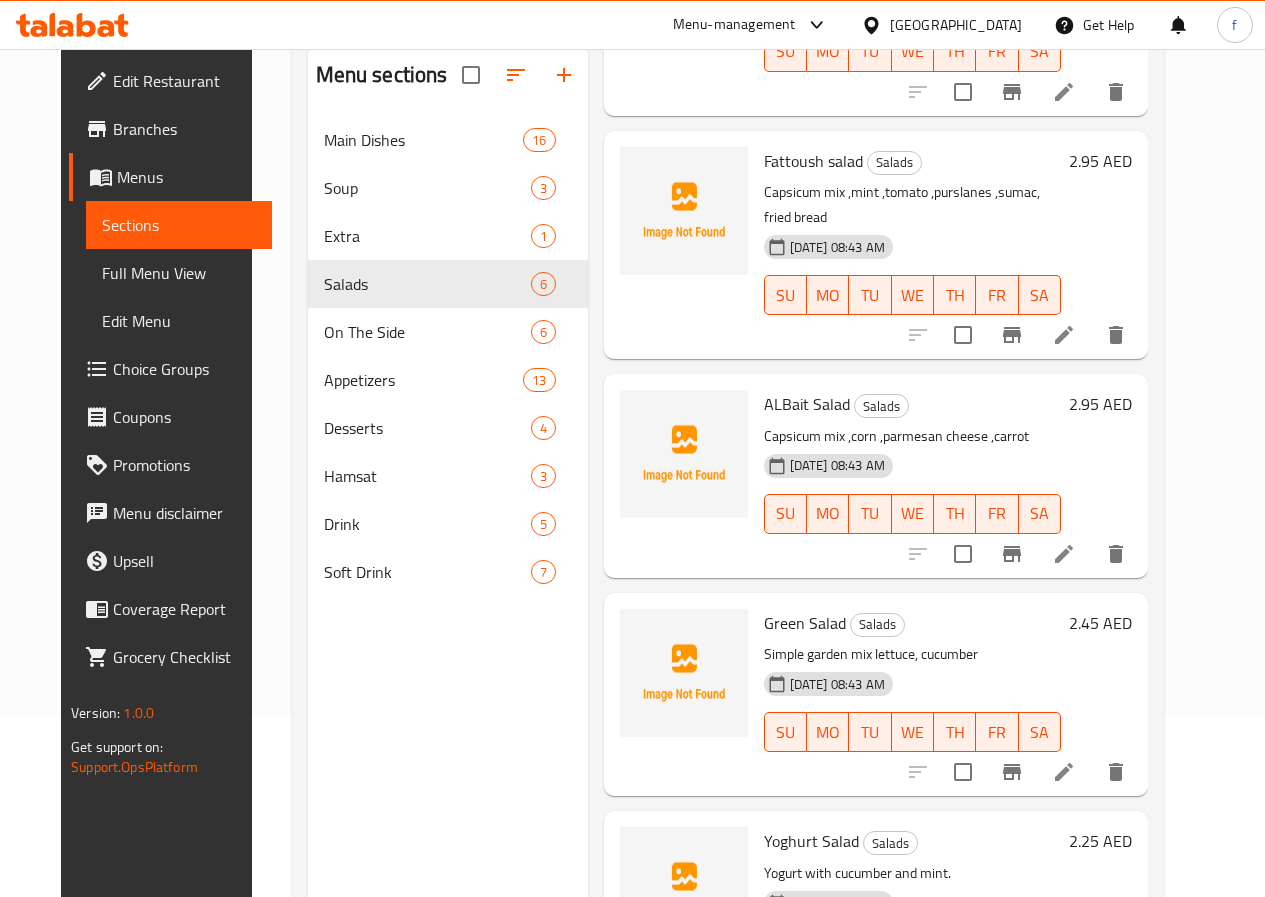 scroll, scrollTop: 200, scrollLeft: 0, axis: vertical 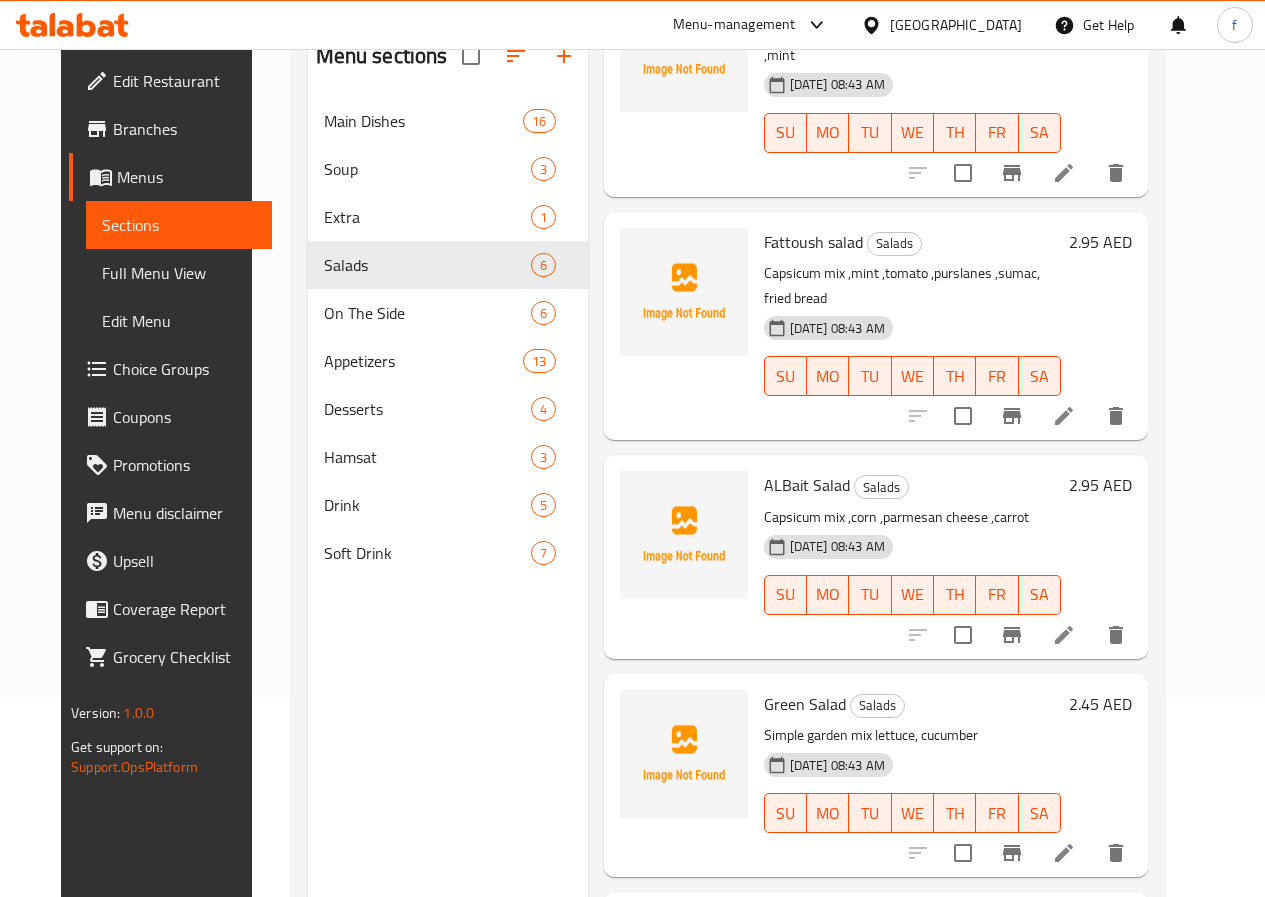 click at bounding box center (1064, 635) 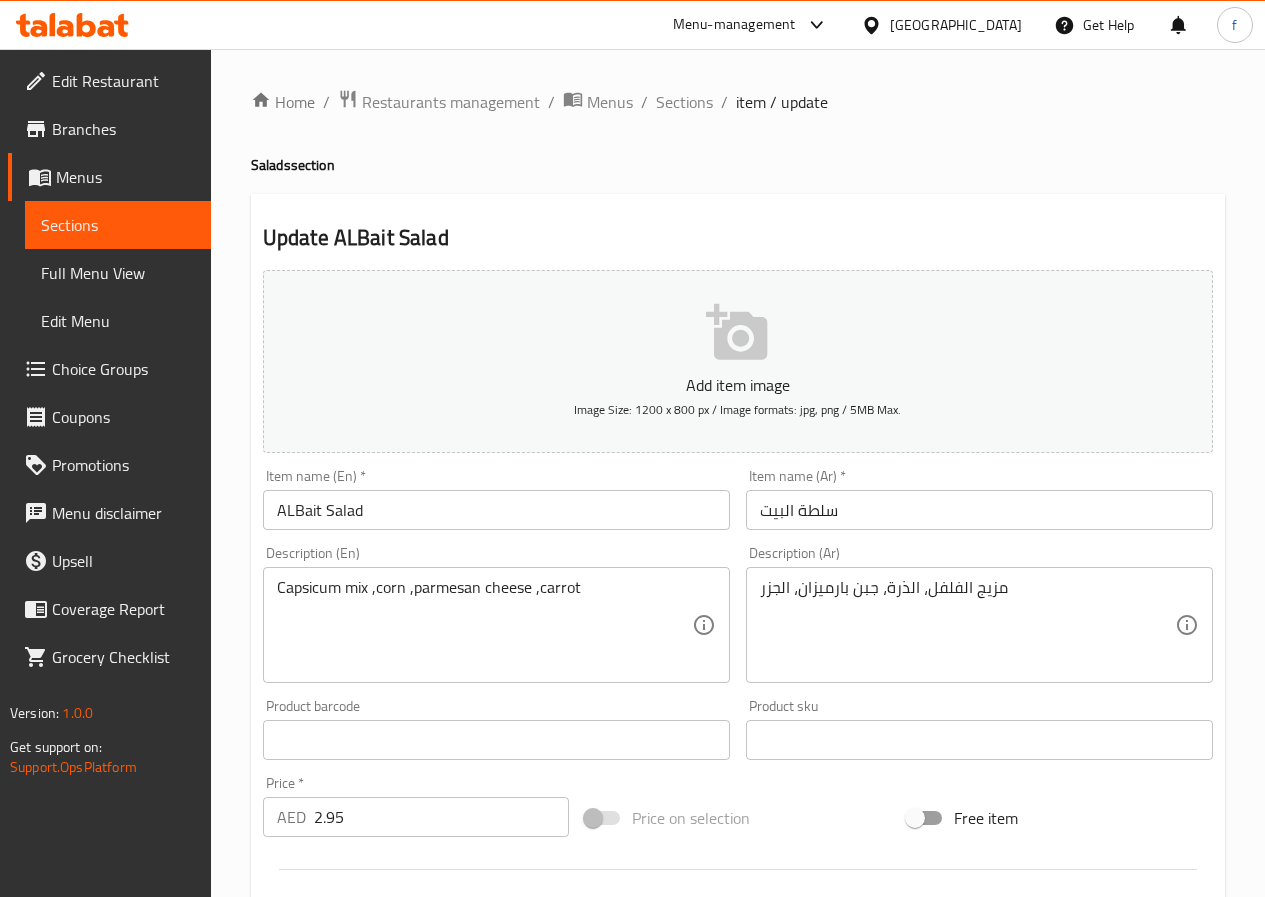drag, startPoint x: 945, startPoint y: 570, endPoint x: 945, endPoint y: 588, distance: 18 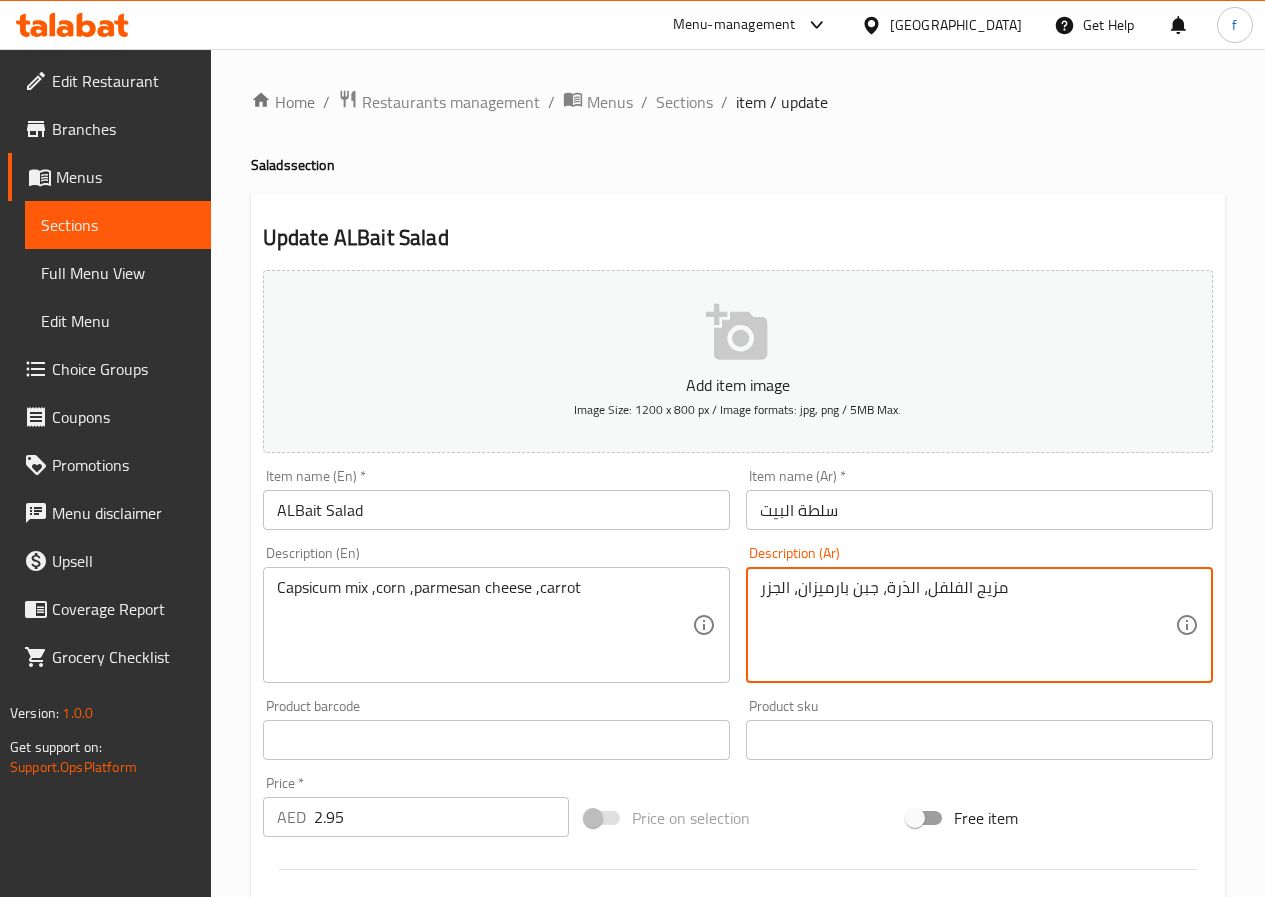 click on "مزيج الفلفل، الذرة، جبن بارميزان، الجزر" at bounding box center (967, 625) 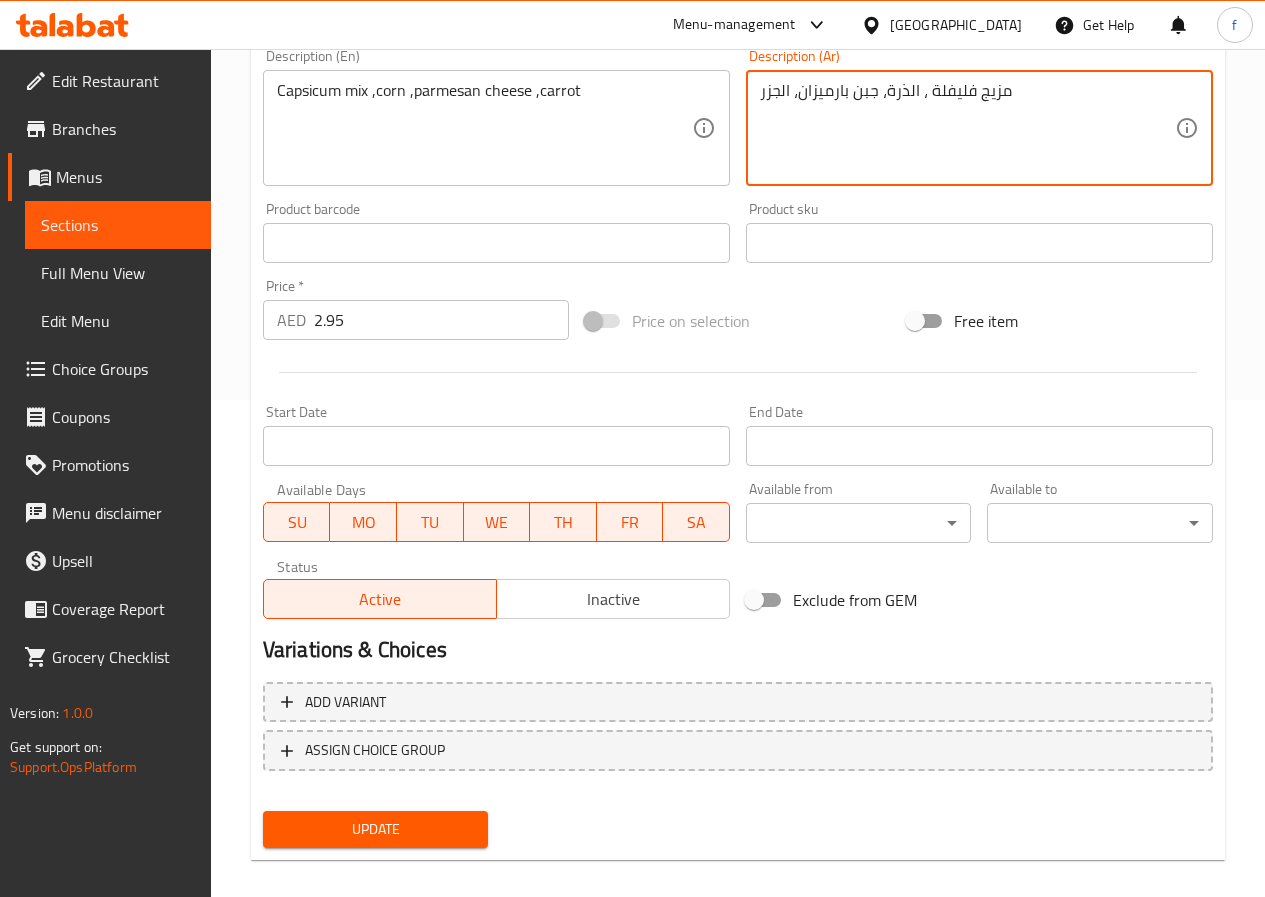 scroll, scrollTop: 516, scrollLeft: 0, axis: vertical 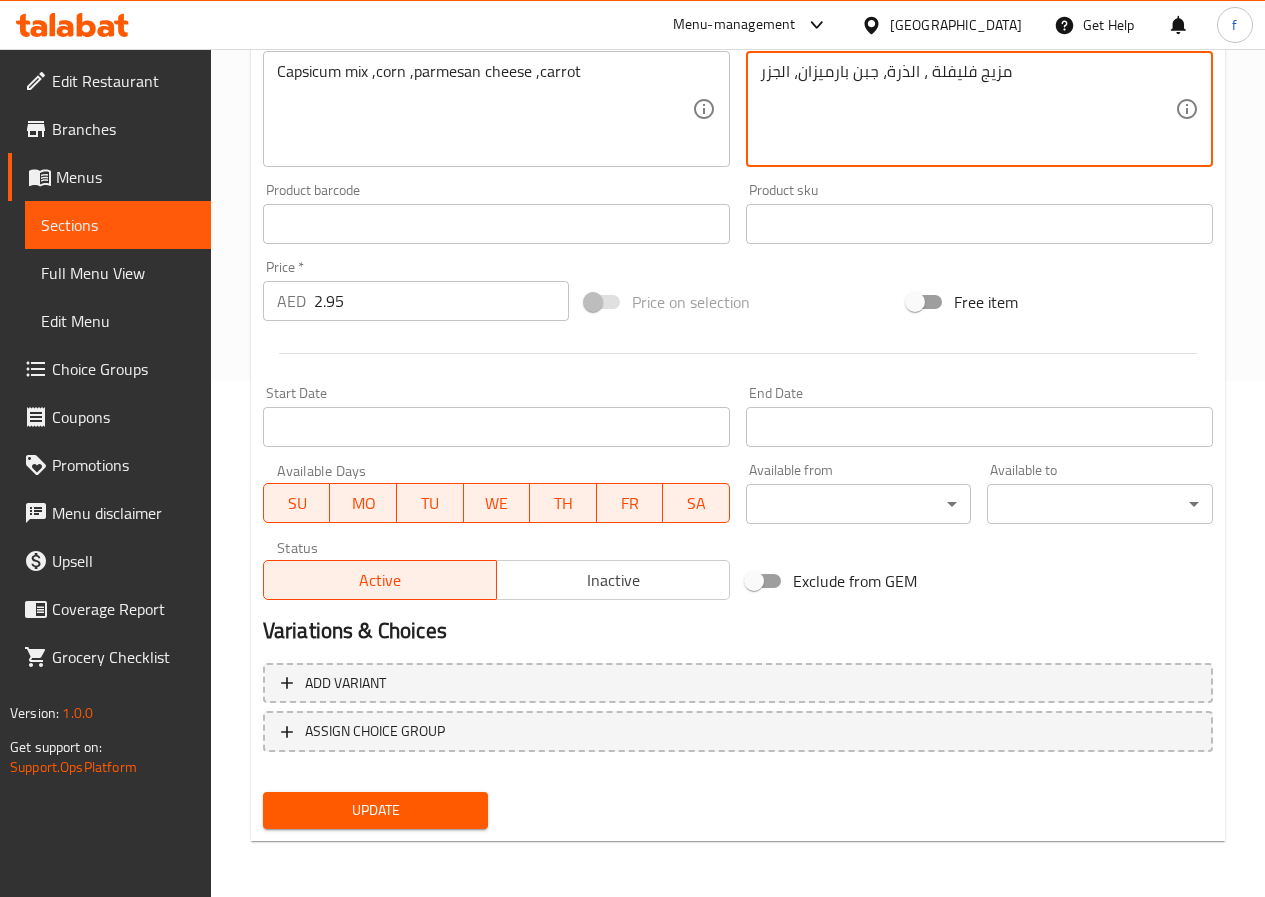 type on "مزيج فليفلة ، الذرة، جبن بارميزان، الجزر" 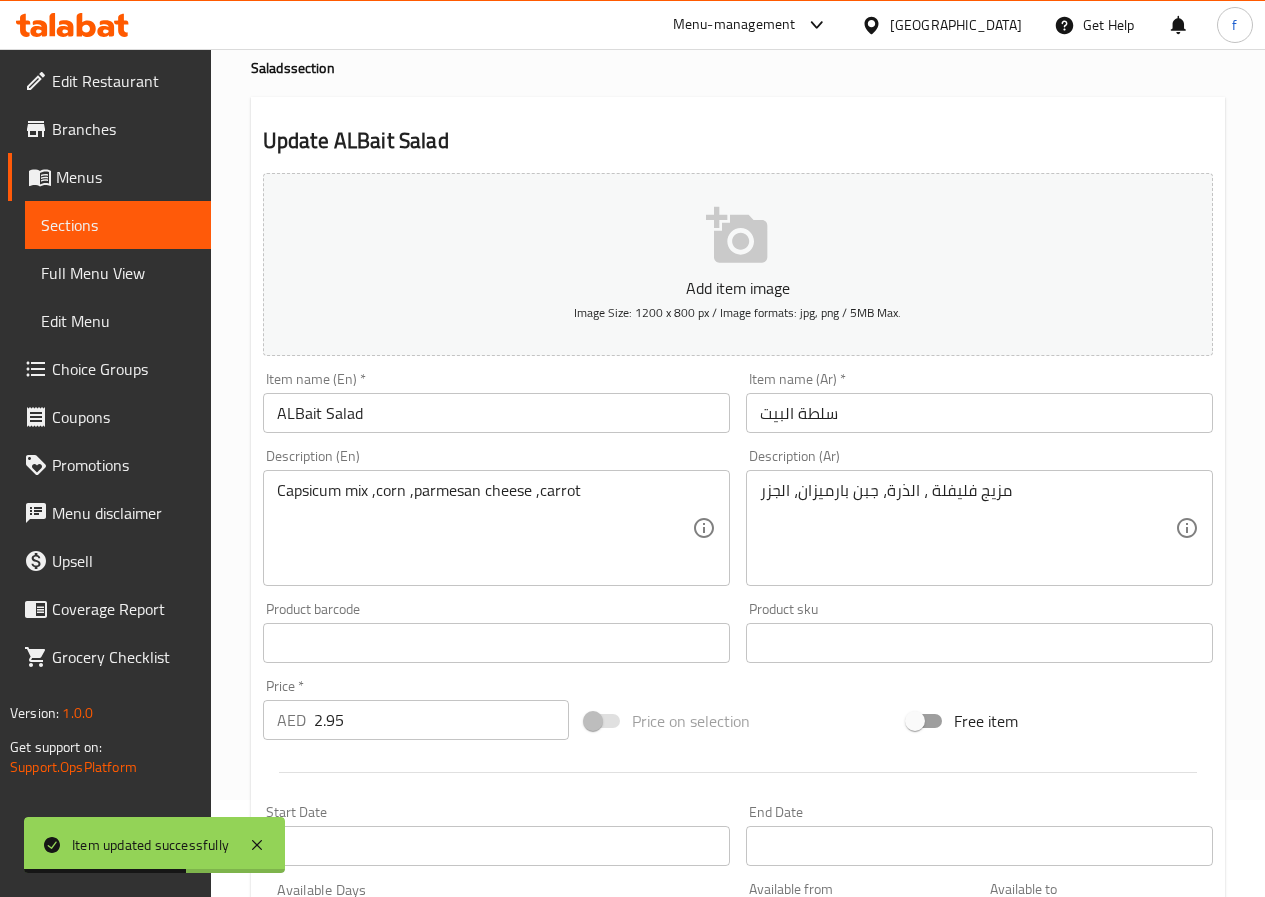 scroll, scrollTop: 0, scrollLeft: 0, axis: both 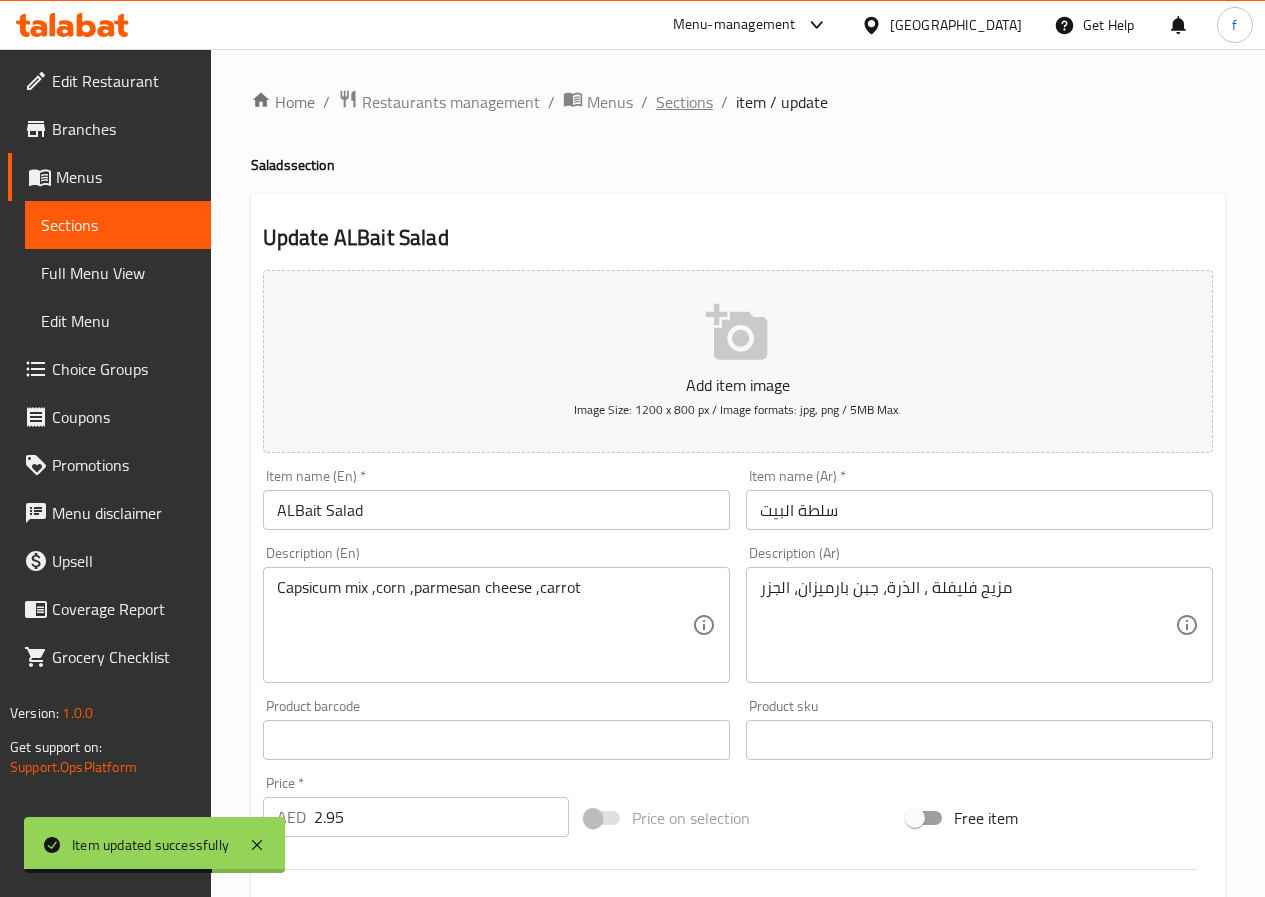 click on "Sections" at bounding box center (684, 102) 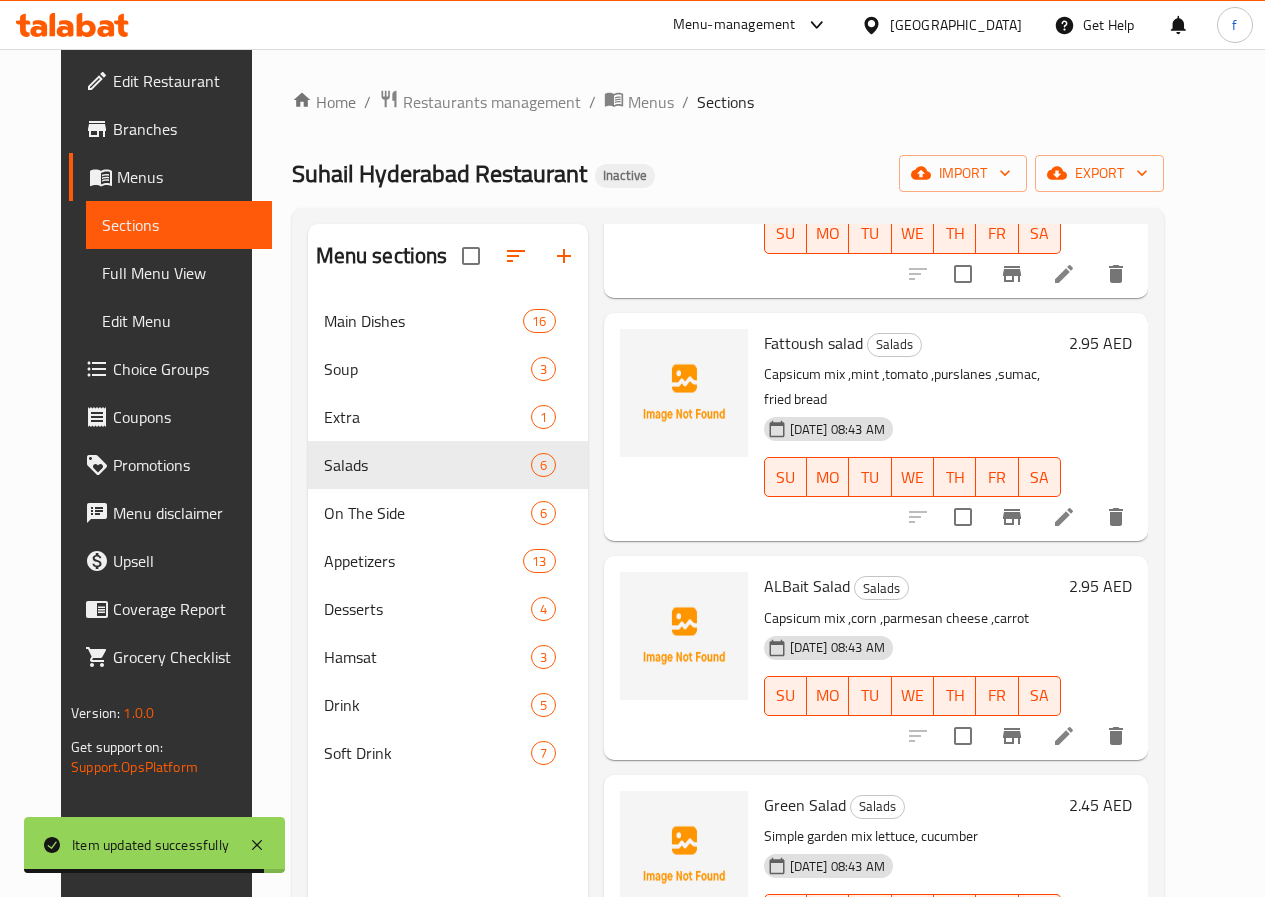 scroll, scrollTop: 494, scrollLeft: 0, axis: vertical 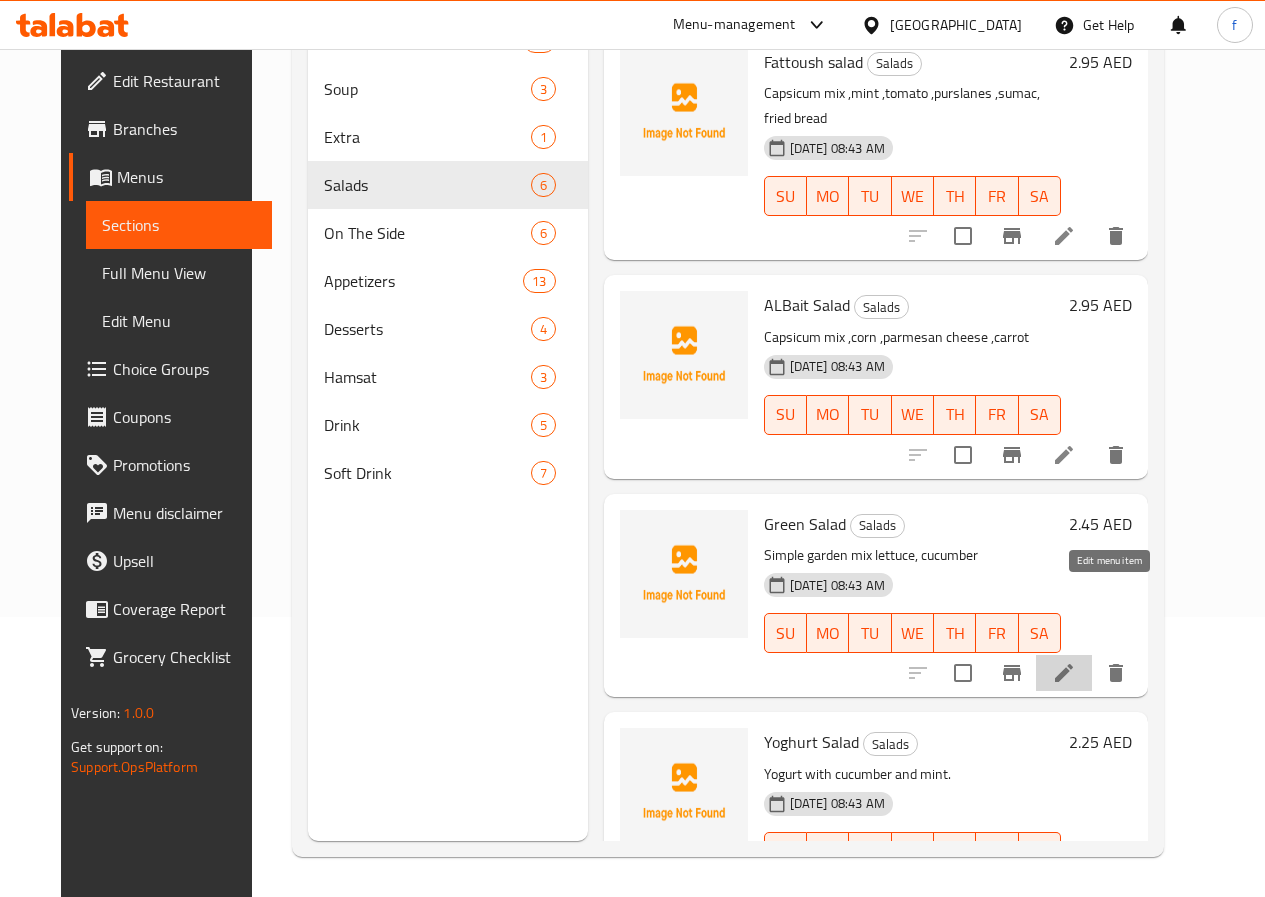 click 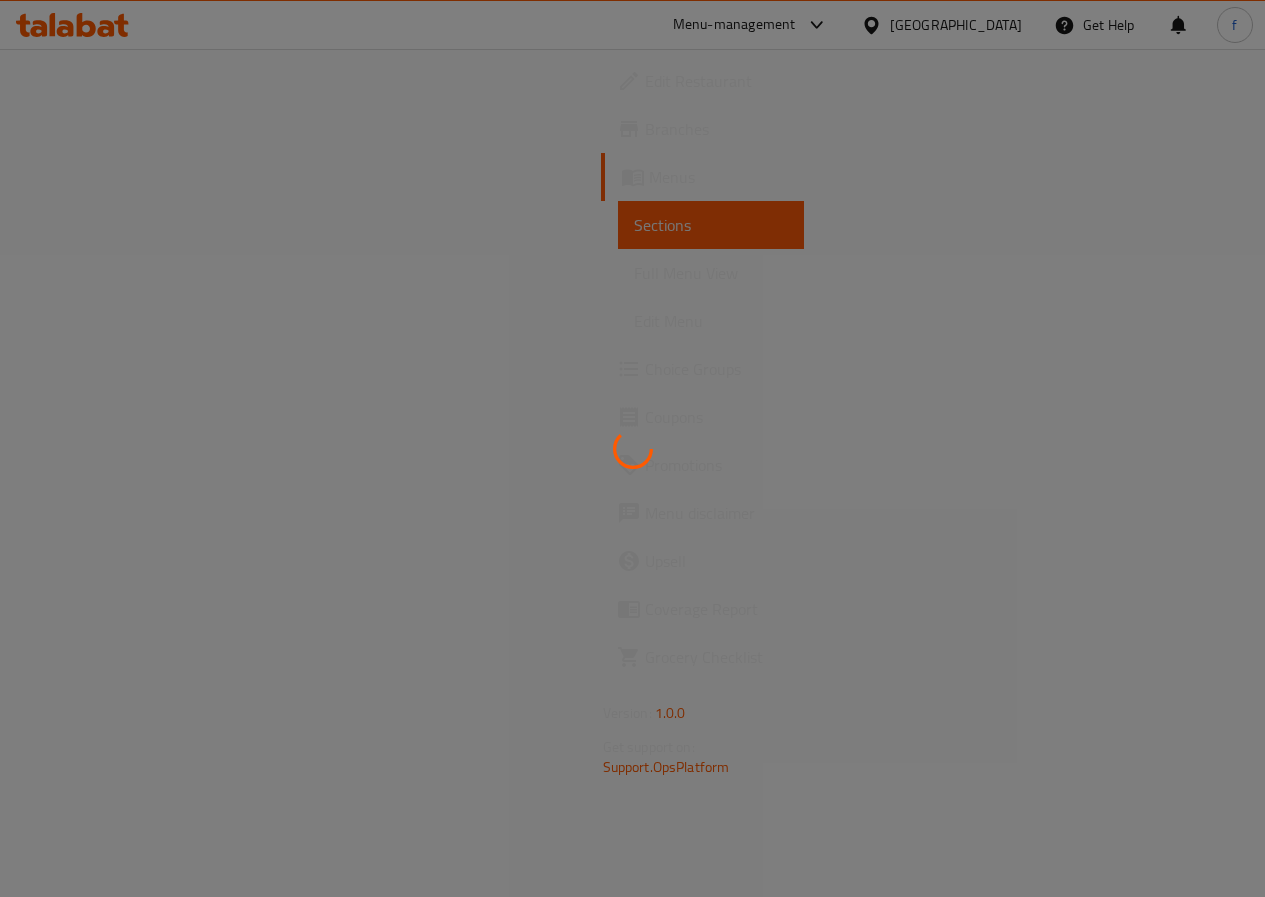 scroll, scrollTop: 0, scrollLeft: 0, axis: both 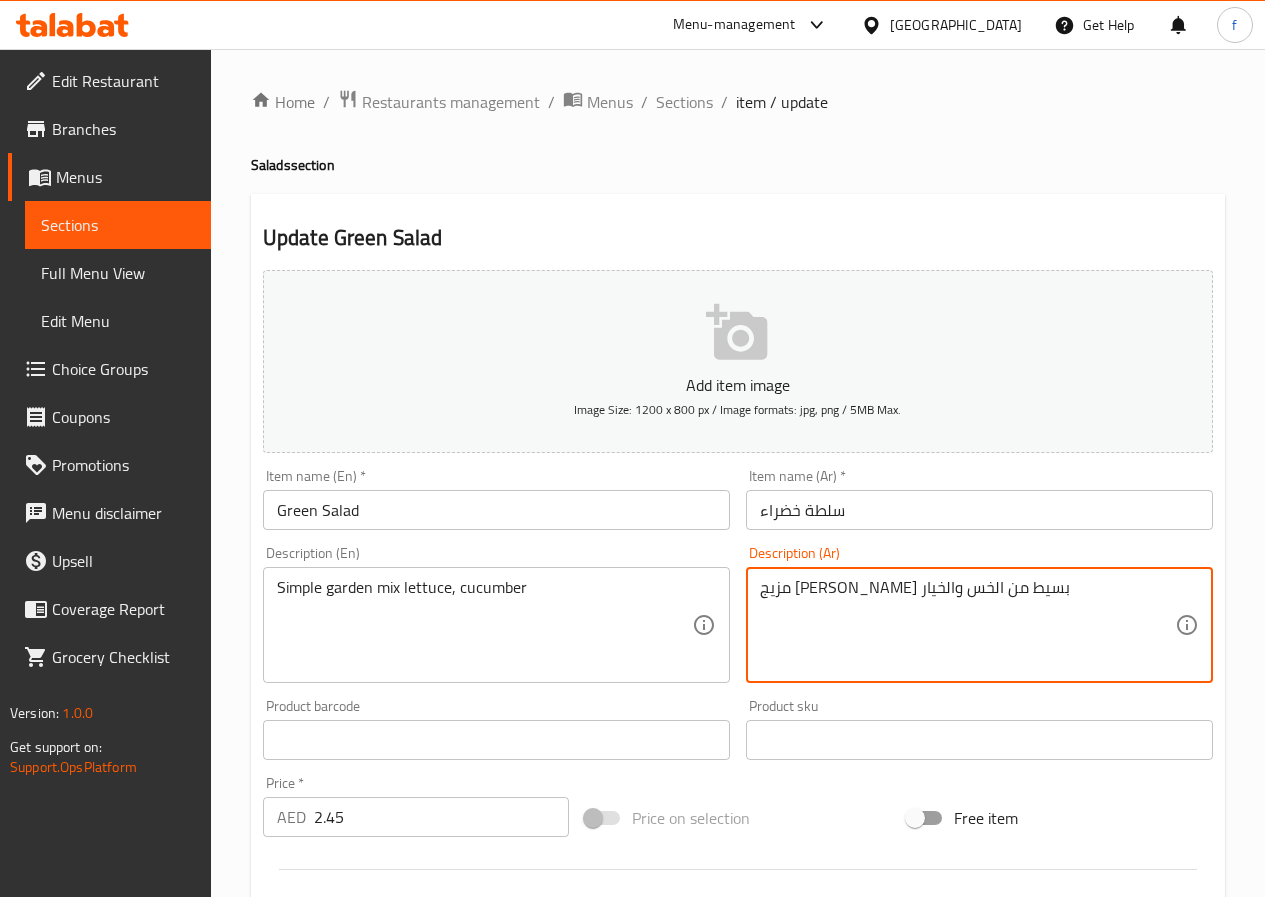 drag, startPoint x: 1041, startPoint y: 583, endPoint x: 747, endPoint y: 598, distance: 294.38242 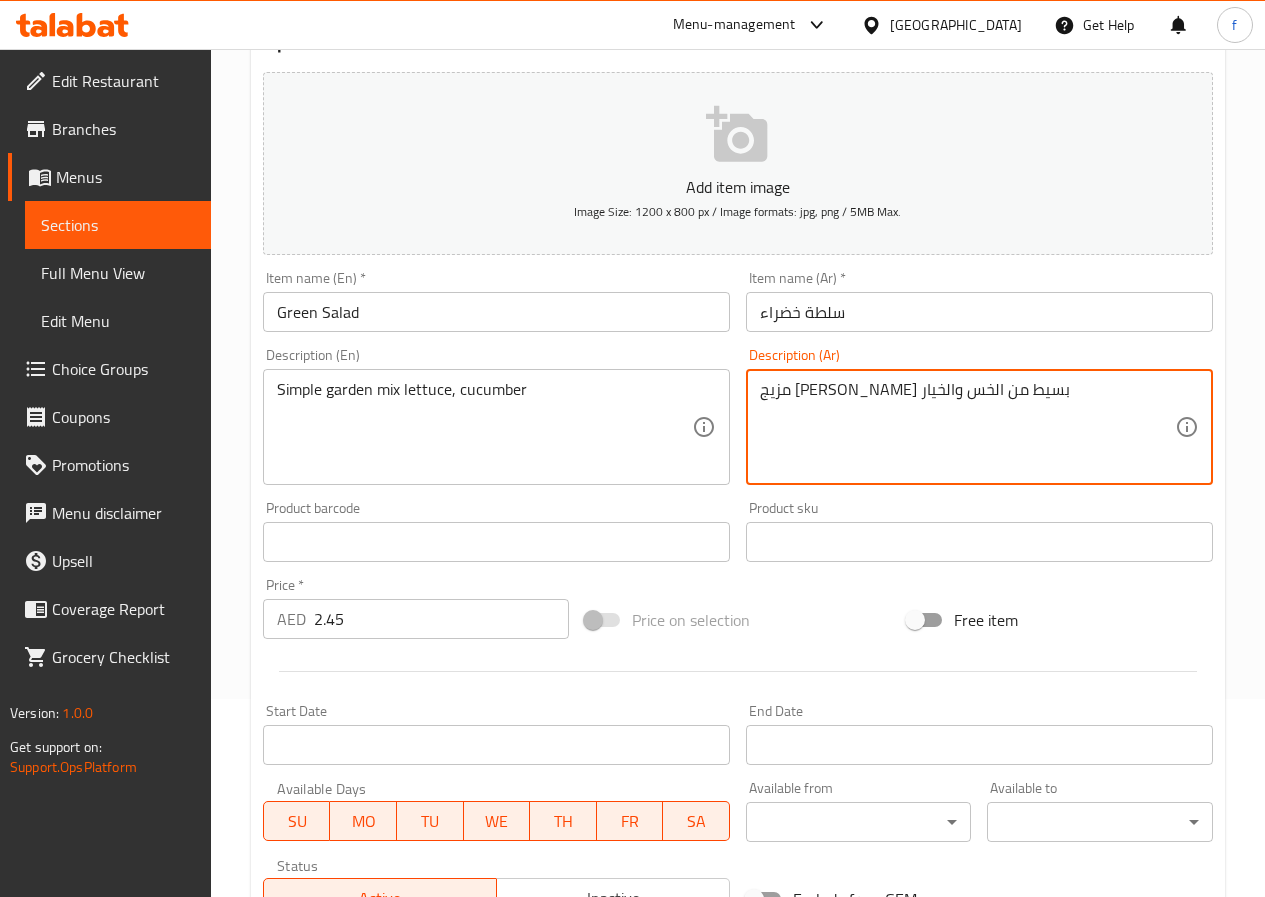 scroll, scrollTop: 200, scrollLeft: 0, axis: vertical 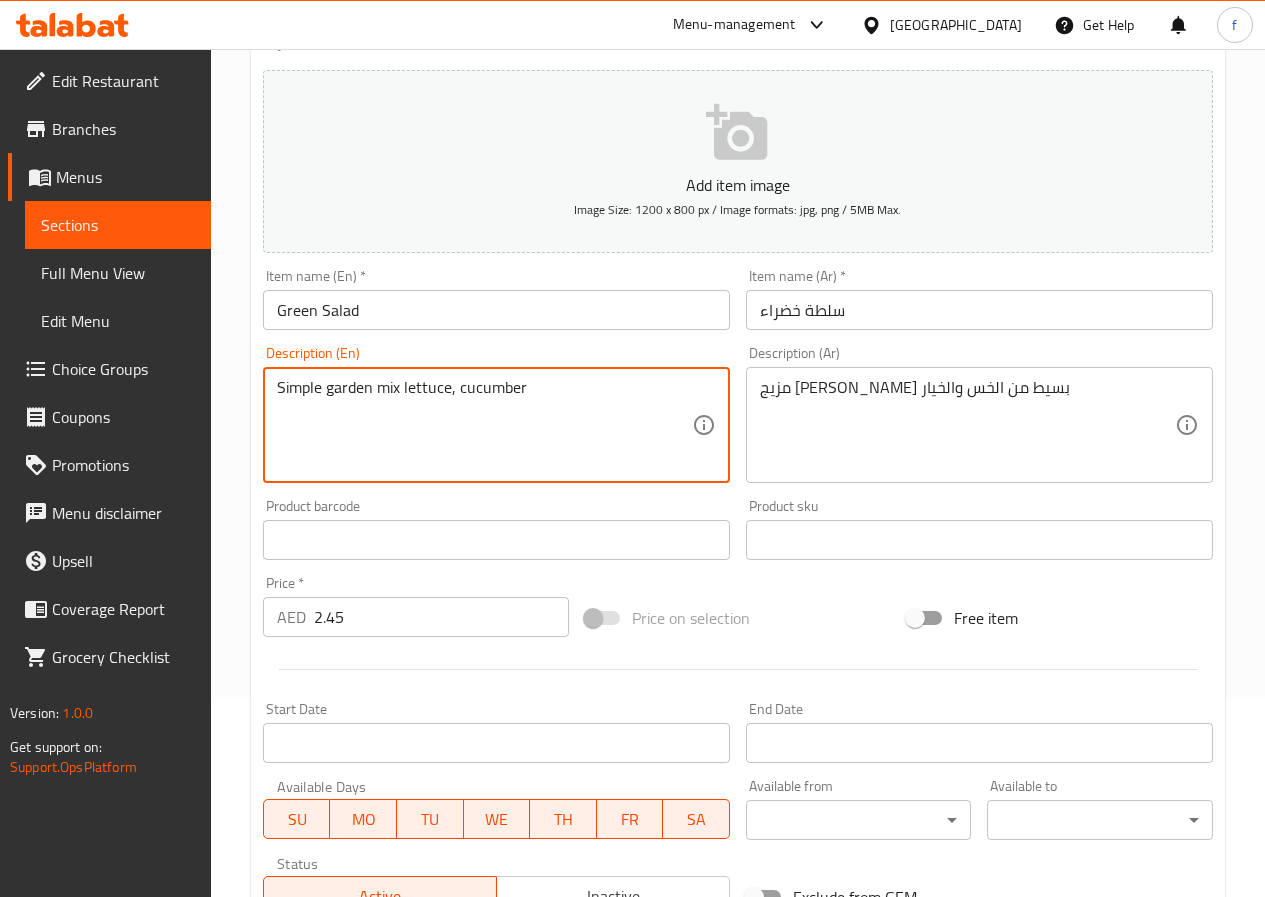 click on "Simple garden mix lettuce, cucumber" at bounding box center [484, 425] 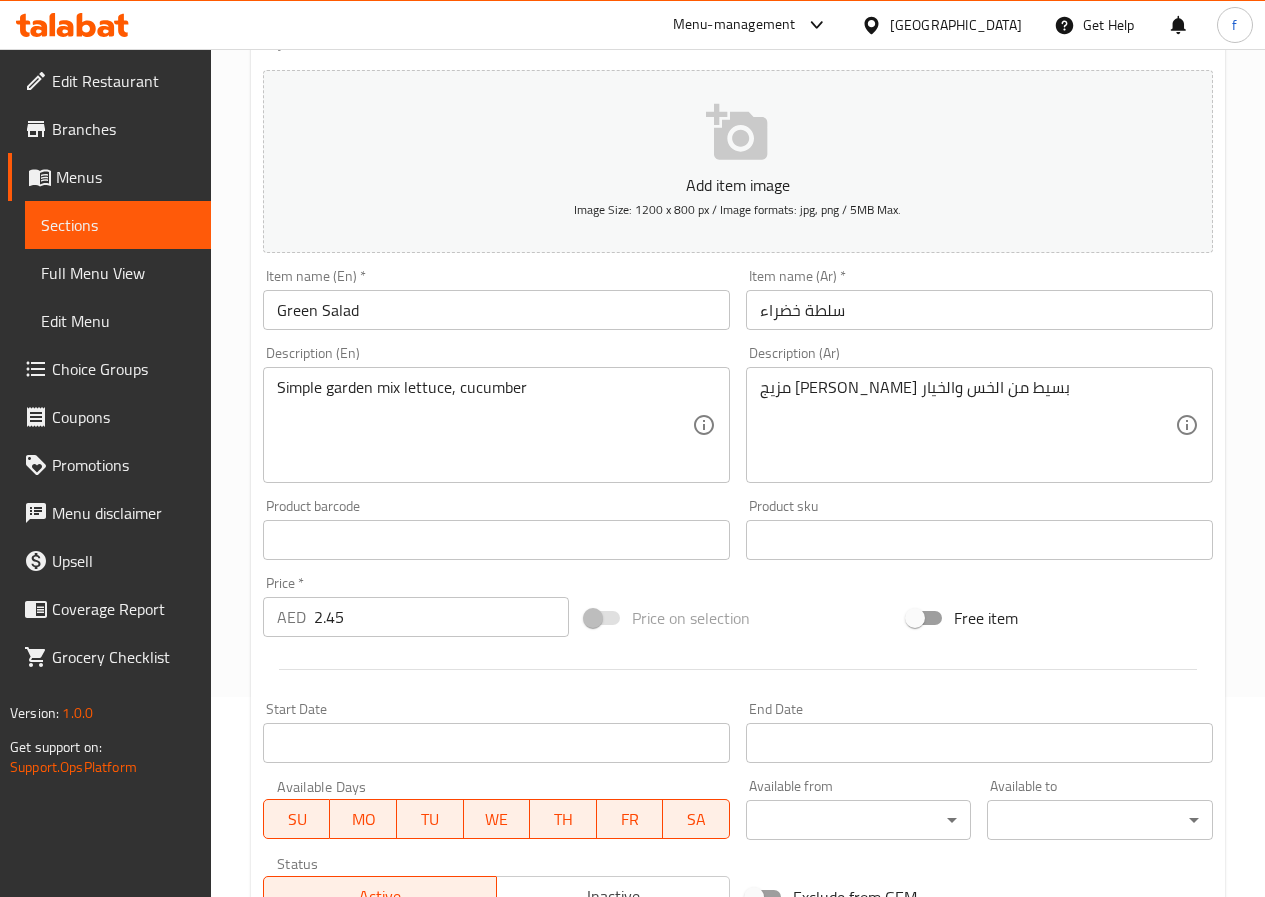 drag, startPoint x: 275, startPoint y: 385, endPoint x: 568, endPoint y: 397, distance: 293.24564 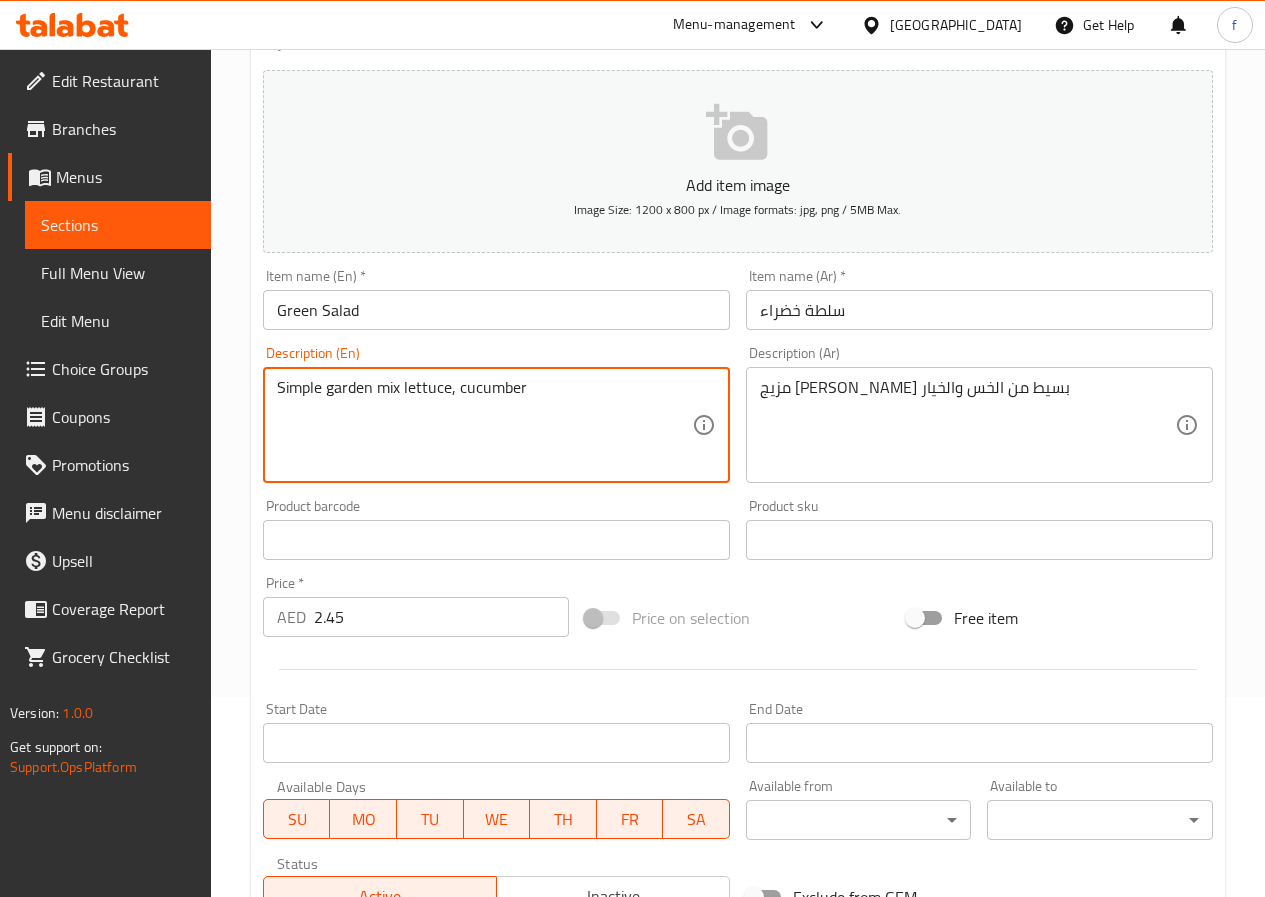 drag, startPoint x: 283, startPoint y: 385, endPoint x: 717, endPoint y: 382, distance: 434.01038 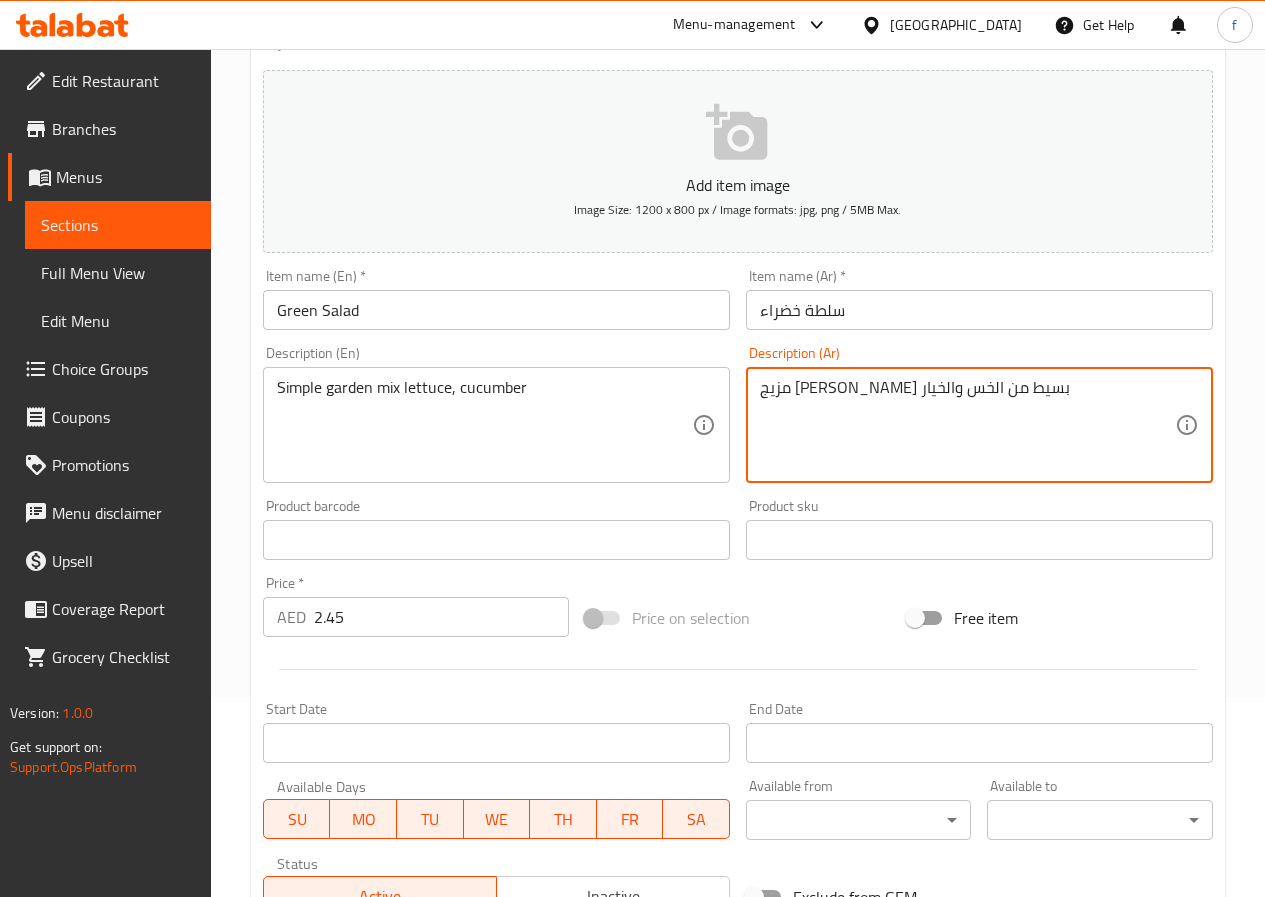 drag, startPoint x: 1017, startPoint y: 404, endPoint x: 743, endPoint y: 400, distance: 274.0292 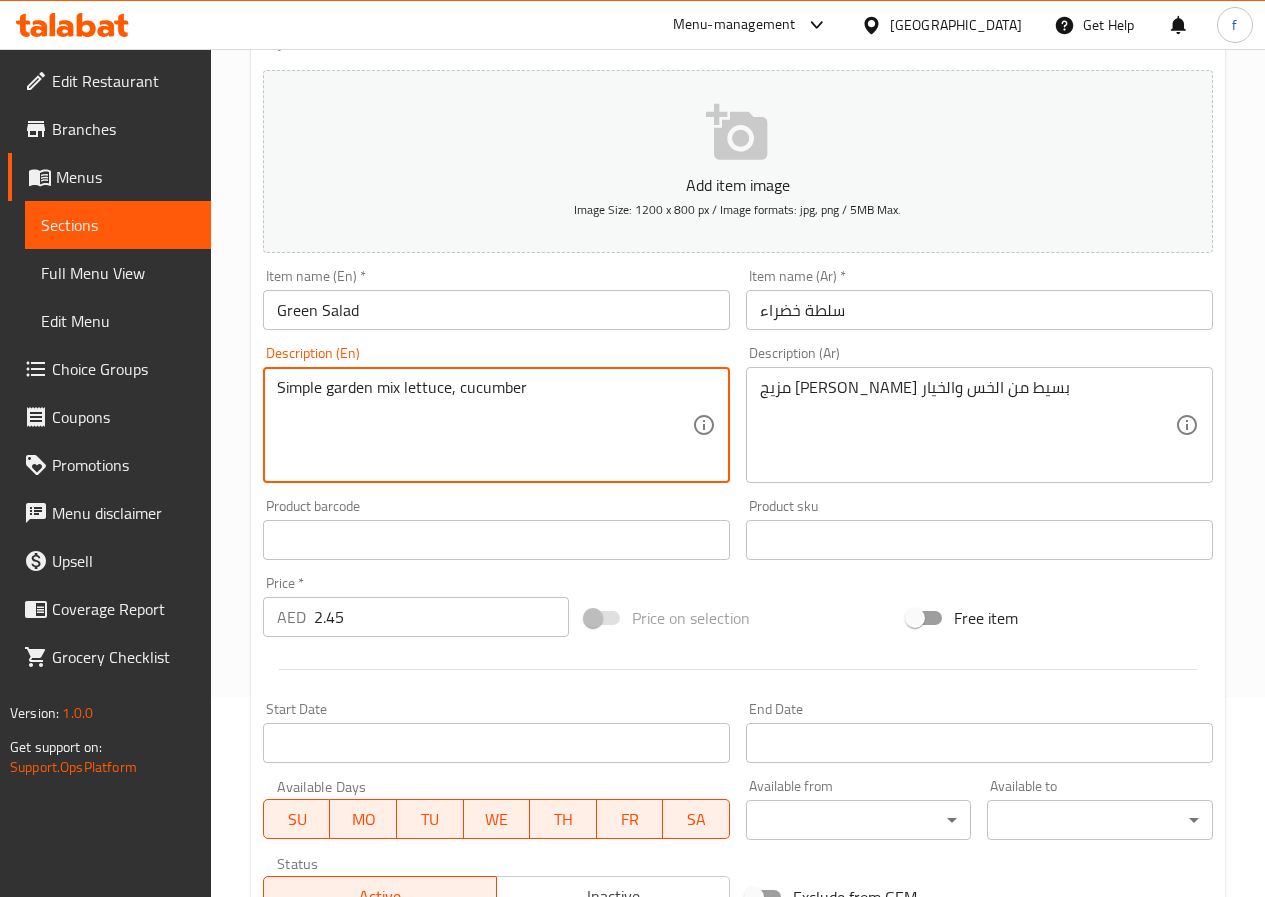 drag, startPoint x: 531, startPoint y: 383, endPoint x: 280, endPoint y: 375, distance: 251.12746 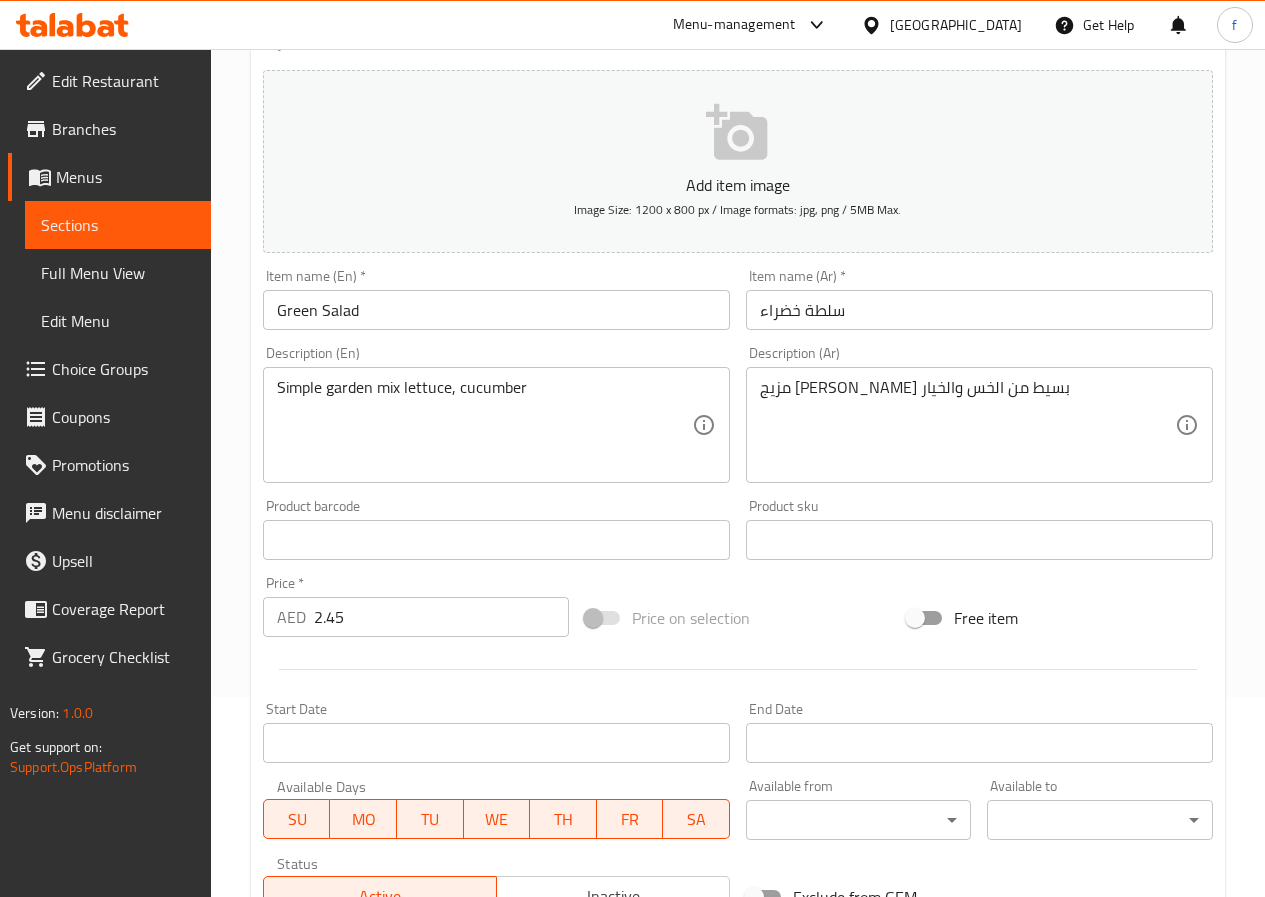 click on "Simple garden mix lettuce, cucumber Description (En)" at bounding box center [496, 425] 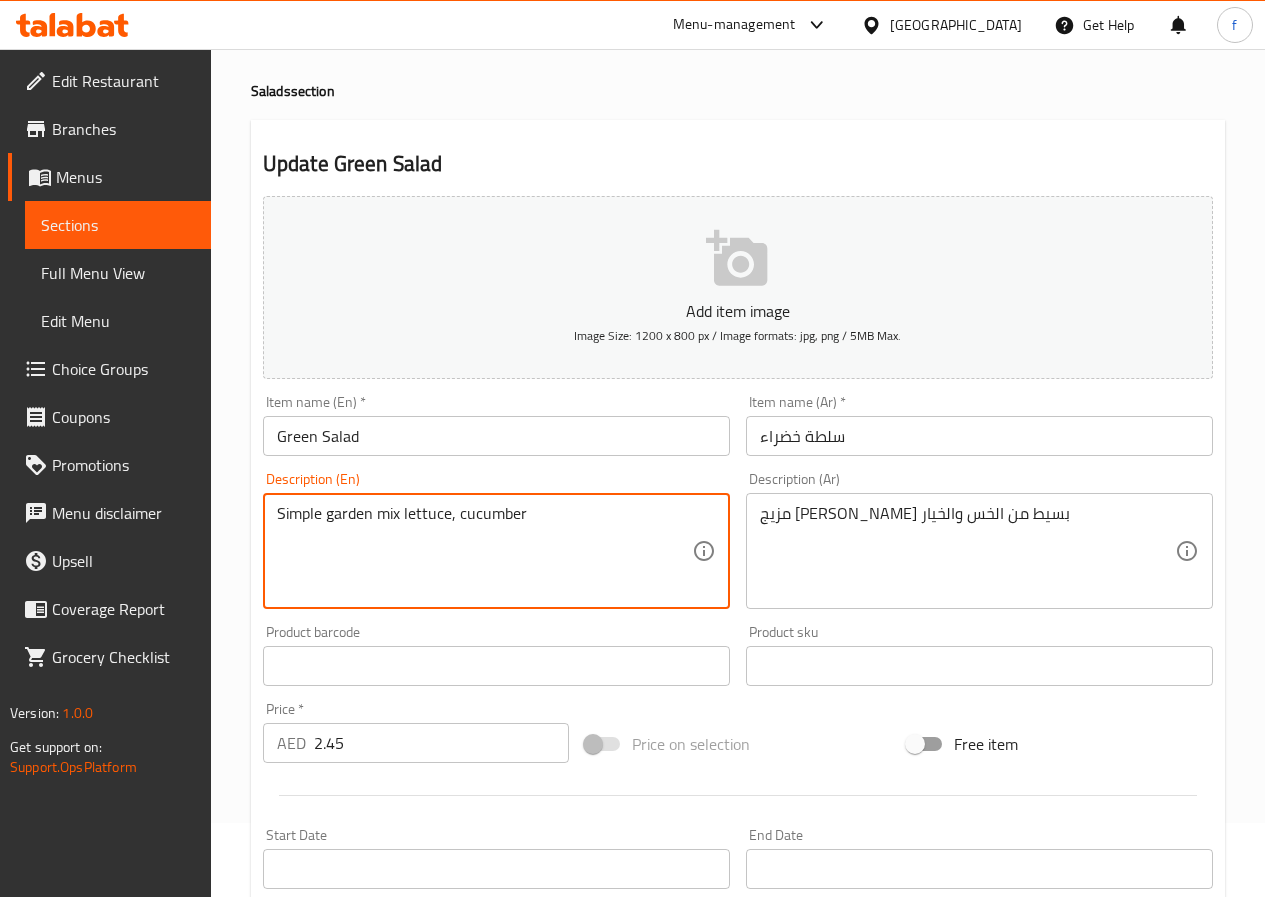 scroll, scrollTop: 0, scrollLeft: 0, axis: both 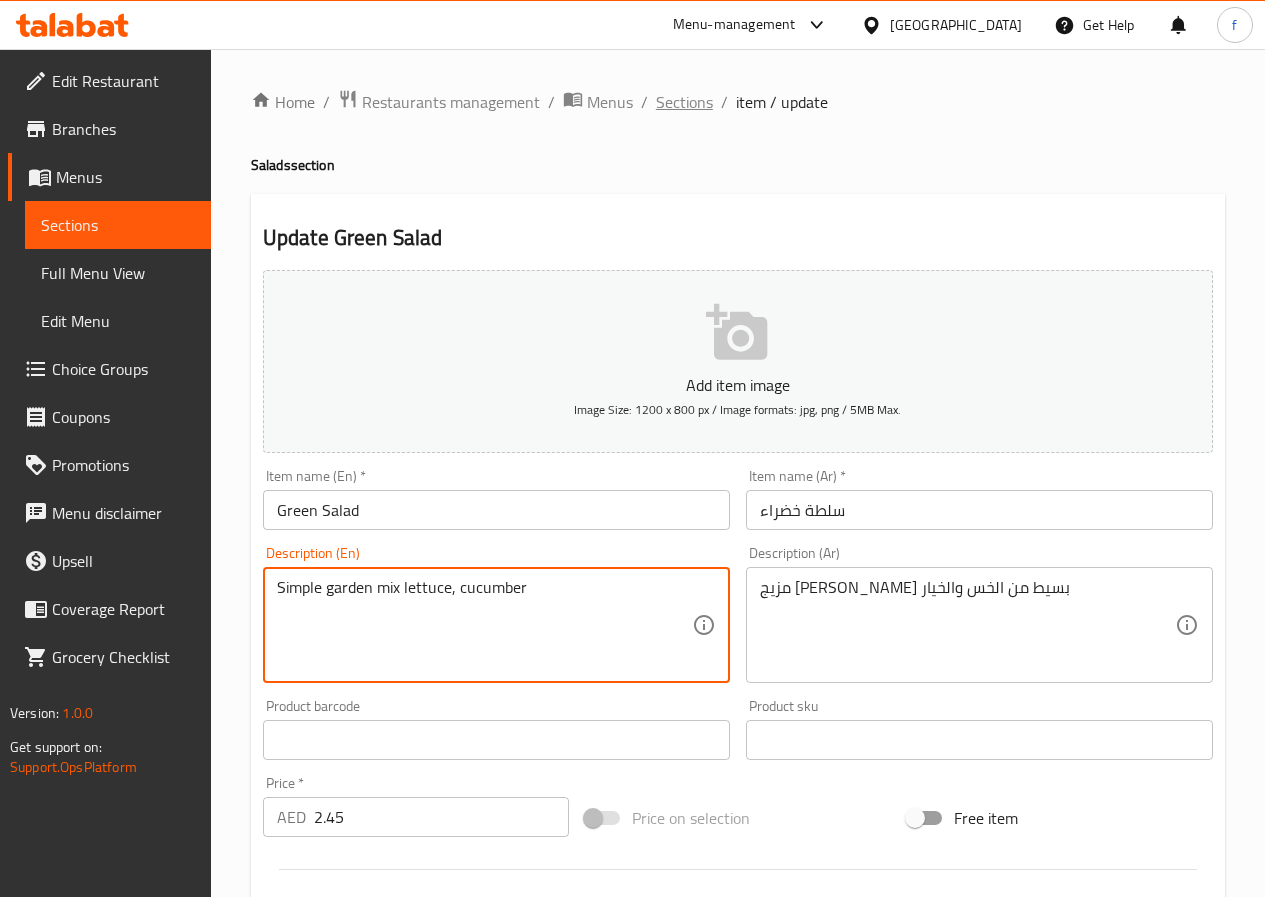 click on "Sections" at bounding box center (684, 102) 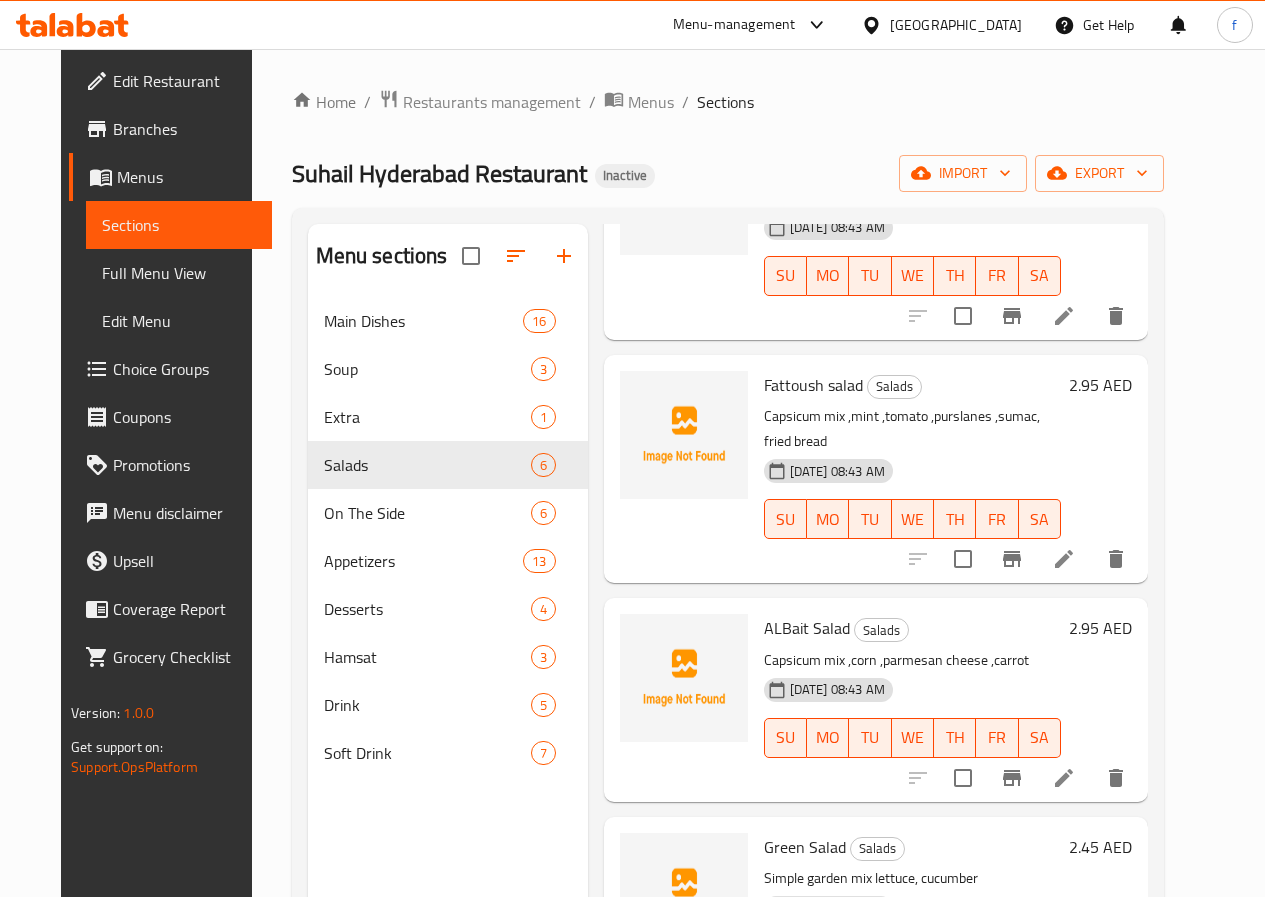 scroll, scrollTop: 494, scrollLeft: 0, axis: vertical 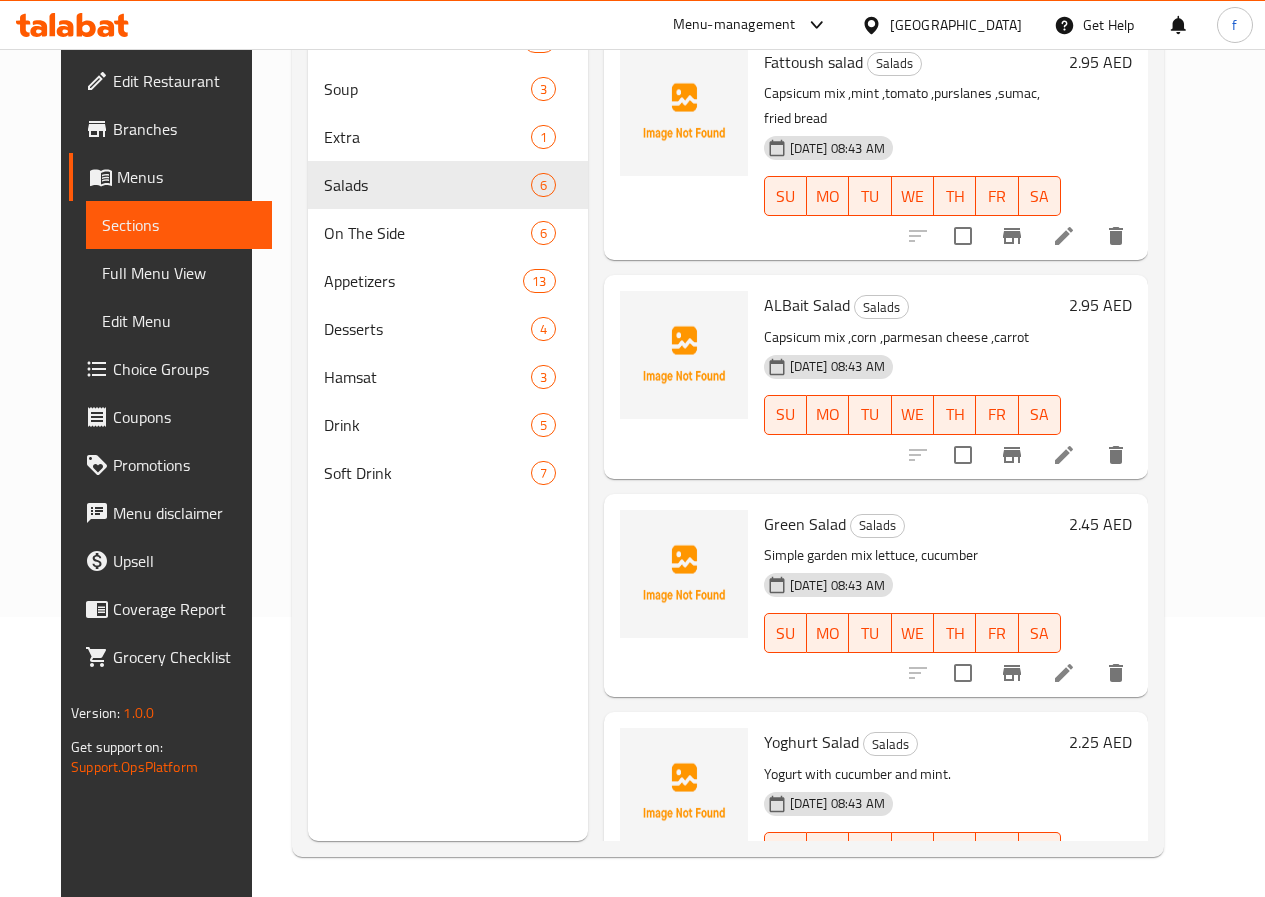 click 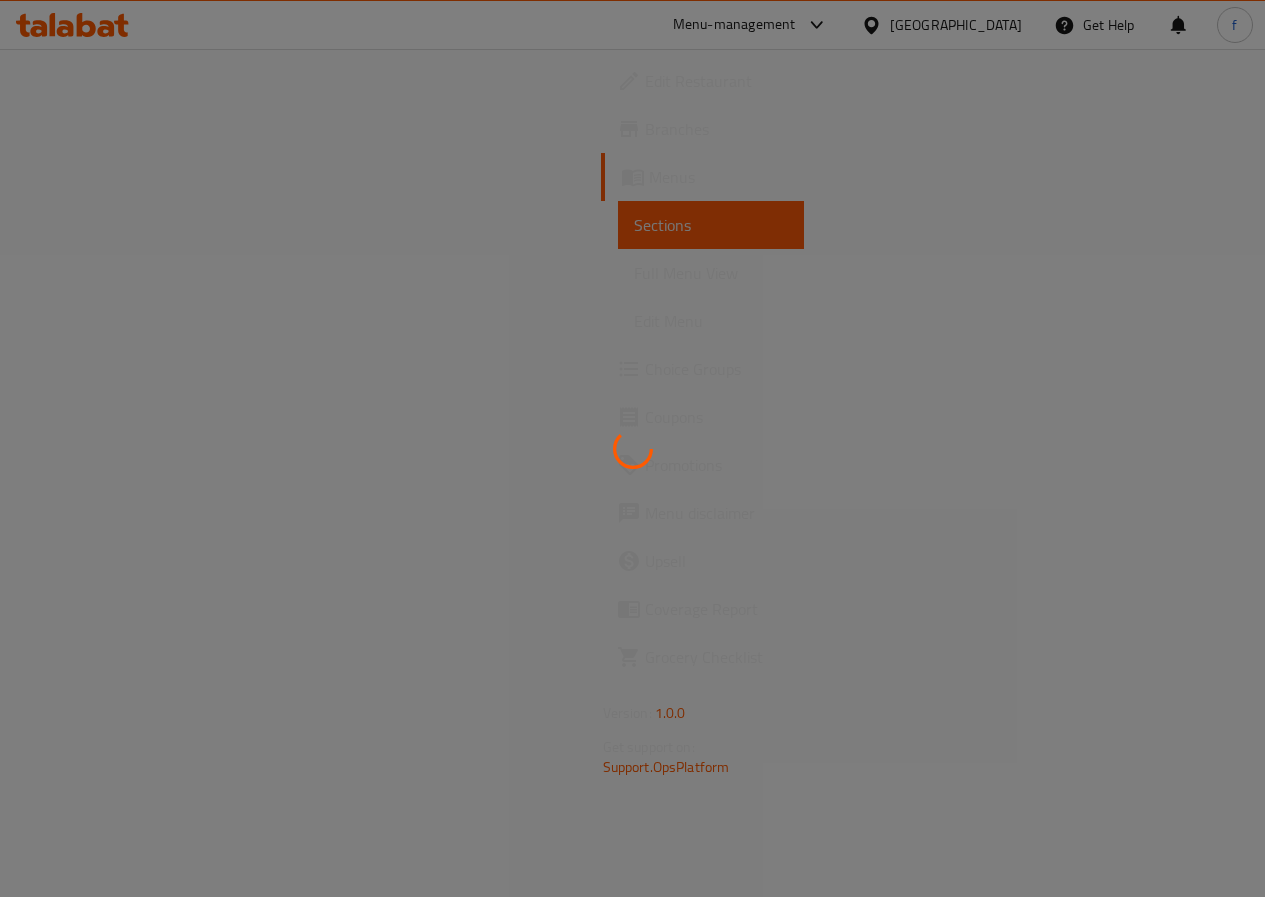 scroll, scrollTop: 0, scrollLeft: 0, axis: both 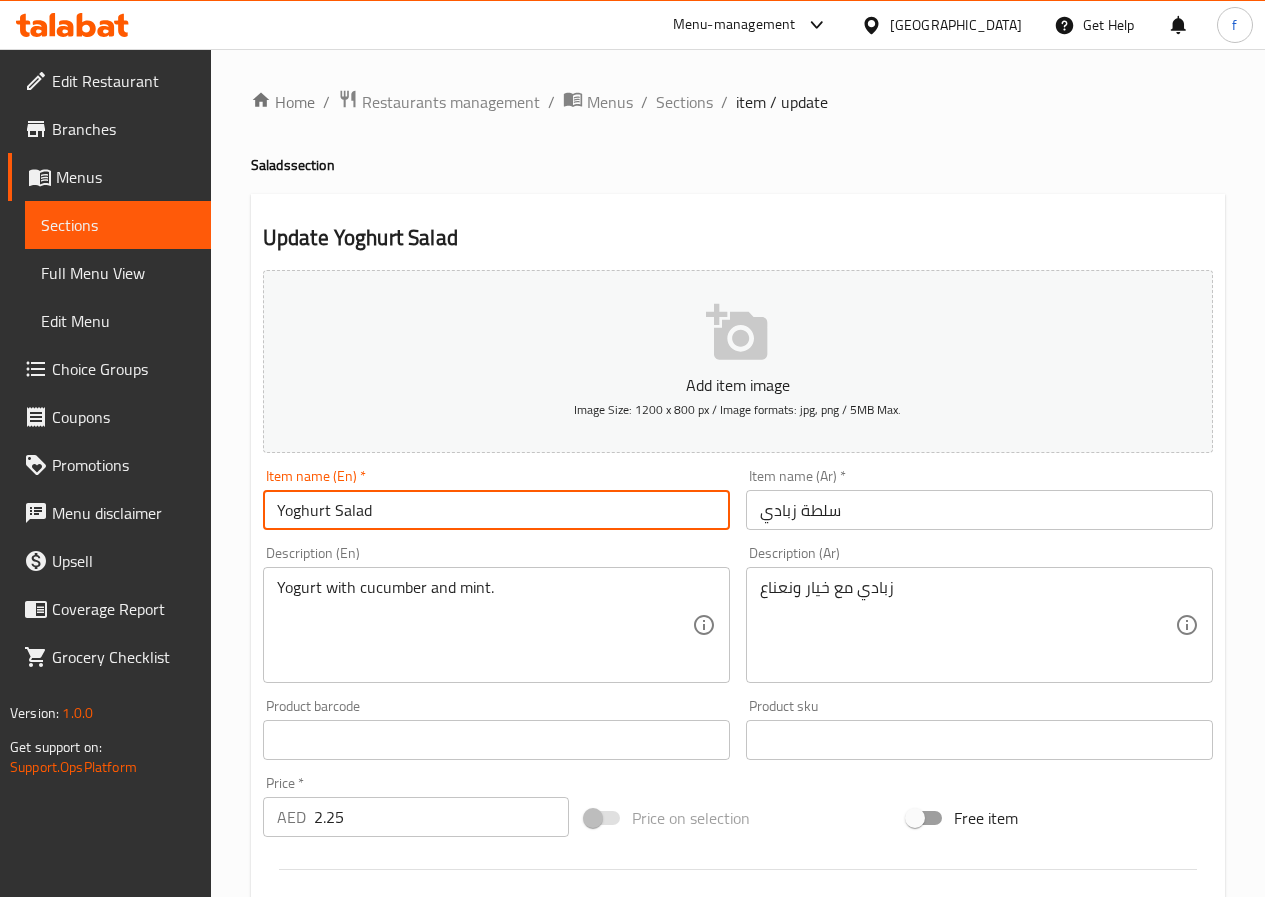 drag, startPoint x: 281, startPoint y: 512, endPoint x: 400, endPoint y: 512, distance: 119 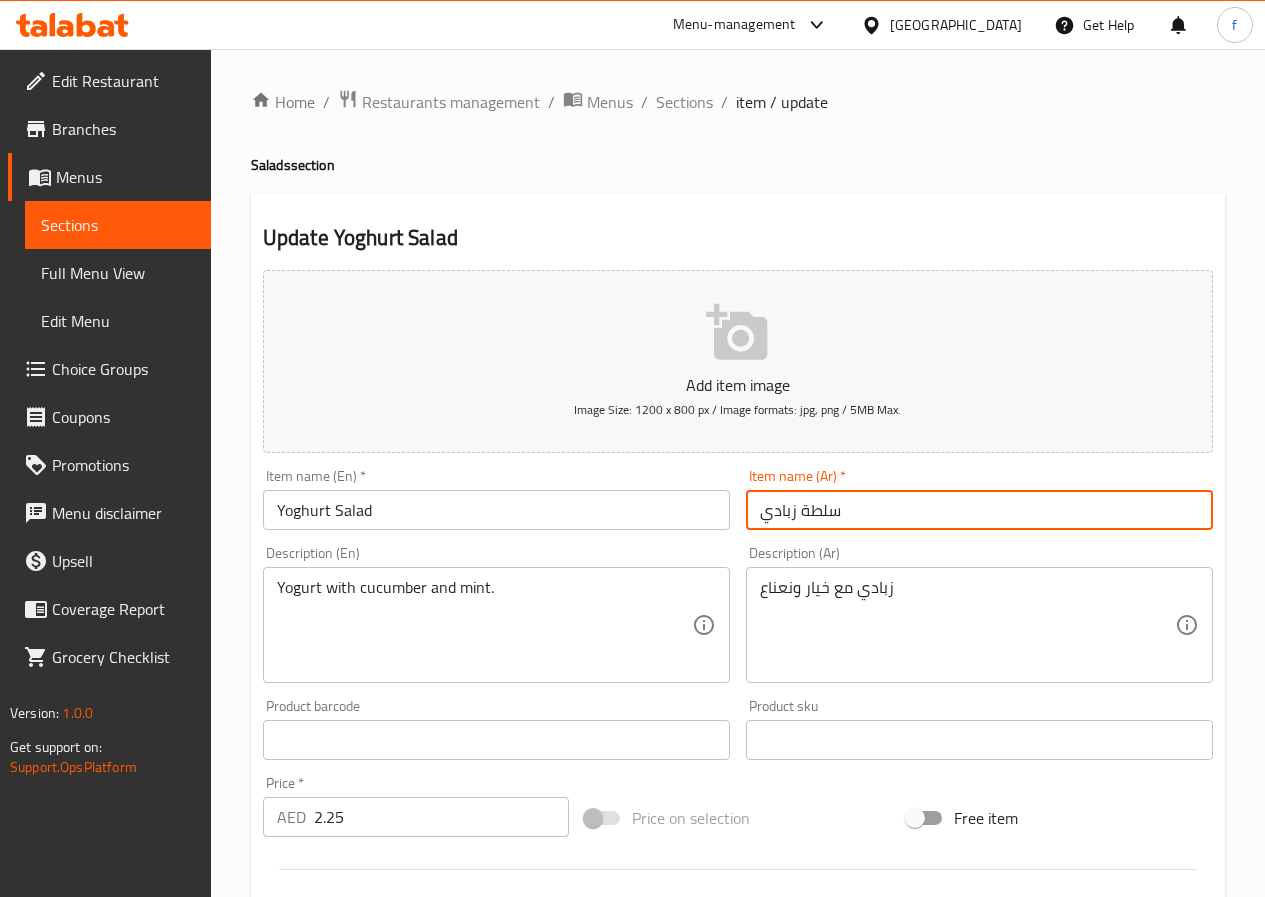 click on "سلطة زبادي" at bounding box center [979, 510] 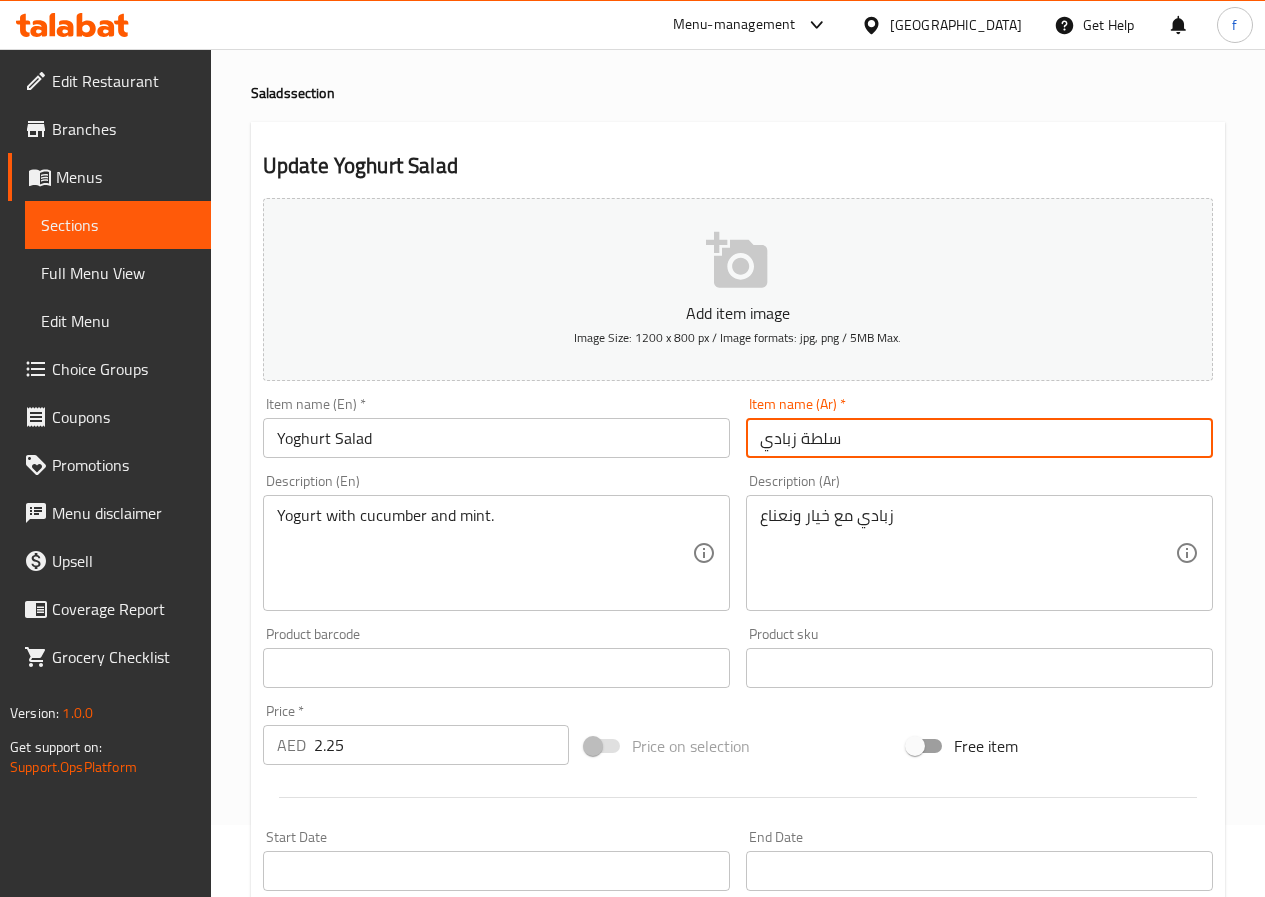 scroll, scrollTop: 200, scrollLeft: 0, axis: vertical 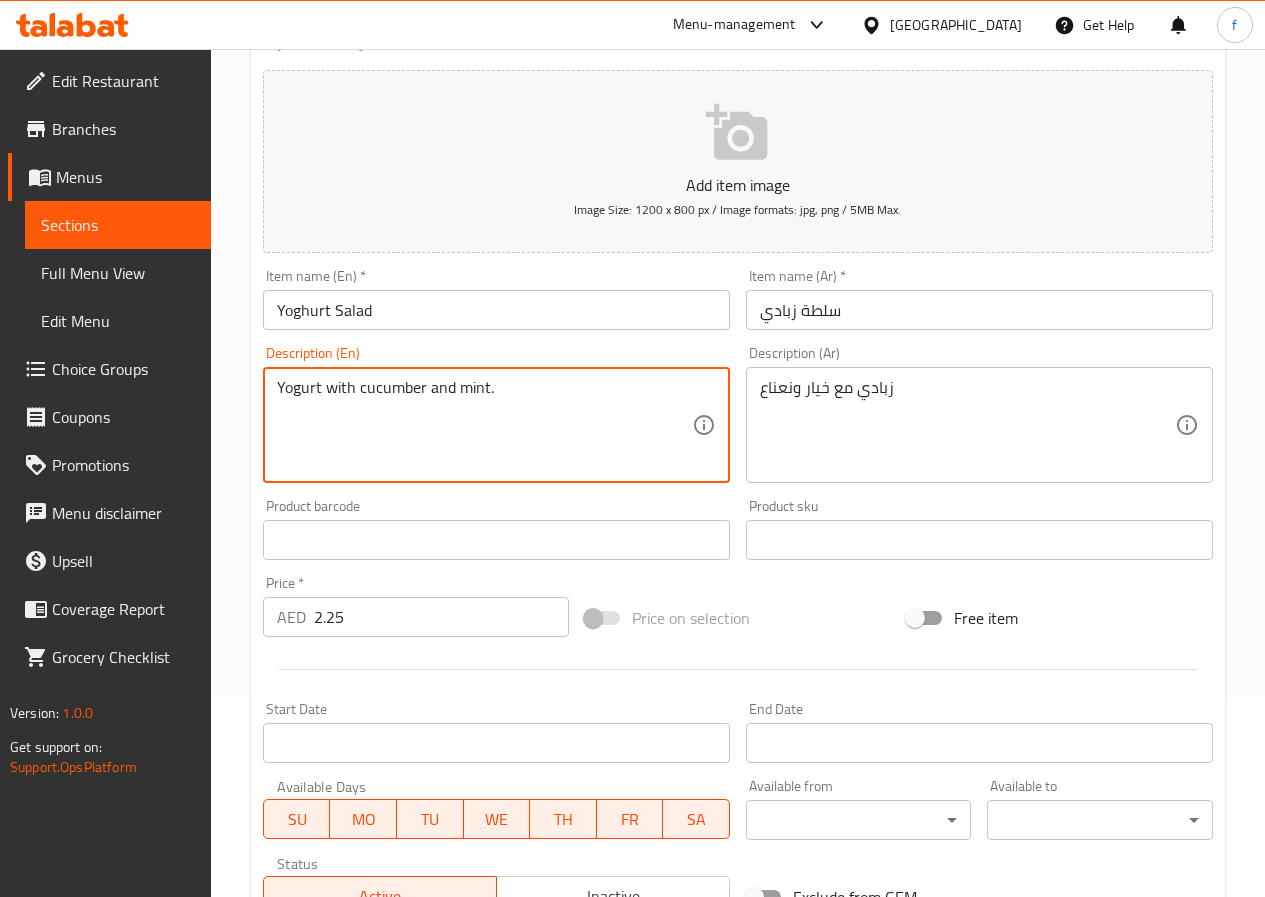 click on "Yogurt with cucumber and mint." at bounding box center [484, 425] 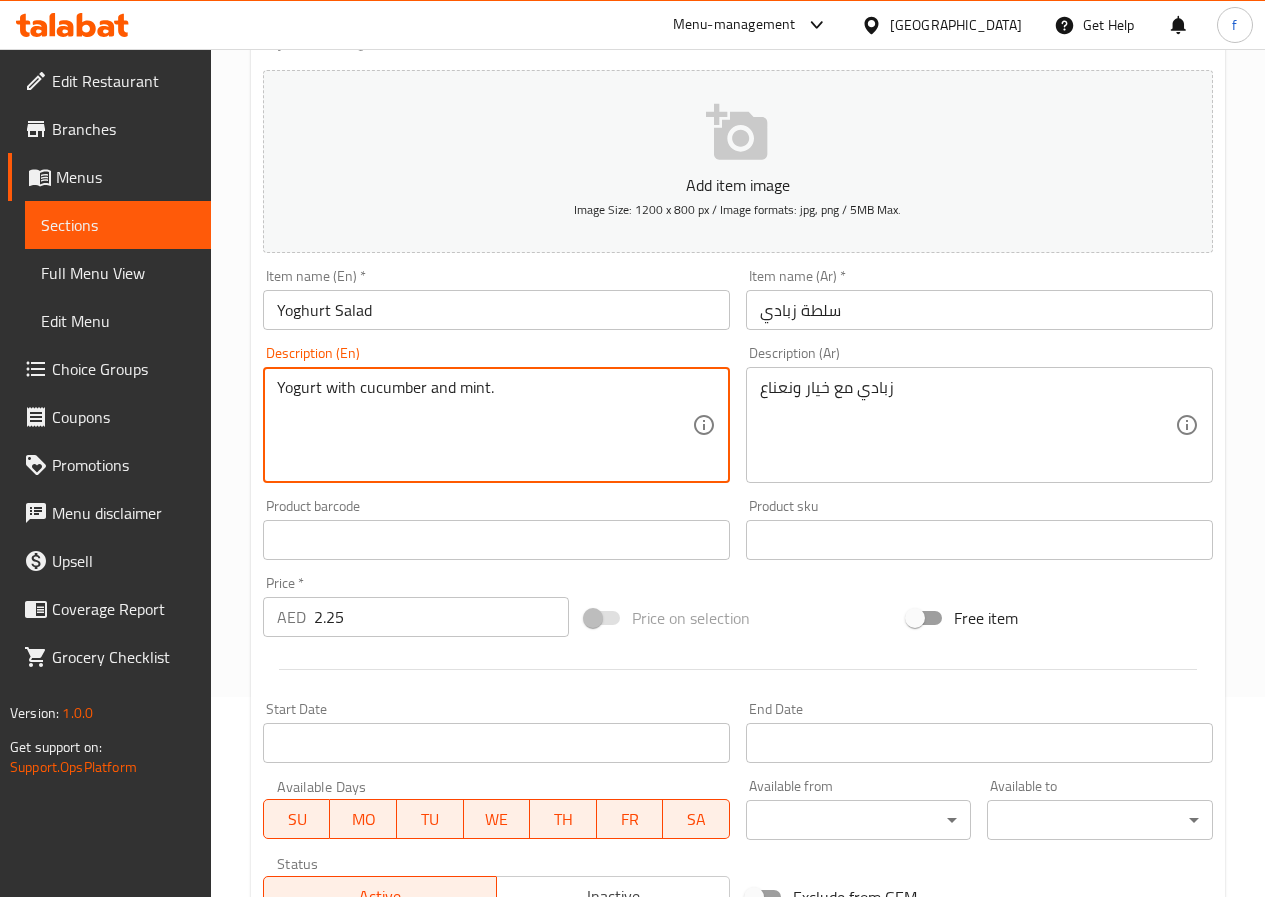 scroll, scrollTop: 0, scrollLeft: 0, axis: both 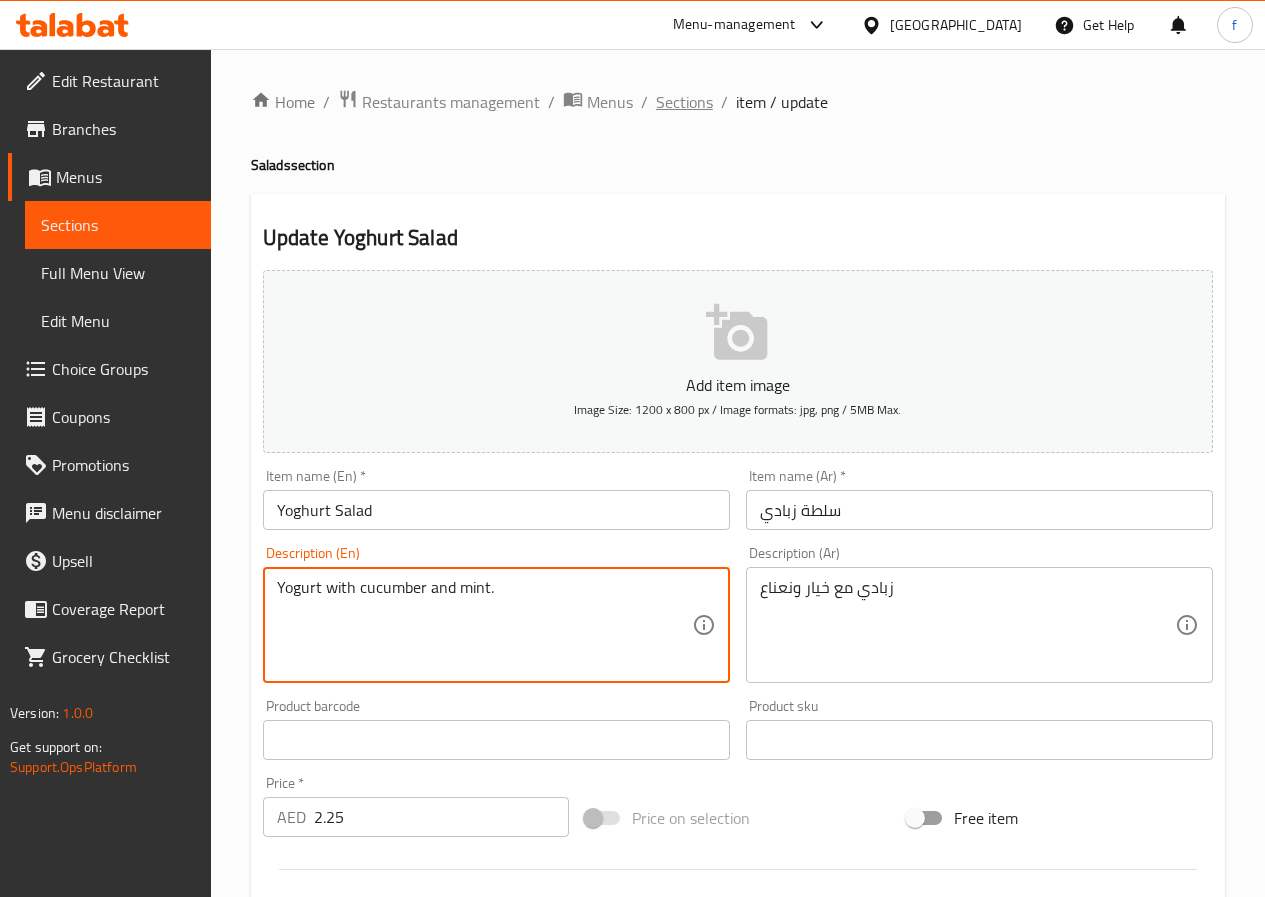 click on "Sections" at bounding box center (684, 102) 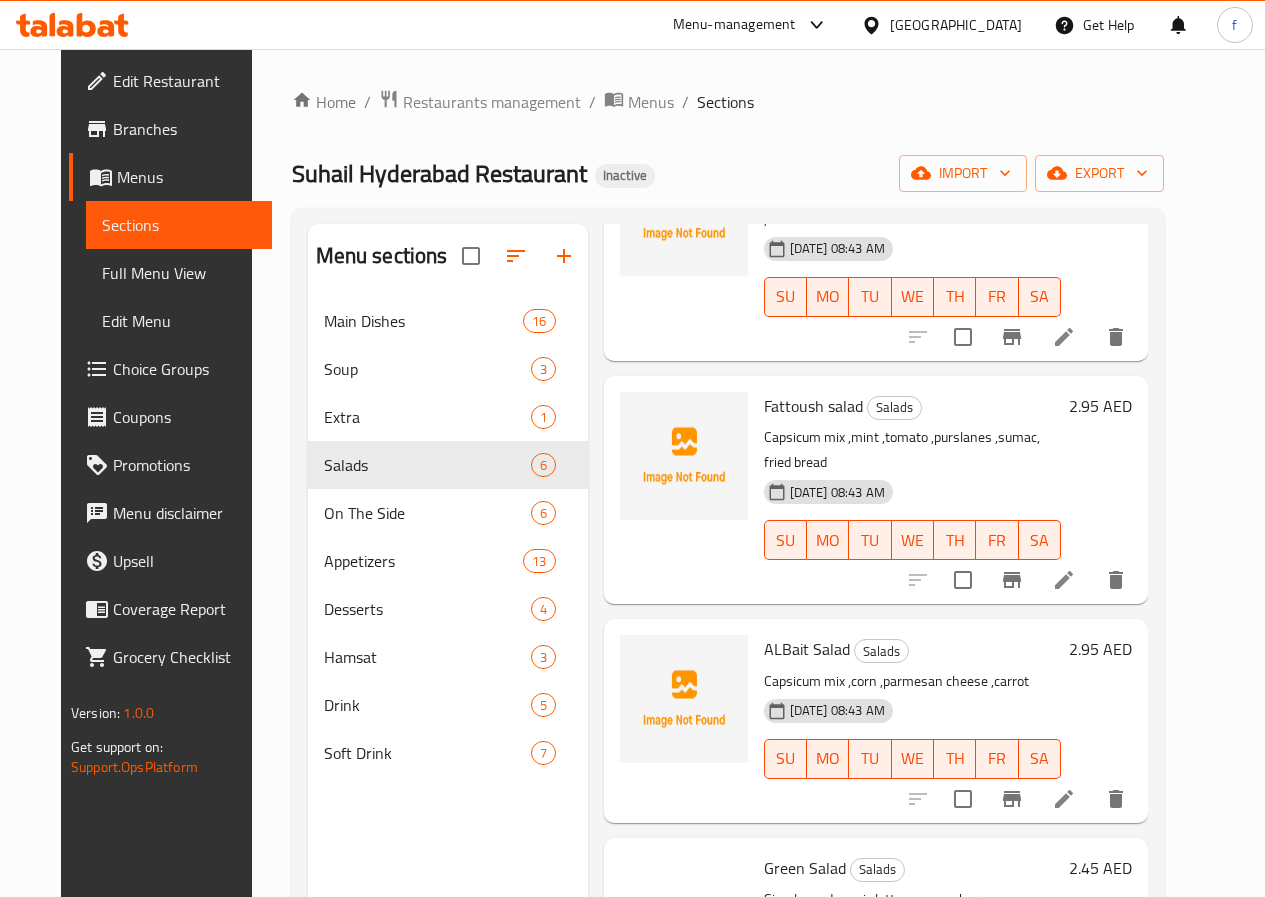 scroll, scrollTop: 494, scrollLeft: 0, axis: vertical 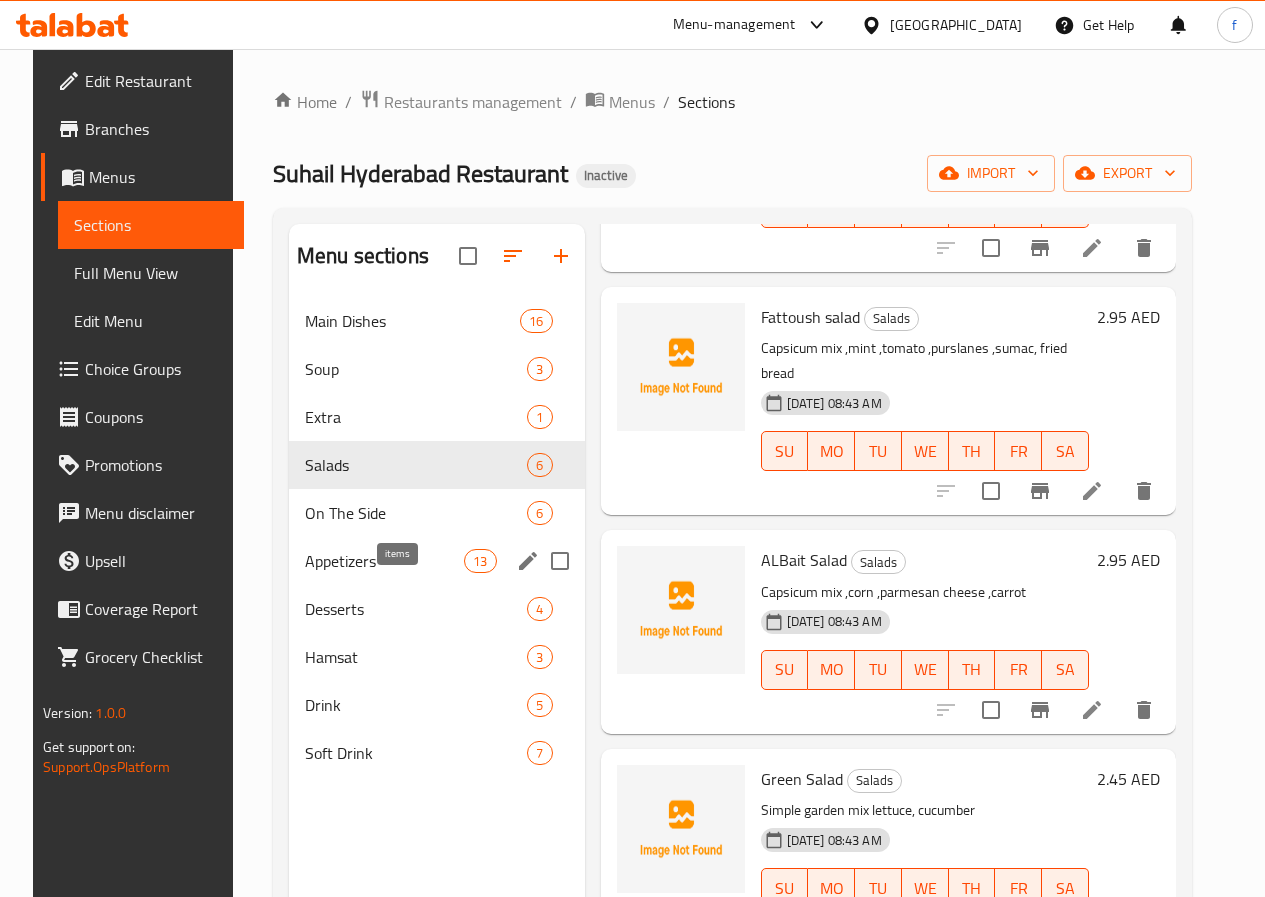 click on "Appetizers" at bounding box center [384, 561] 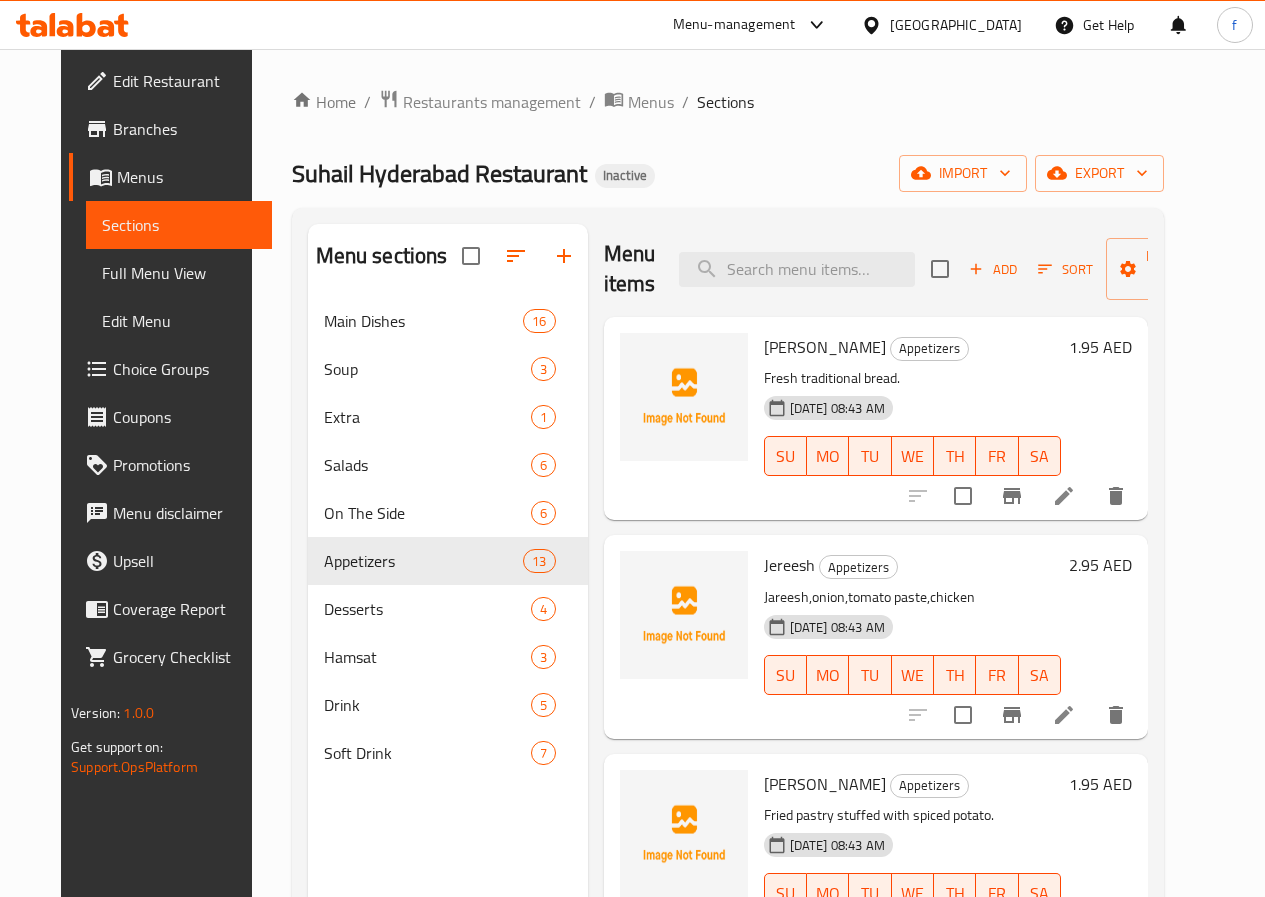 scroll, scrollTop: 0, scrollLeft: 0, axis: both 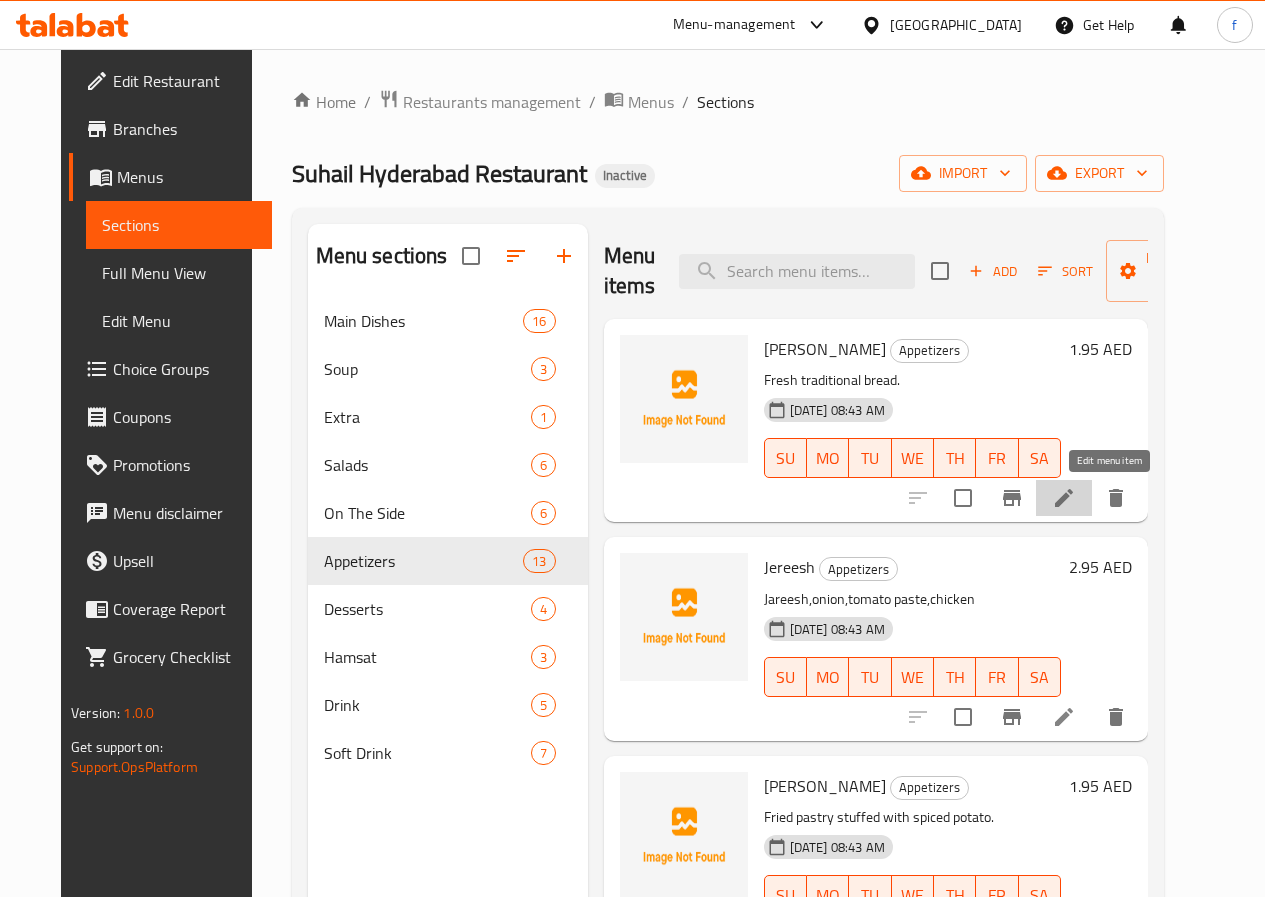 click 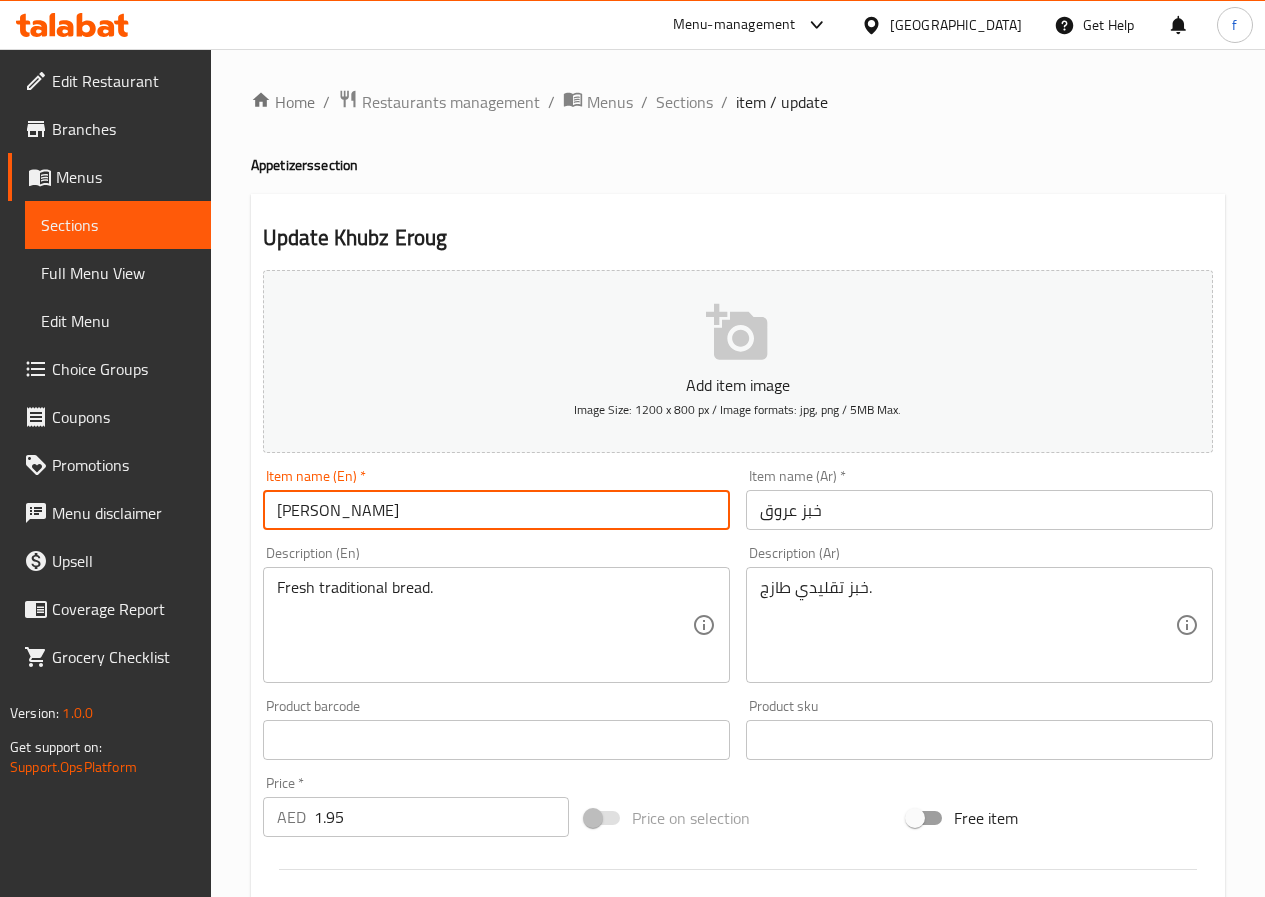 drag, startPoint x: 370, startPoint y: 504, endPoint x: 326, endPoint y: 493, distance: 45.35416 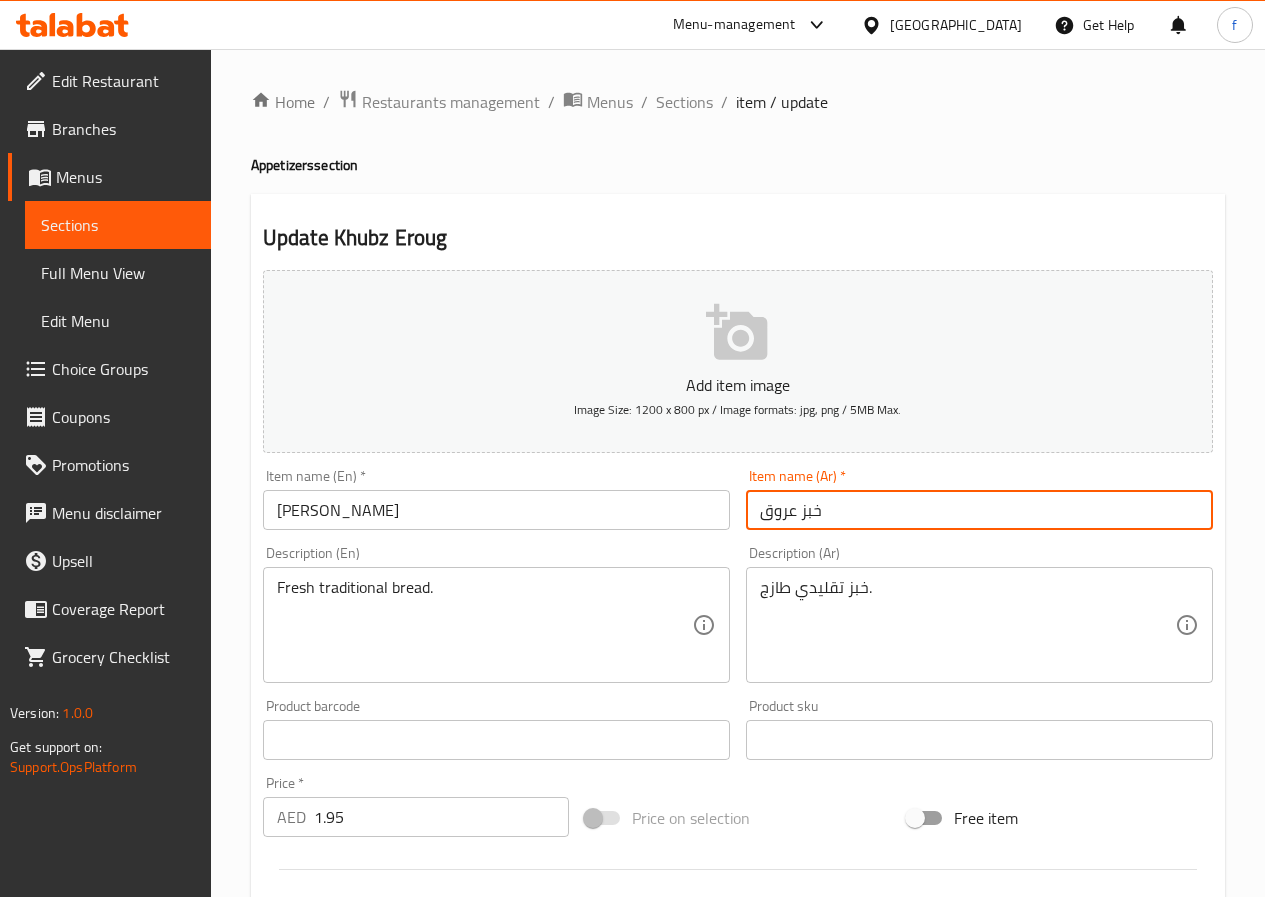 drag, startPoint x: 801, startPoint y: 507, endPoint x: 745, endPoint y: 523, distance: 58.24088 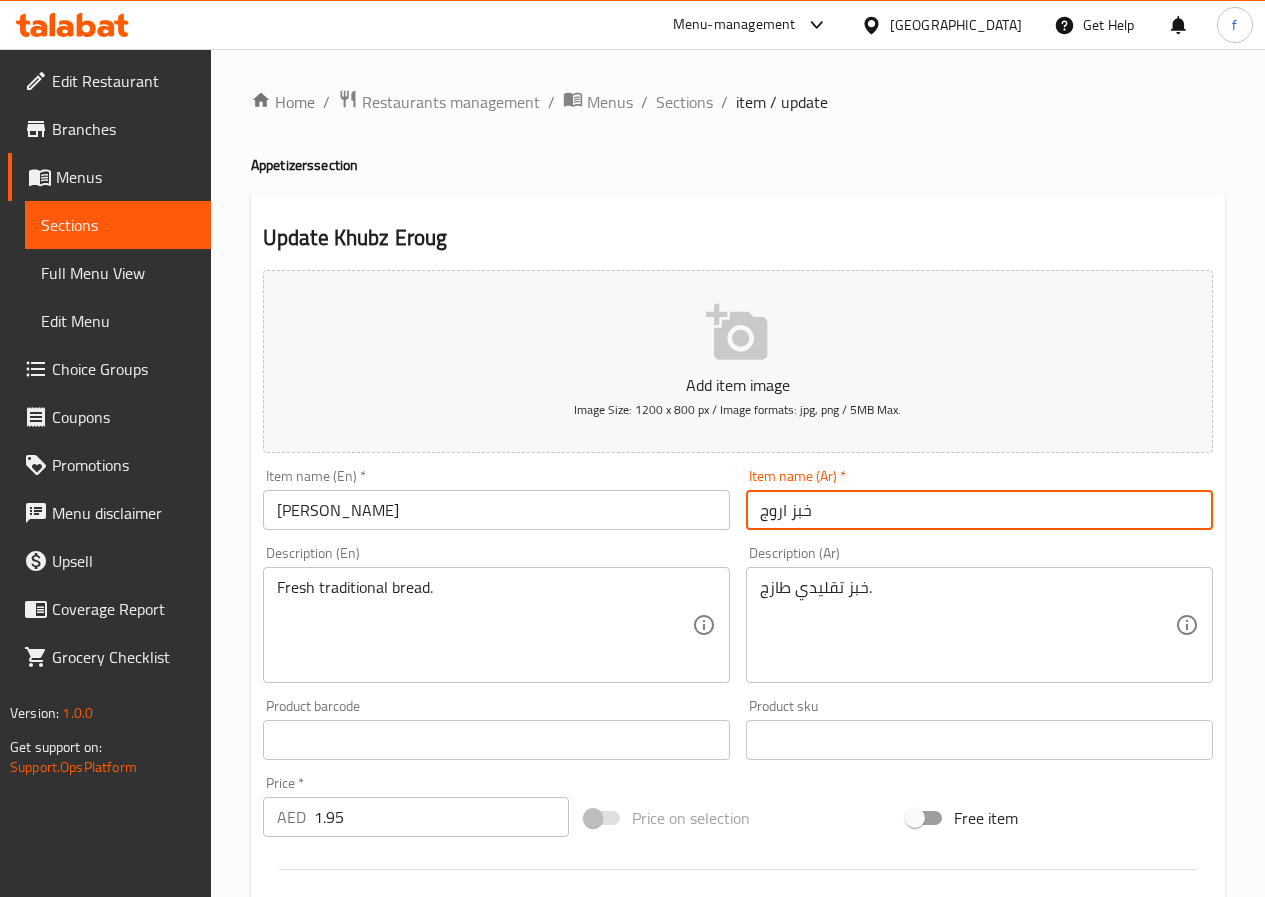 type on "خبز اروج" 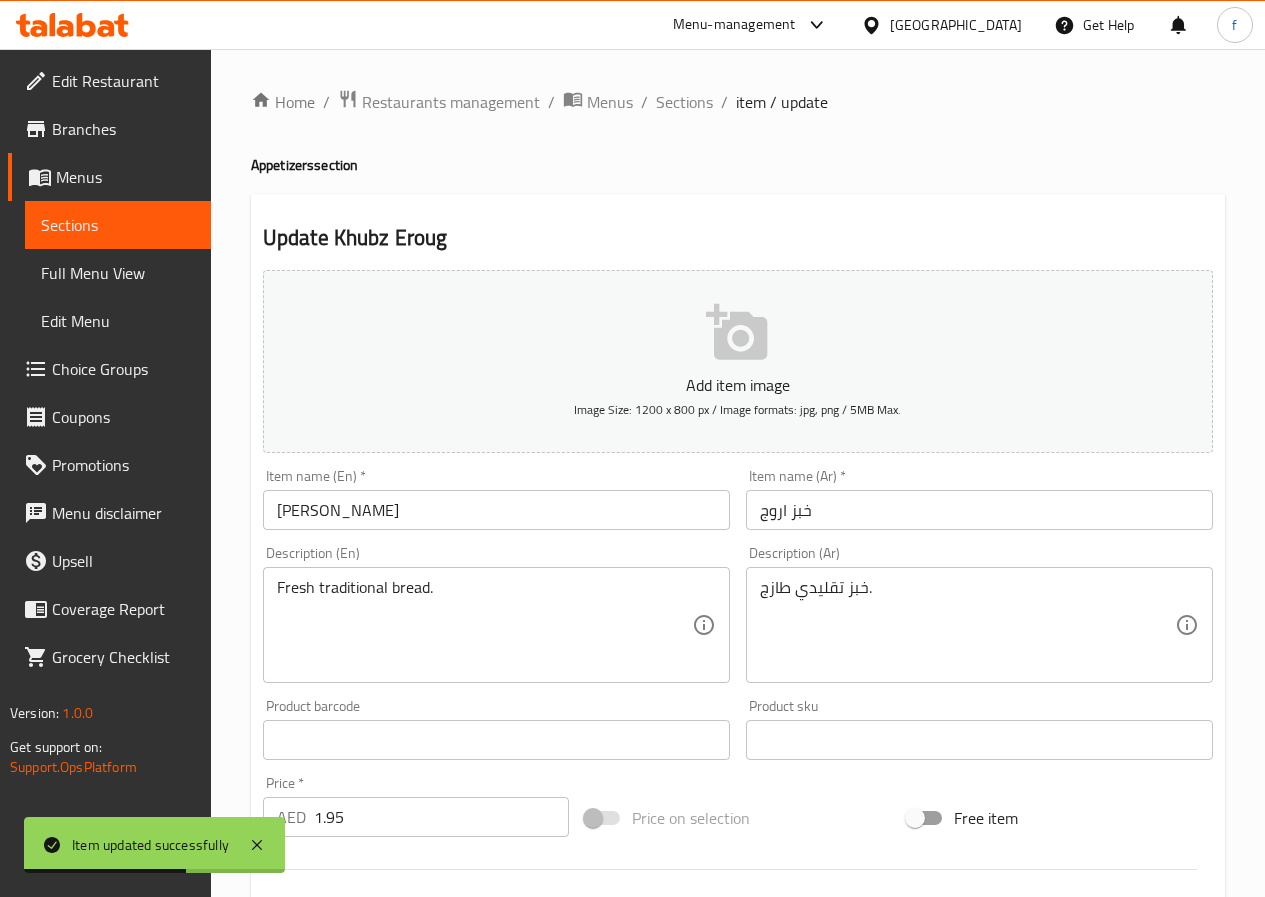 click on "Home / Restaurants management / Menus / Sections / item / update Appetizers  section Update Khubz Eroug Add item image Image Size: 1200 x 800 px / Image formats: jpg, png / 5MB Max. Item name (En)   * Khubz Eroug Item name (En)  * Item name (Ar)   * خبز اروج Item name (Ar)  * Description (En) Fresh traditional bread. Description (En) Description (Ar) خبز تقليدي طازج. Description (Ar) Product barcode Product barcode Product sku Product sku Price   * AED 1.95 Price  * Price on selection Free item Start Date Start Date End Date End Date Available Days SU MO TU WE TH FR SA Available from ​ ​ Available to ​ ​ Status Active Inactive Exclude from GEM Variations & Choices Add variant ASSIGN CHOICE GROUP Update" at bounding box center (738, 731) 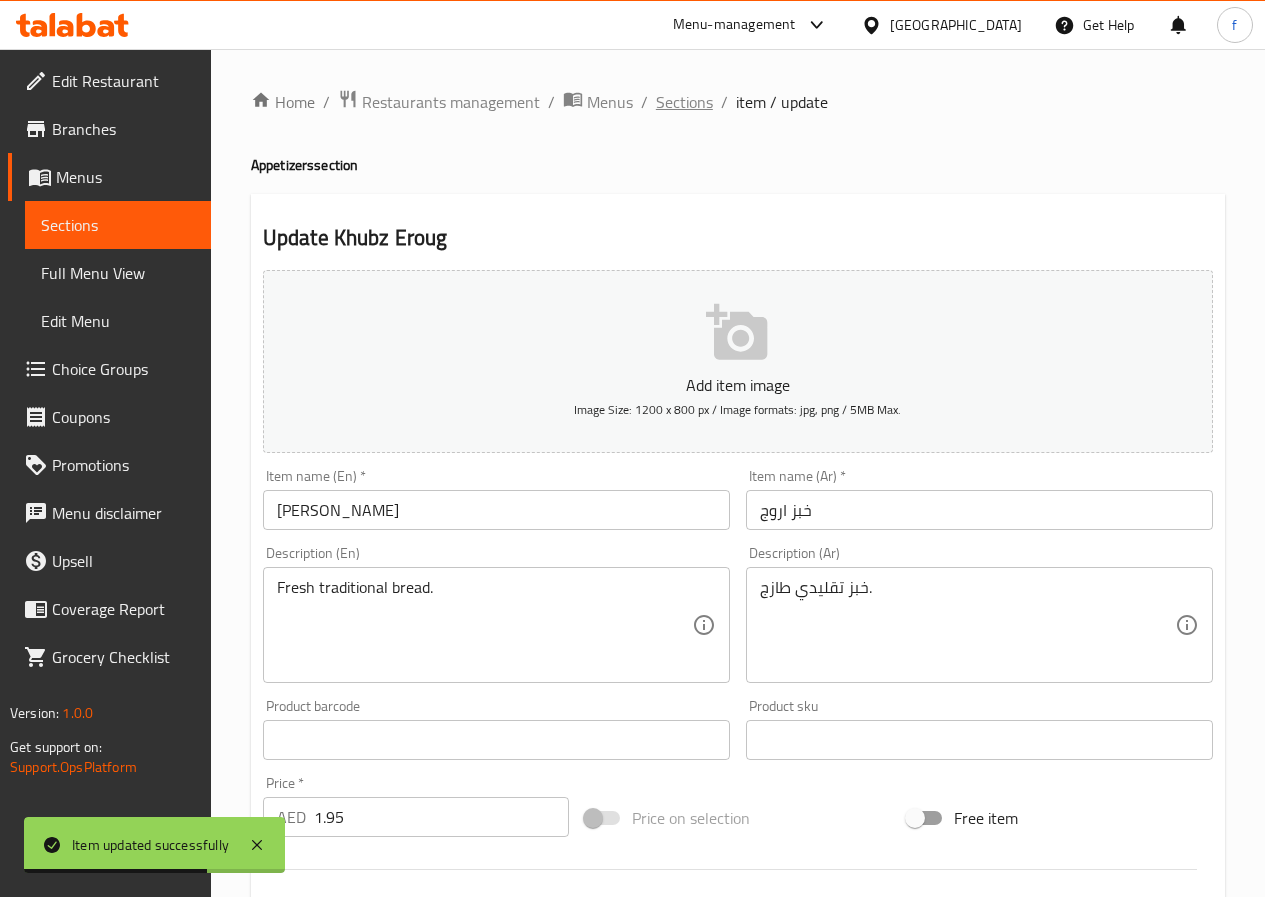 click on "Sections" at bounding box center (684, 102) 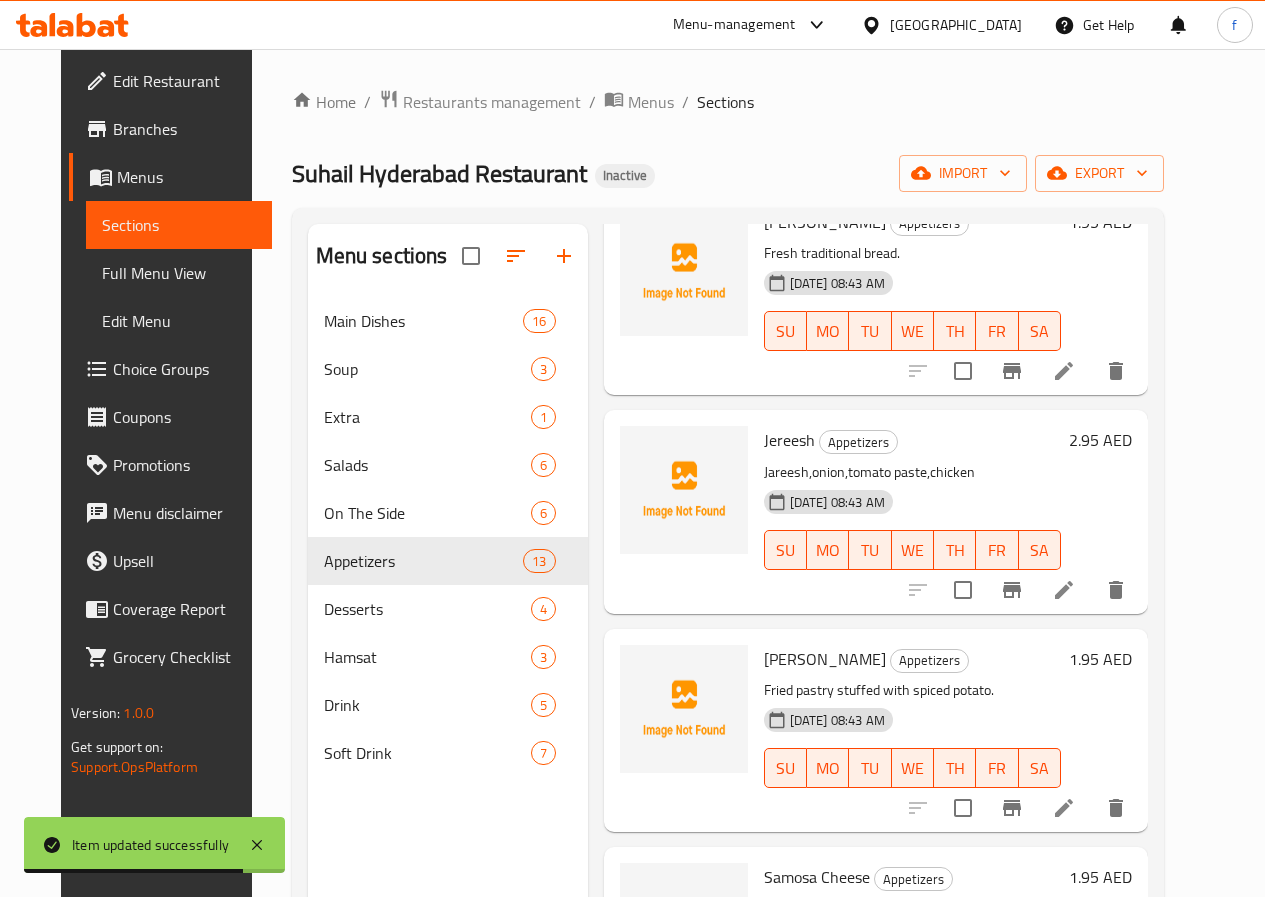 scroll, scrollTop: 200, scrollLeft: 0, axis: vertical 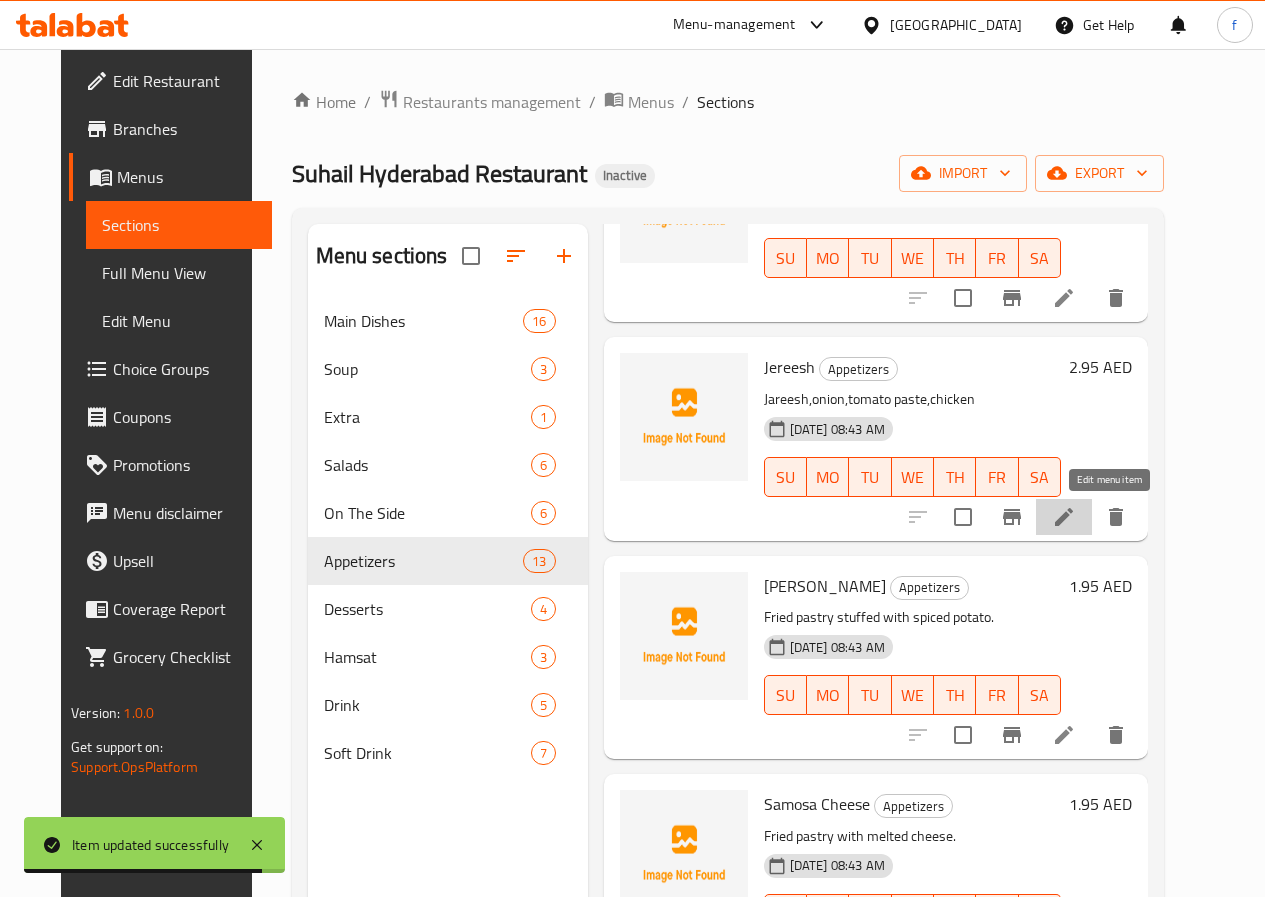 click 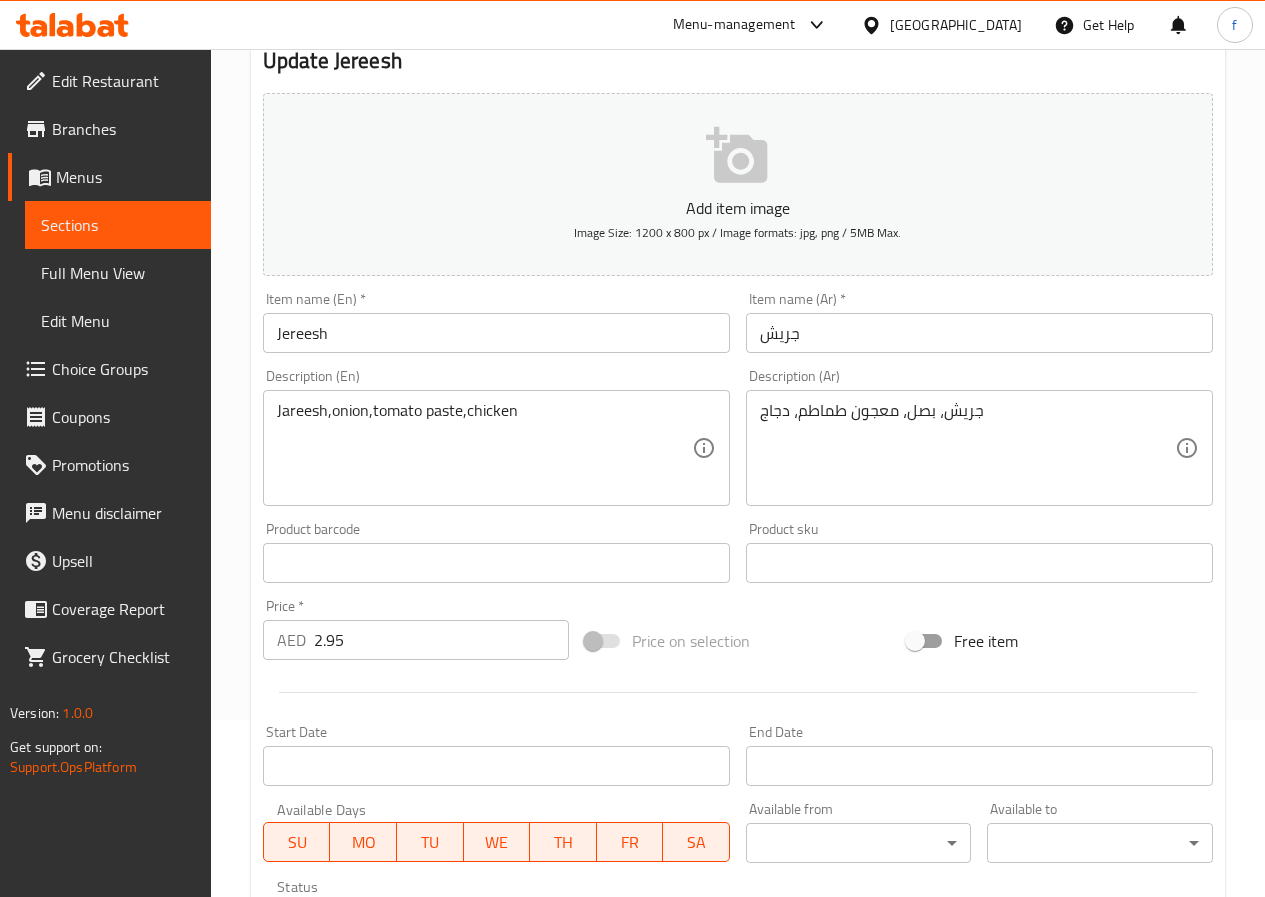 scroll, scrollTop: 200, scrollLeft: 0, axis: vertical 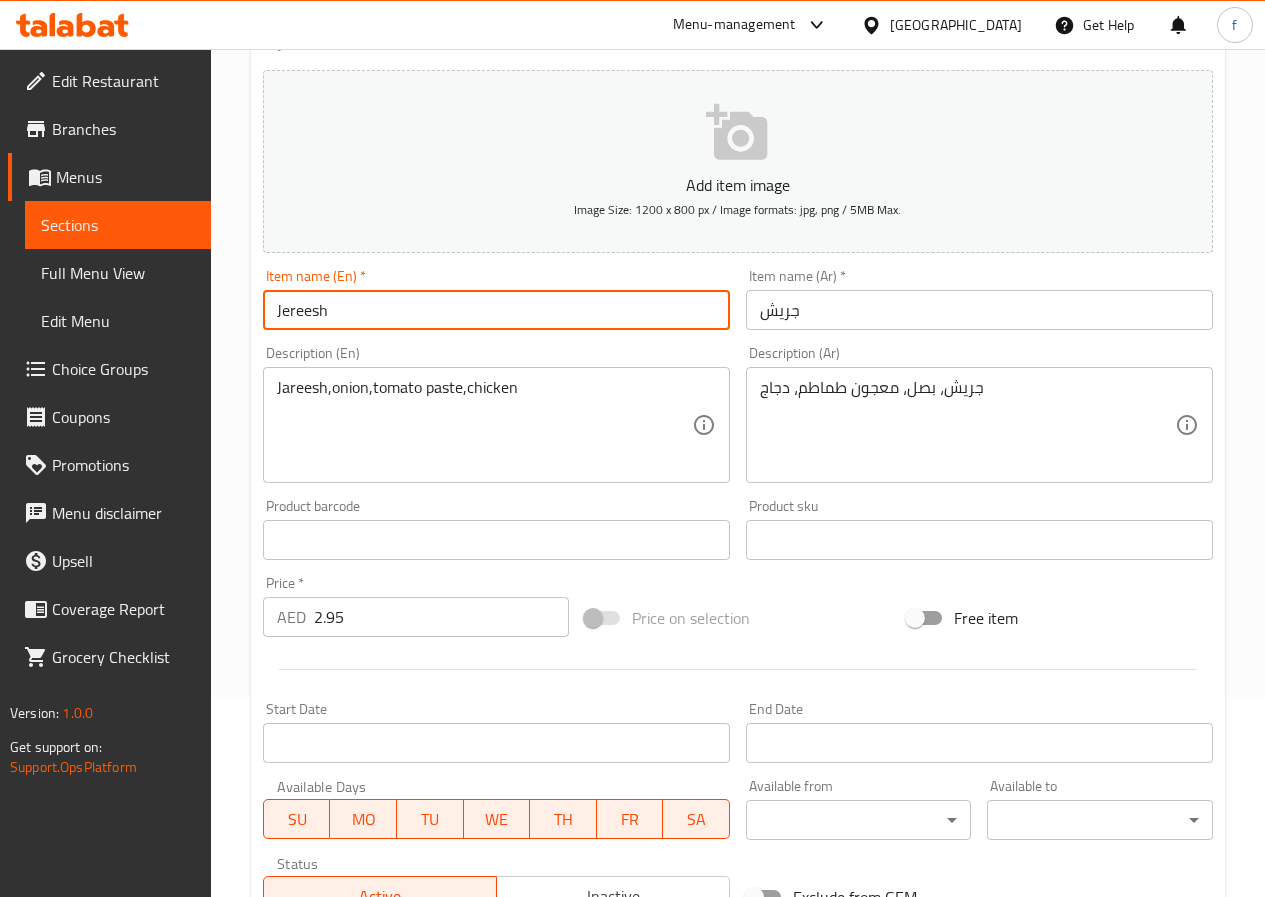 click on "Jereesh" at bounding box center (496, 310) 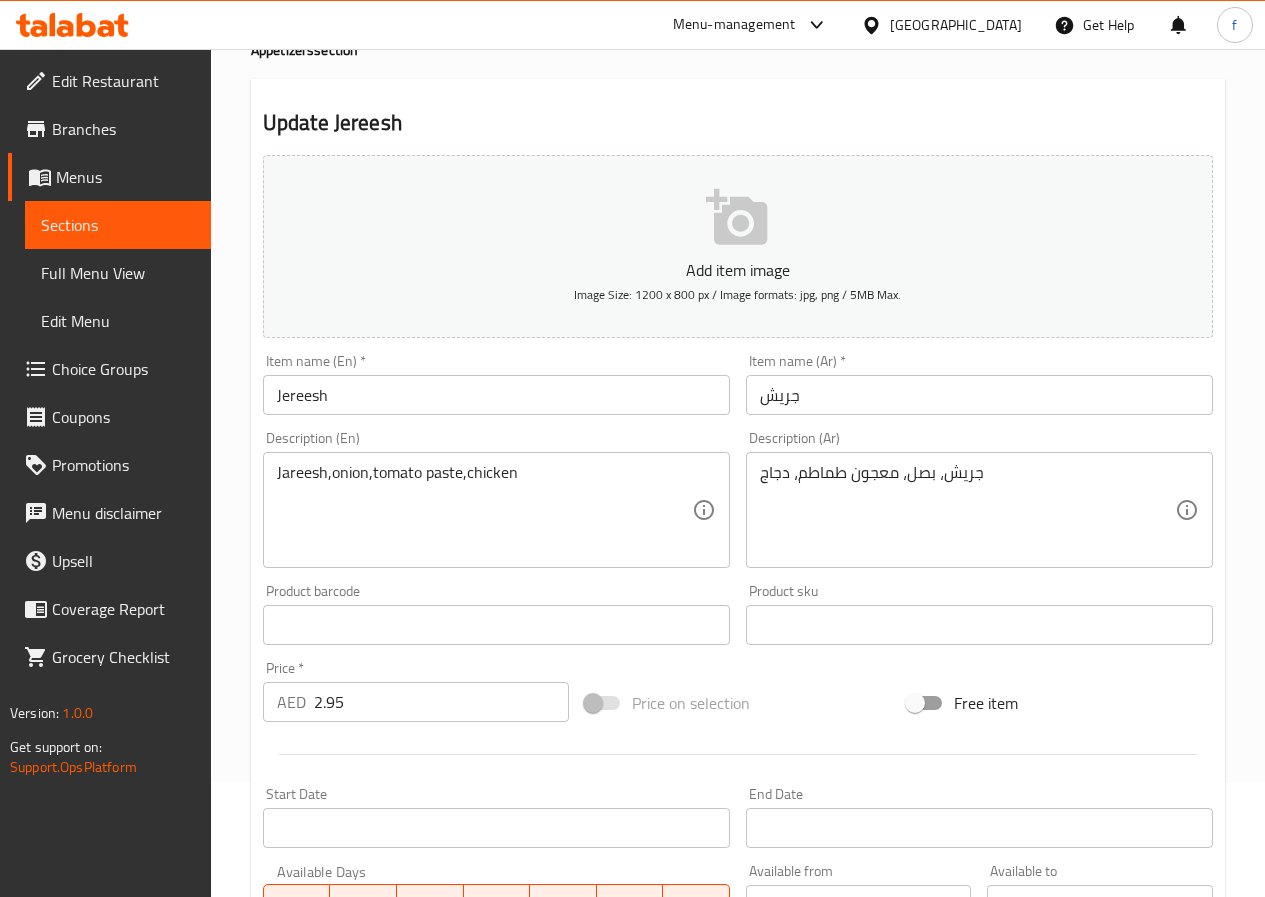 scroll, scrollTop: 0, scrollLeft: 0, axis: both 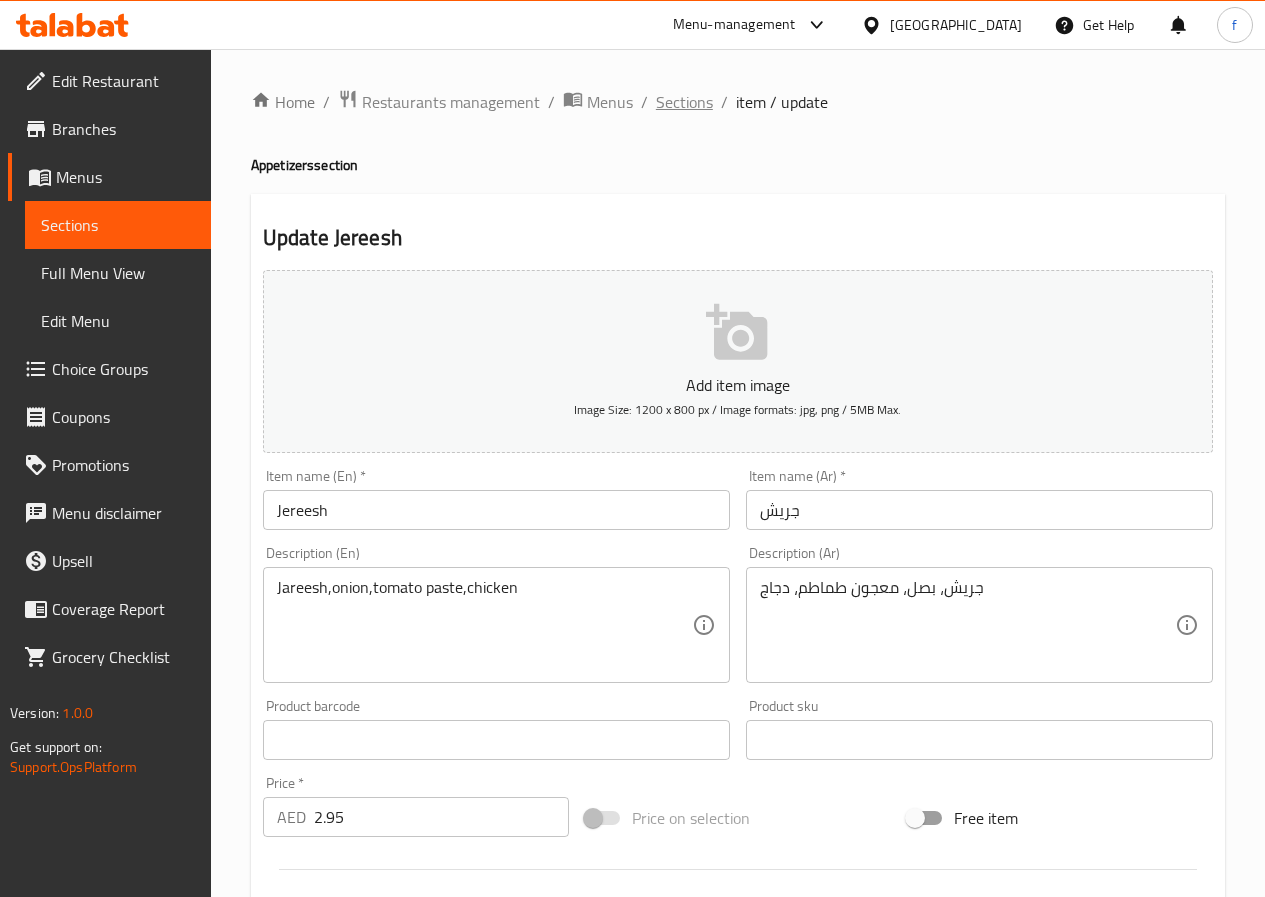 click on "Sections" at bounding box center (684, 102) 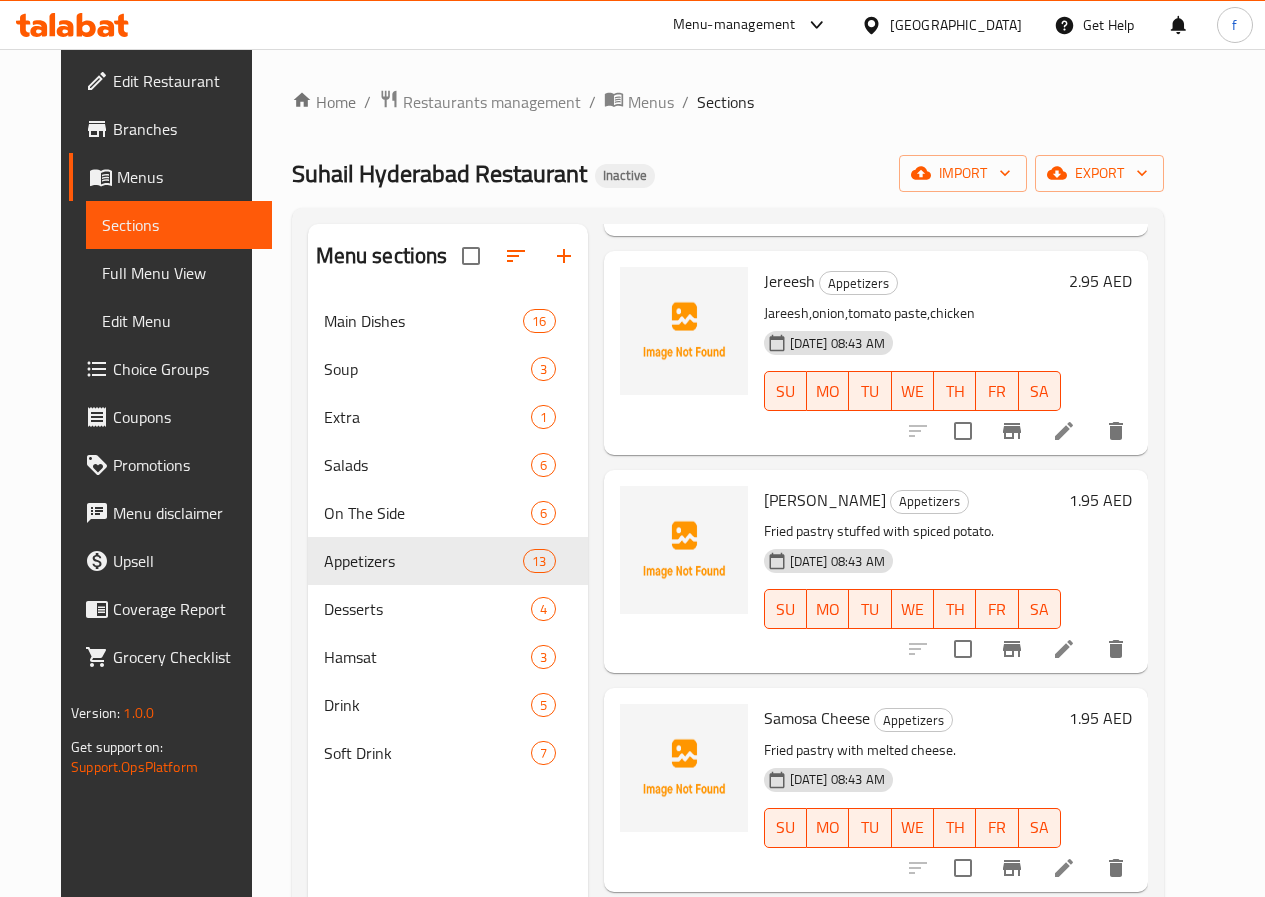 scroll, scrollTop: 400, scrollLeft: 0, axis: vertical 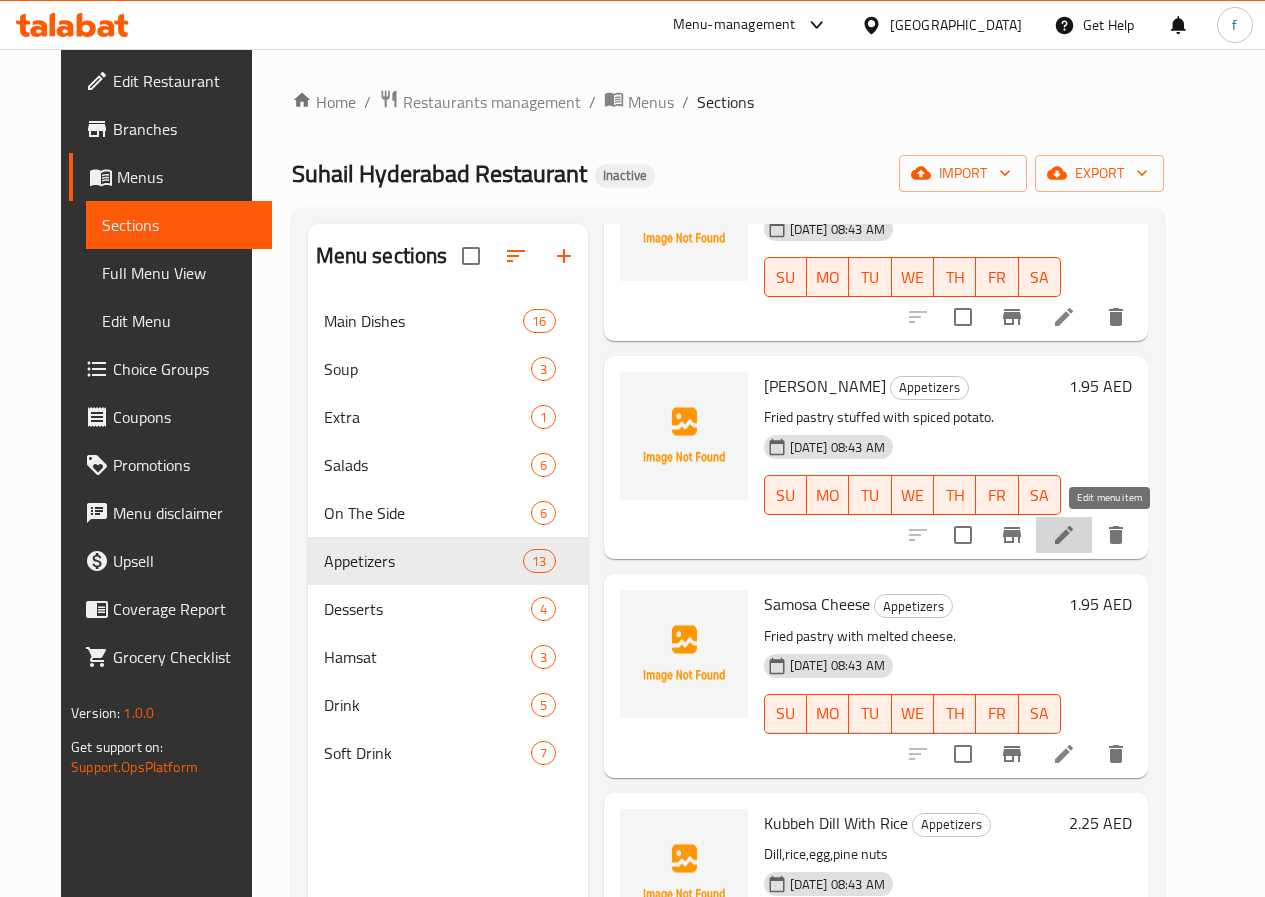 click 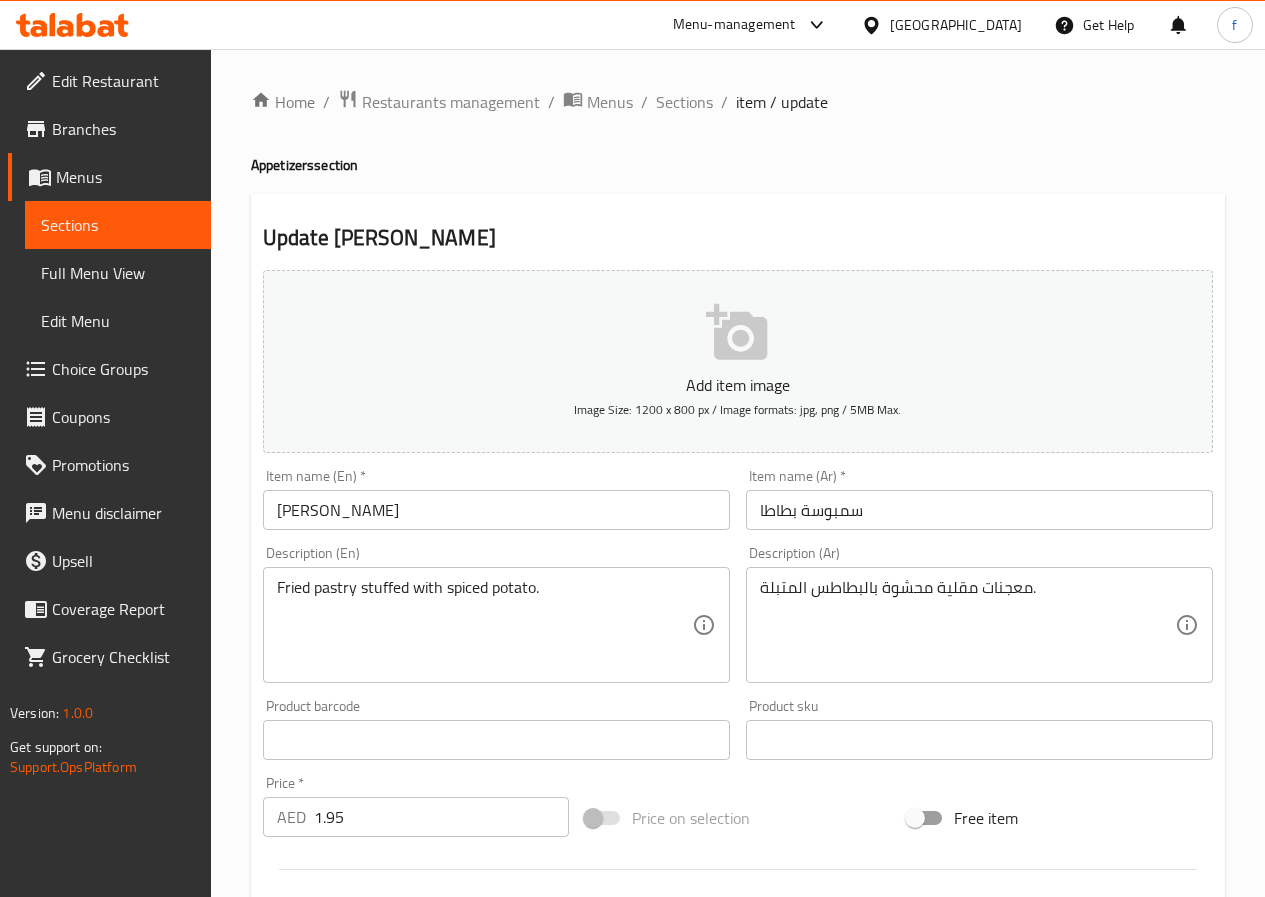 scroll, scrollTop: 100, scrollLeft: 0, axis: vertical 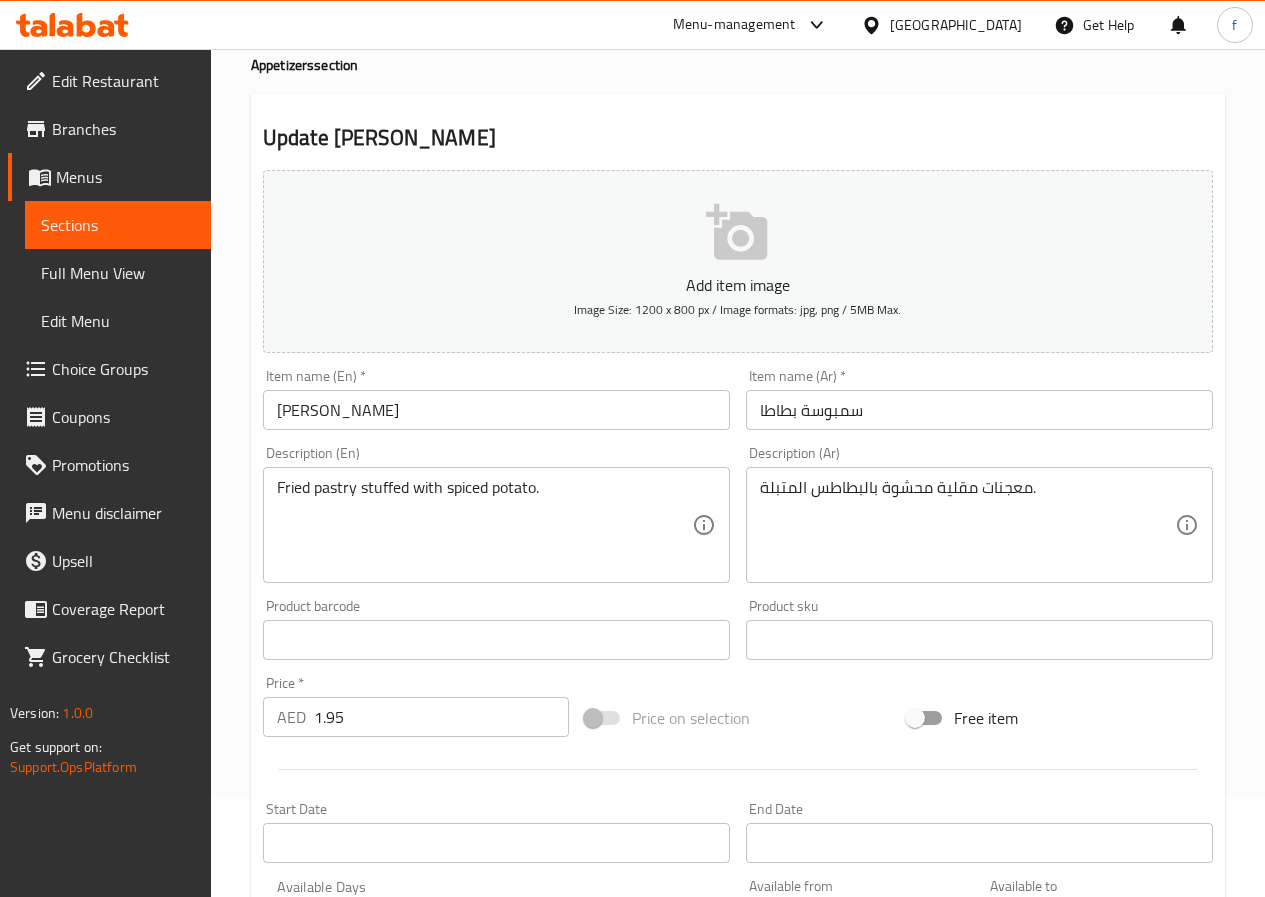 click on "[PERSON_NAME]" at bounding box center (496, 410) 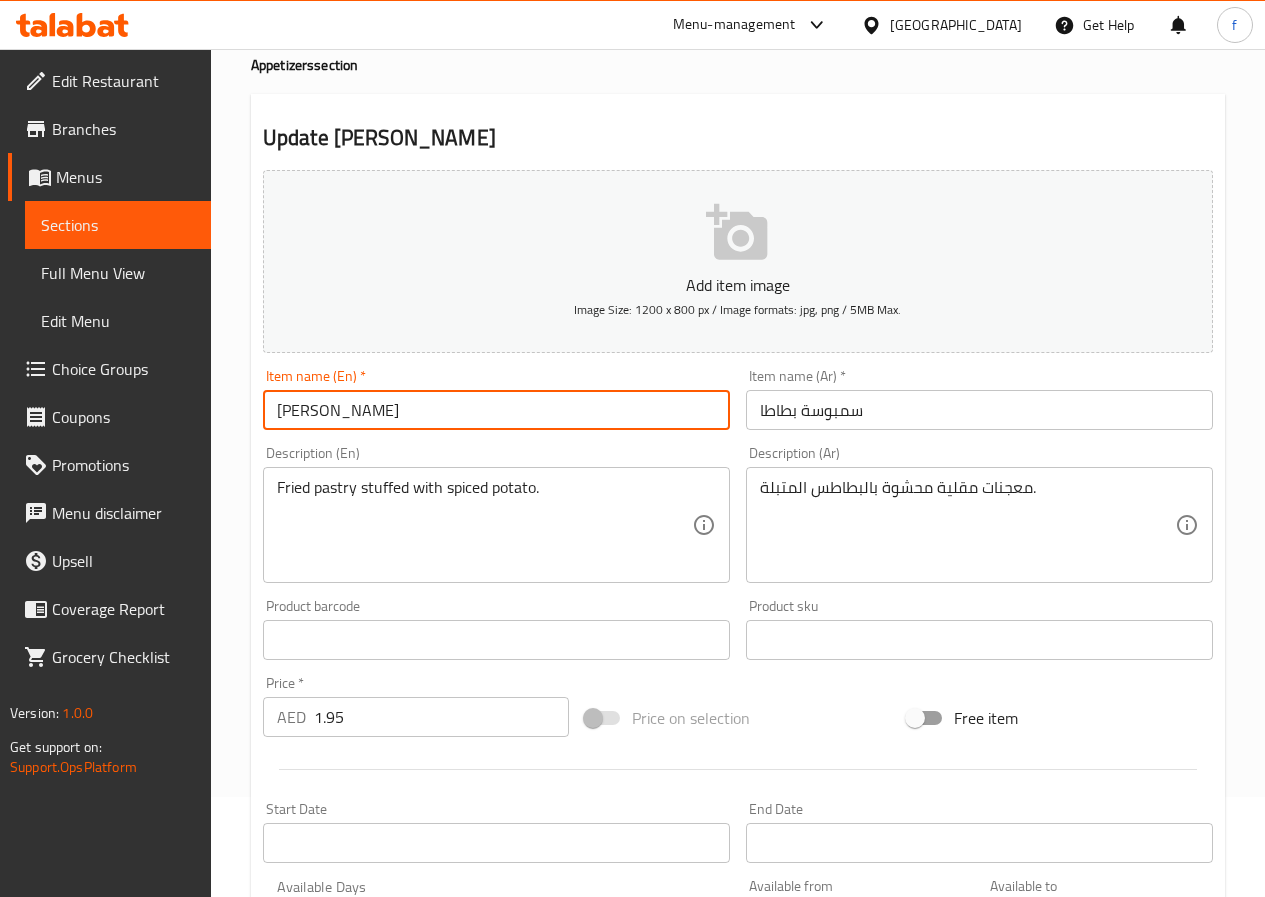 click on "[PERSON_NAME]" at bounding box center (496, 410) 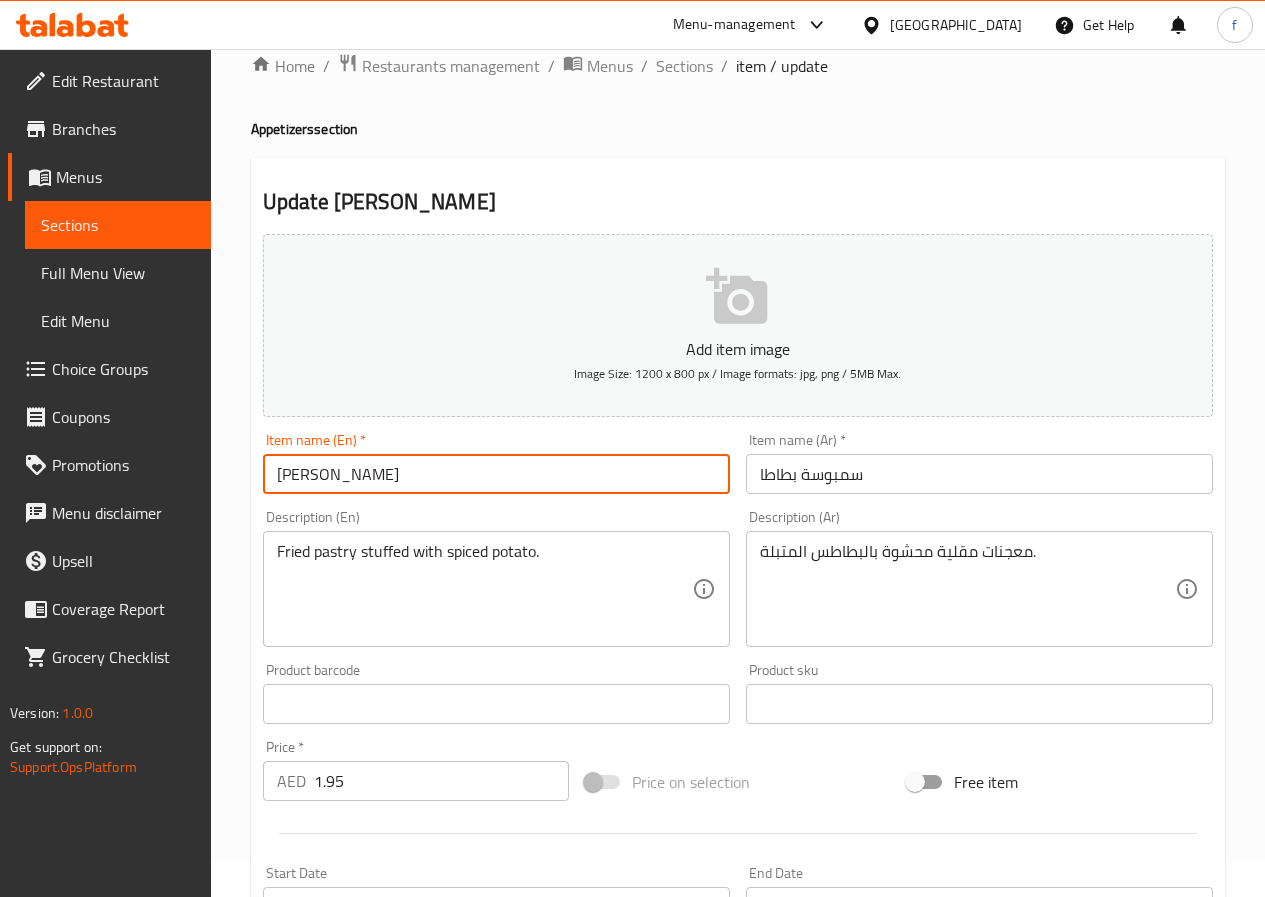 scroll, scrollTop: 0, scrollLeft: 0, axis: both 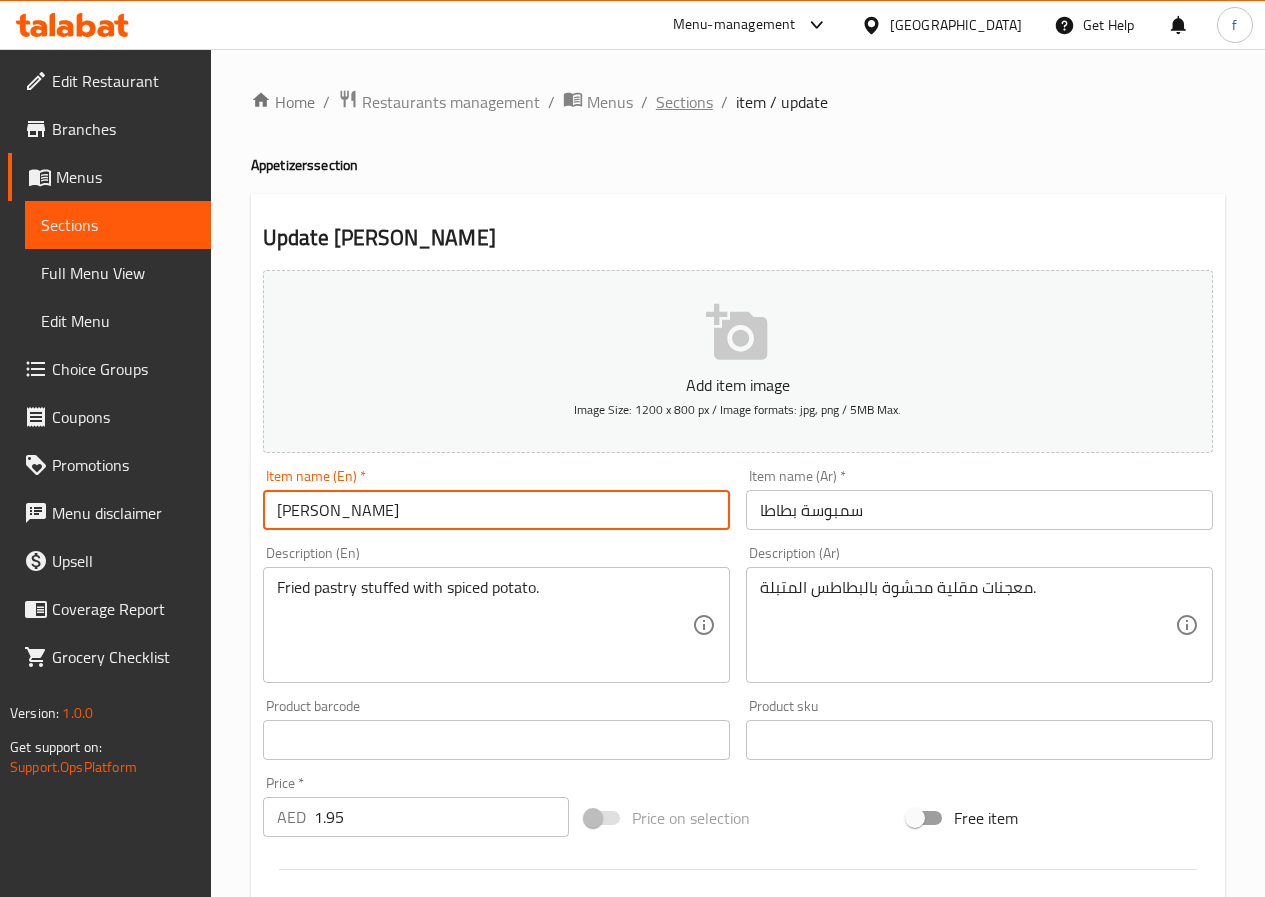 click on "Sections" at bounding box center [684, 102] 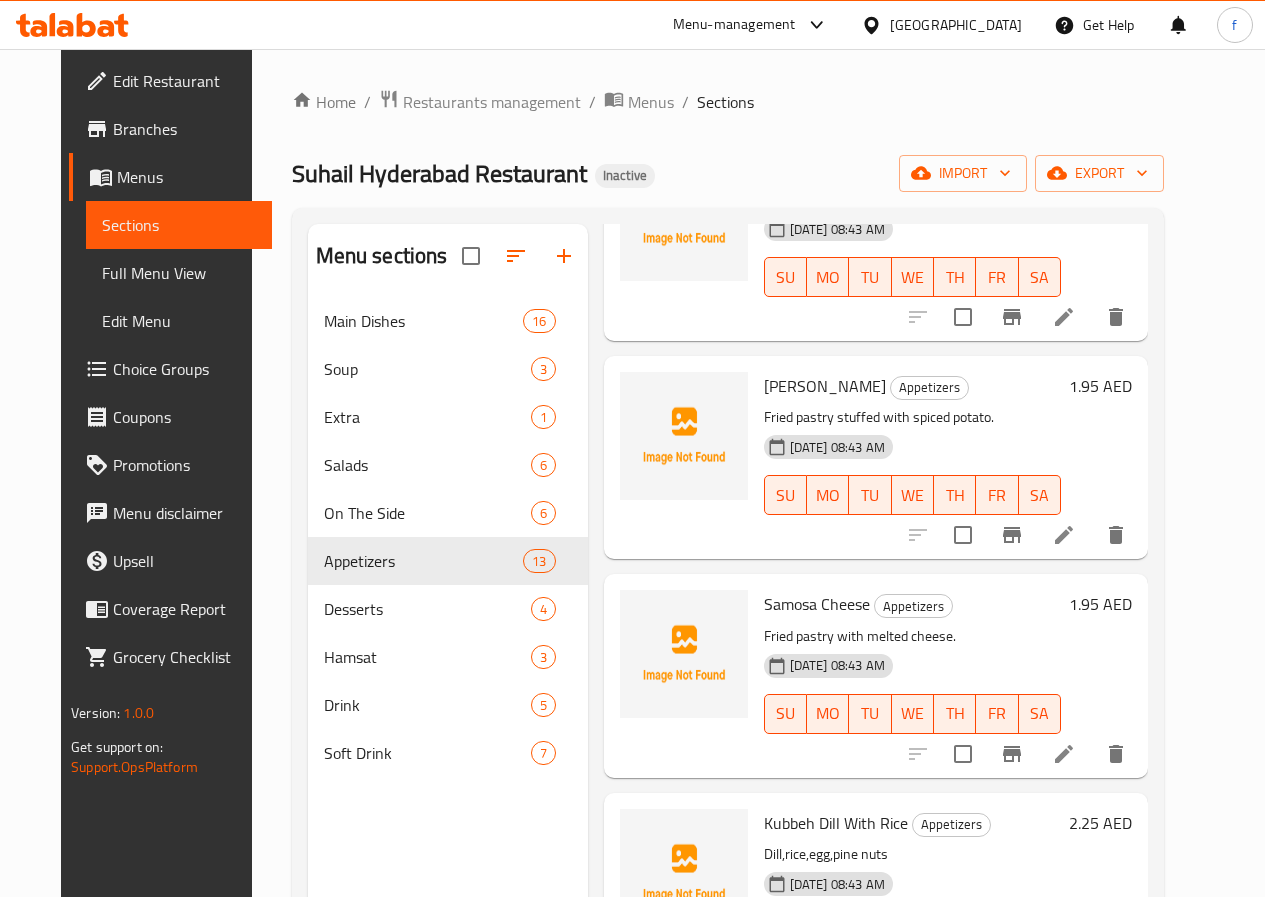 scroll, scrollTop: 500, scrollLeft: 0, axis: vertical 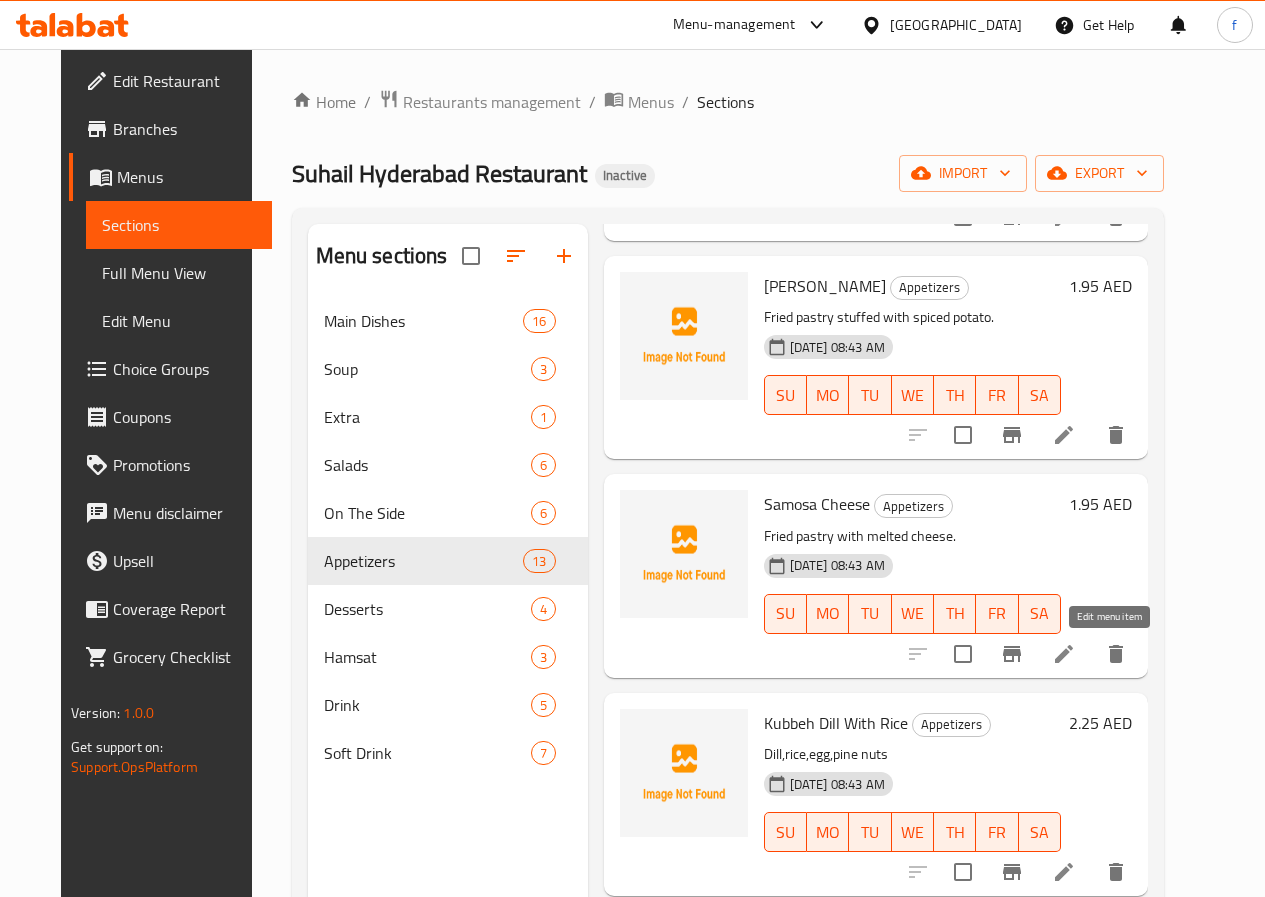 click 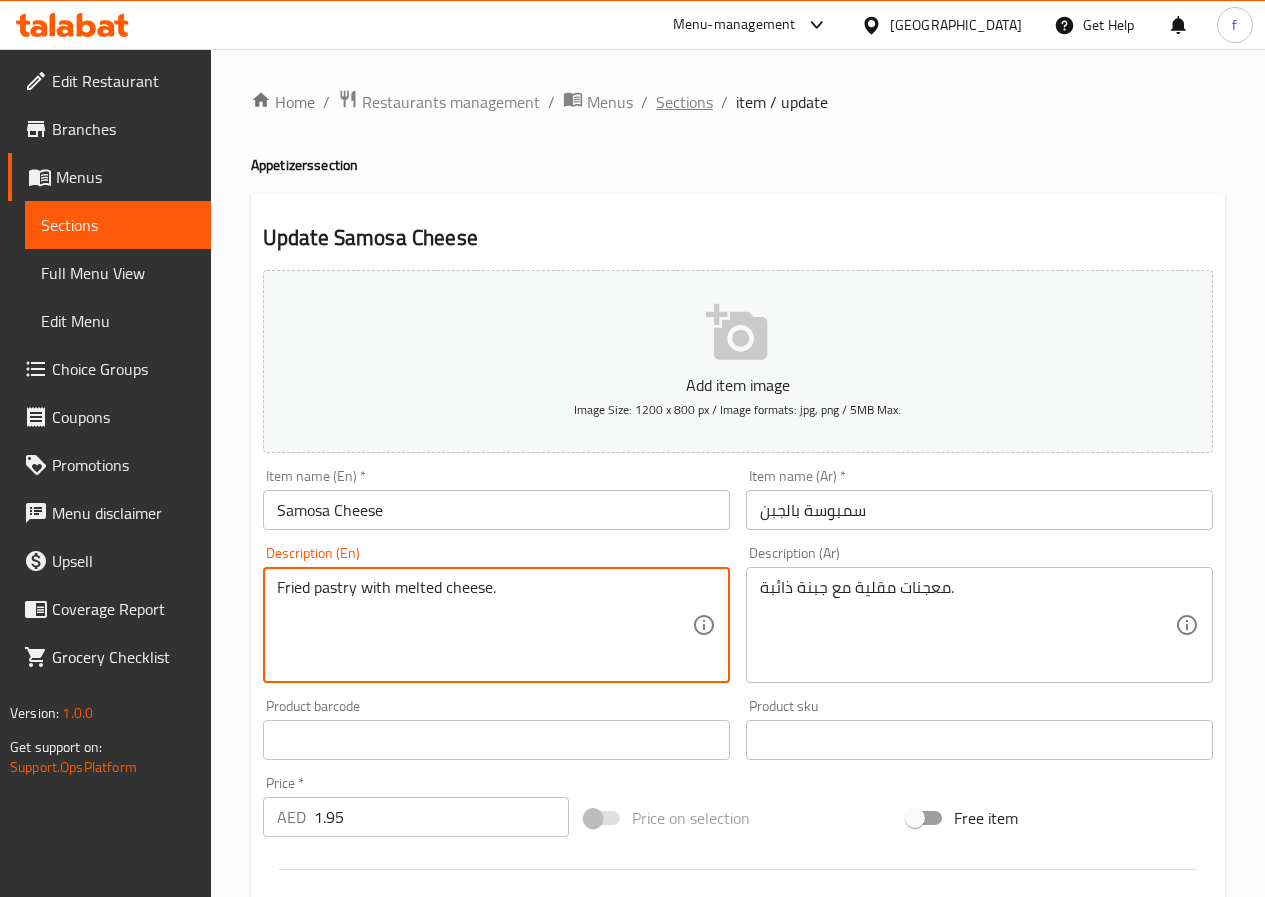 click on "Sections" at bounding box center (684, 102) 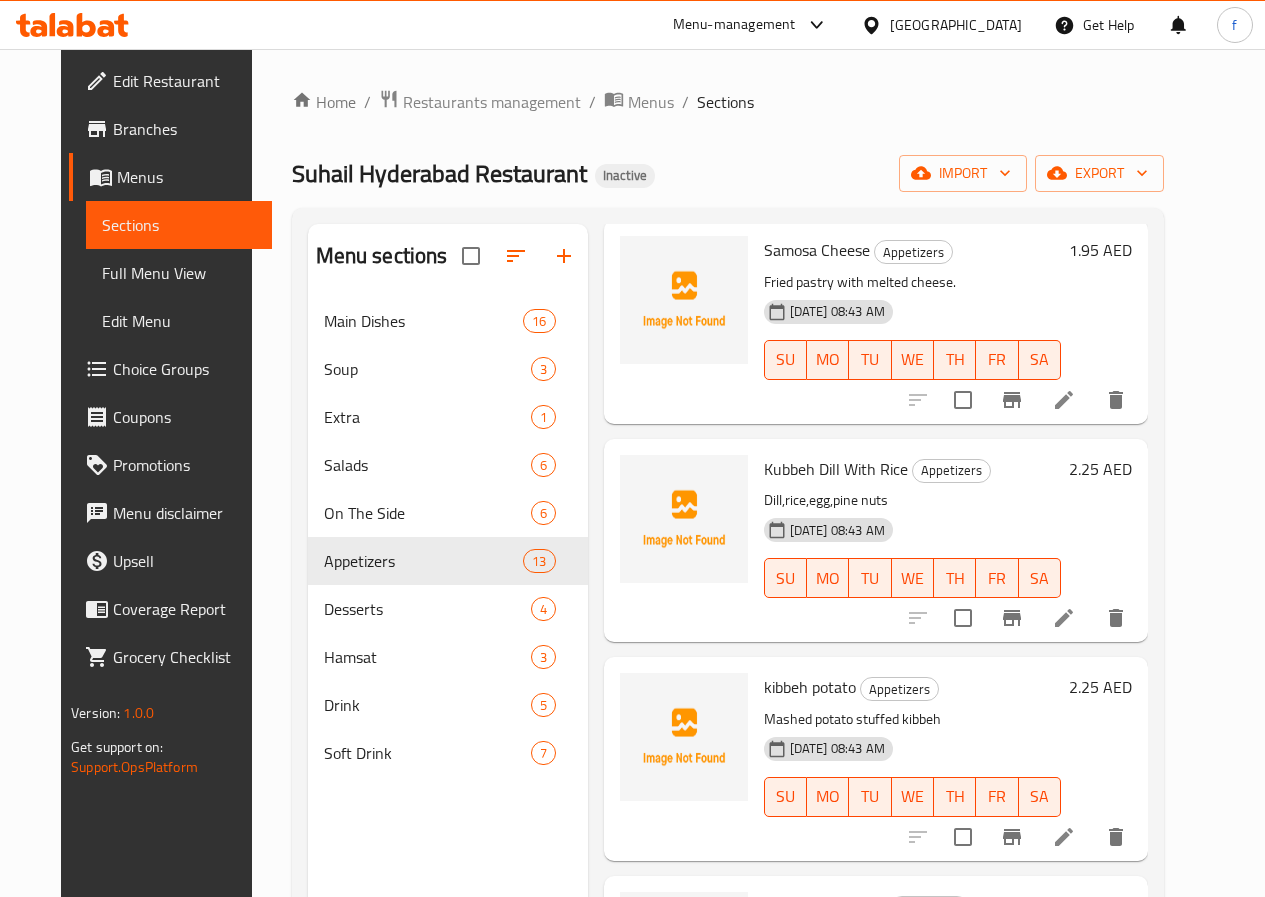 scroll, scrollTop: 800, scrollLeft: 0, axis: vertical 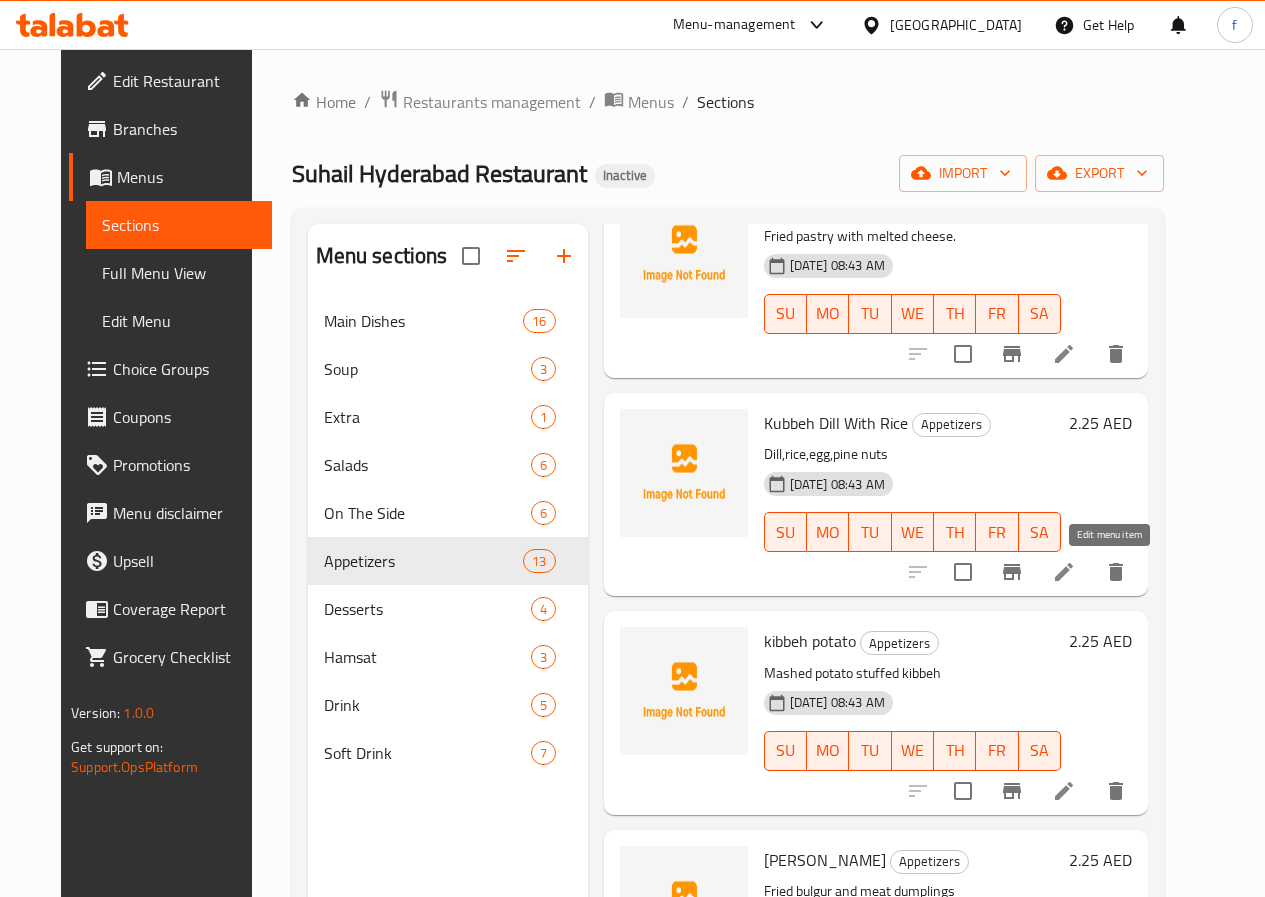 click 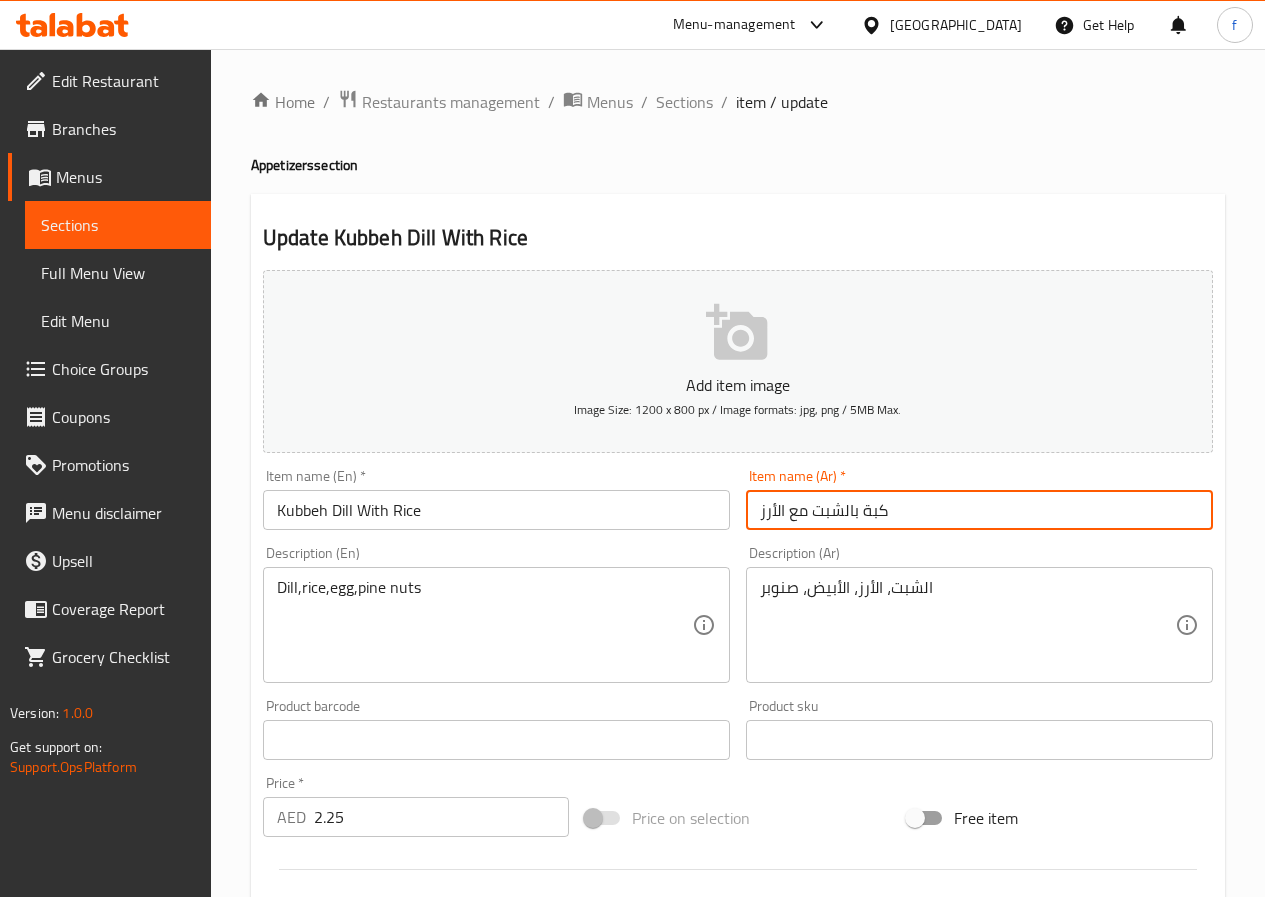 drag, startPoint x: 901, startPoint y: 512, endPoint x: 731, endPoint y: 520, distance: 170.18813 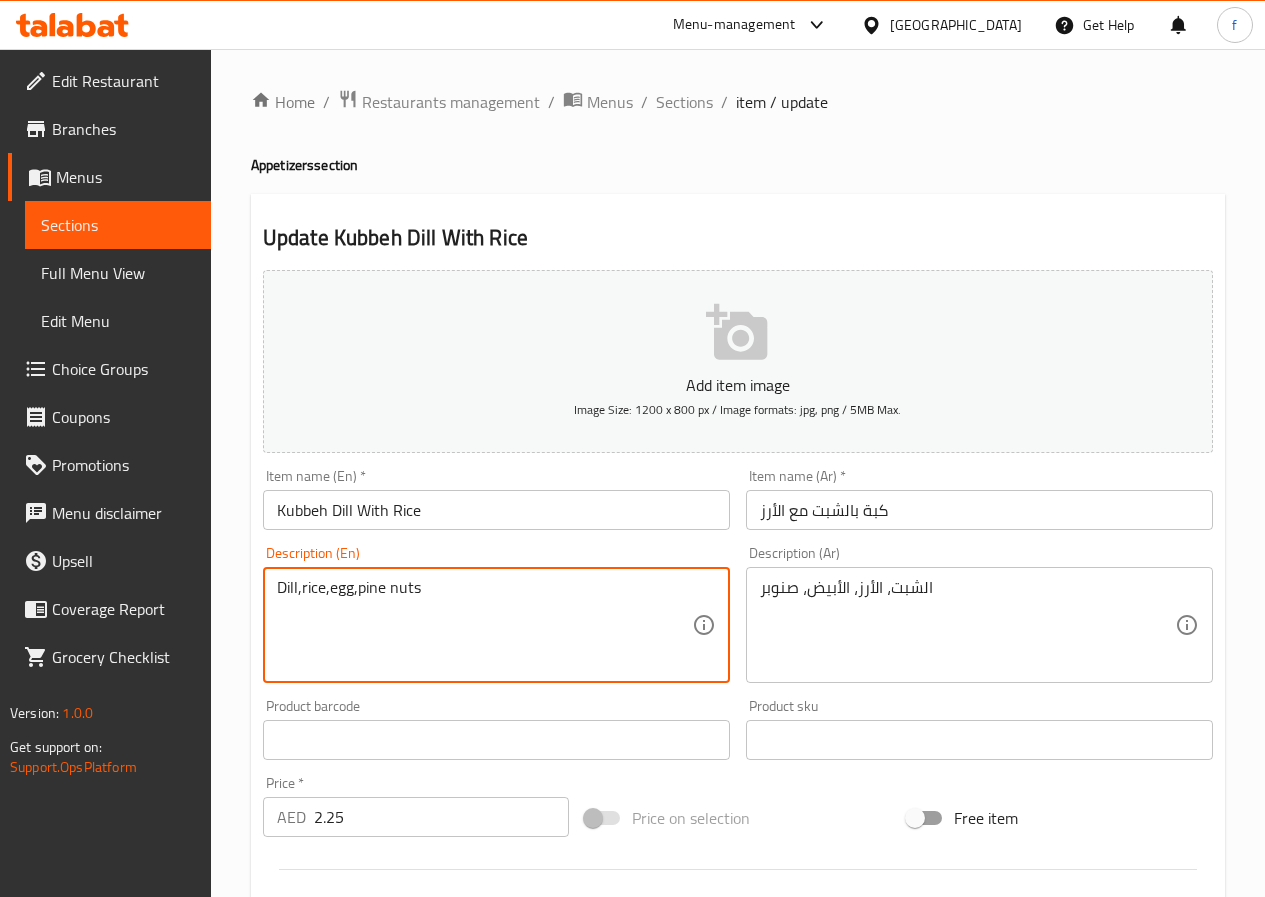 click on "Dill,rice,egg,pine nuts" at bounding box center [484, 625] 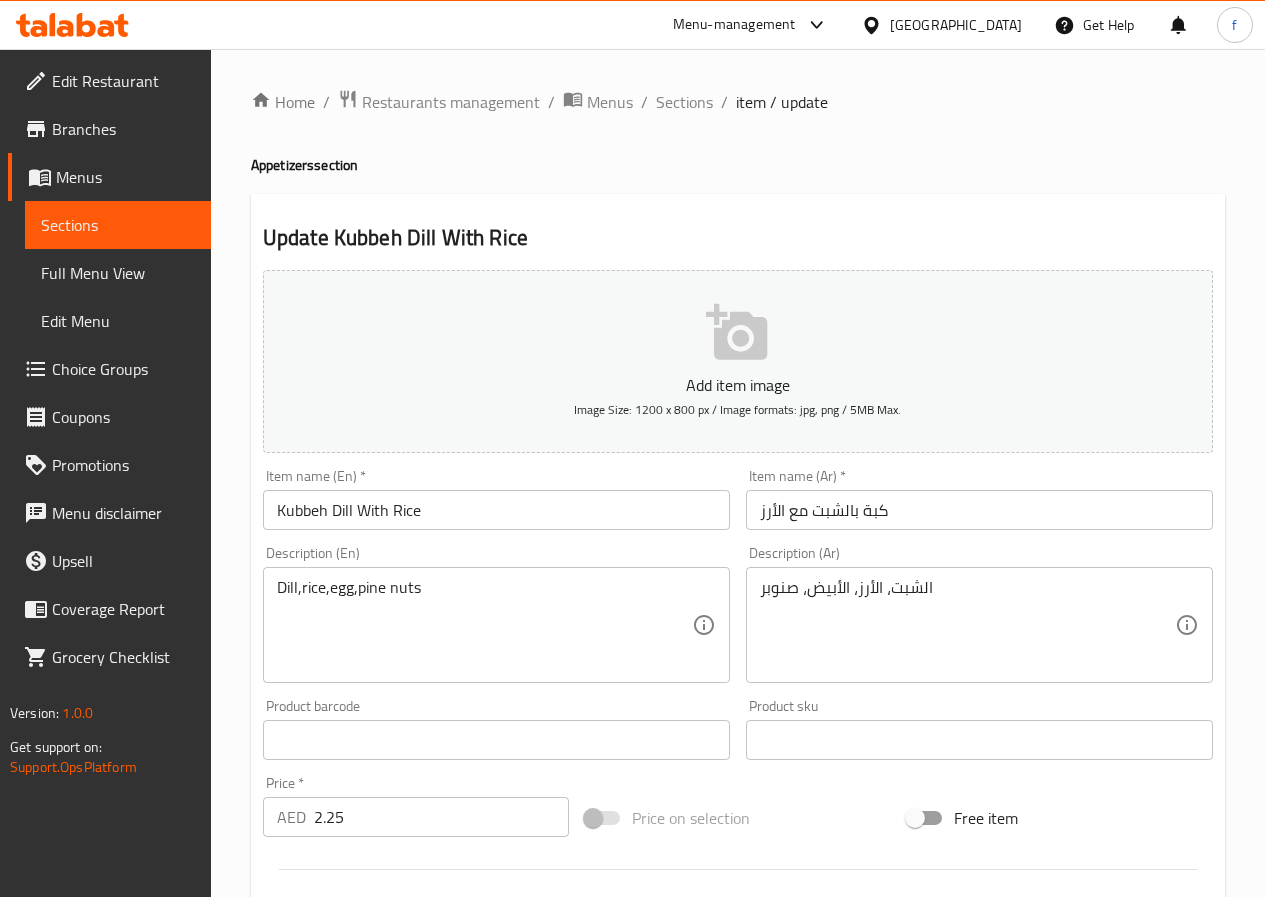 drag, startPoint x: 683, startPoint y: 95, endPoint x: 682, endPoint y: 118, distance: 23.021729 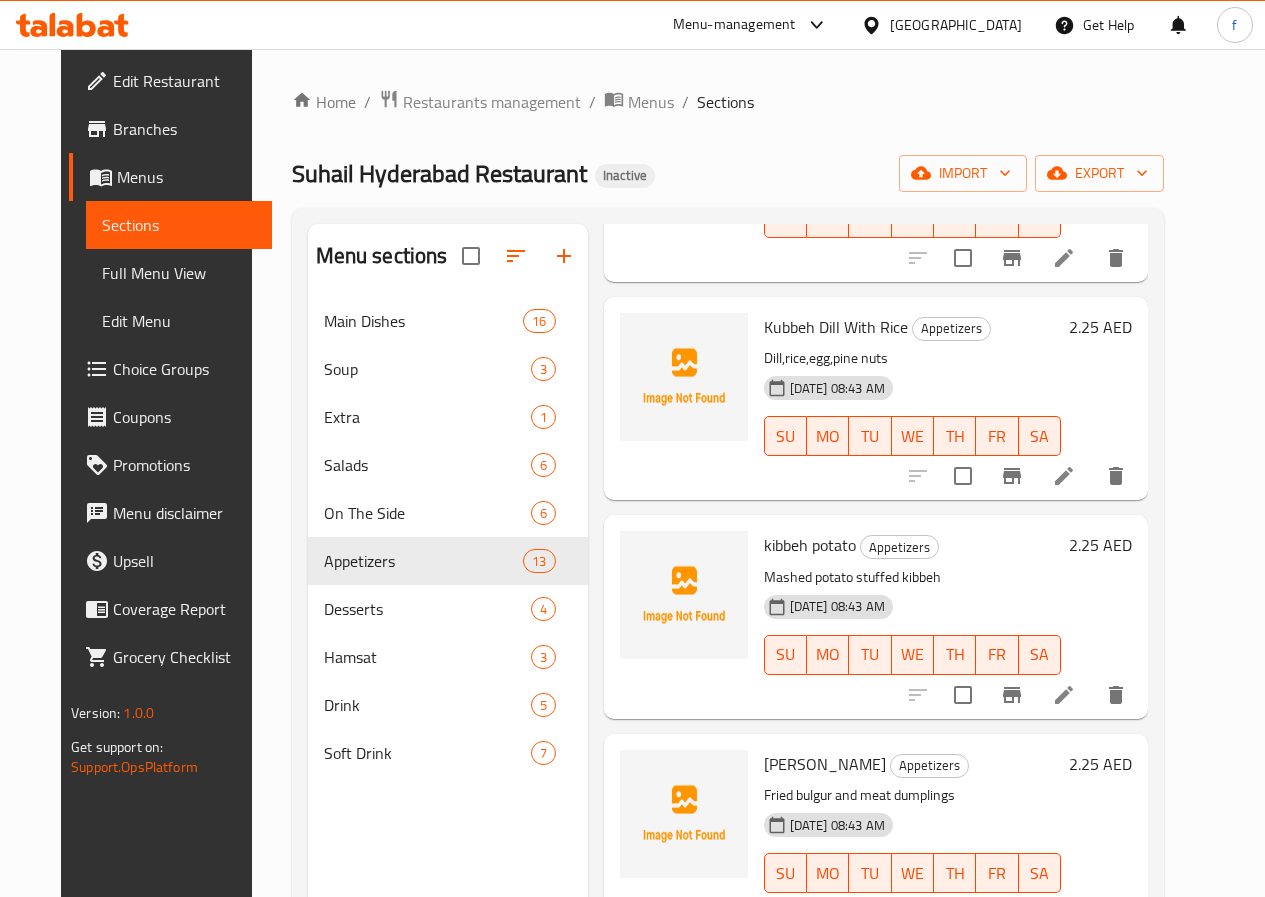 scroll, scrollTop: 900, scrollLeft: 0, axis: vertical 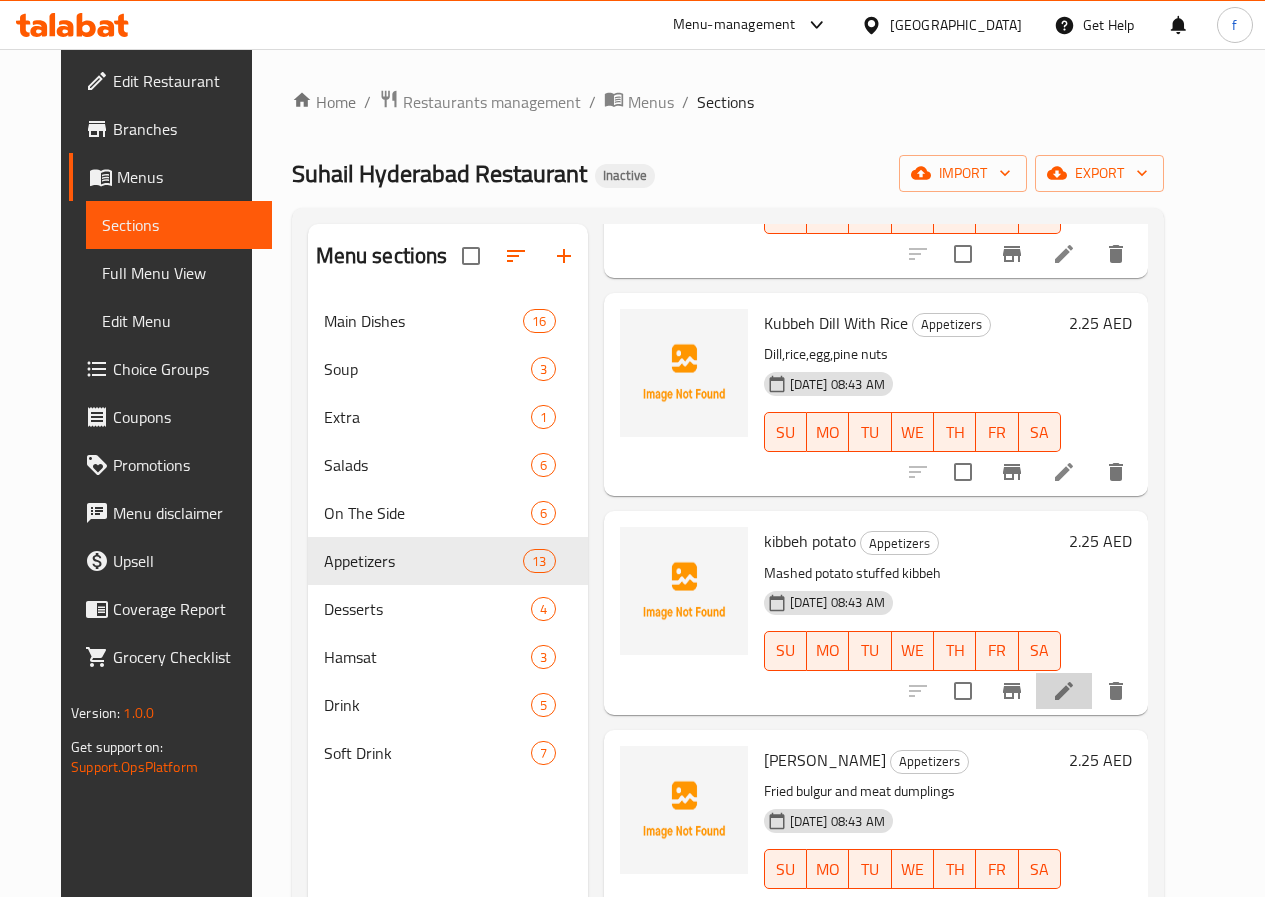 click at bounding box center (1064, 691) 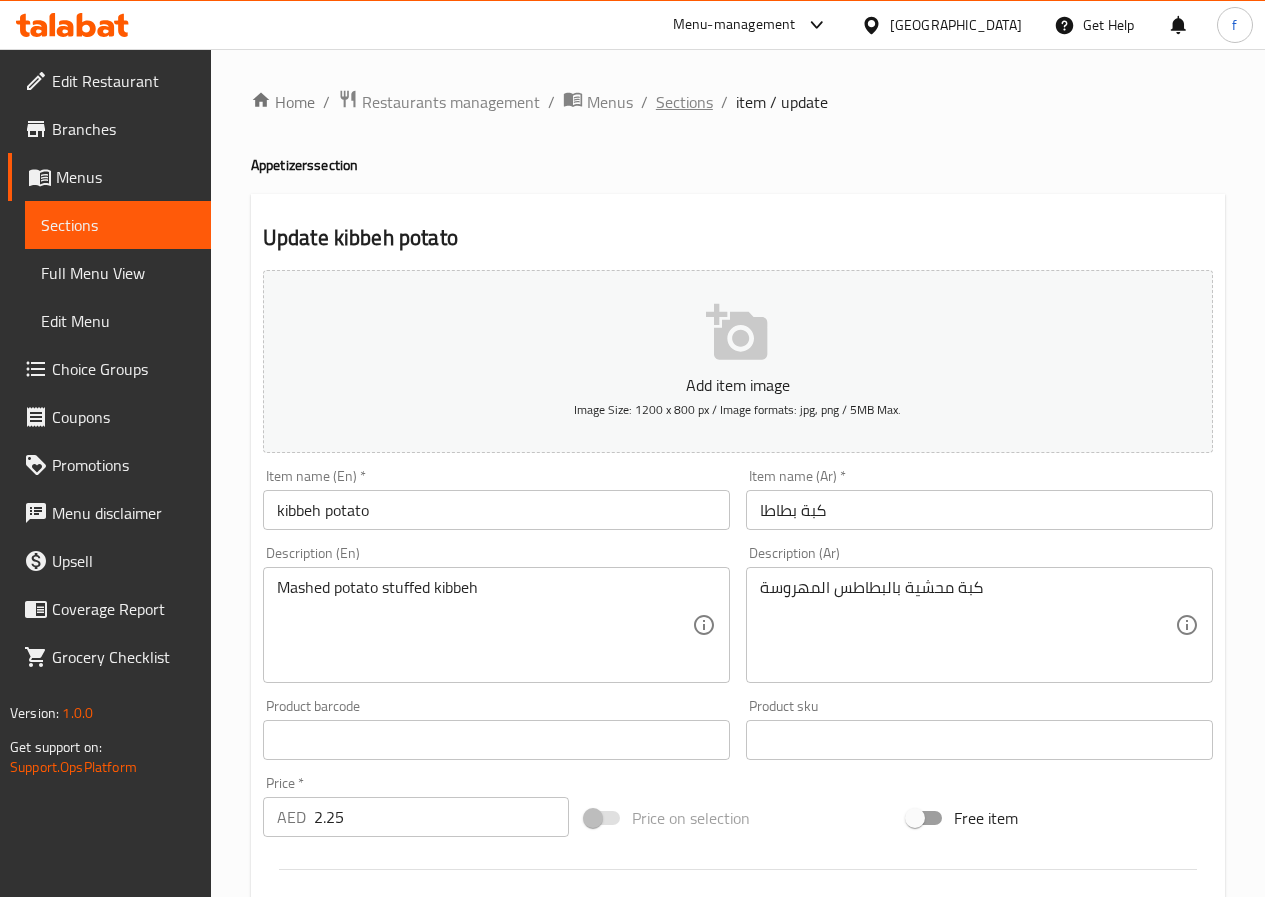 click on "Sections" at bounding box center (684, 102) 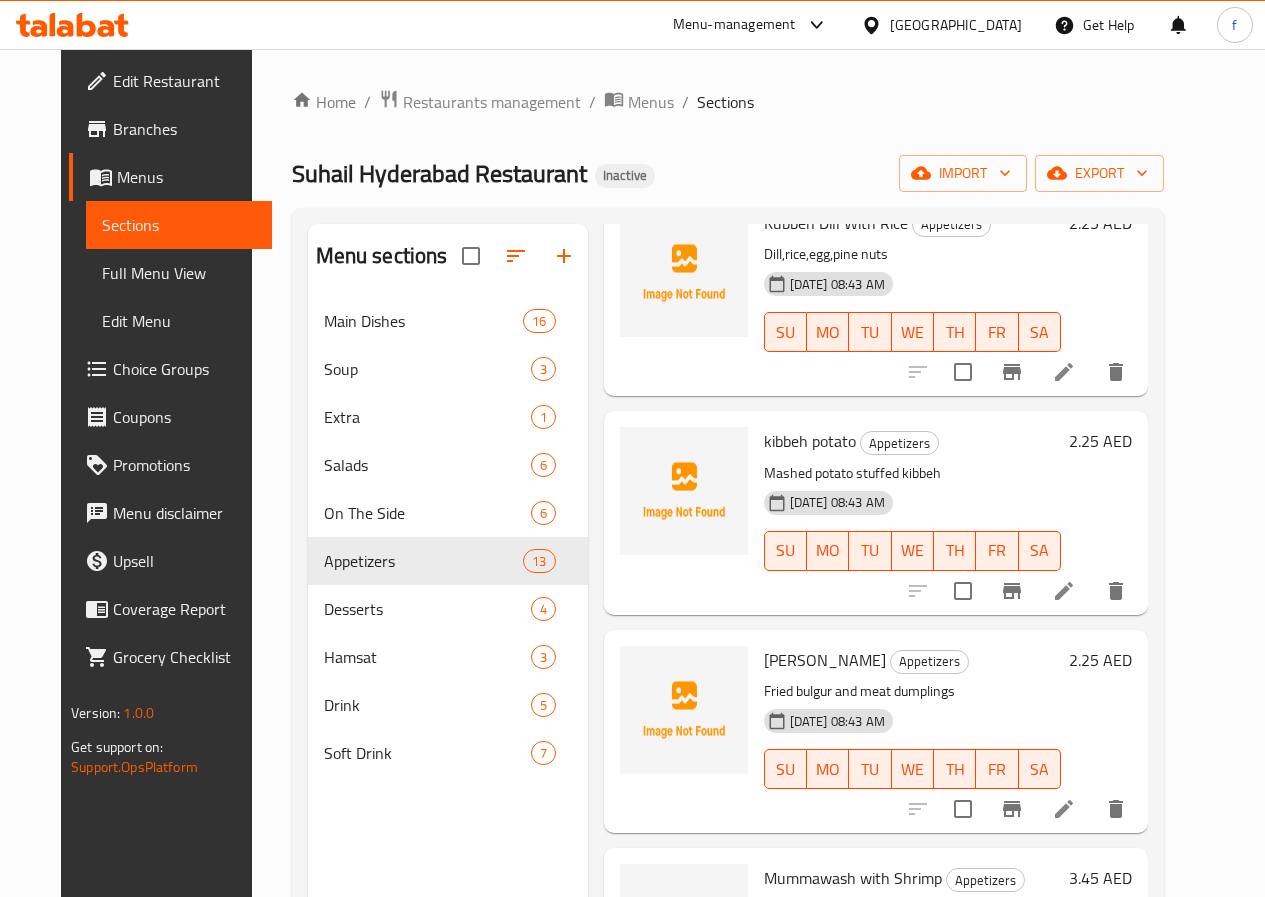 scroll, scrollTop: 1100, scrollLeft: 0, axis: vertical 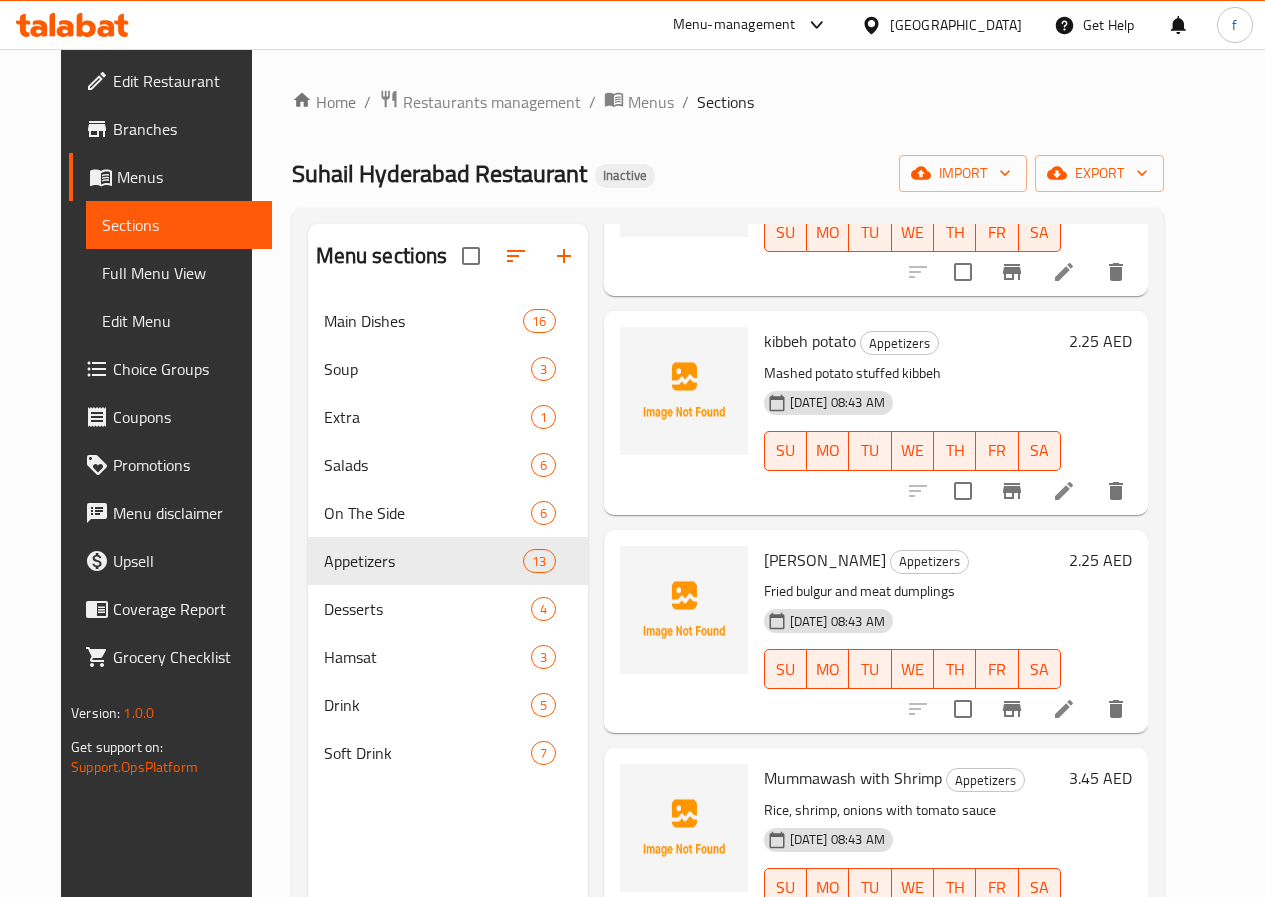 click 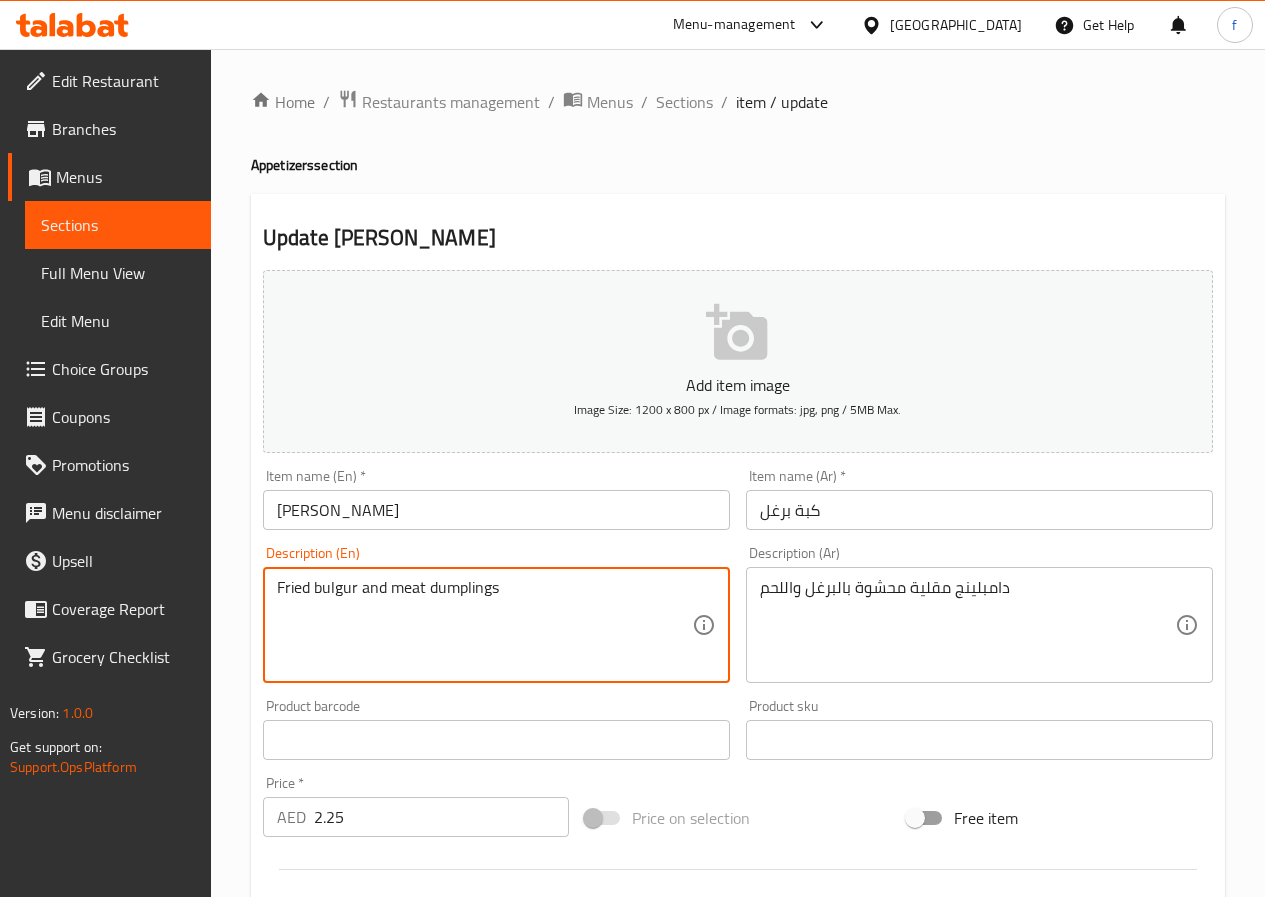 drag, startPoint x: 506, startPoint y: 585, endPoint x: 382, endPoint y: 585, distance: 124 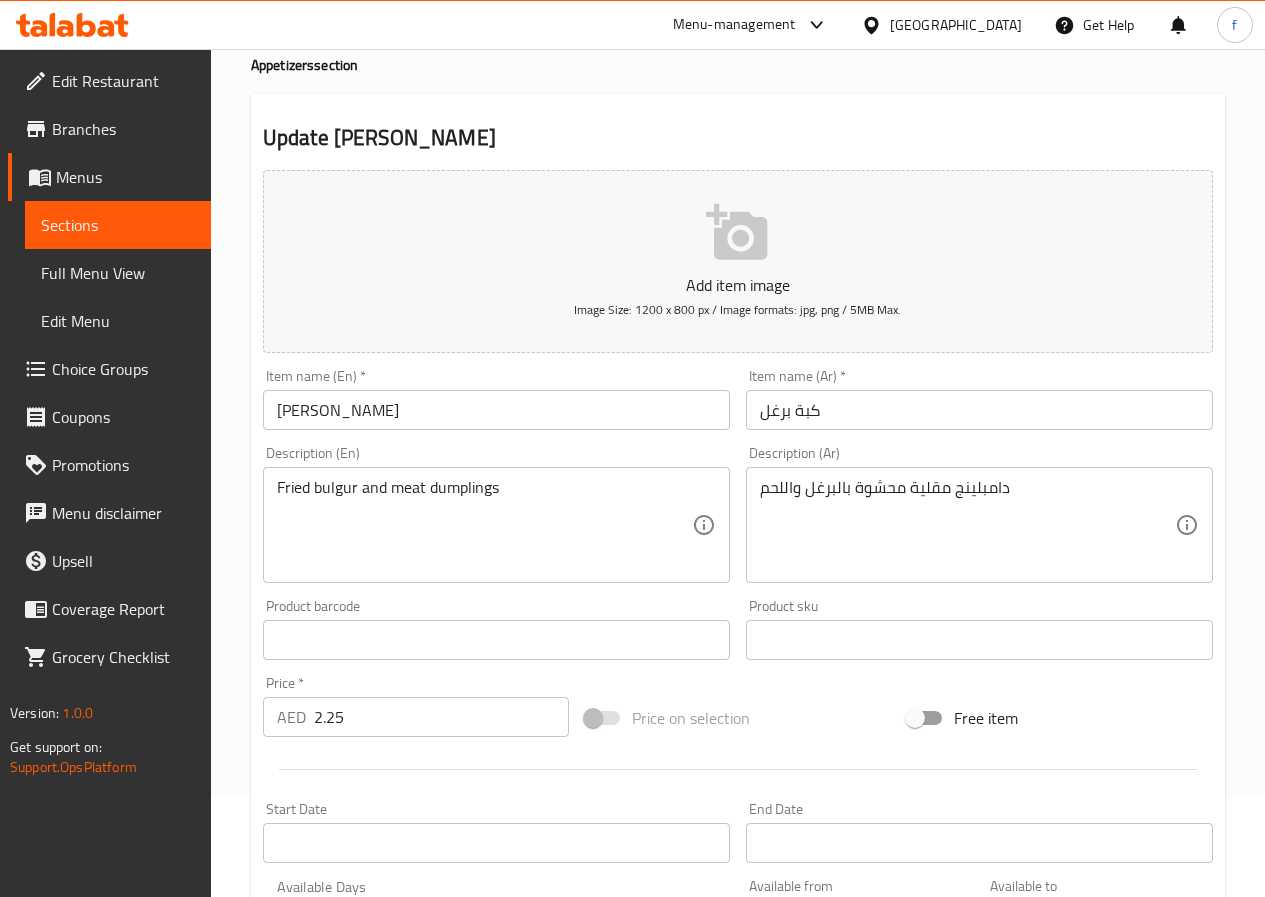 scroll, scrollTop: 0, scrollLeft: 0, axis: both 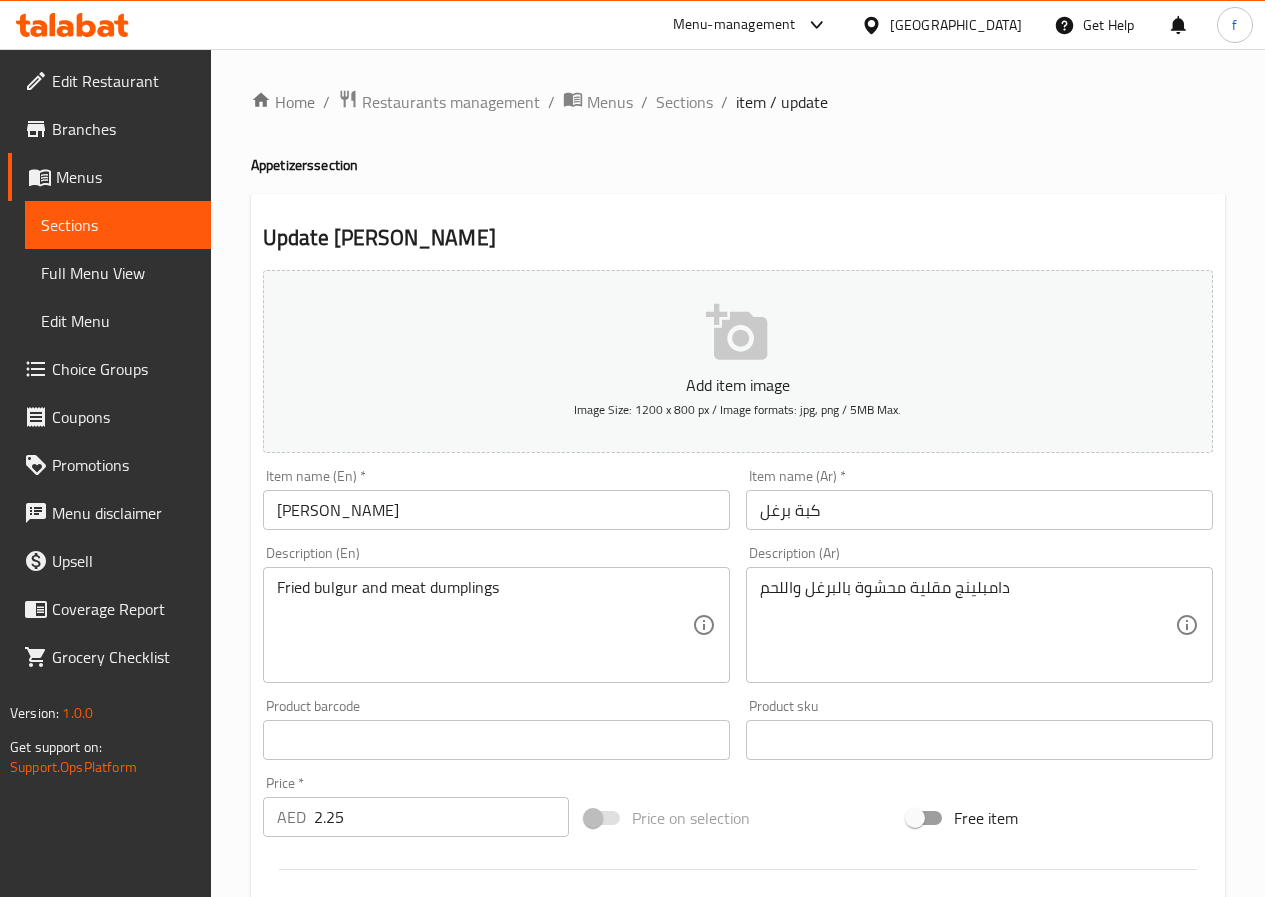 click on "Home / Restaurants management / Menus / Sections / item / update Appetizers  section Update Kibbeh Burghul Add item image Image Size: 1200 x 800 px / Image formats: jpg, png / 5MB Max. Item name (En)   * [PERSON_NAME] Item name (En)  * Item name (Ar)   * كبة برغل Item name (Ar)  * Description (En) Fried bulgur and meat dumplings Description (En) Description (Ar) دامبلينج مقلية محشوة بالبرغل واللحم Description (Ar) Product barcode Product barcode Product sku Product sku Price   * AED 2.25 Price  * Price on selection Free item Start Date Start Date End Date End Date Available Days SU MO TU WE TH FR SA Available from ​ ​ Available to ​ ​ Status Active Inactive Exclude from GEM Variations & Choices Add variant ASSIGN CHOICE GROUP Update" at bounding box center [738, 731] 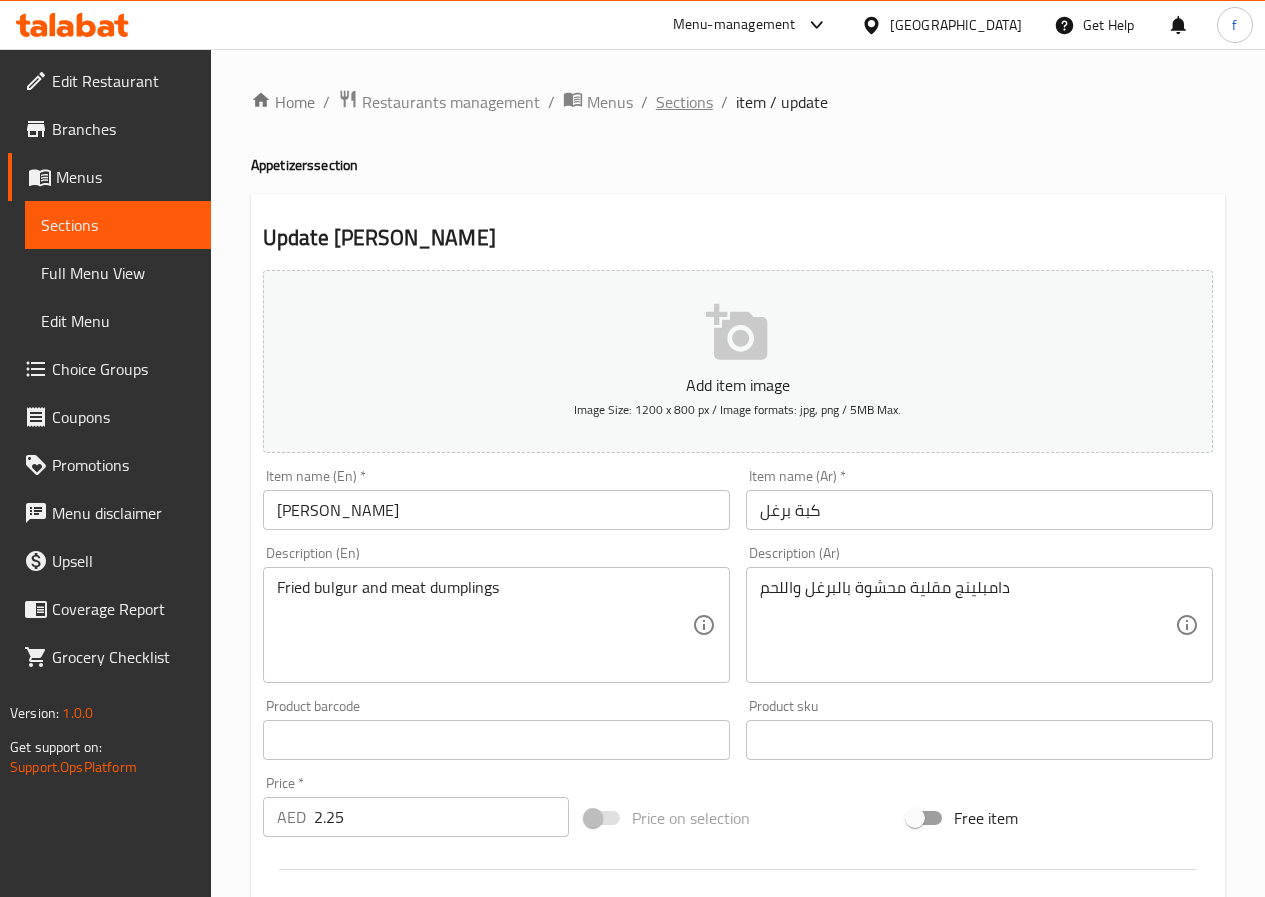 click on "Sections" at bounding box center (684, 102) 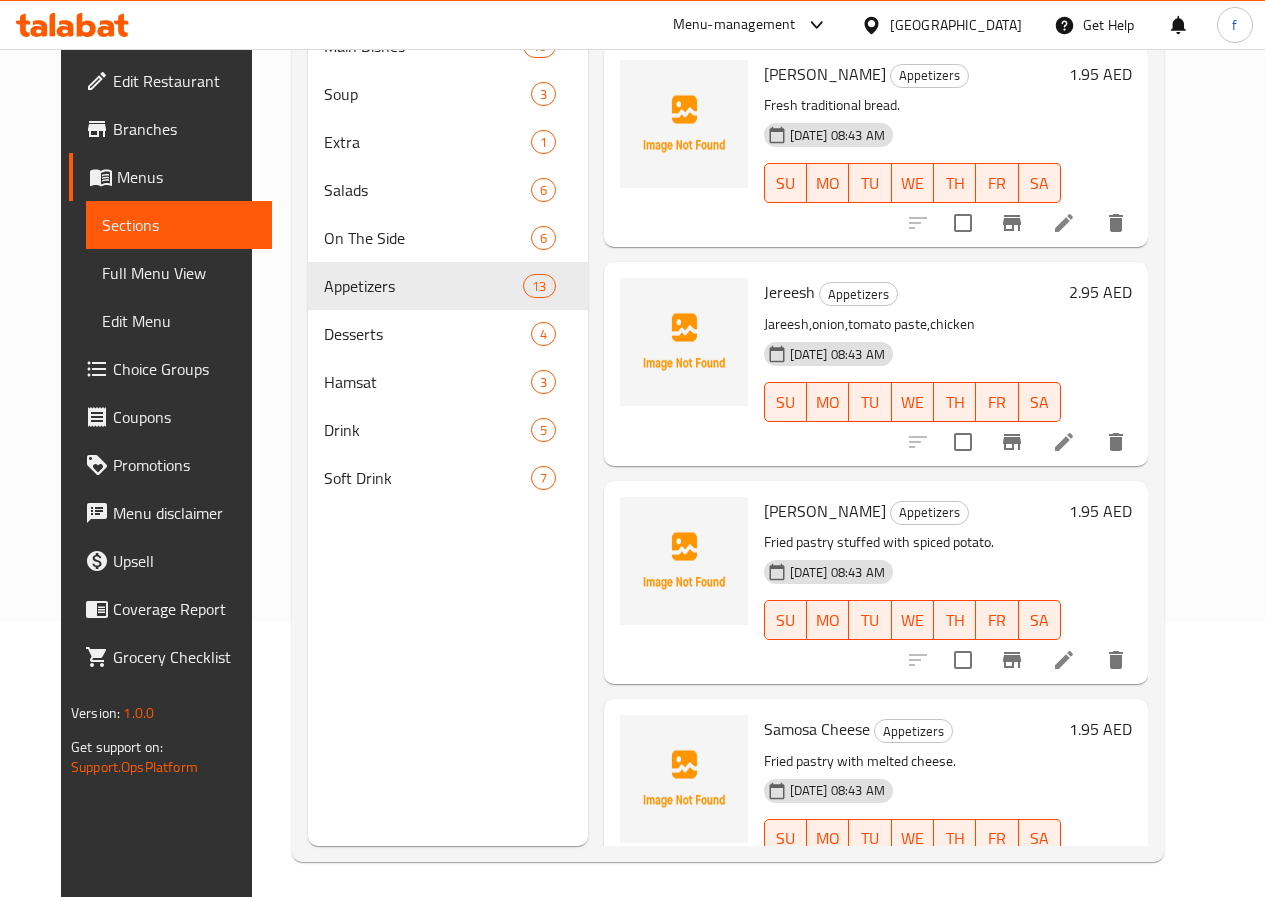 scroll, scrollTop: 280, scrollLeft: 0, axis: vertical 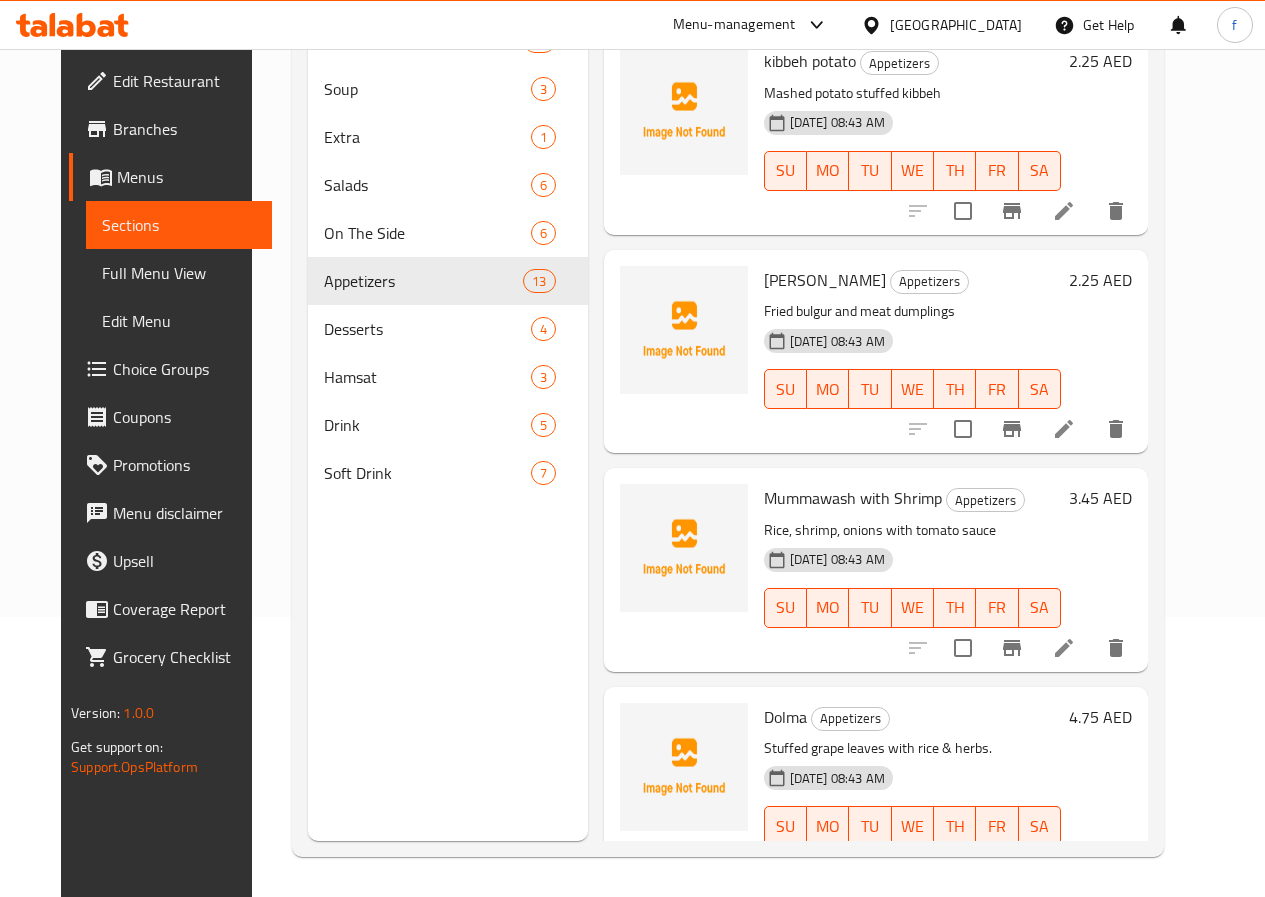 click at bounding box center [1064, 648] 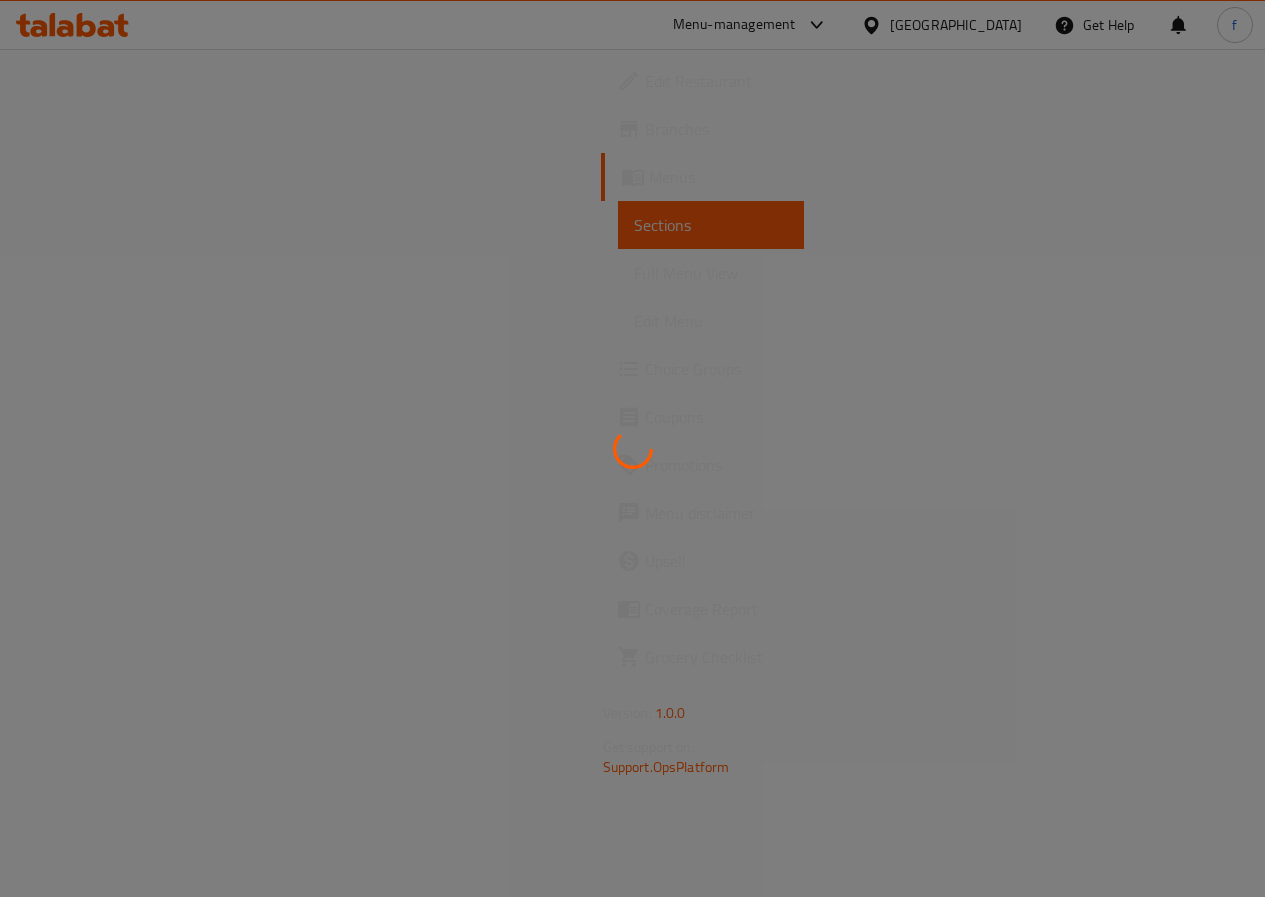 scroll, scrollTop: 0, scrollLeft: 0, axis: both 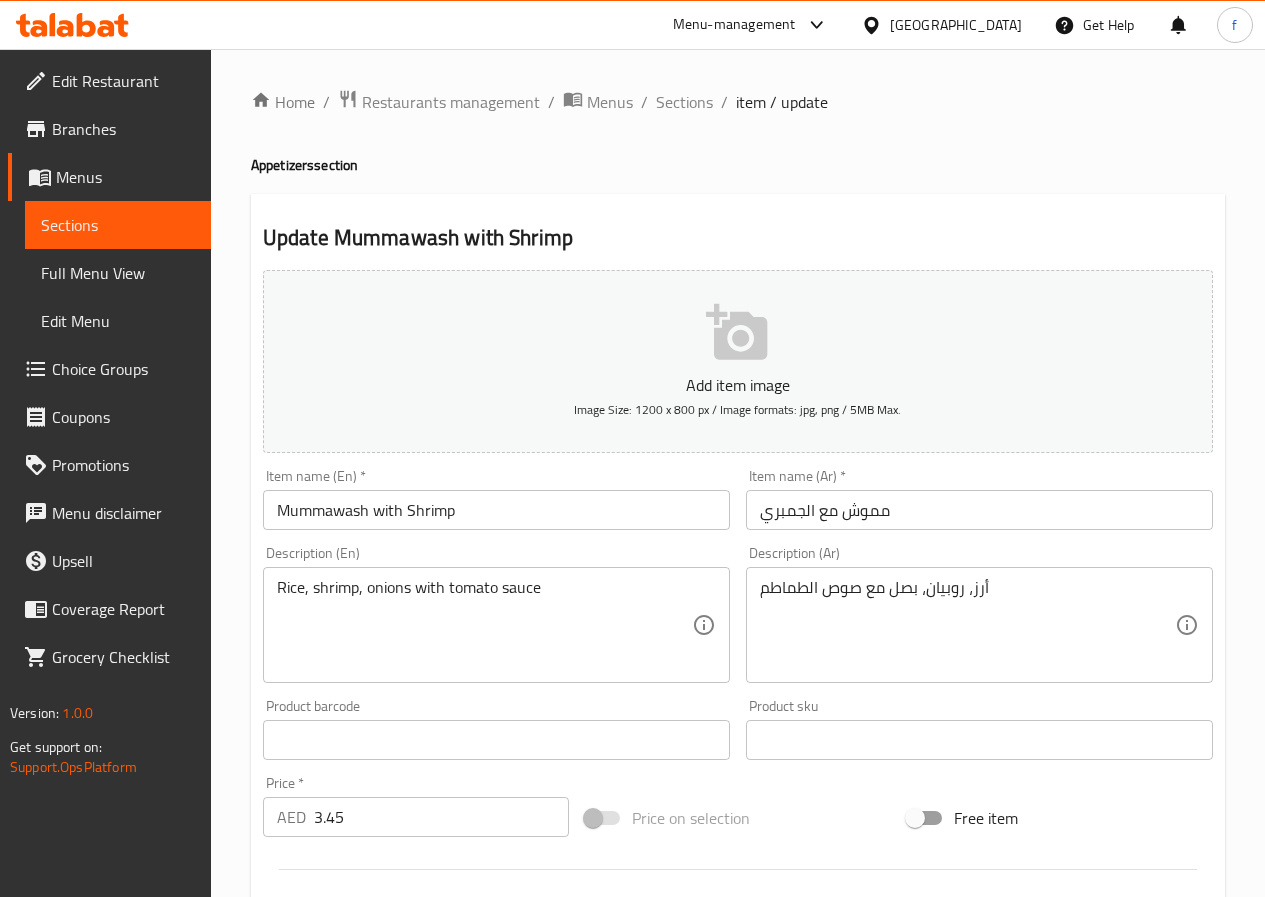 click on "Mummawash with Shrimp" at bounding box center (496, 510) 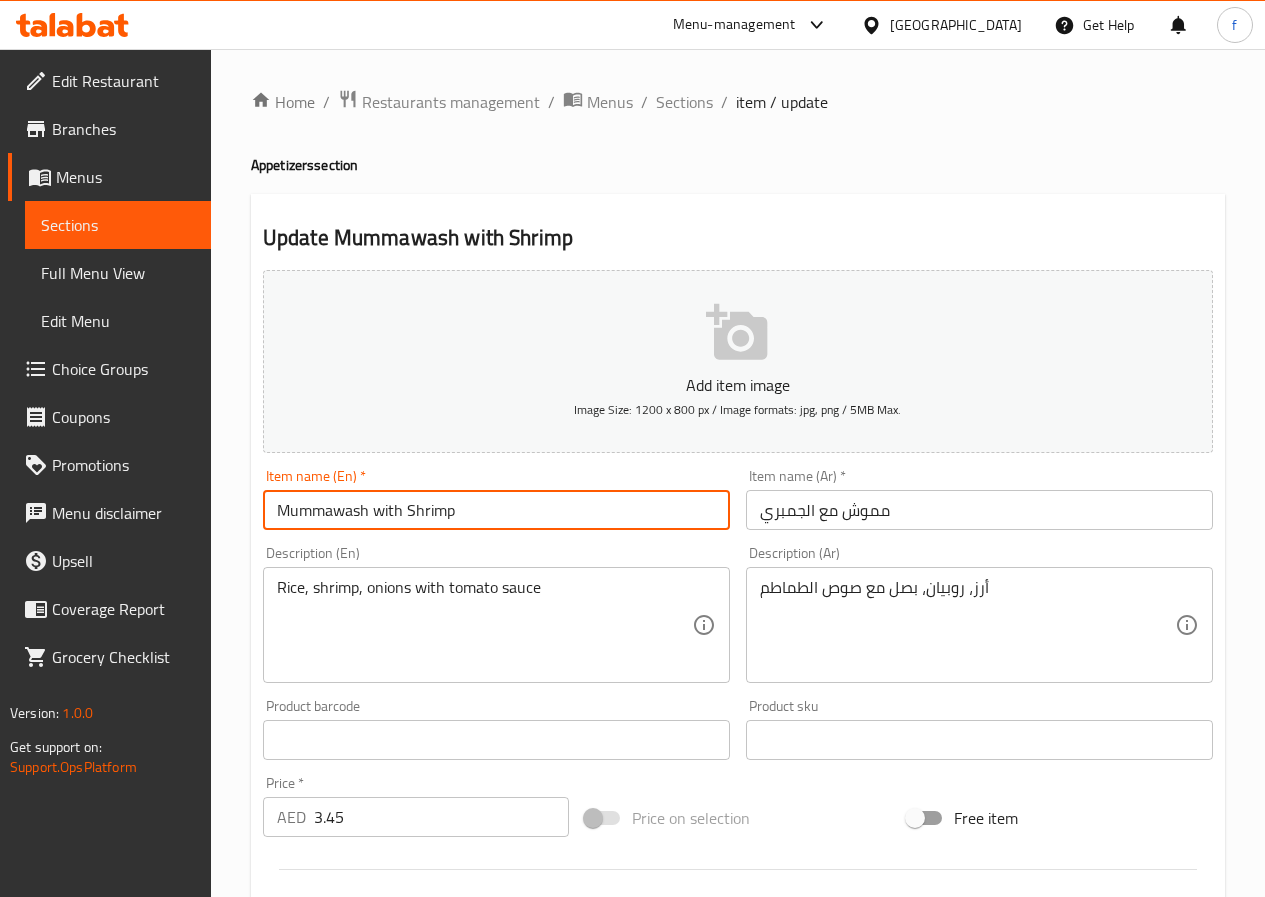 click on "Mummawash with Shrimp" at bounding box center (496, 510) 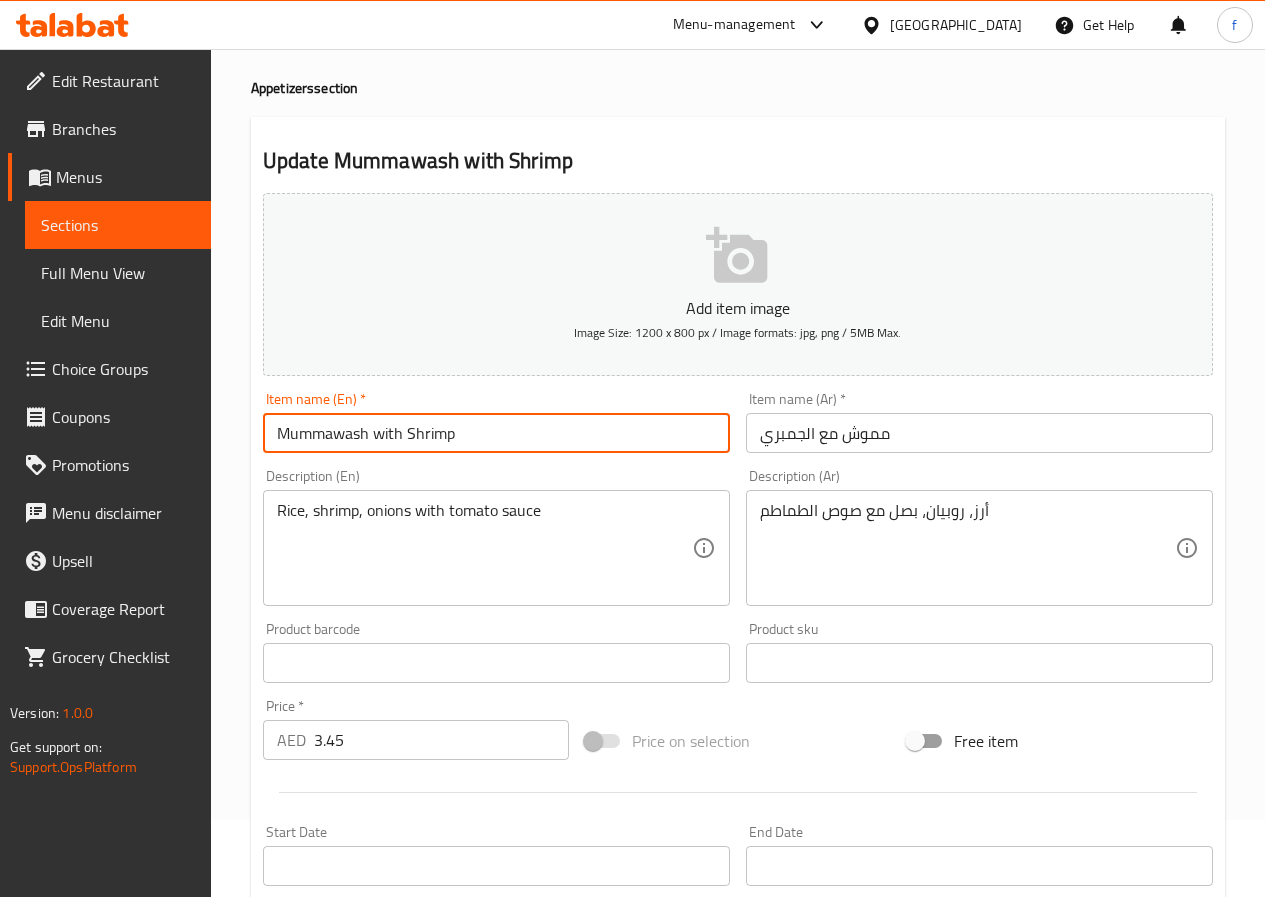 scroll, scrollTop: 300, scrollLeft: 0, axis: vertical 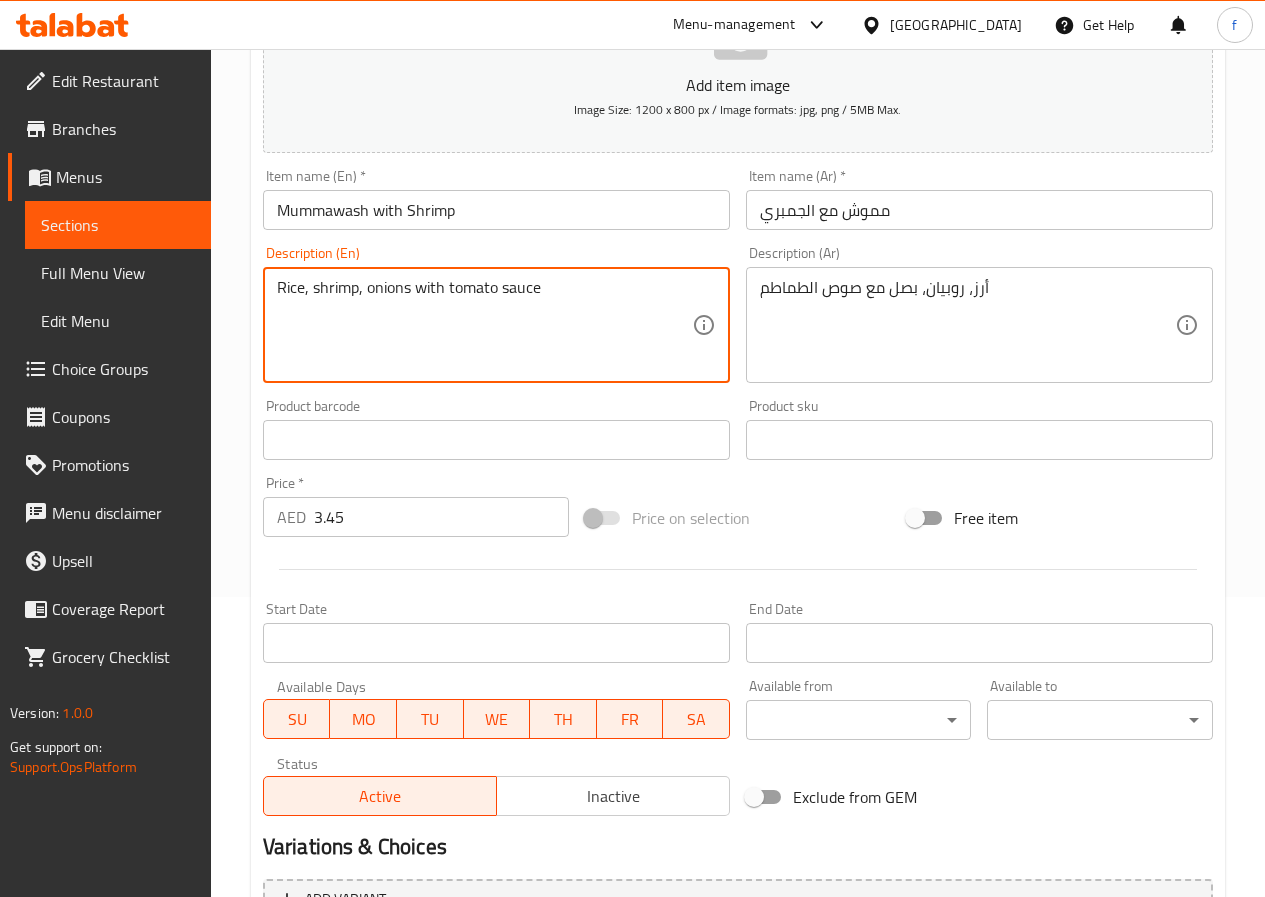 click on "Rice, shrimp, onions with tomato sauce" at bounding box center [484, 325] 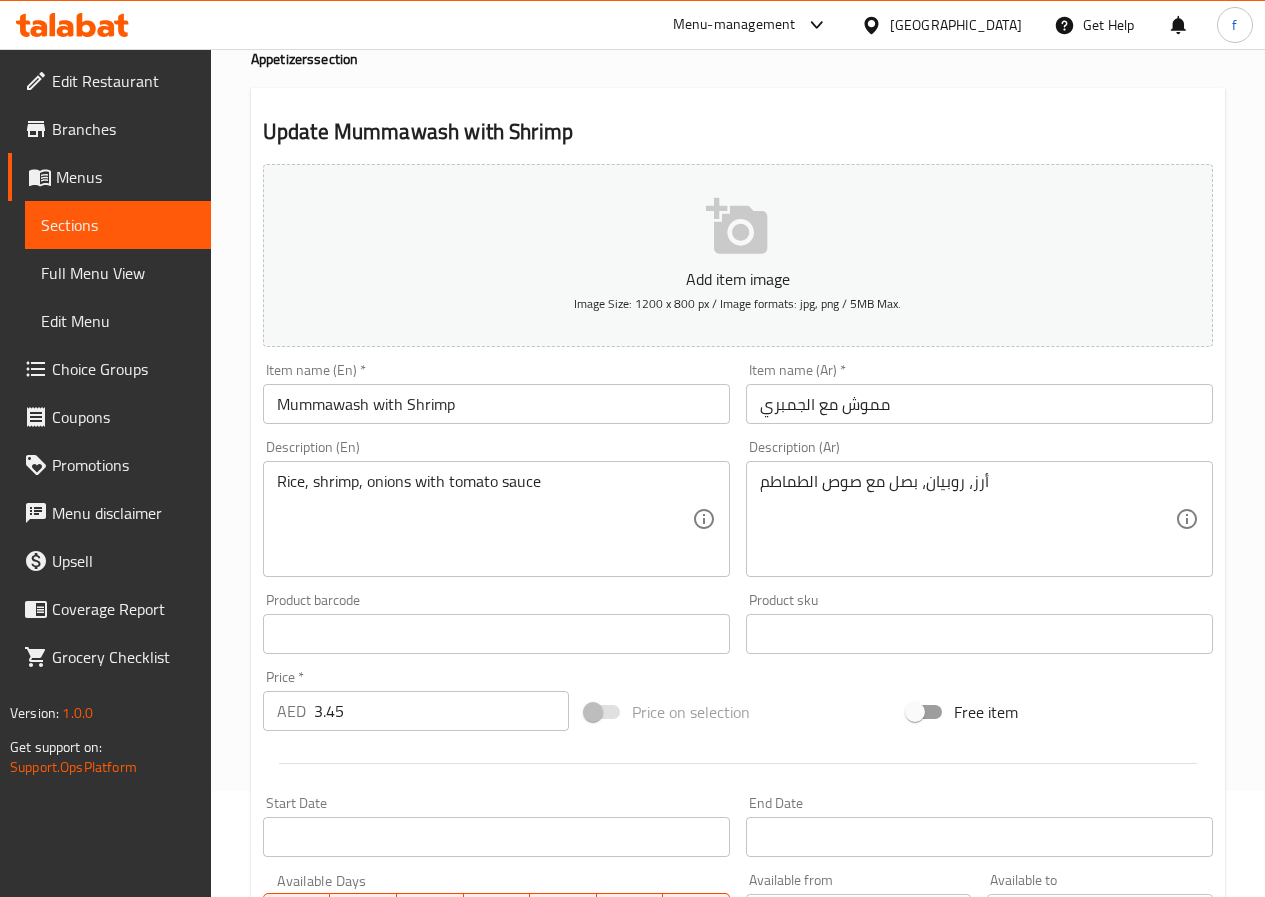 scroll, scrollTop: 0, scrollLeft: 0, axis: both 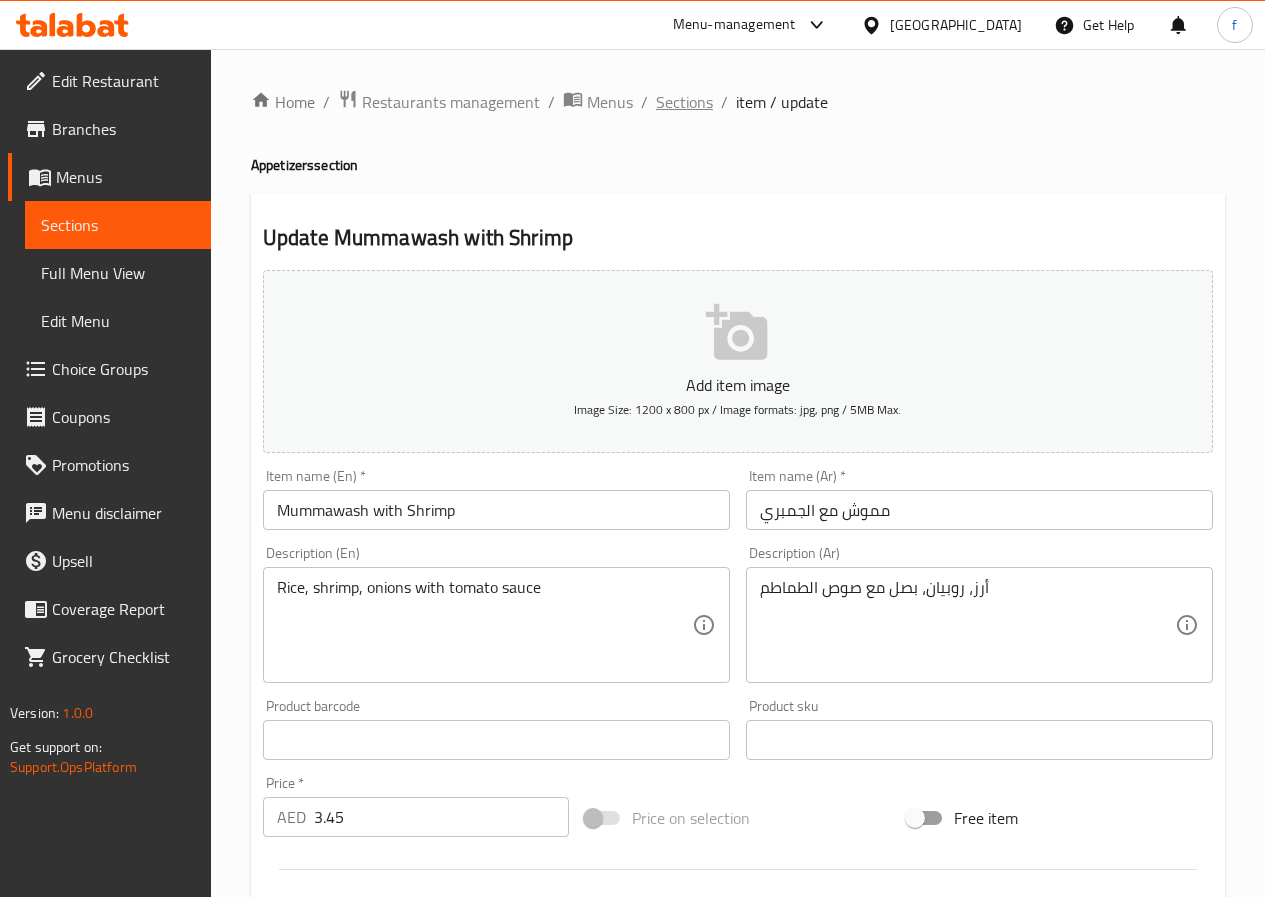 click on "Sections" at bounding box center [684, 102] 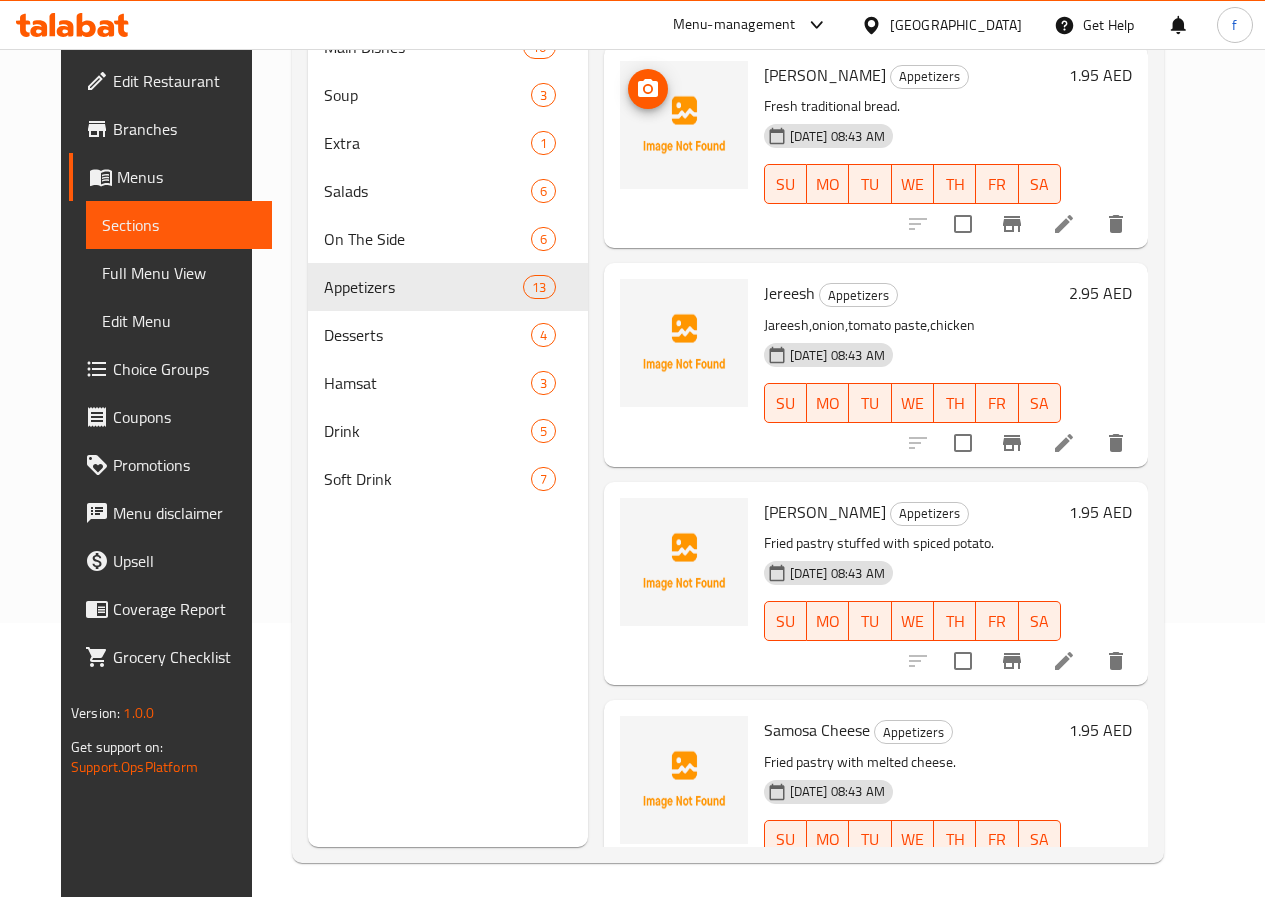 scroll, scrollTop: 280, scrollLeft: 0, axis: vertical 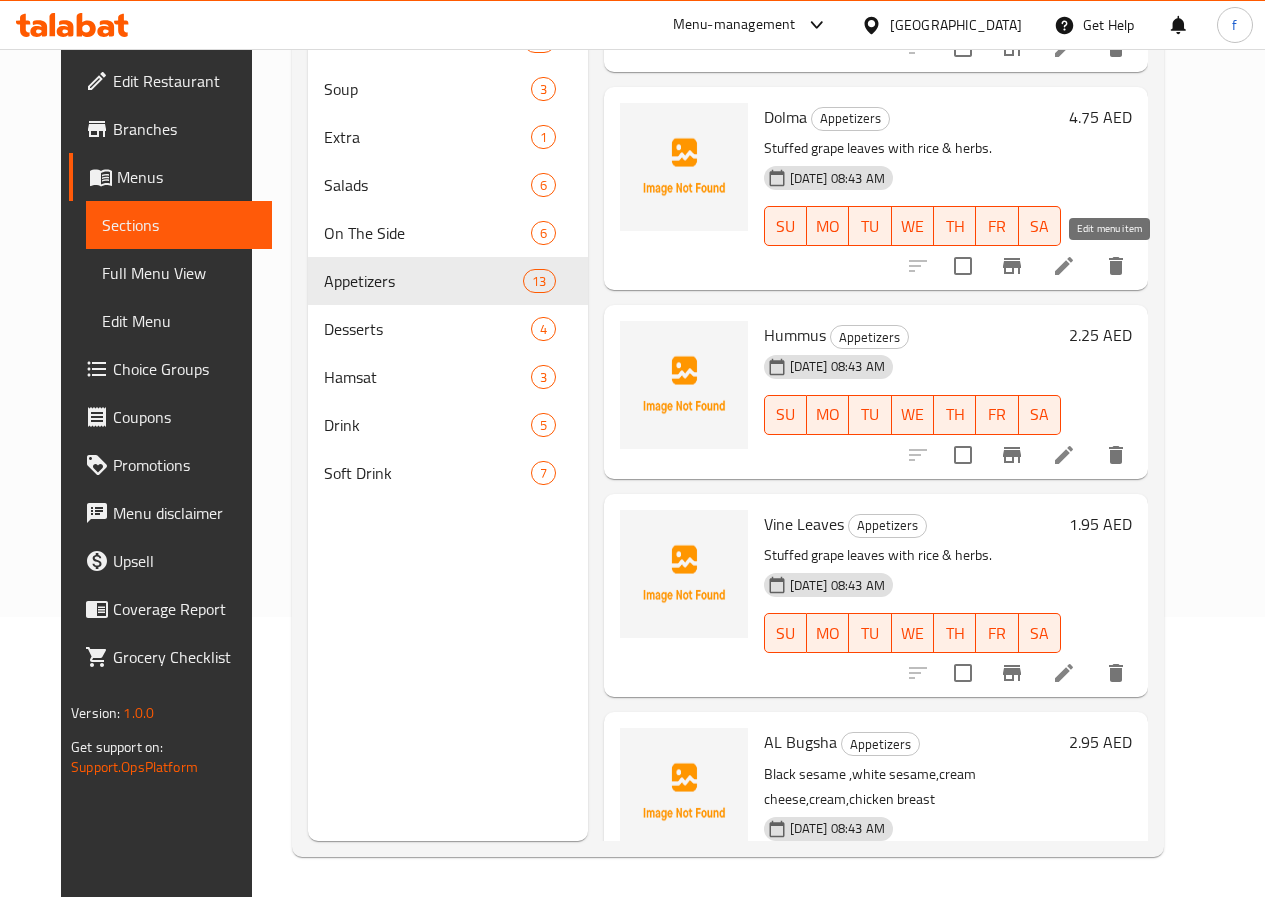 click 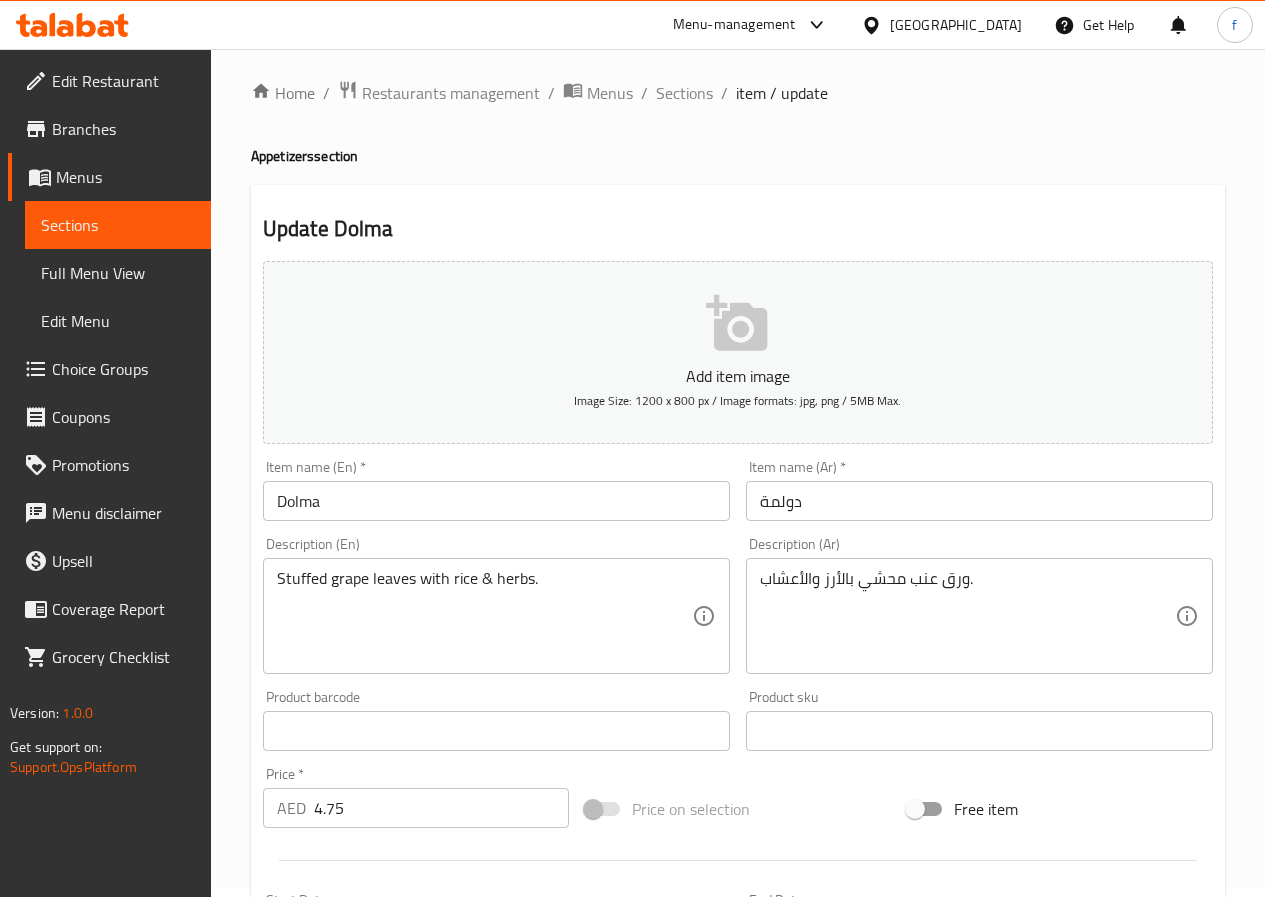 scroll, scrollTop: 0, scrollLeft: 0, axis: both 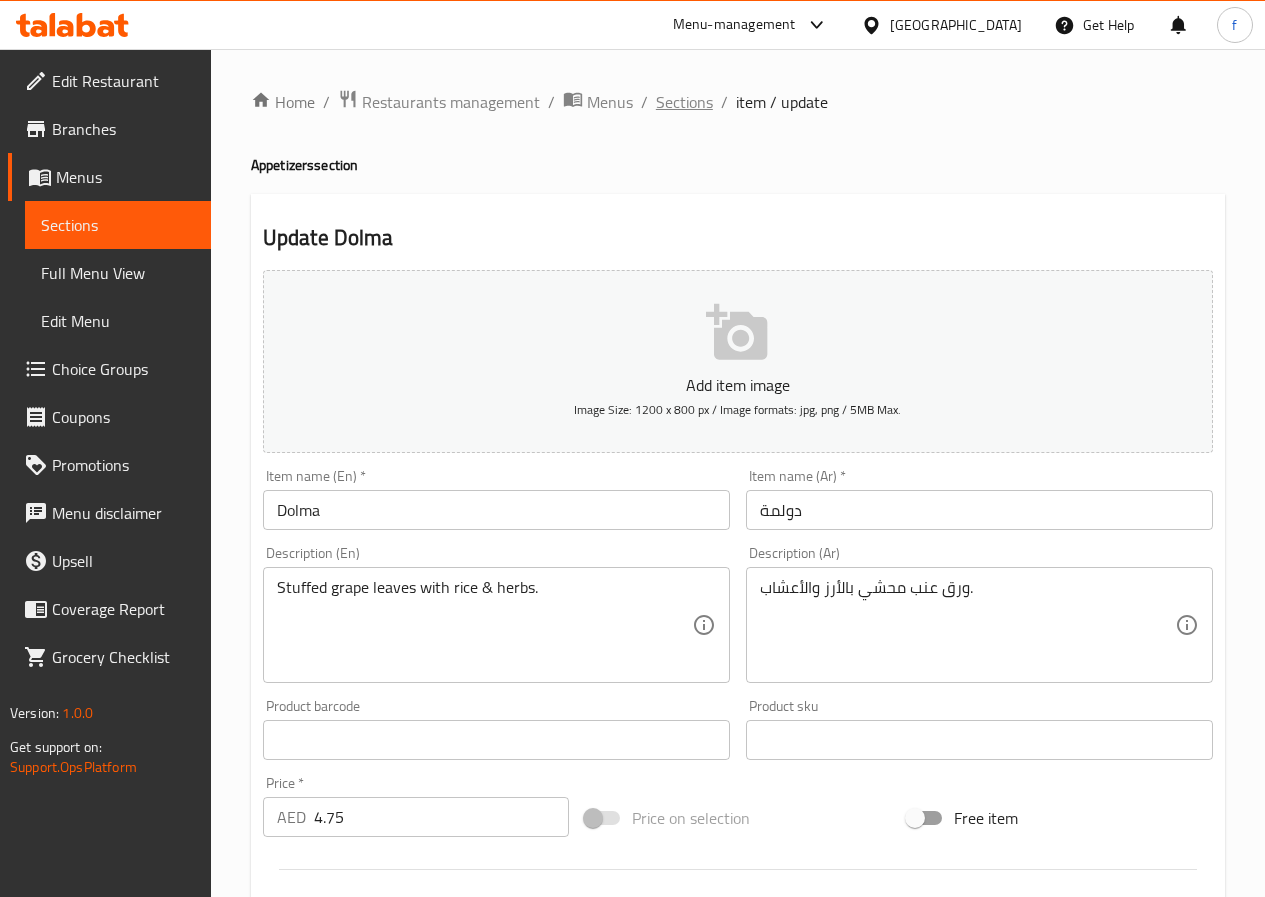 click on "Sections" at bounding box center (684, 102) 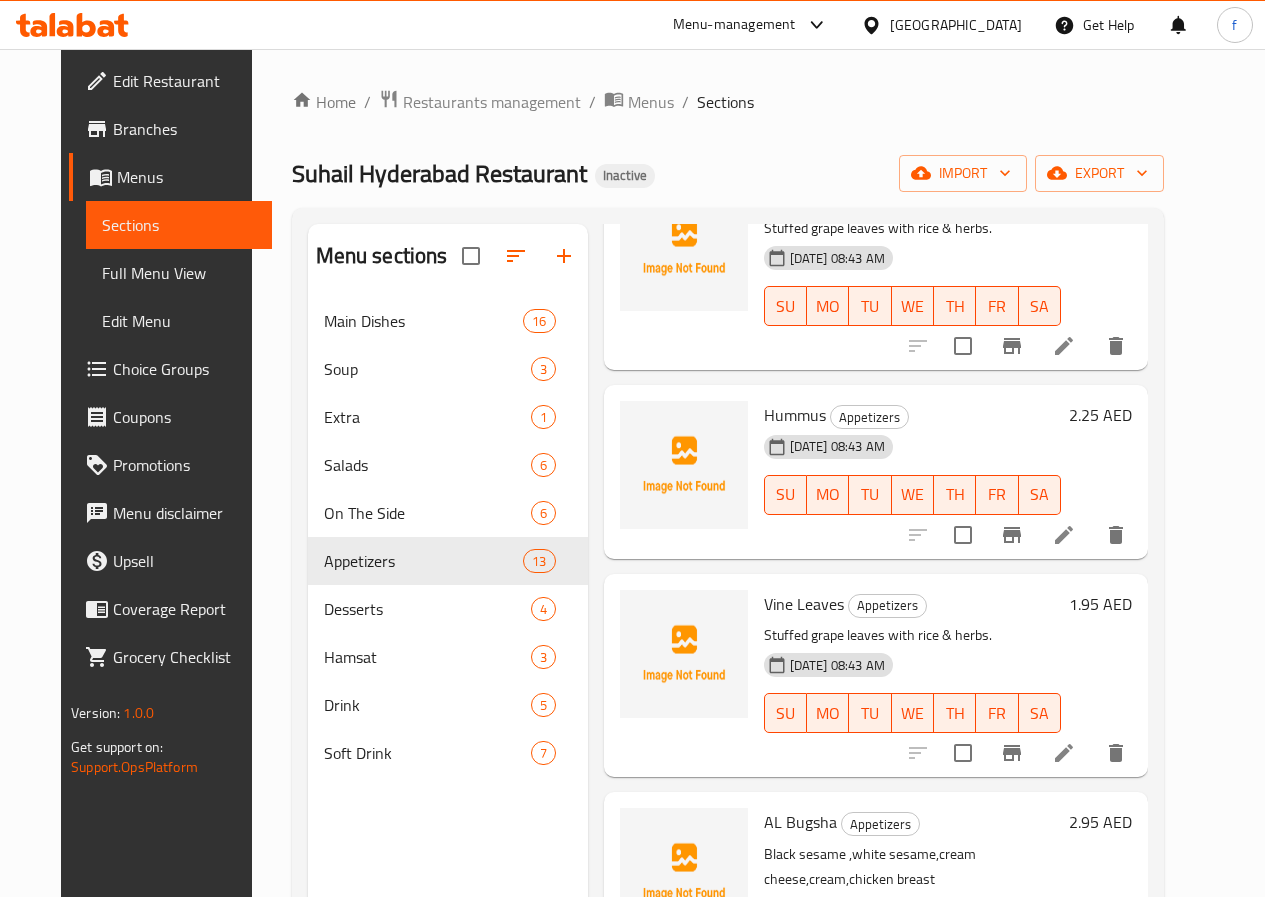 scroll, scrollTop: 1993, scrollLeft: 0, axis: vertical 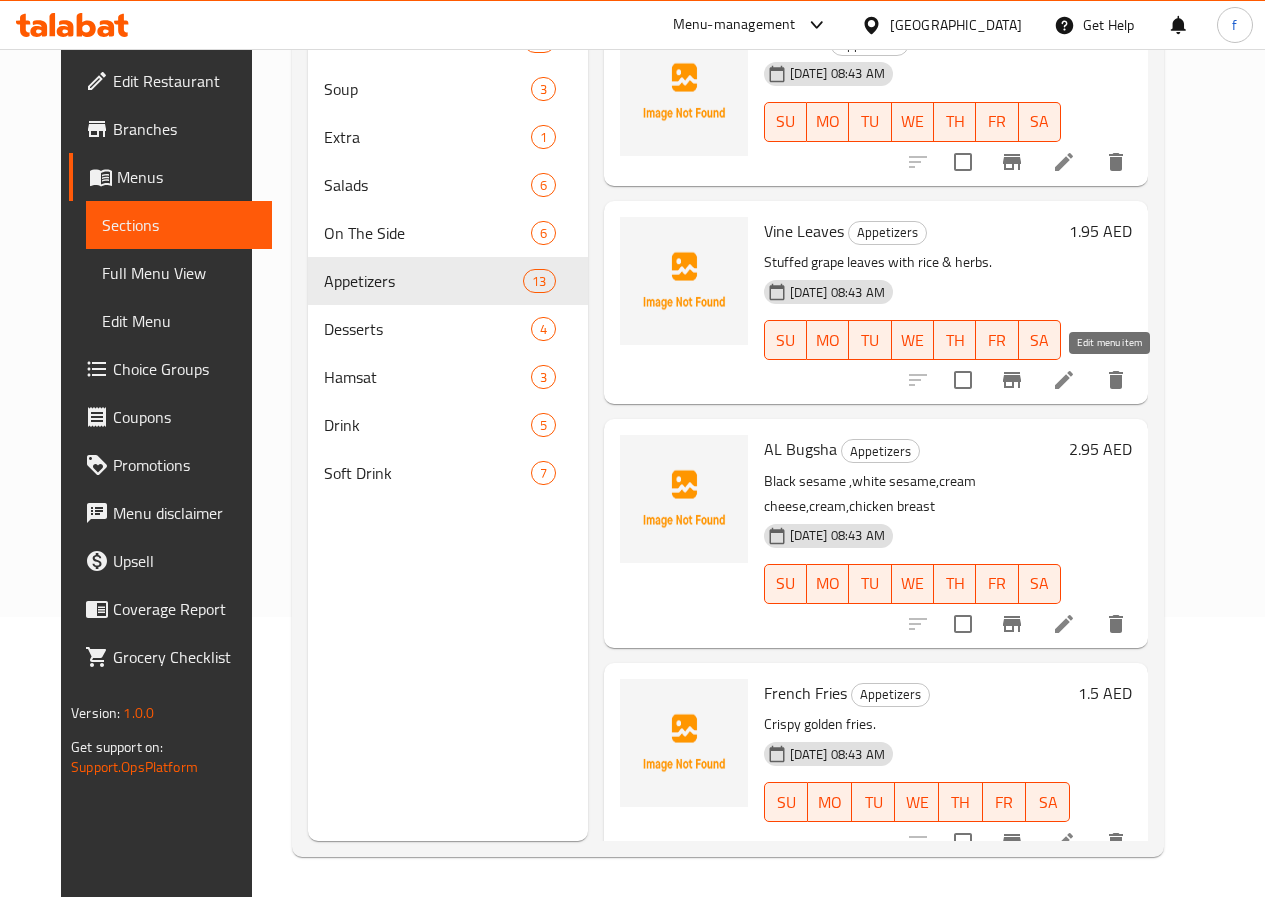 click 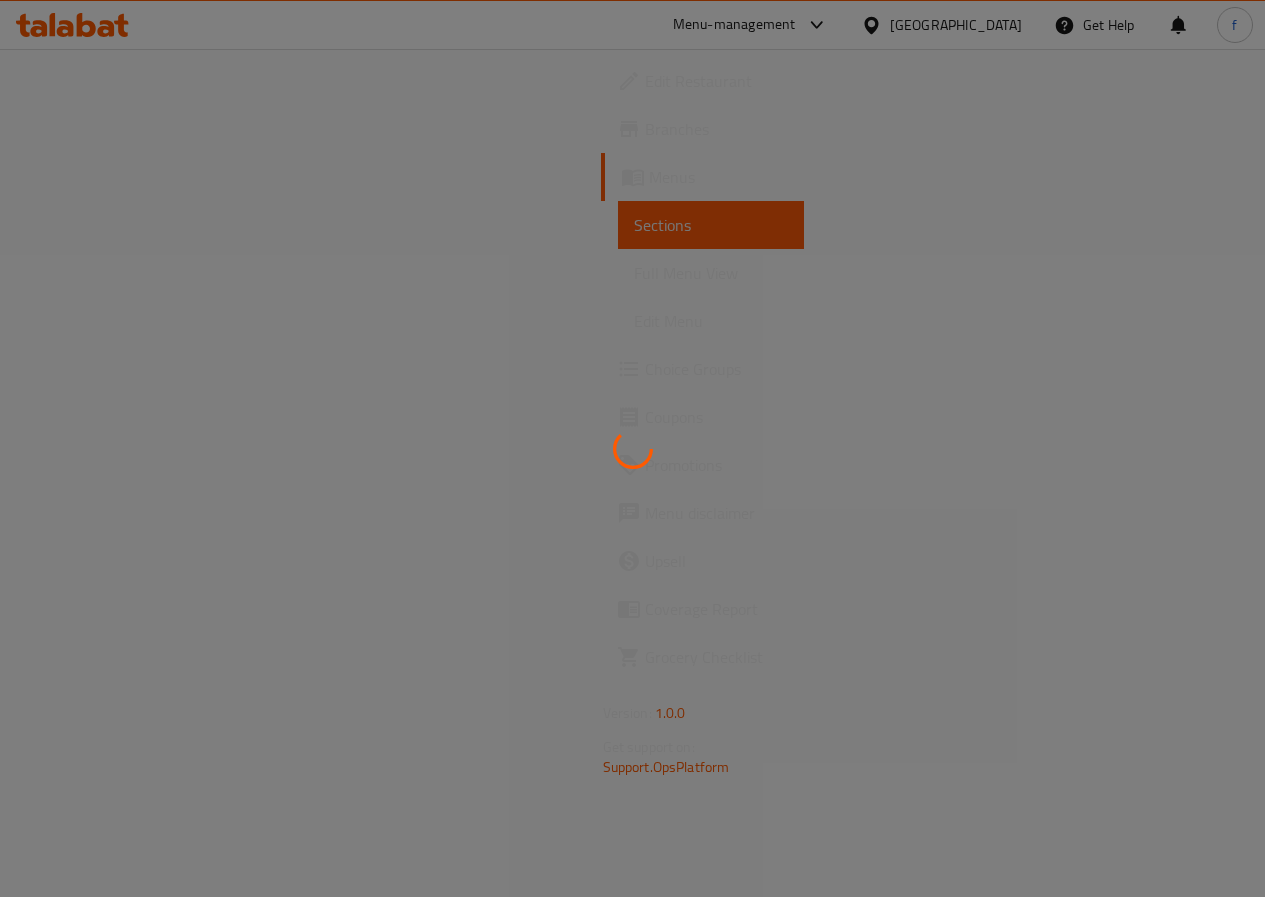 scroll, scrollTop: 0, scrollLeft: 0, axis: both 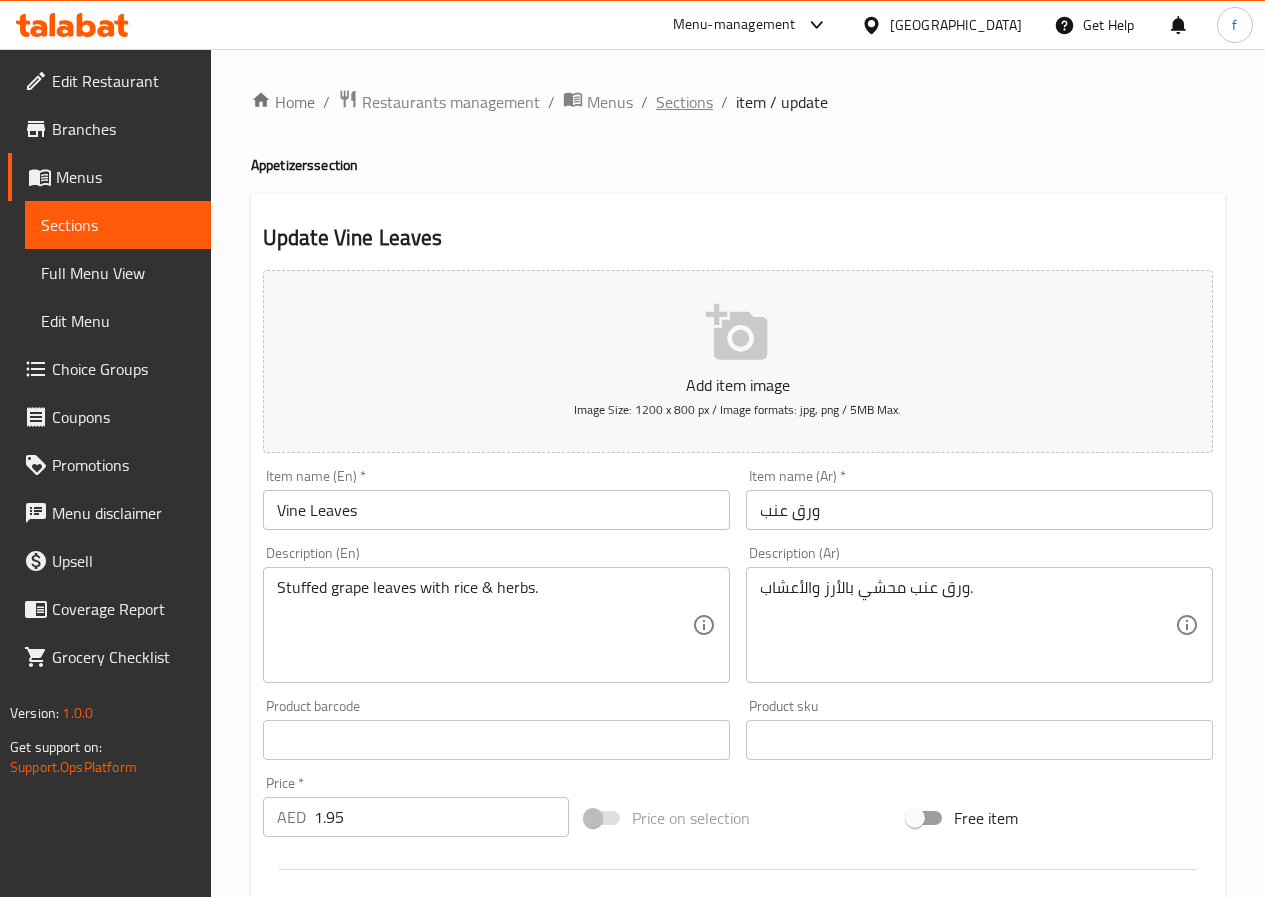 click on "Sections" at bounding box center [684, 102] 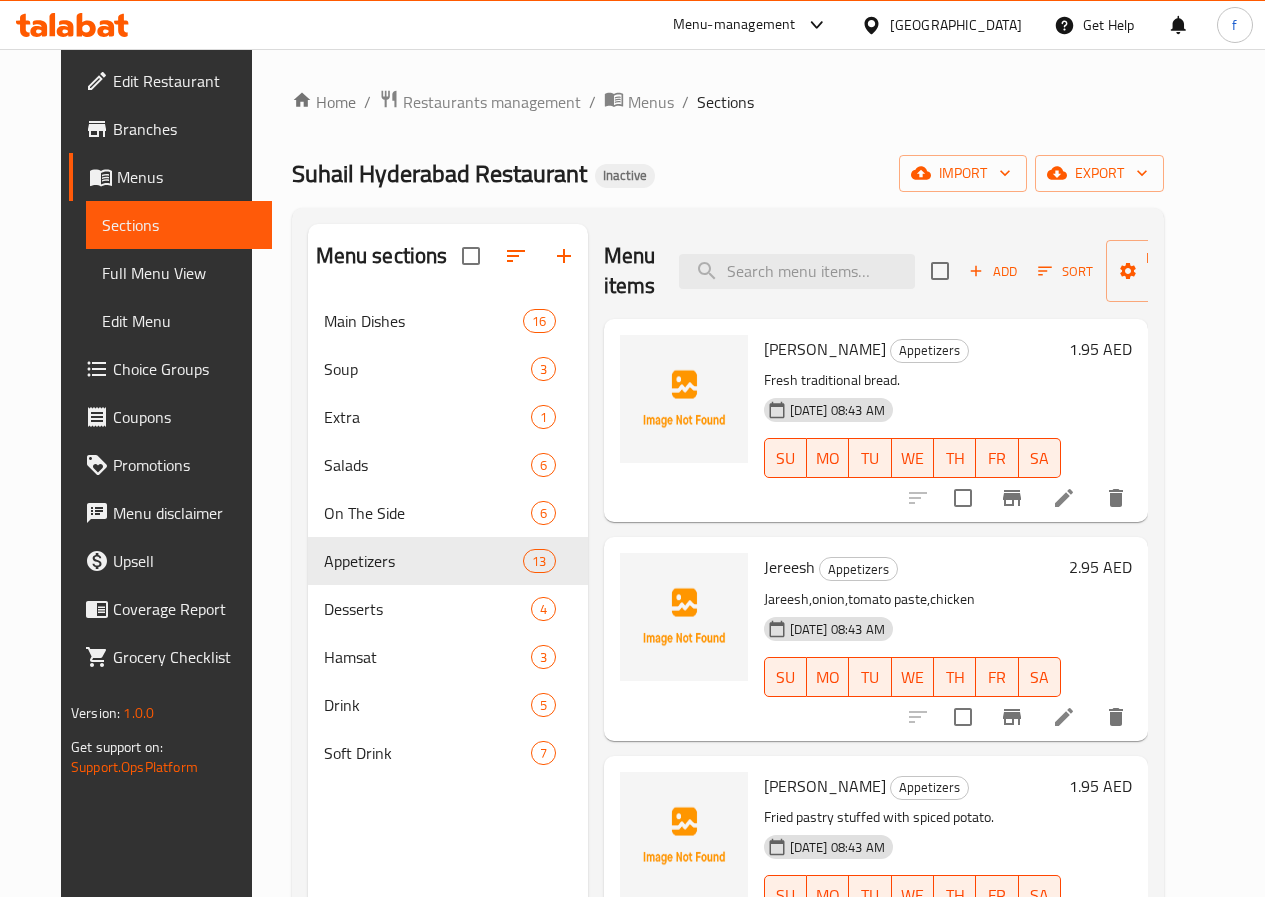 scroll, scrollTop: 280, scrollLeft: 0, axis: vertical 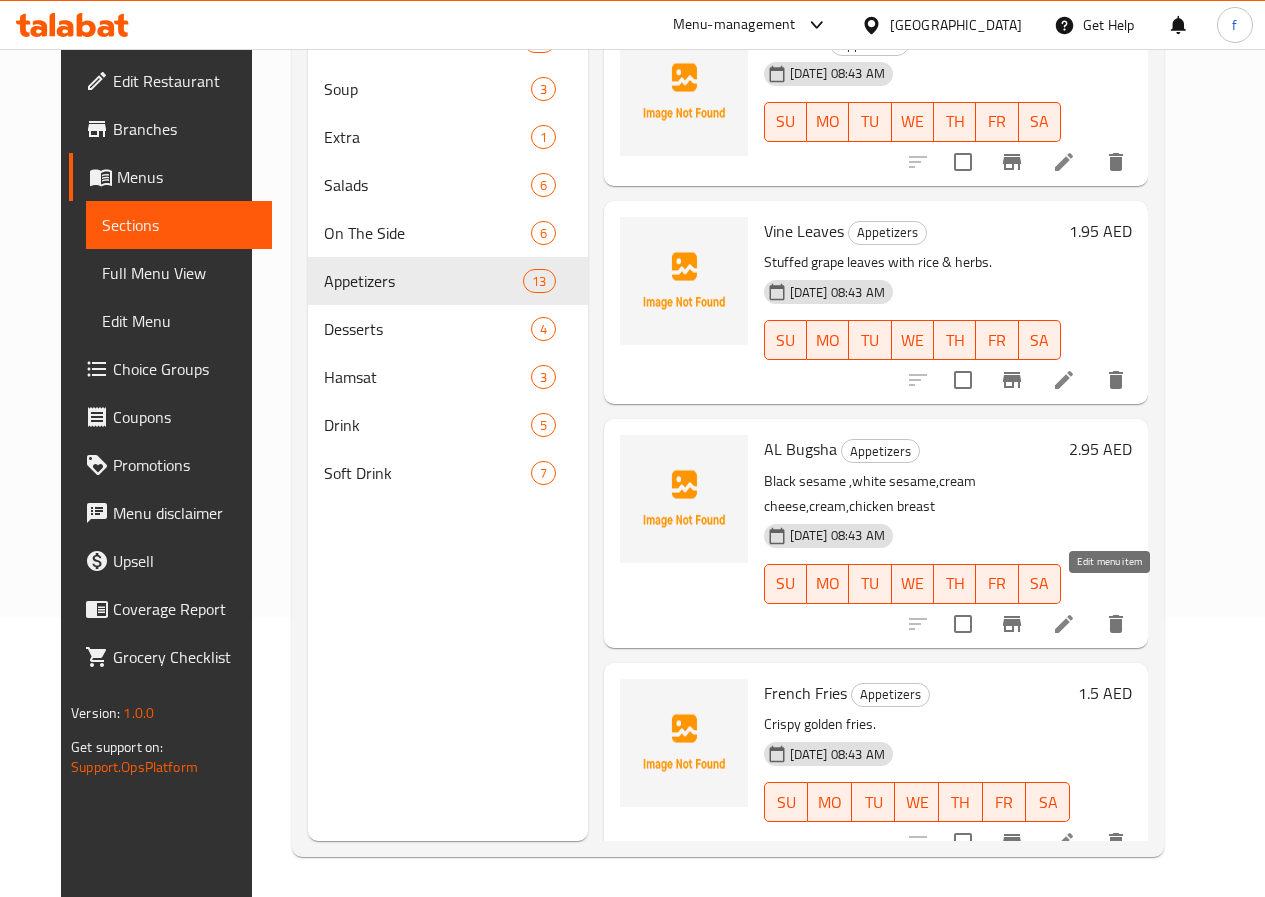 click 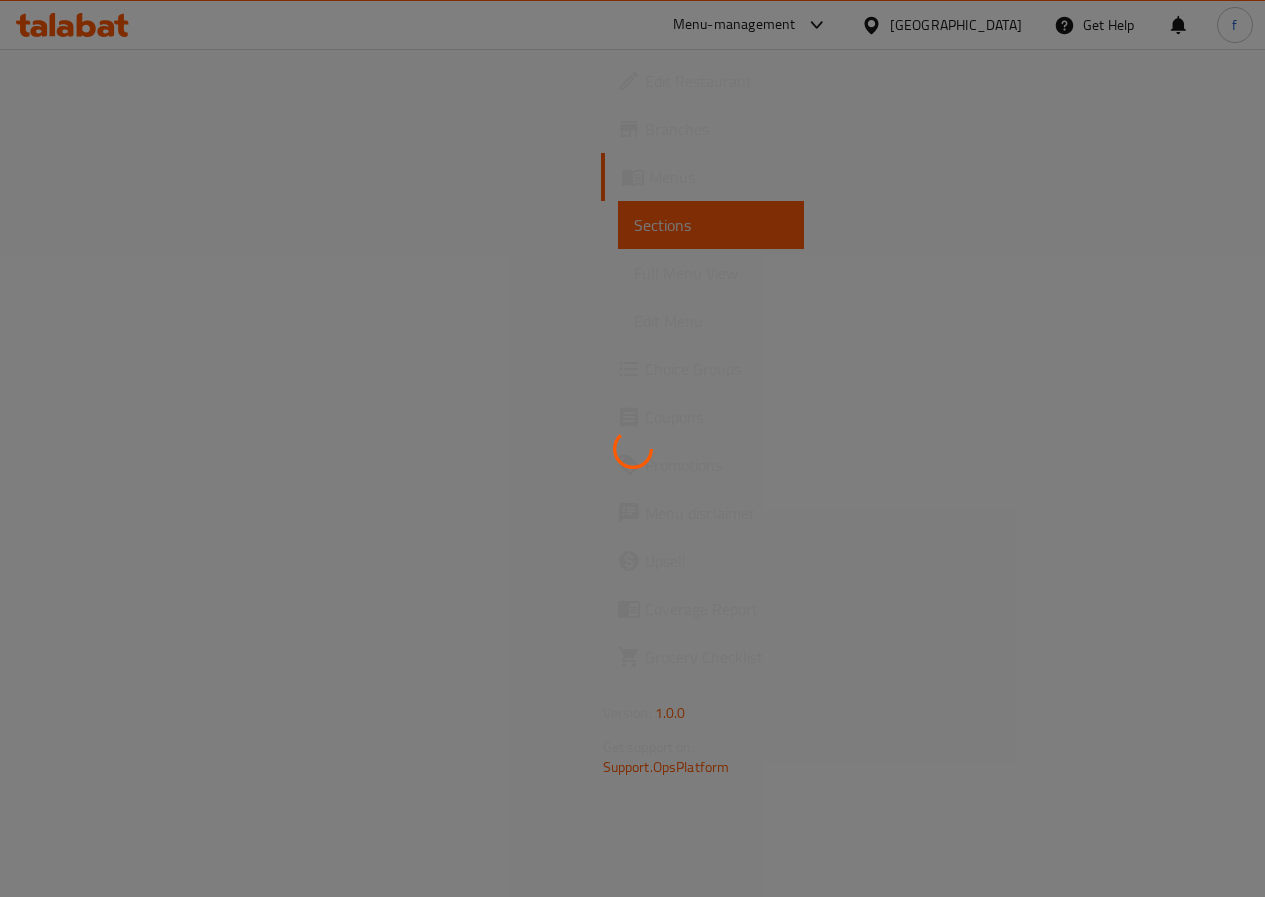 scroll, scrollTop: 0, scrollLeft: 0, axis: both 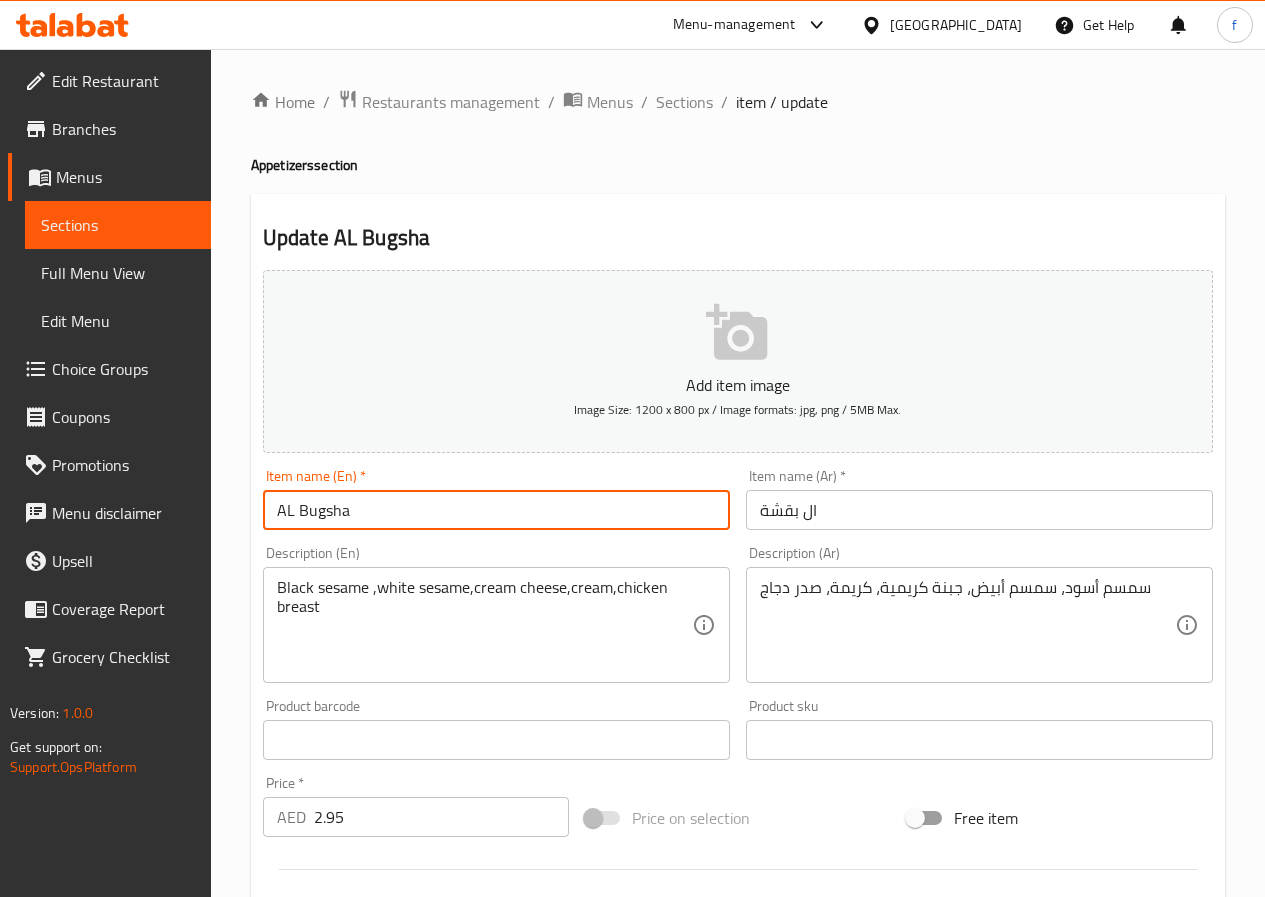 drag, startPoint x: 379, startPoint y: 505, endPoint x: 266, endPoint y: 508, distance: 113.03982 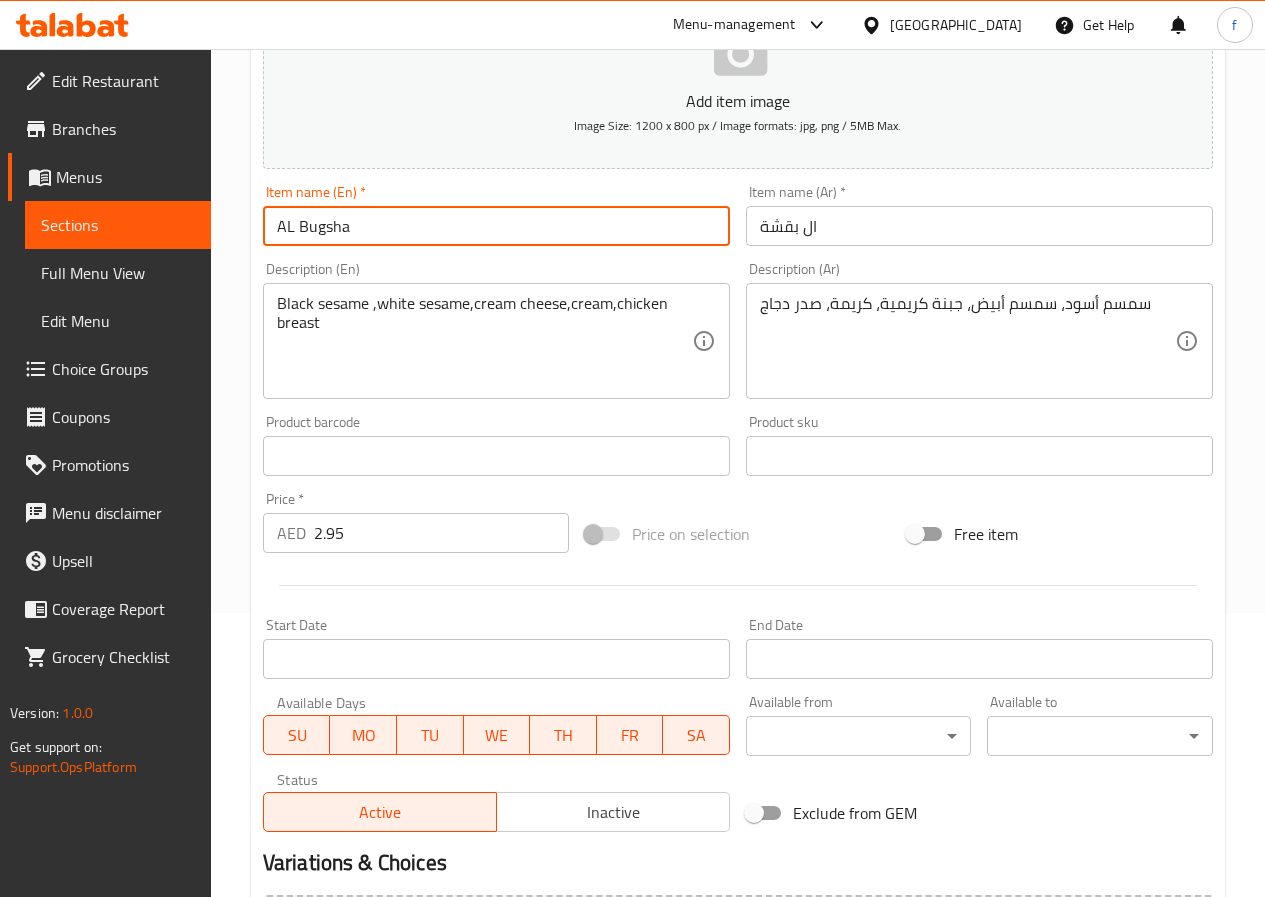 scroll, scrollTop: 300, scrollLeft: 0, axis: vertical 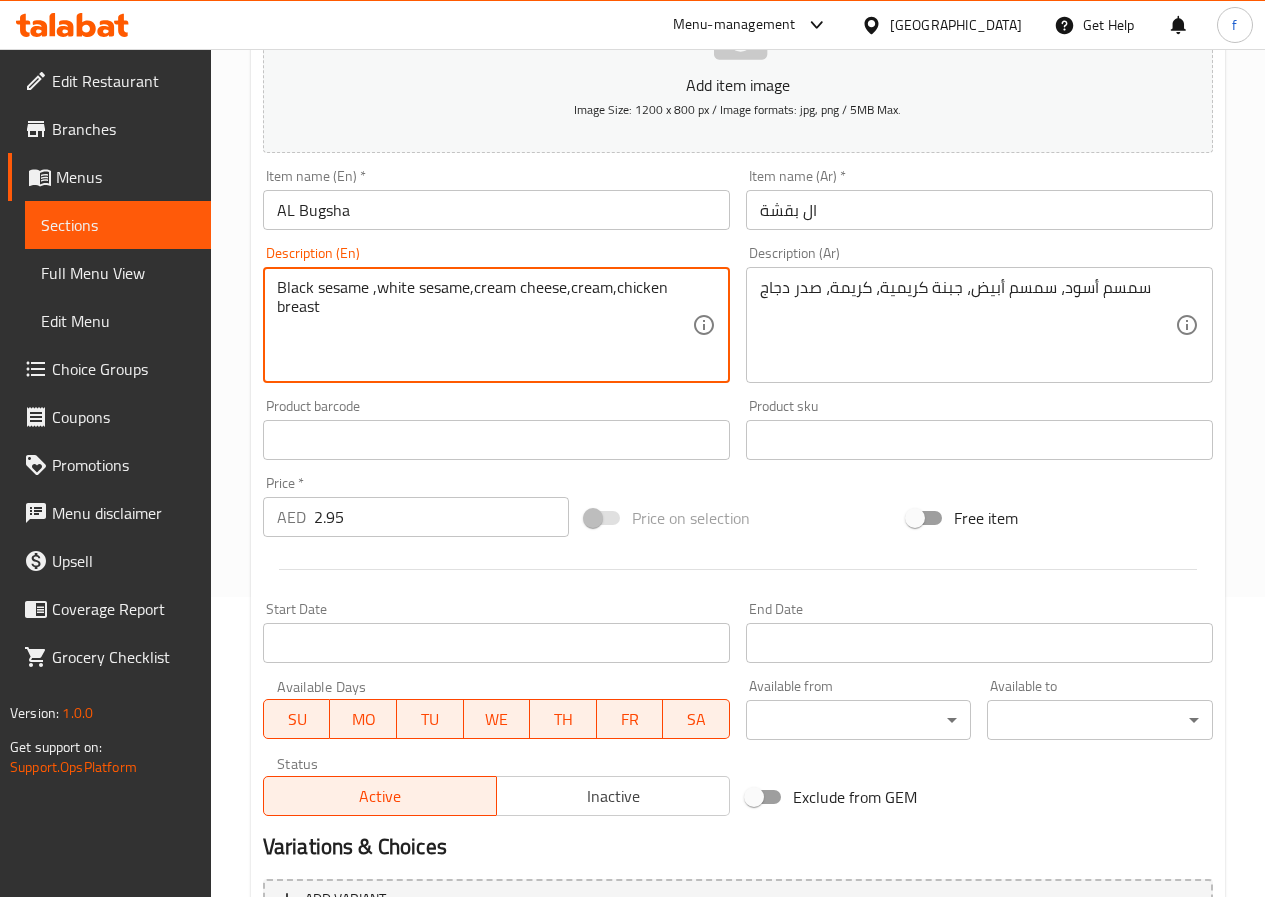 drag, startPoint x: 368, startPoint y: 285, endPoint x: 313, endPoint y: 289, distance: 55.145264 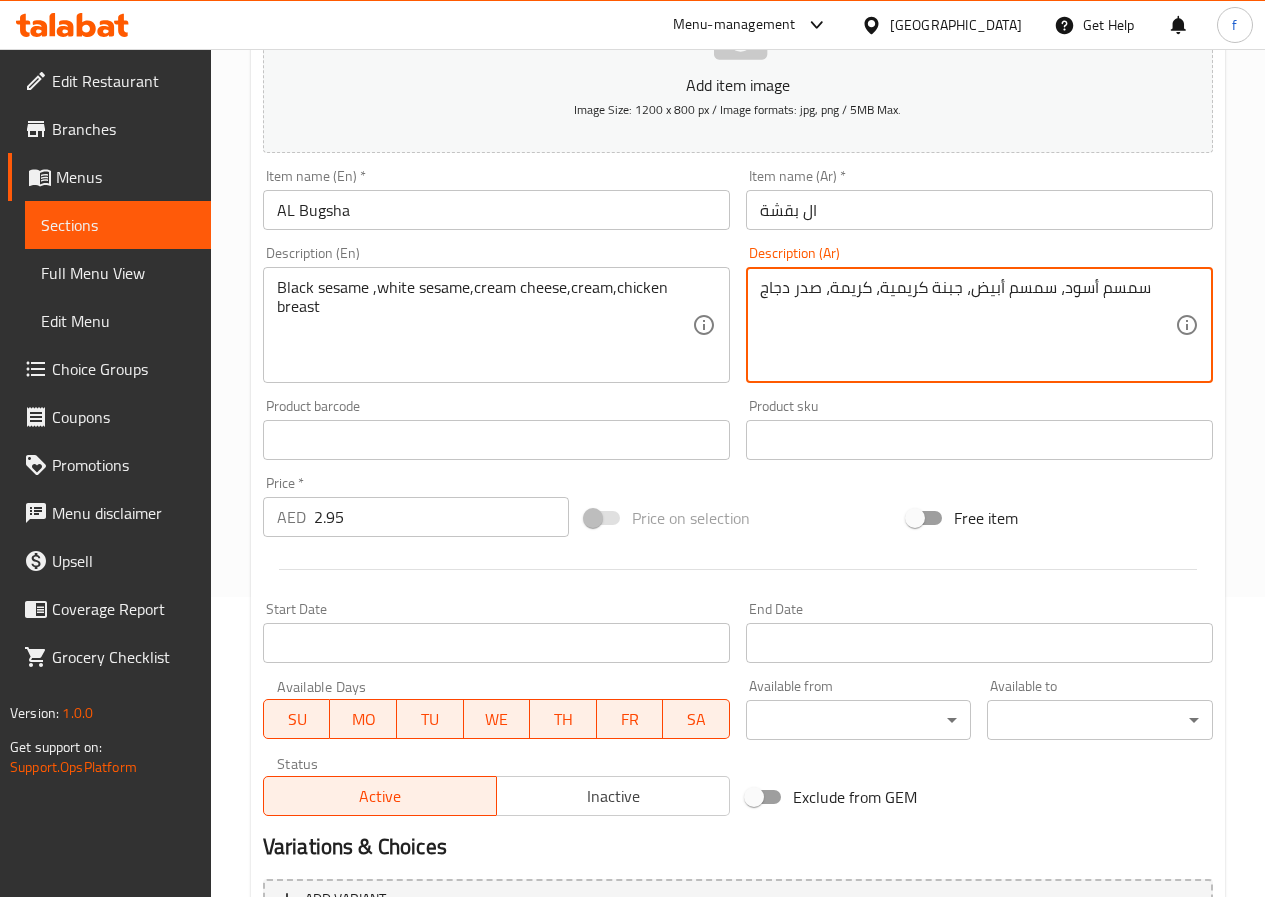 drag, startPoint x: 1146, startPoint y: 286, endPoint x: 1062, endPoint y: 281, distance: 84.14868 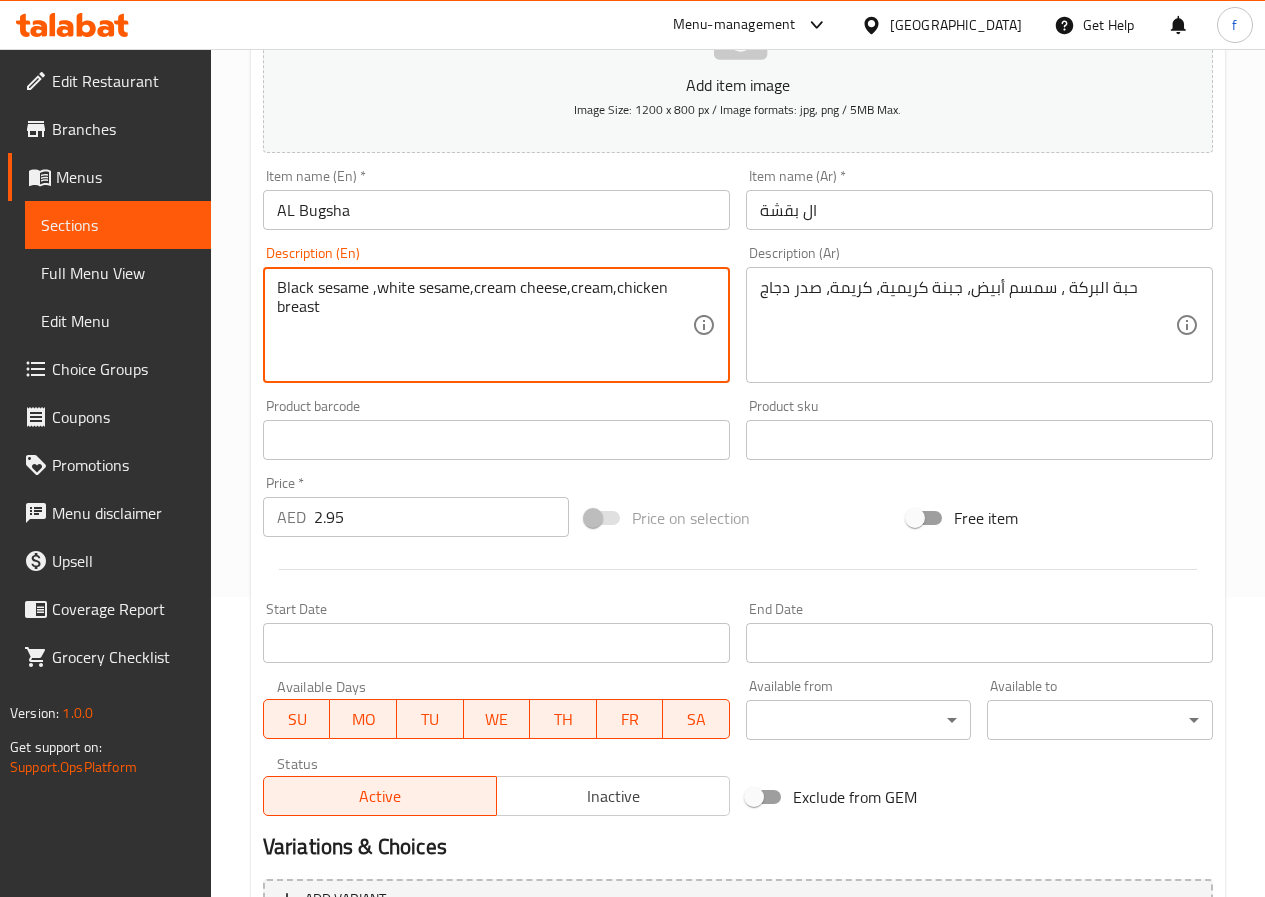 click on "Black sesame ,white sesame,cream cheese,cream,chicken breast" at bounding box center [484, 325] 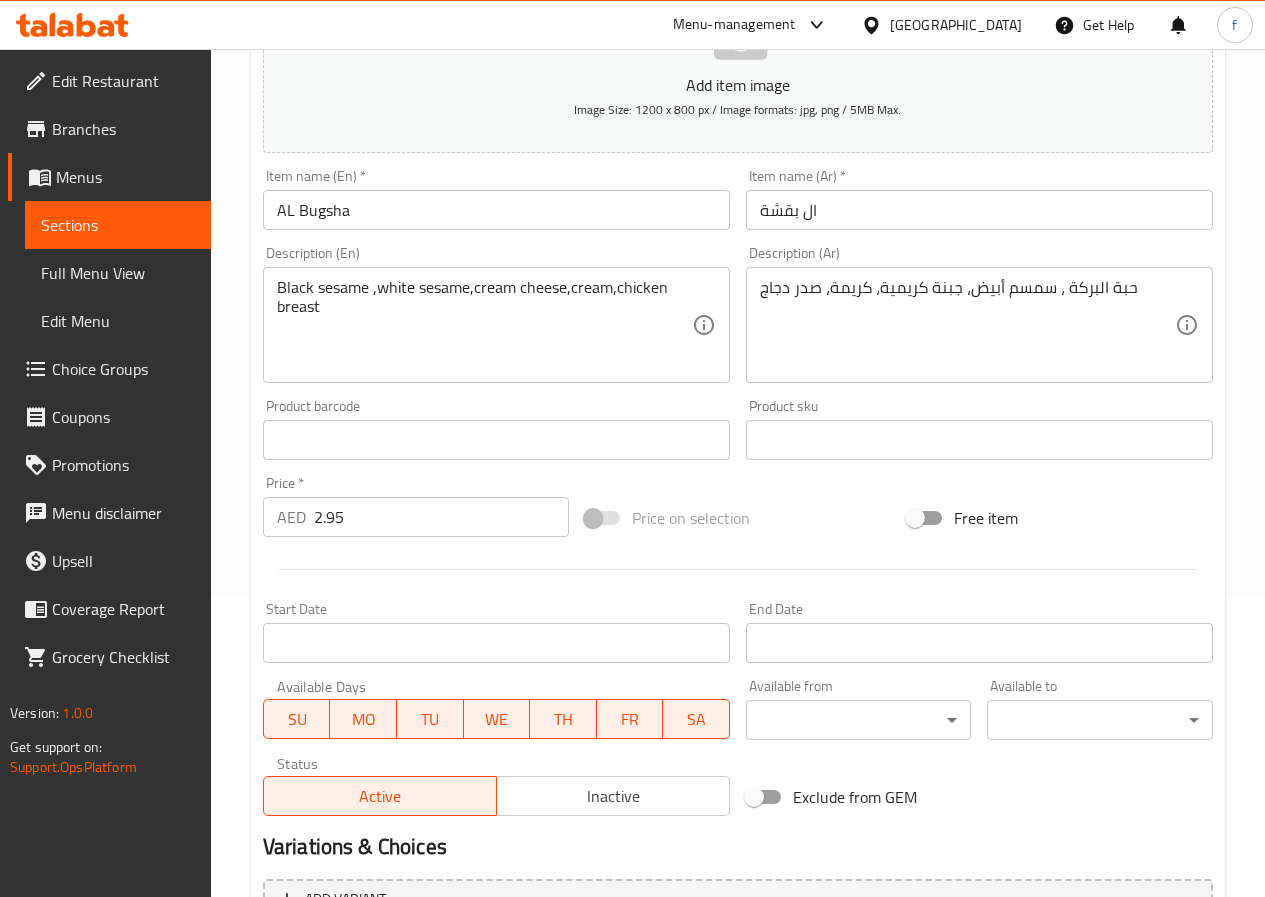 click on "Black sesame ,white sesame,cream cheese,cream,chicken breast" at bounding box center (484, 325) 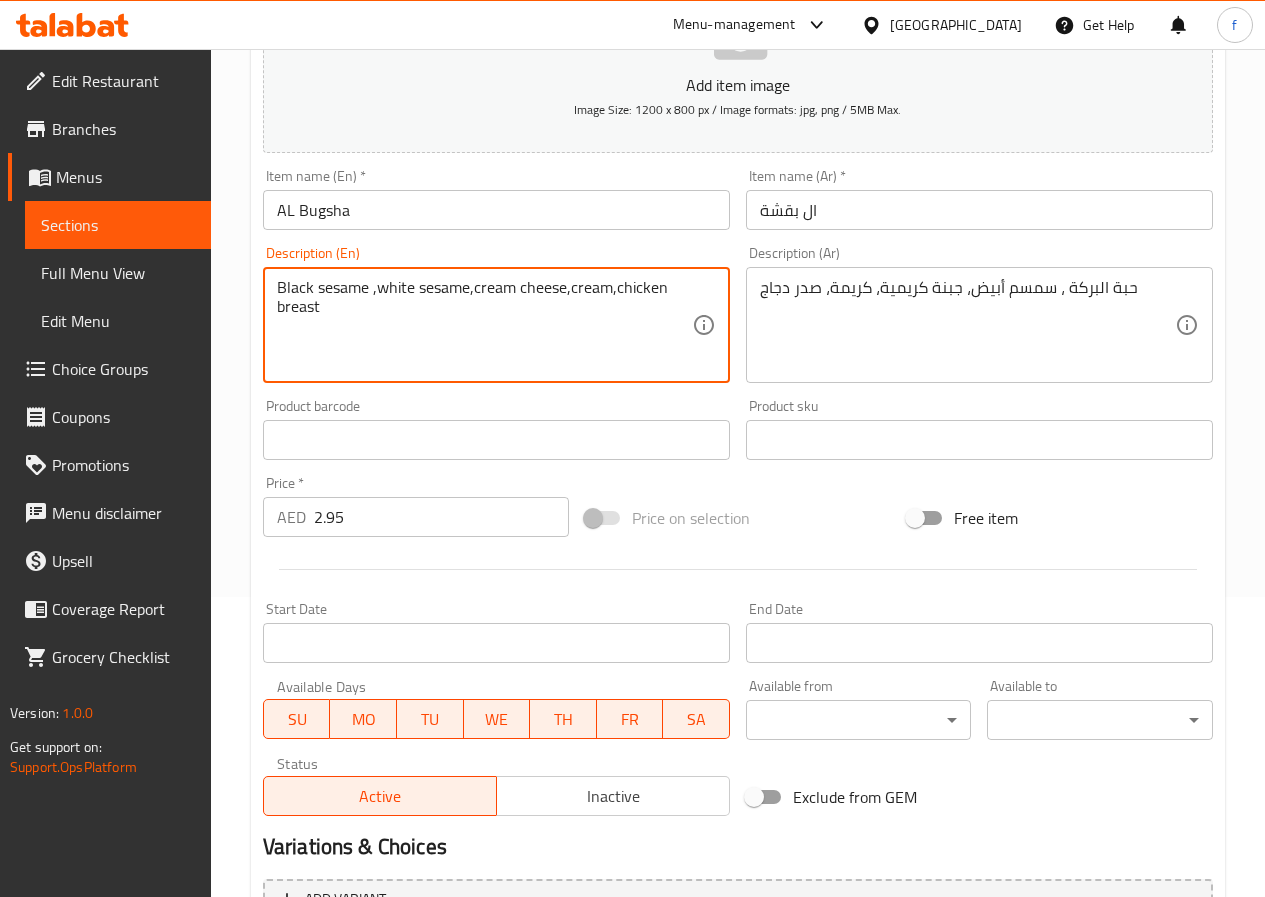 click on "Black sesame ,white sesame,cream cheese,cream,chicken breast" at bounding box center (484, 325) 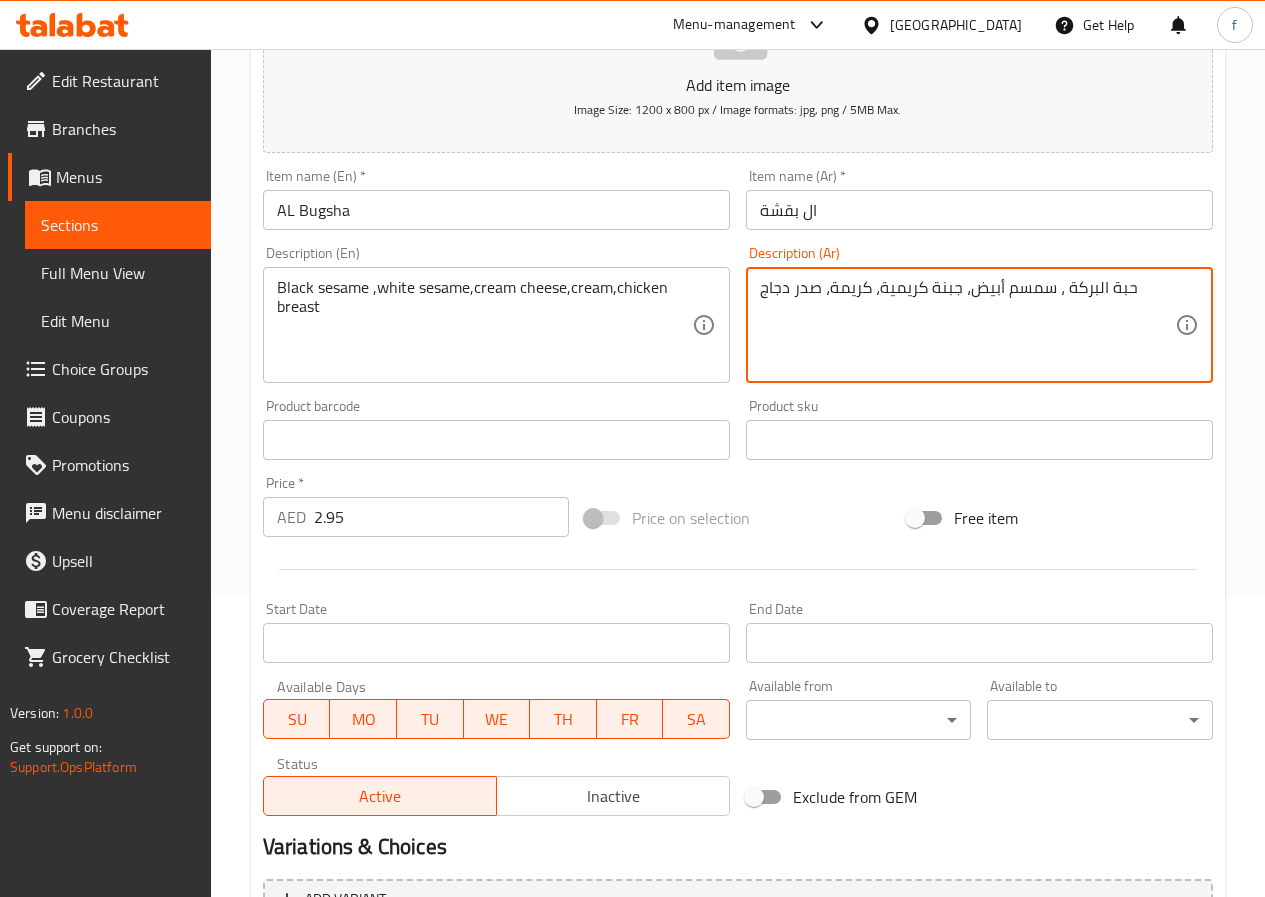drag, startPoint x: 920, startPoint y: 285, endPoint x: 877, endPoint y: 293, distance: 43.737854 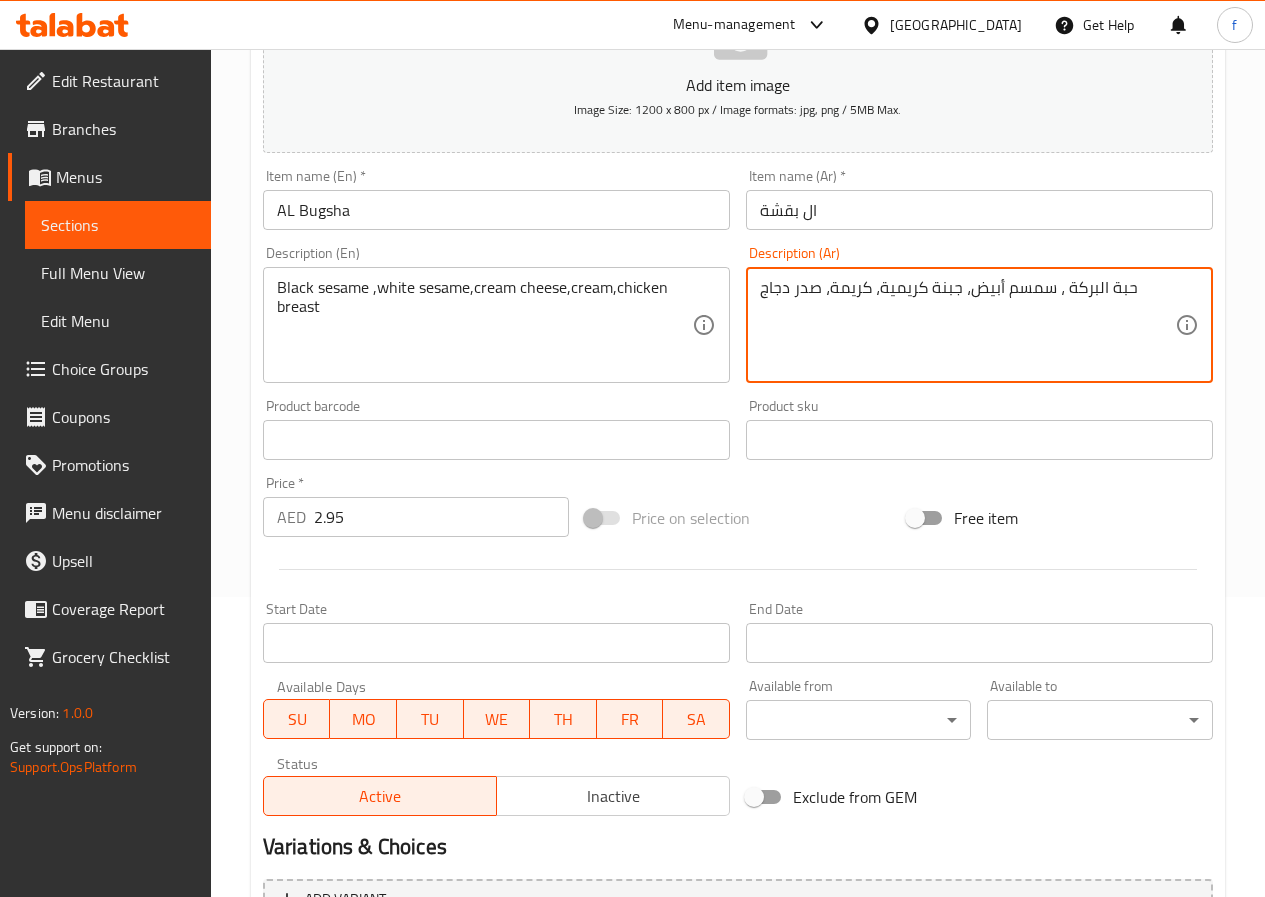 click on "حبة البركة ، سمسم أبيض، جبنة كريمية، كريمة، صدر دجاج" at bounding box center [967, 325] 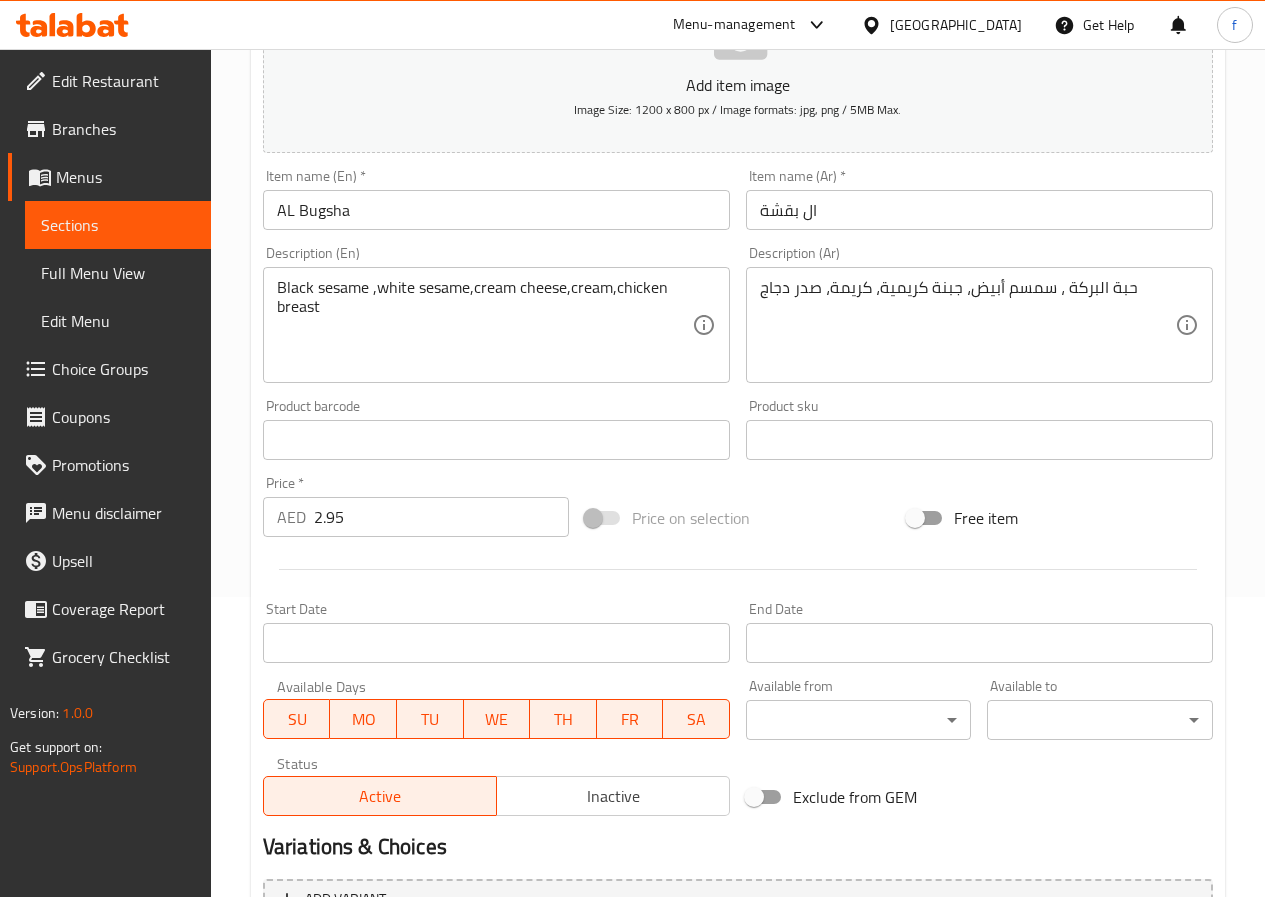 click on "حبة البركة ، سمسم أبيض، جبنة كريمية، كريمة، صدر دجاج" at bounding box center (967, 325) 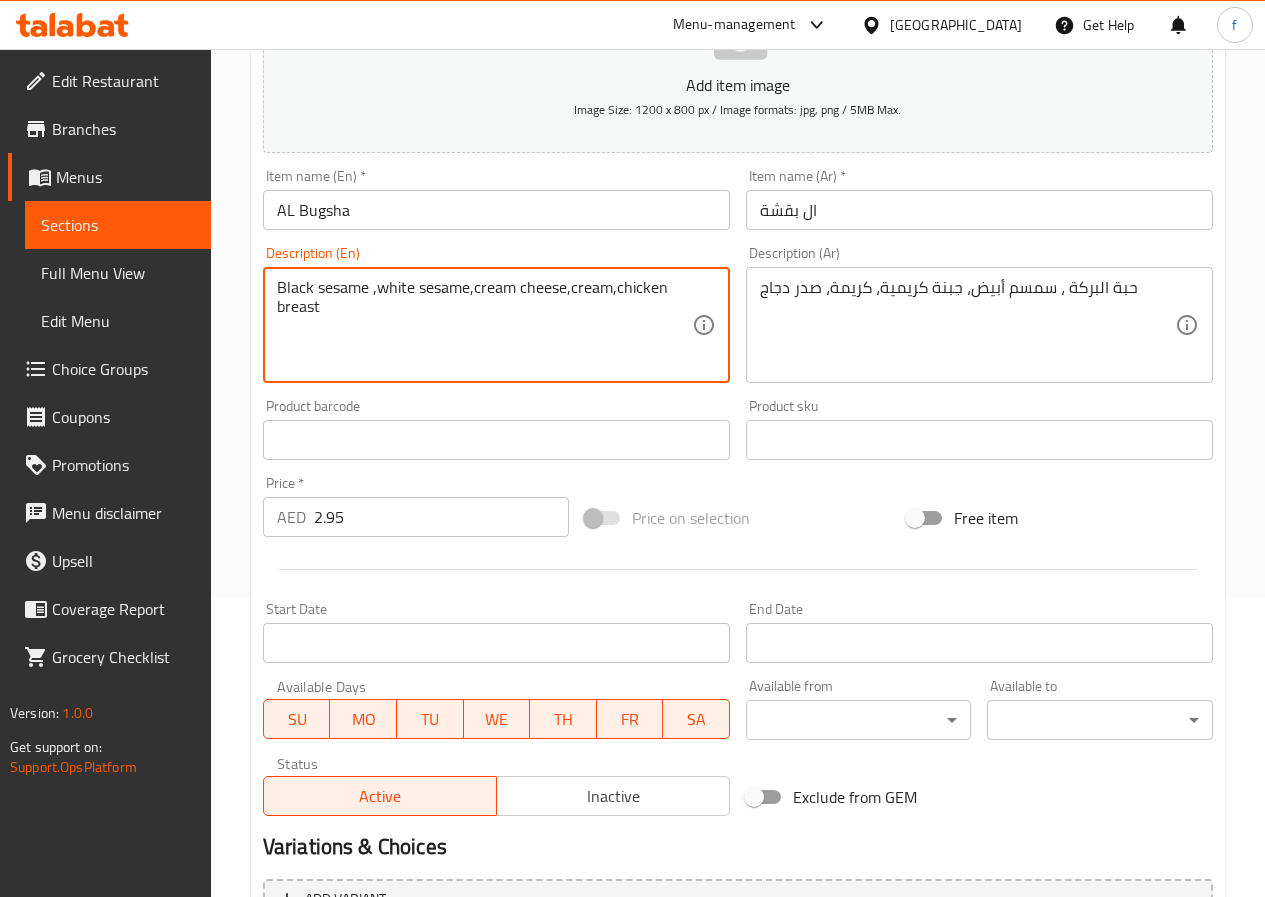 drag, startPoint x: 564, startPoint y: 289, endPoint x: 469, endPoint y: 291, distance: 95.02105 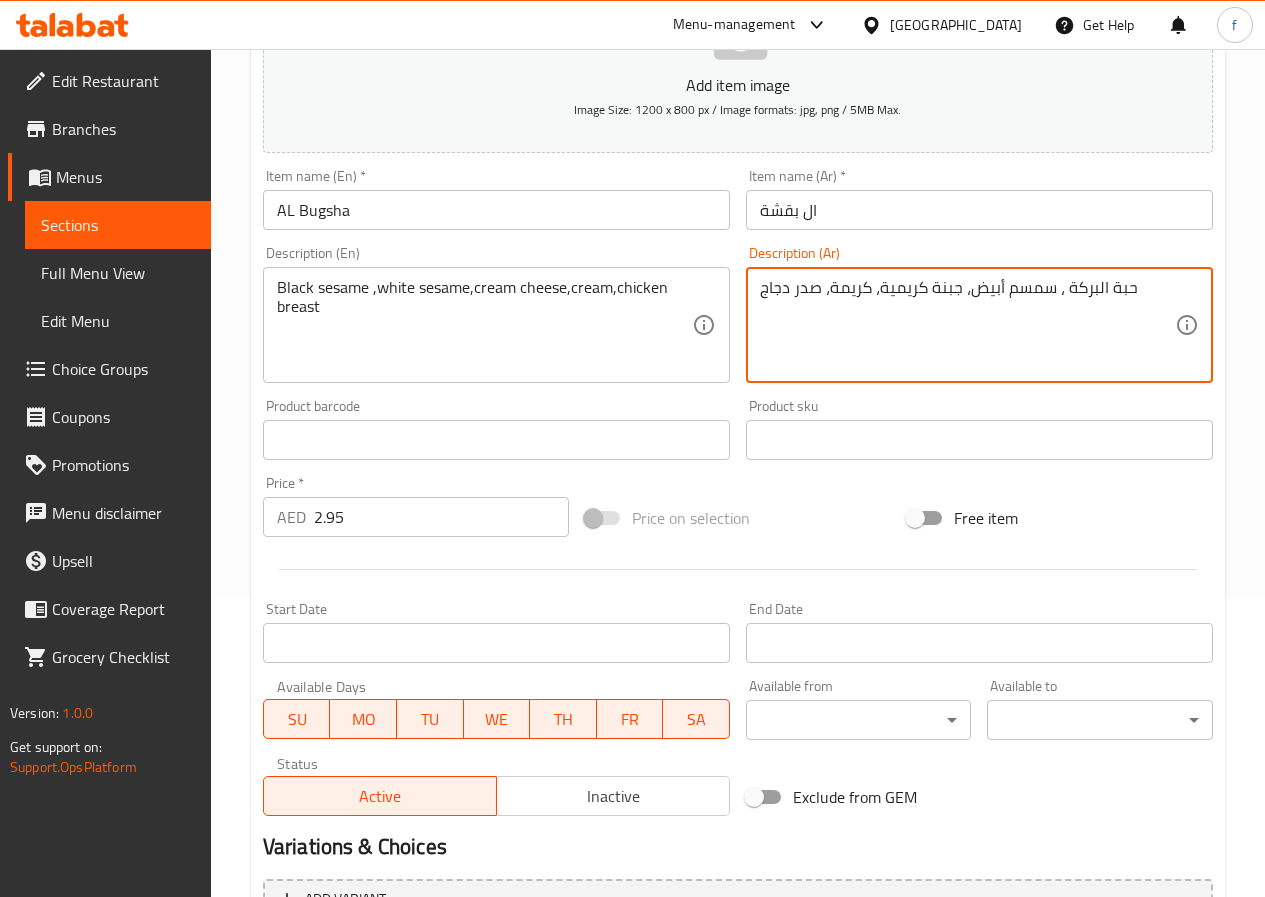 click on "حبة البركة ، سمسم أبيض، جبنة كريمية، كريمة، صدر دجاج" at bounding box center [967, 325] 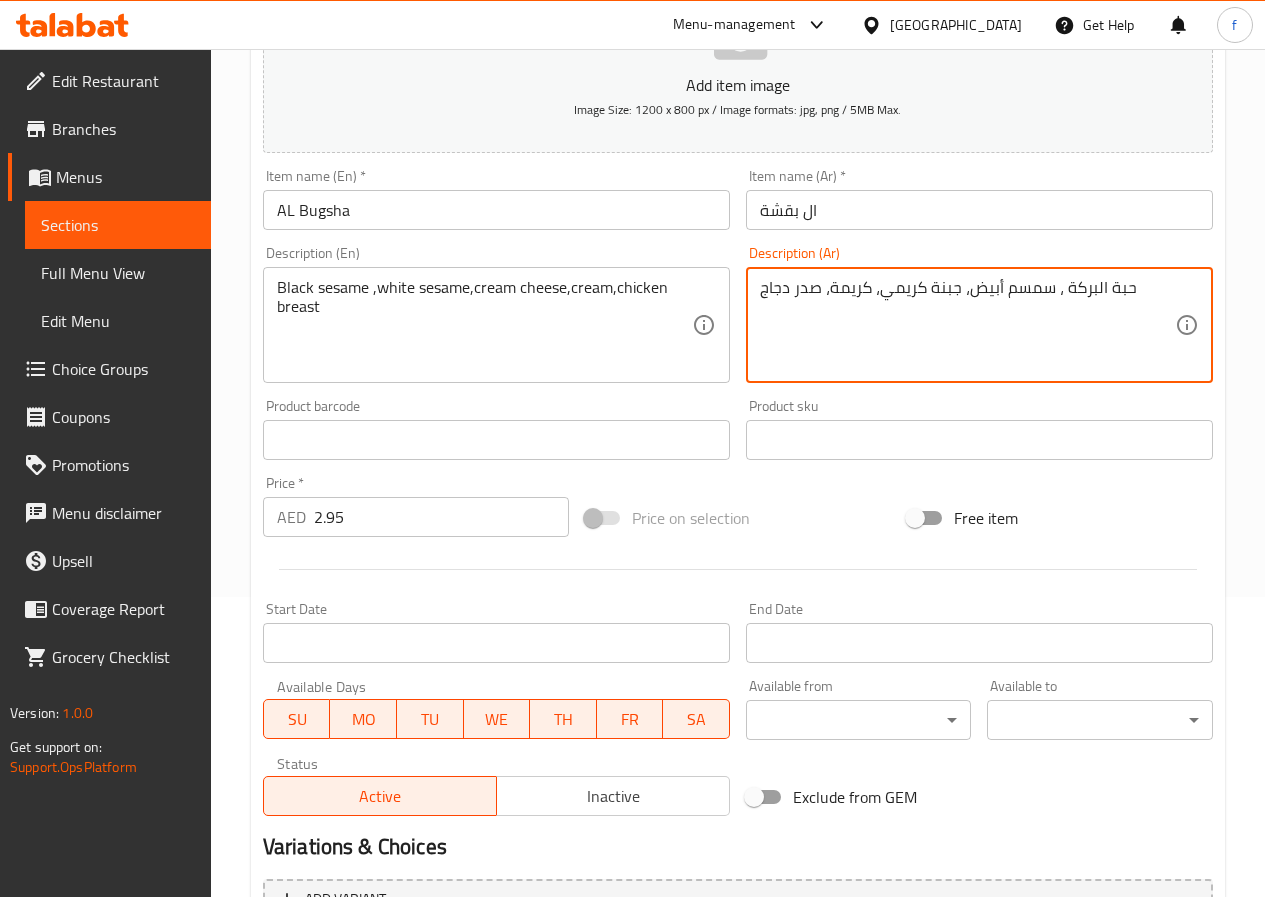 click on "حبة البركة ، سمسم أبيض، جبنة كريمي، كريمة، صدر دجاج" at bounding box center (967, 325) 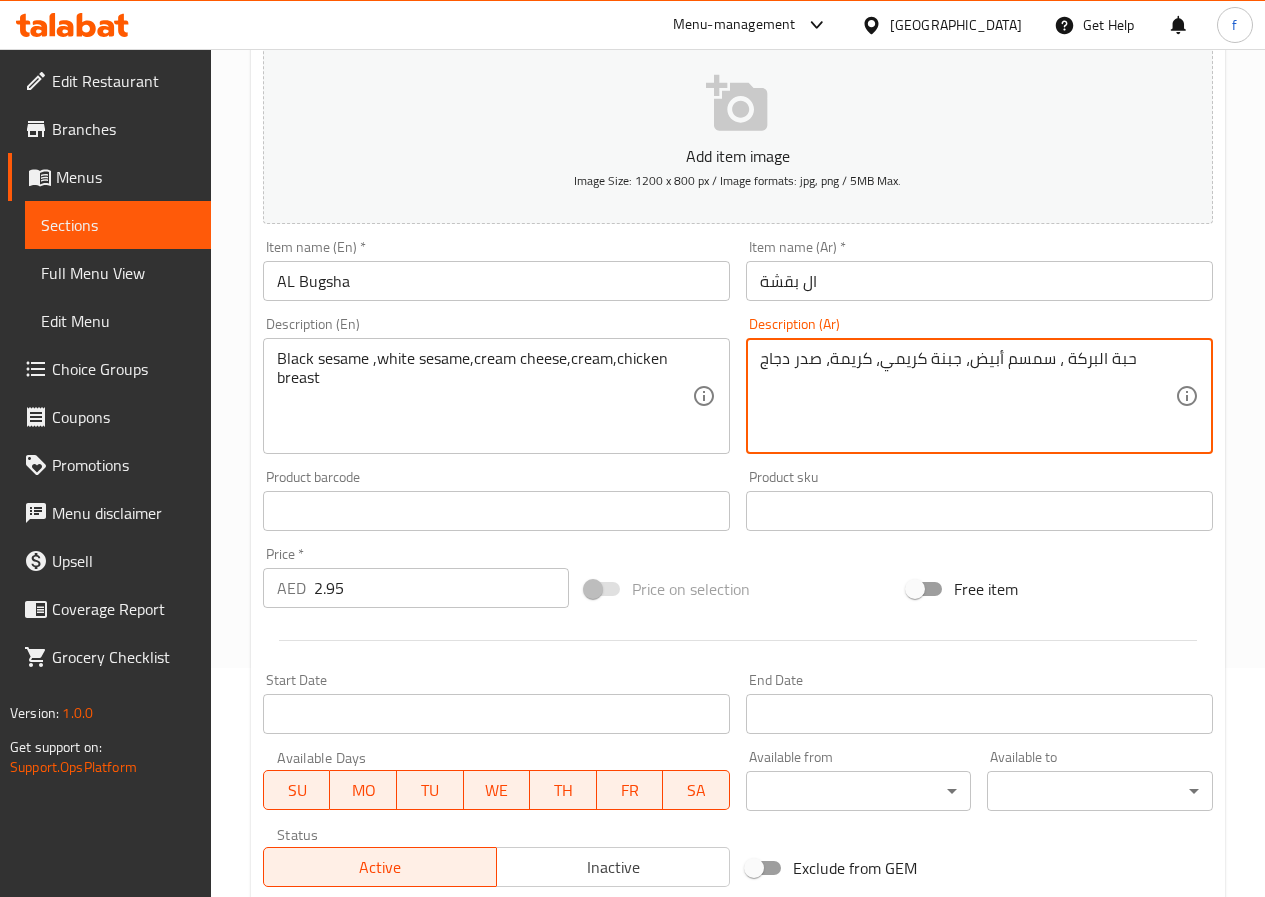 scroll, scrollTop: 516, scrollLeft: 0, axis: vertical 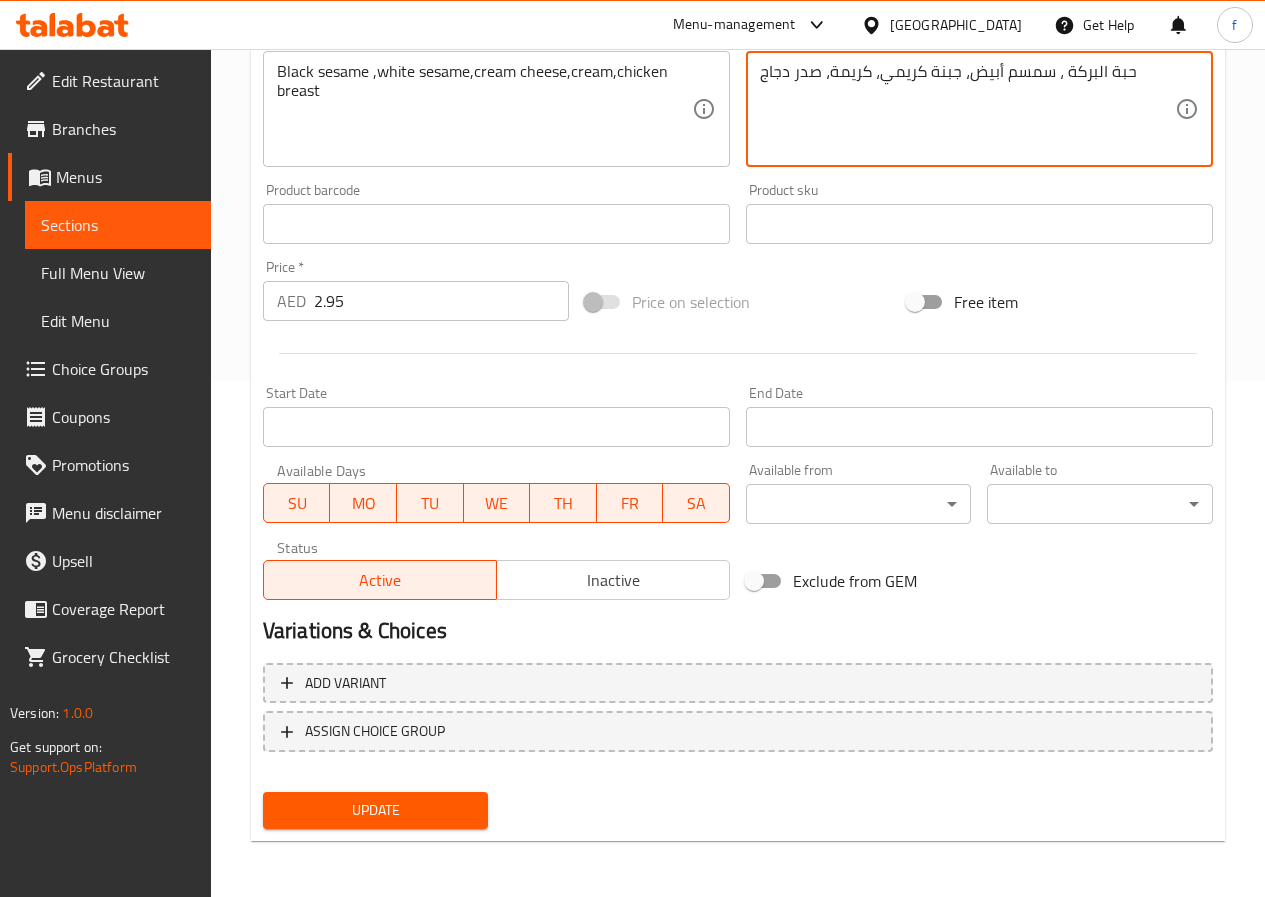 type on "حبة البركة ، سمسم أبيض، جبنة كريمي، كريمة، صدر دجاج" 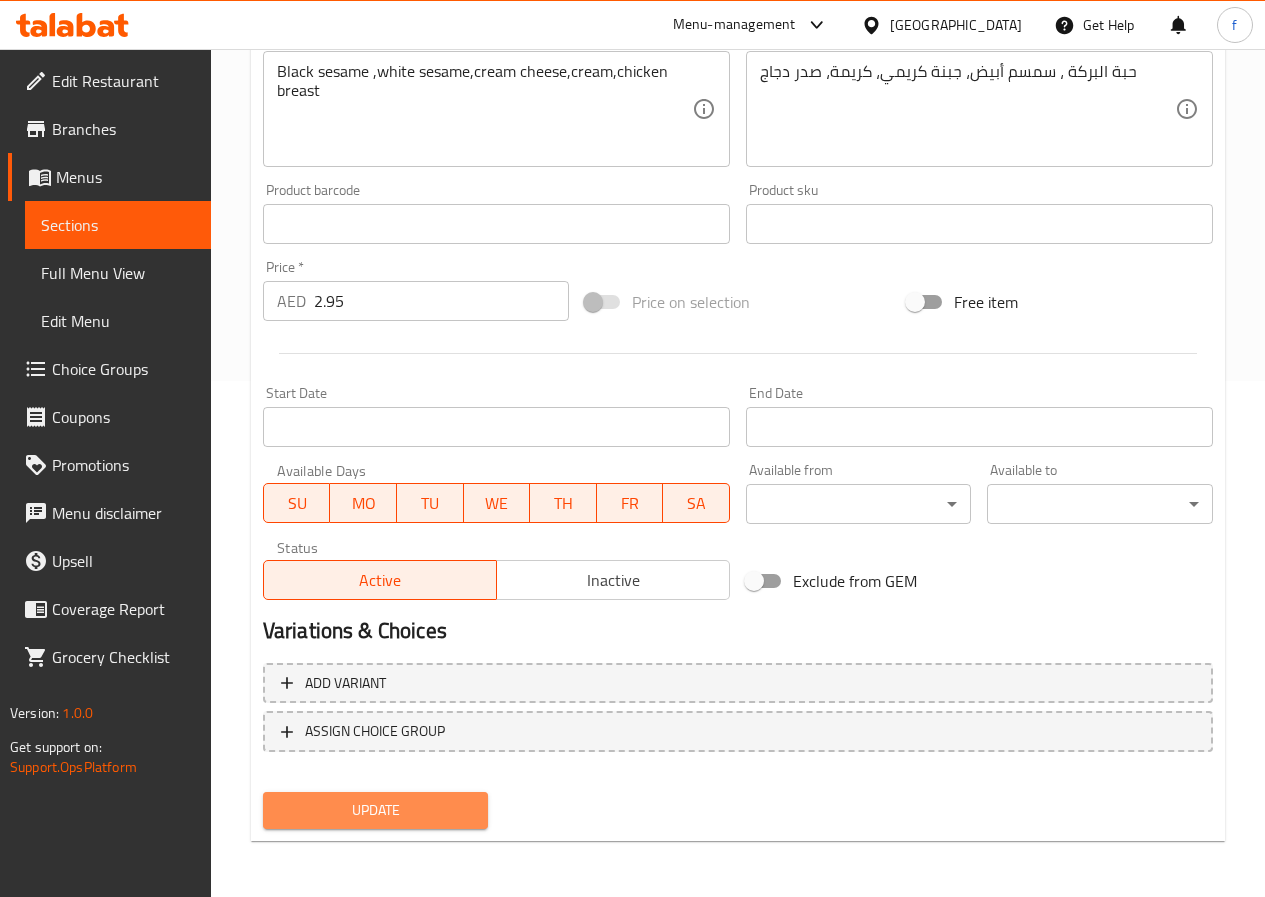 click on "Update" at bounding box center (376, 810) 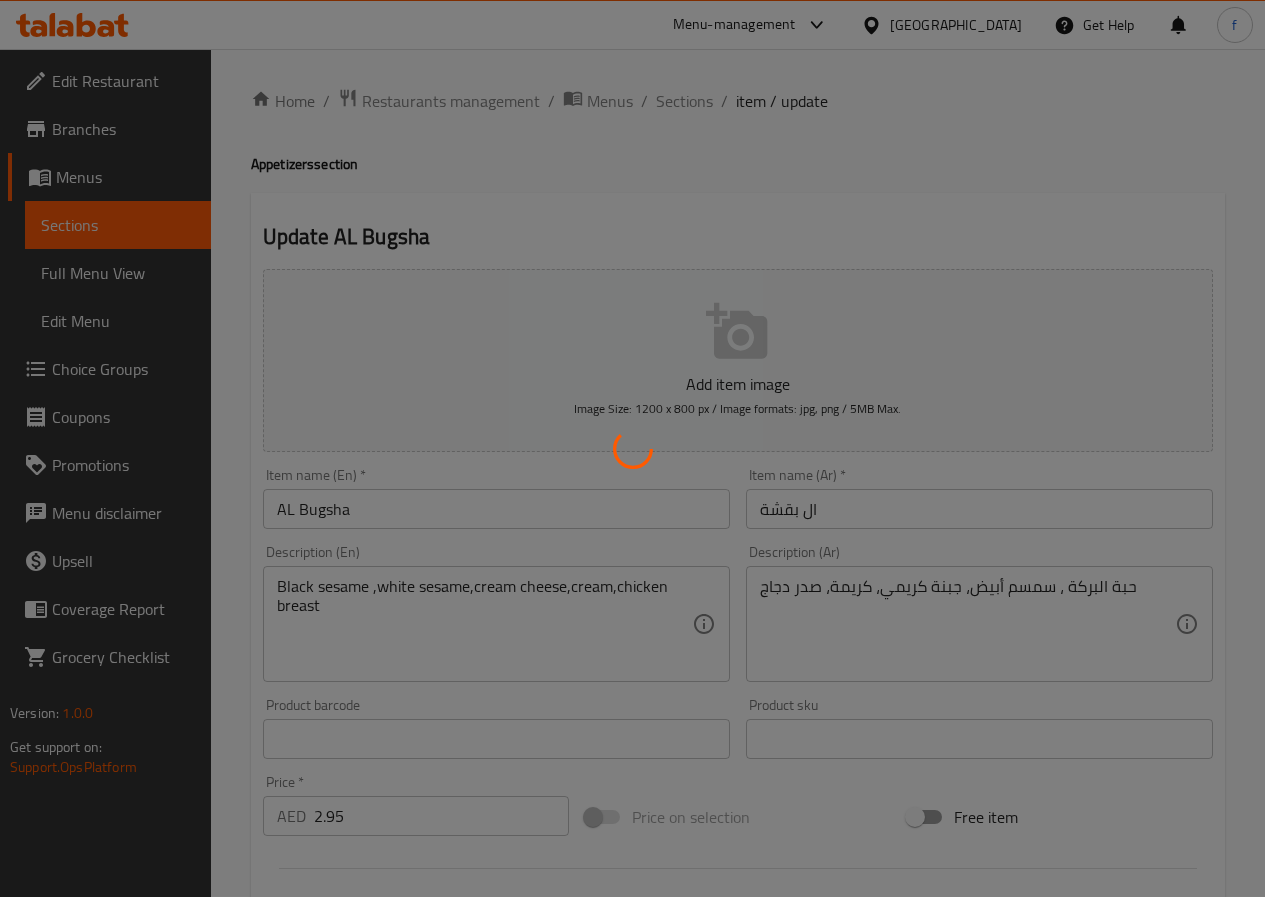 scroll, scrollTop: 0, scrollLeft: 0, axis: both 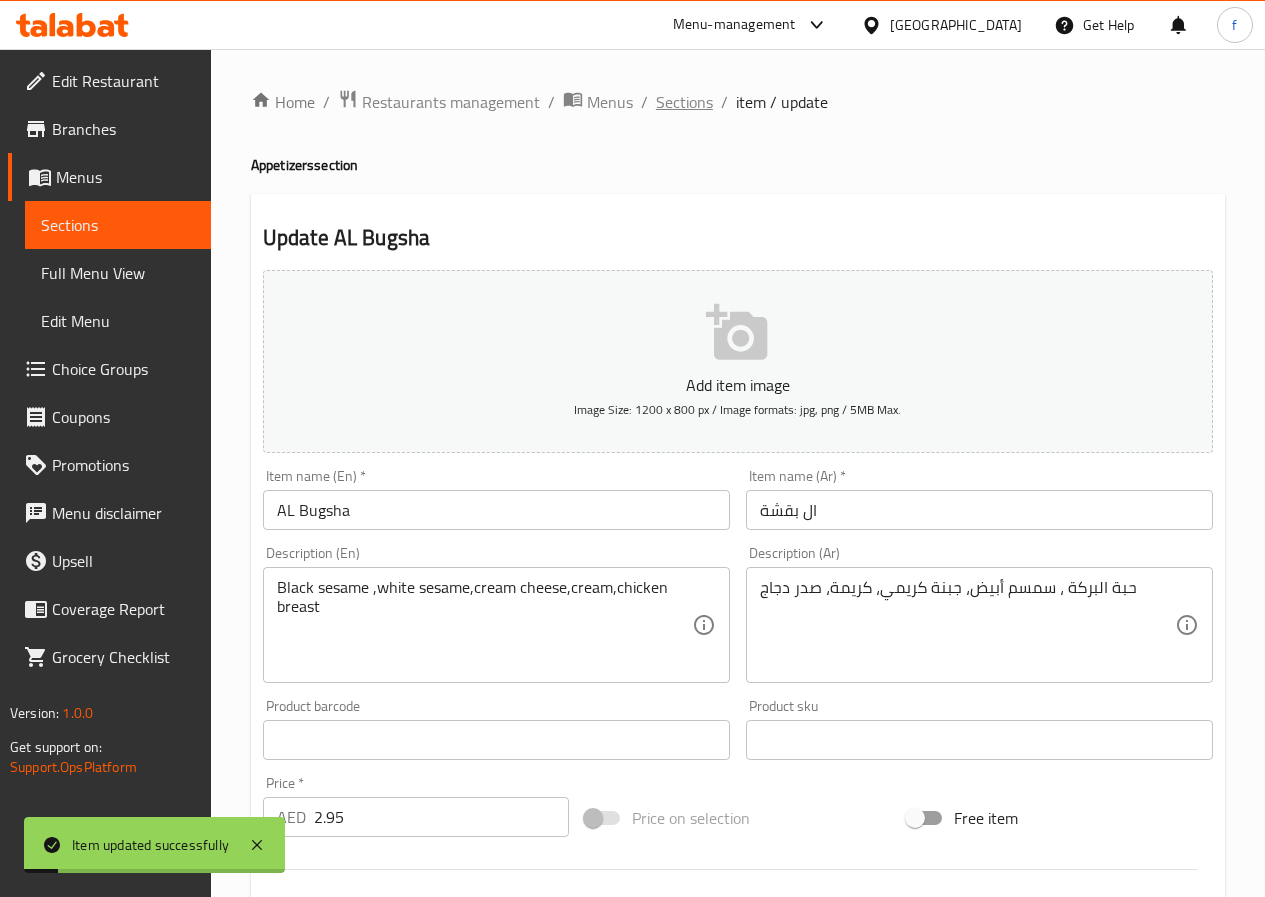 click on "Sections" at bounding box center (684, 102) 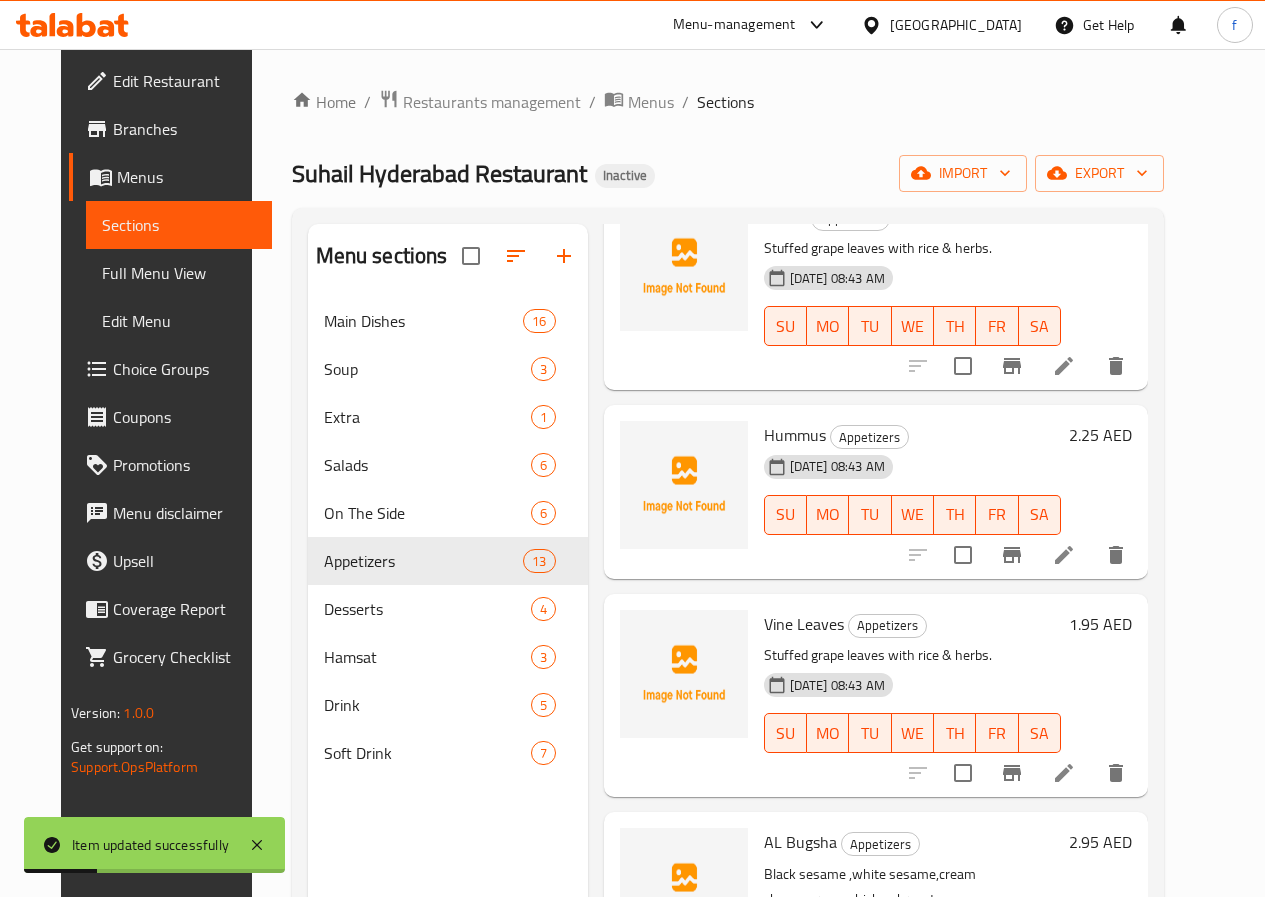scroll, scrollTop: 1993, scrollLeft: 0, axis: vertical 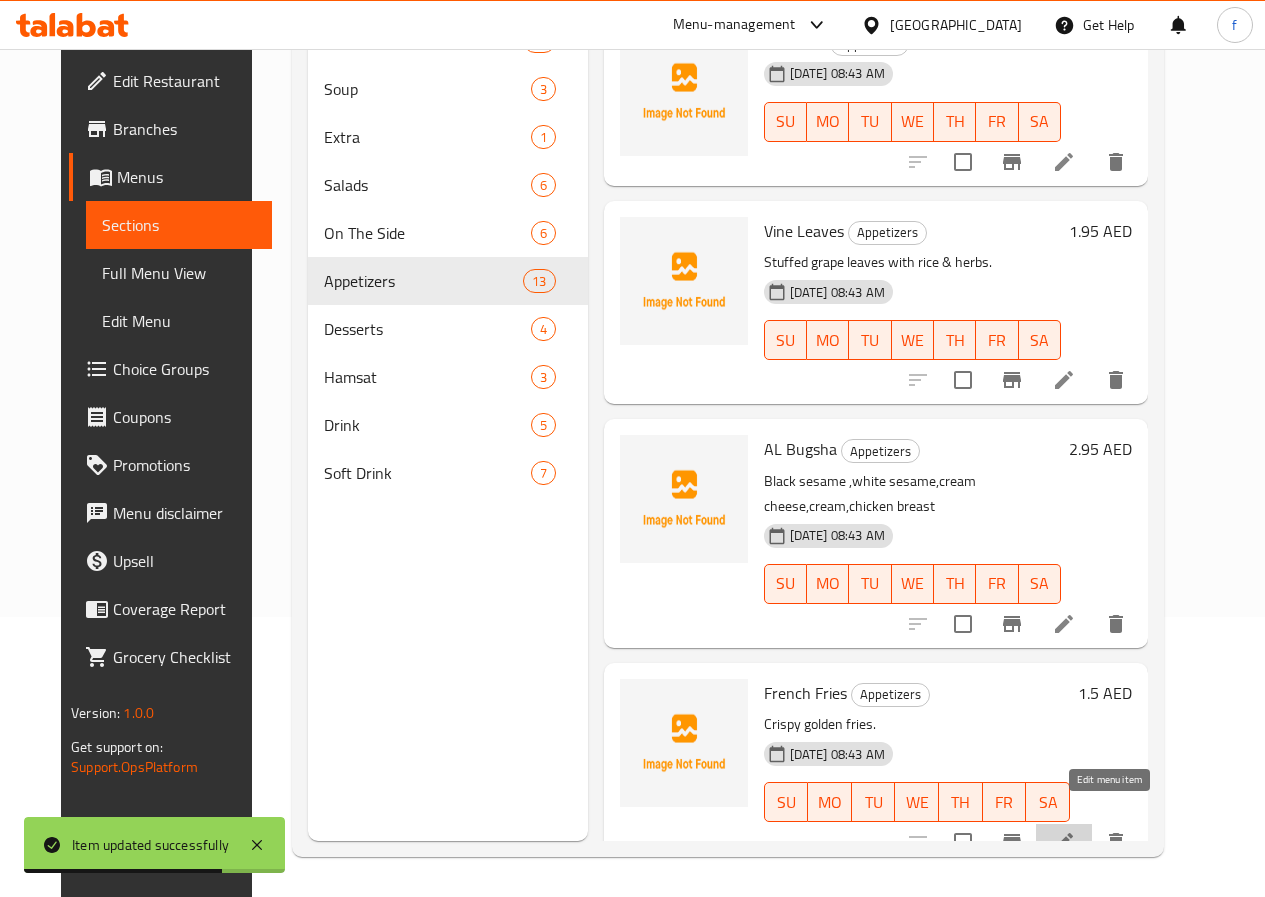 click 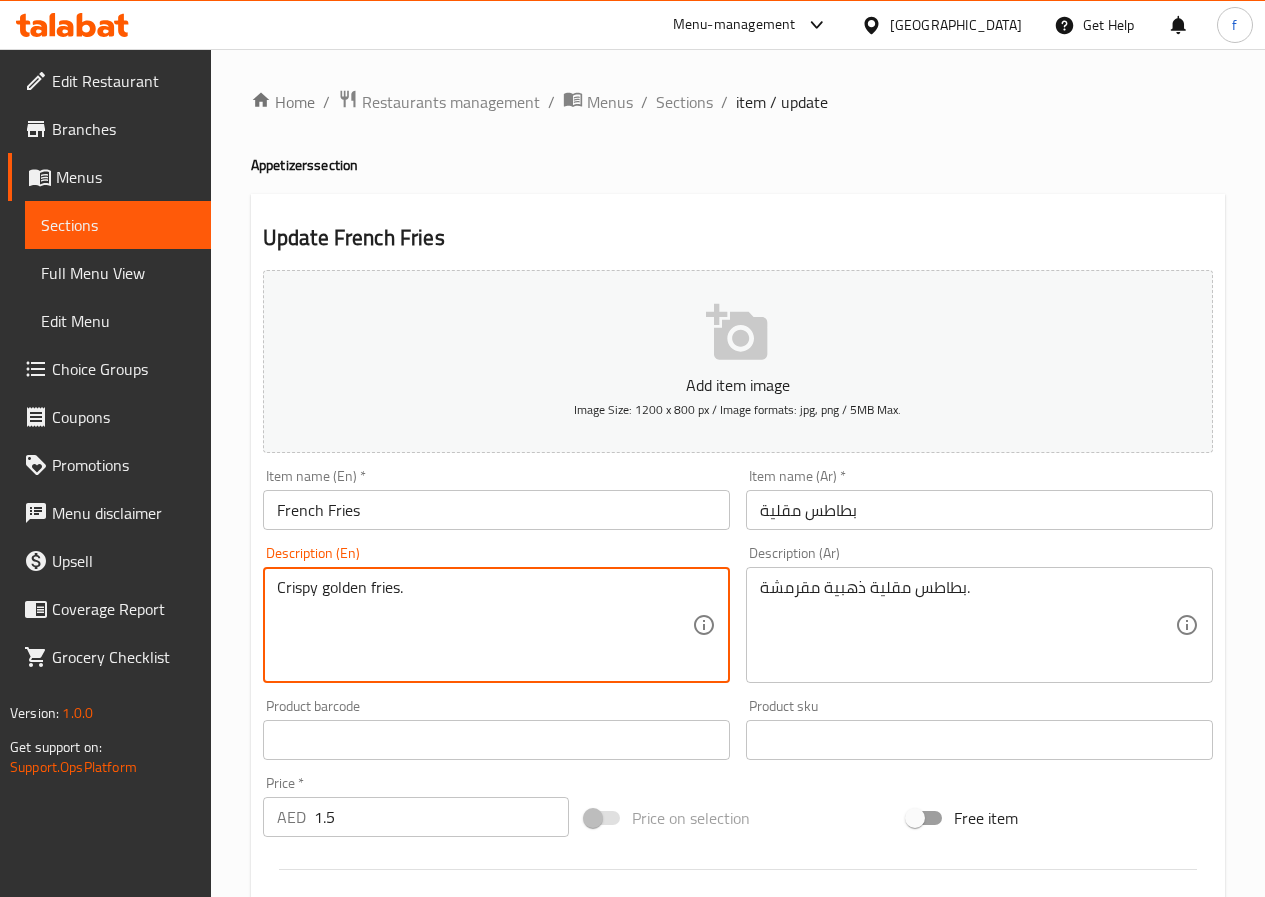 drag, startPoint x: 398, startPoint y: 586, endPoint x: 409, endPoint y: 586, distance: 11 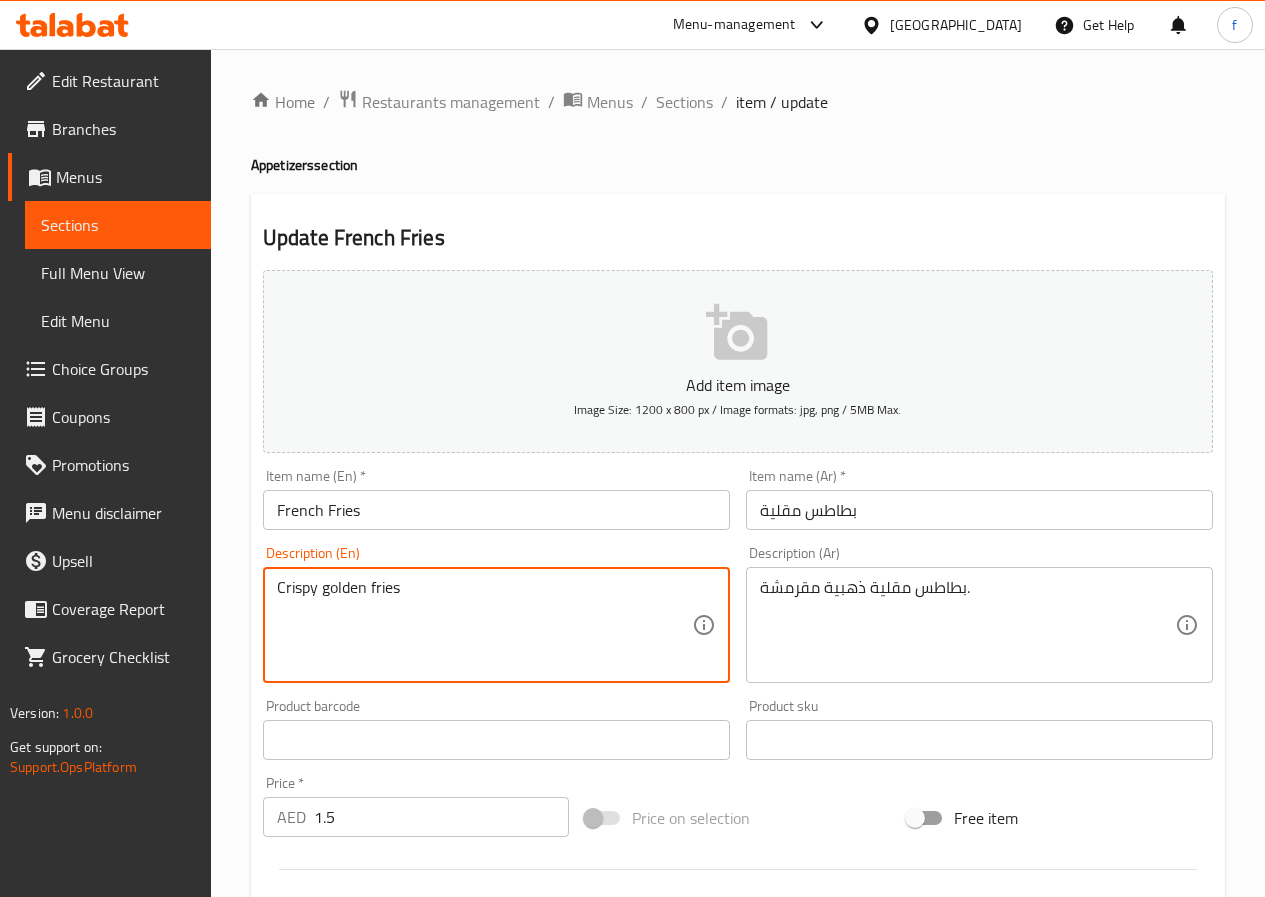 type on "Crispy golden fries" 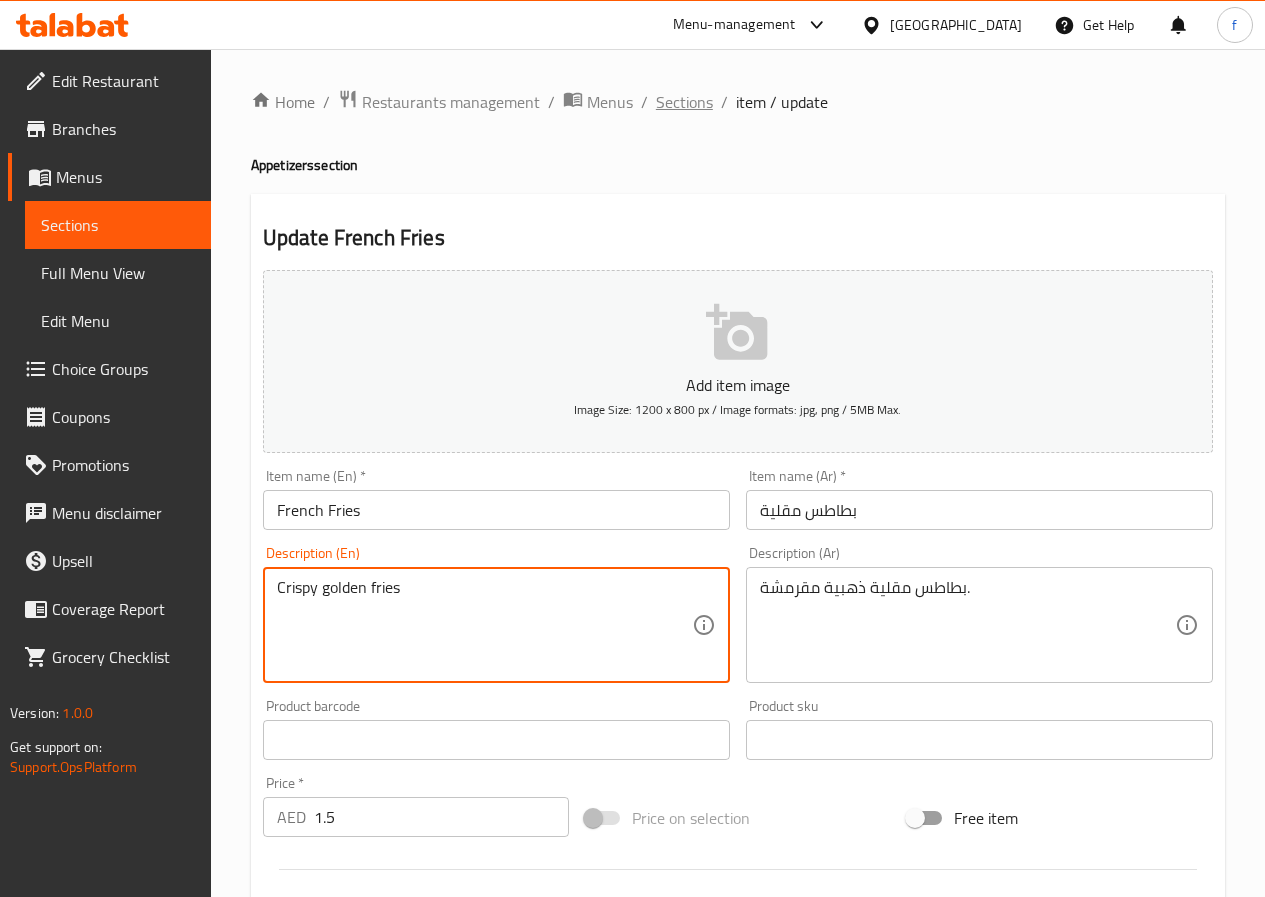click on "Sections" at bounding box center [684, 102] 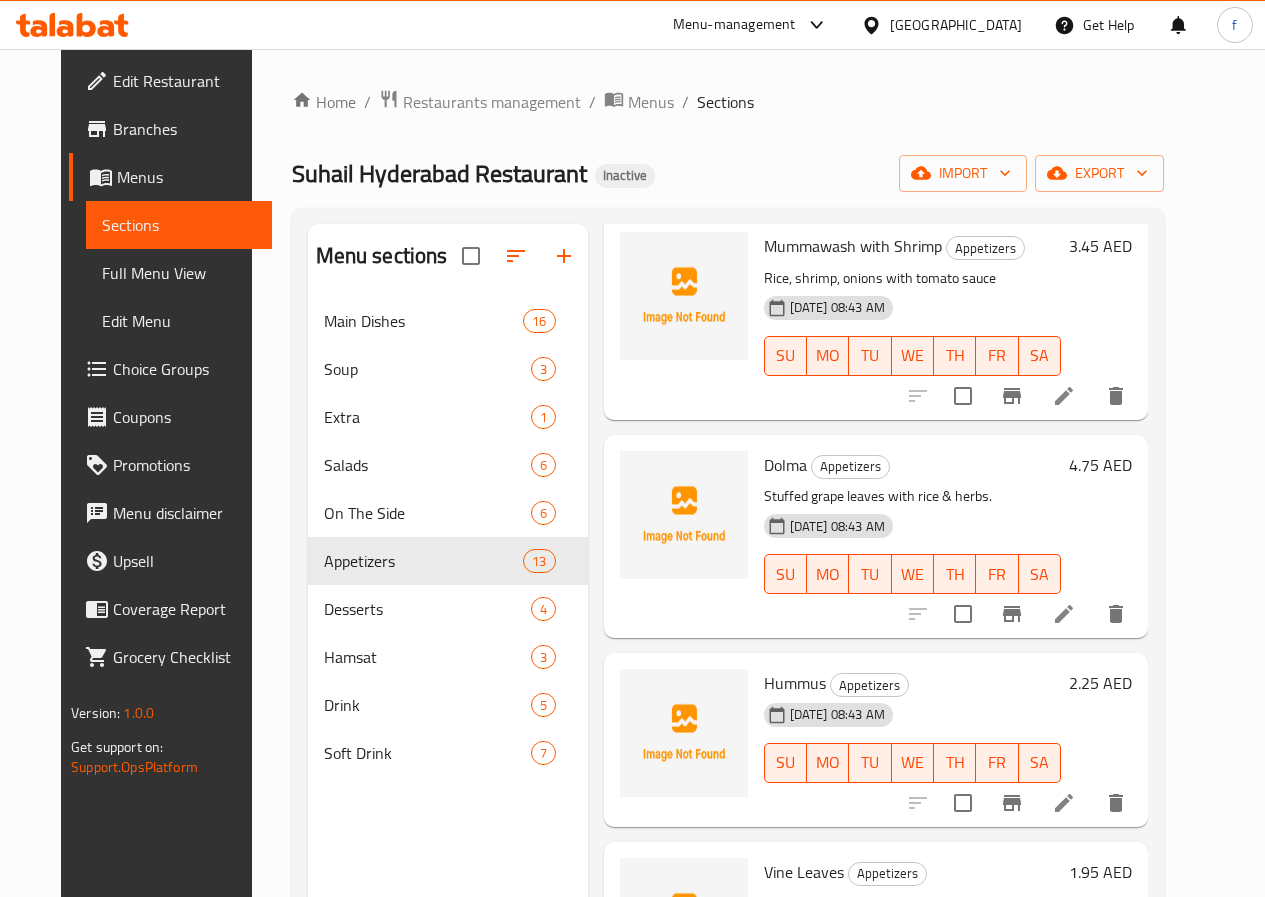 scroll, scrollTop: 1993, scrollLeft: 0, axis: vertical 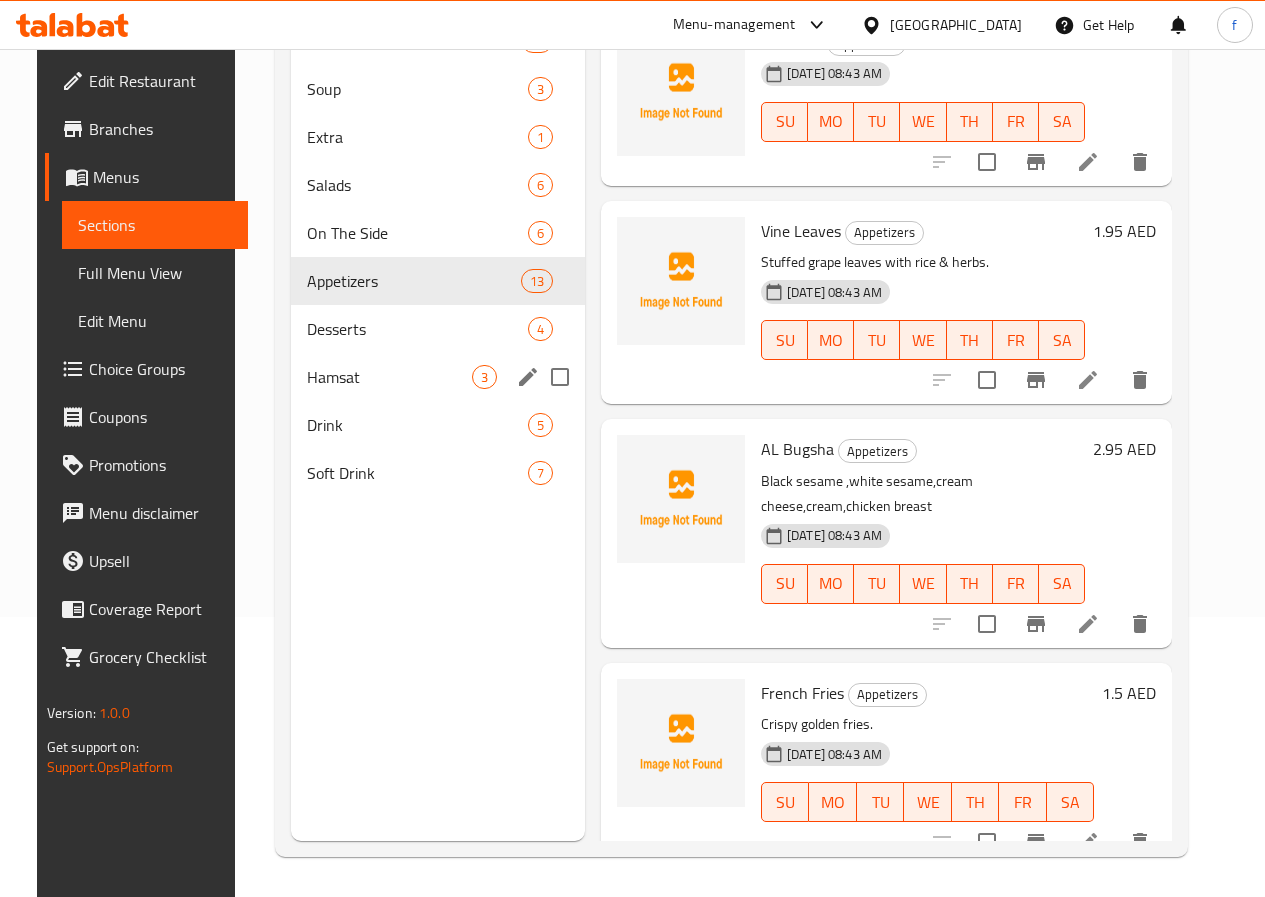 click on "Hamsat" at bounding box center (389, 377) 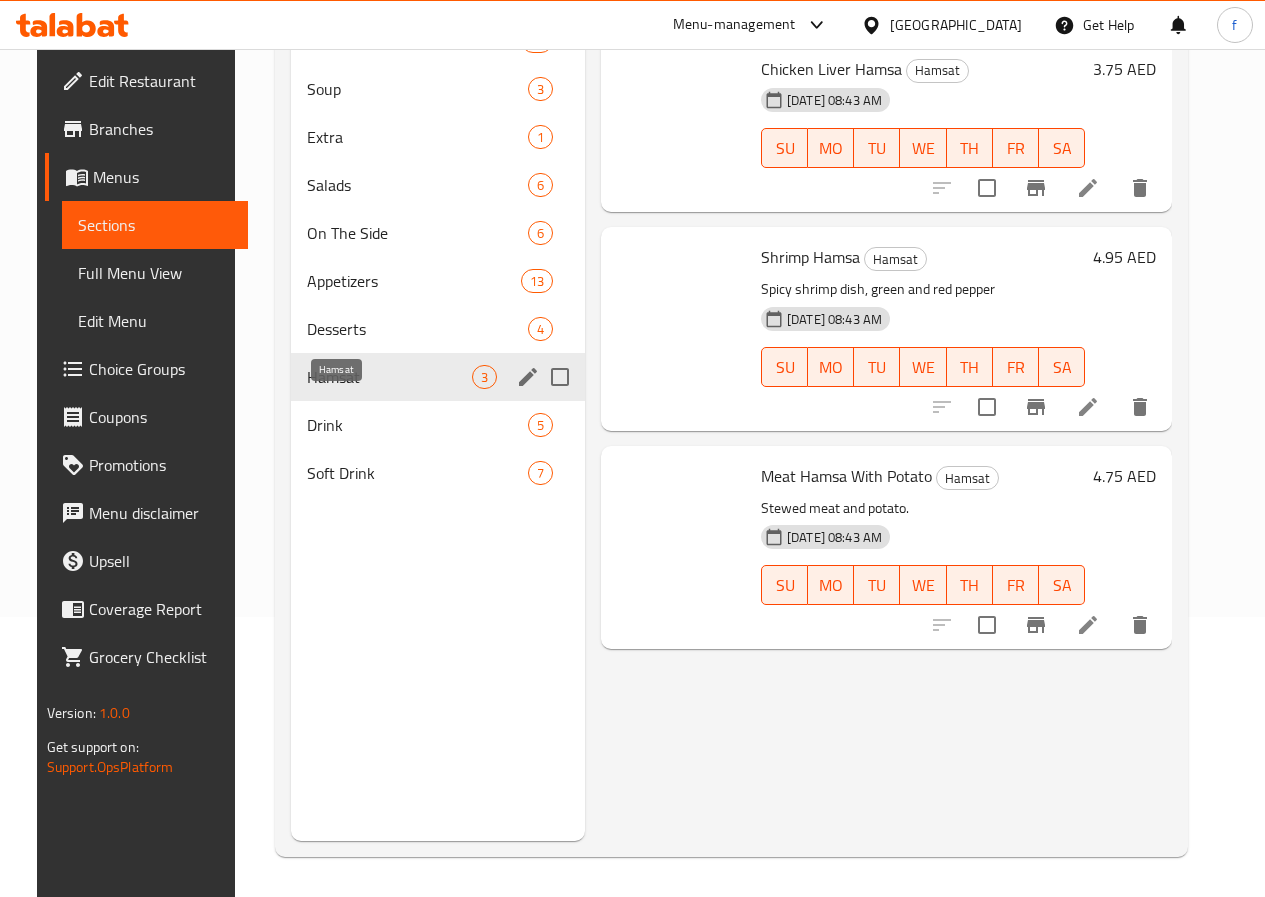 scroll, scrollTop: 0, scrollLeft: 0, axis: both 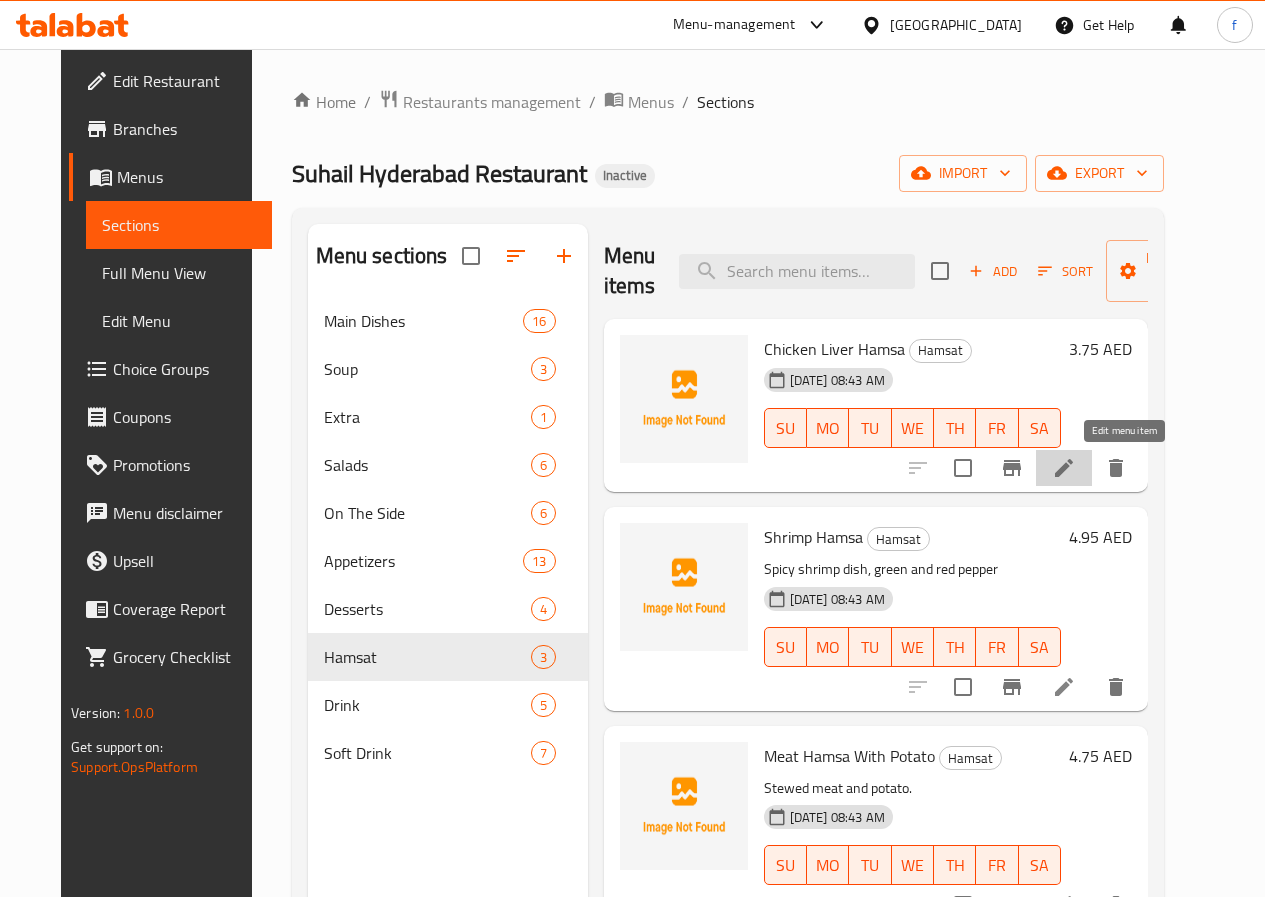 click 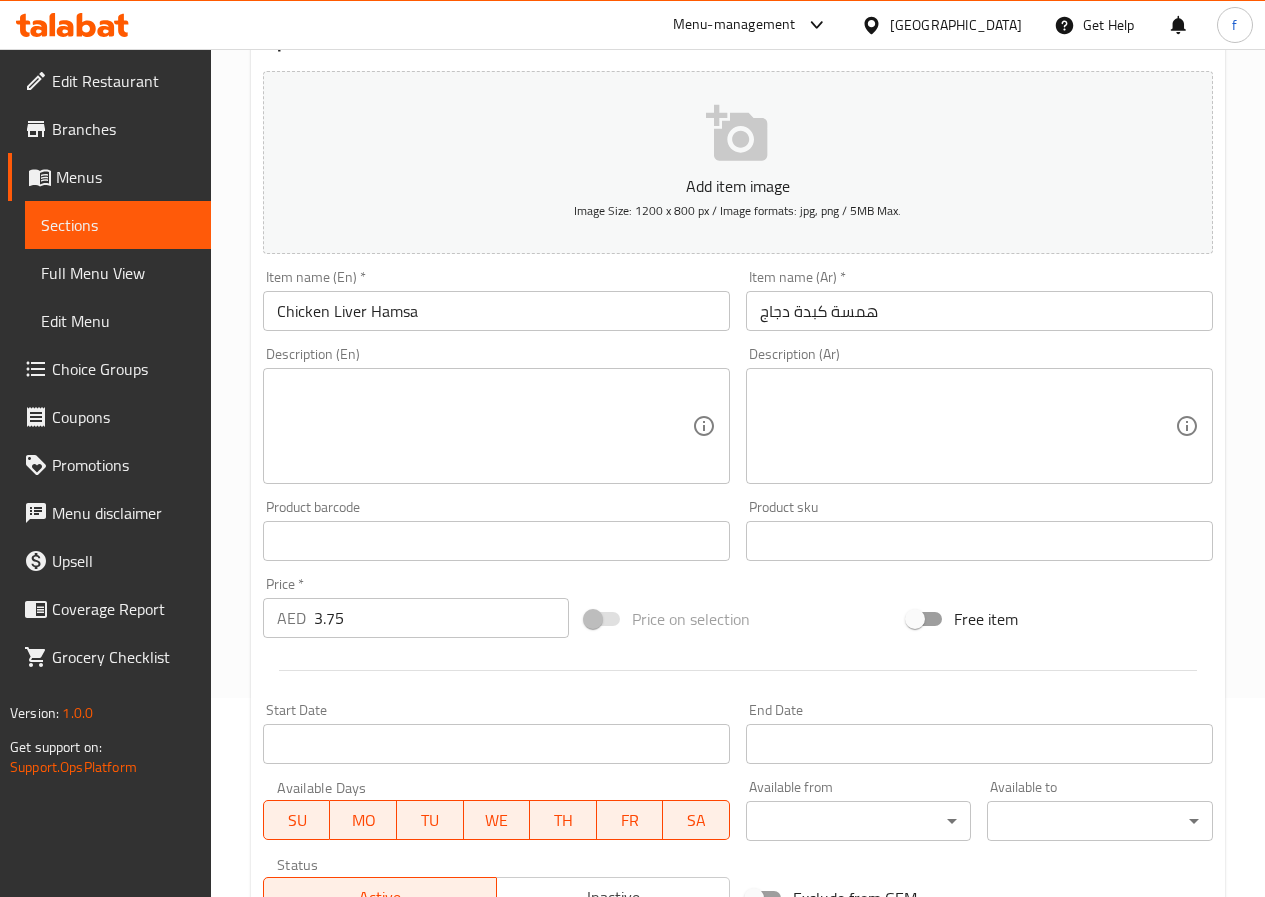 scroll, scrollTop: 200, scrollLeft: 0, axis: vertical 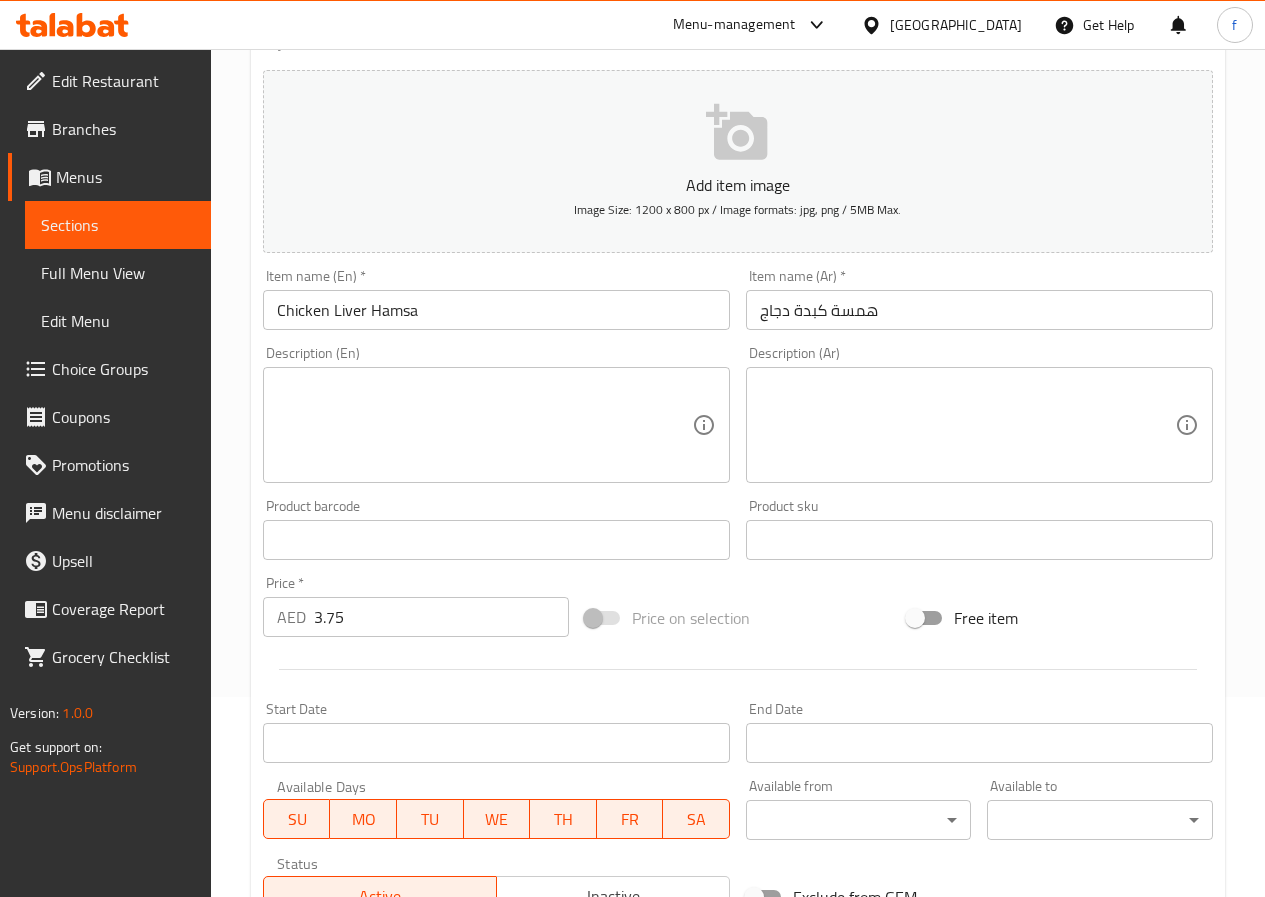 click on "Description (En)" at bounding box center (496, 425) 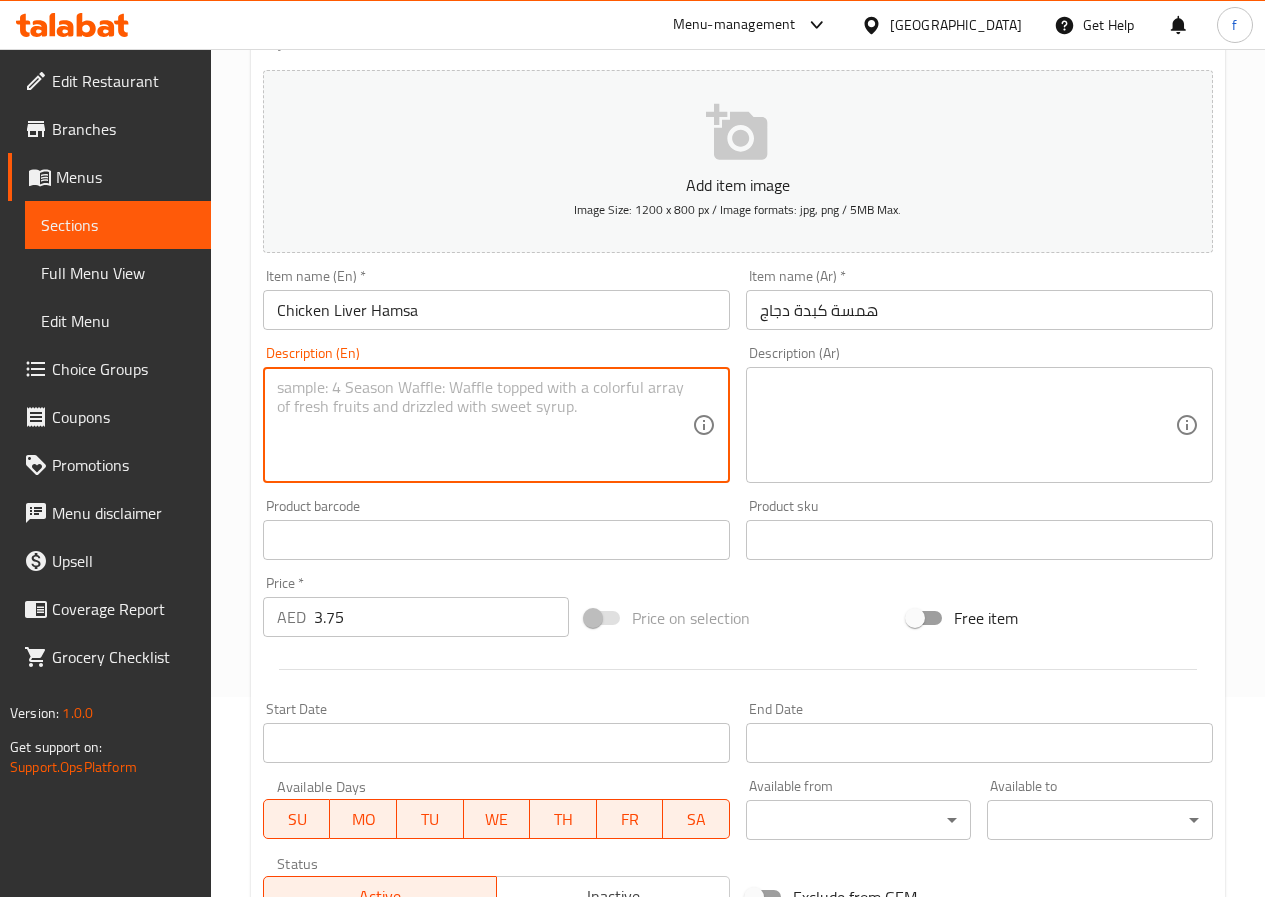 paste on "Sautéed chicken liver with spices" 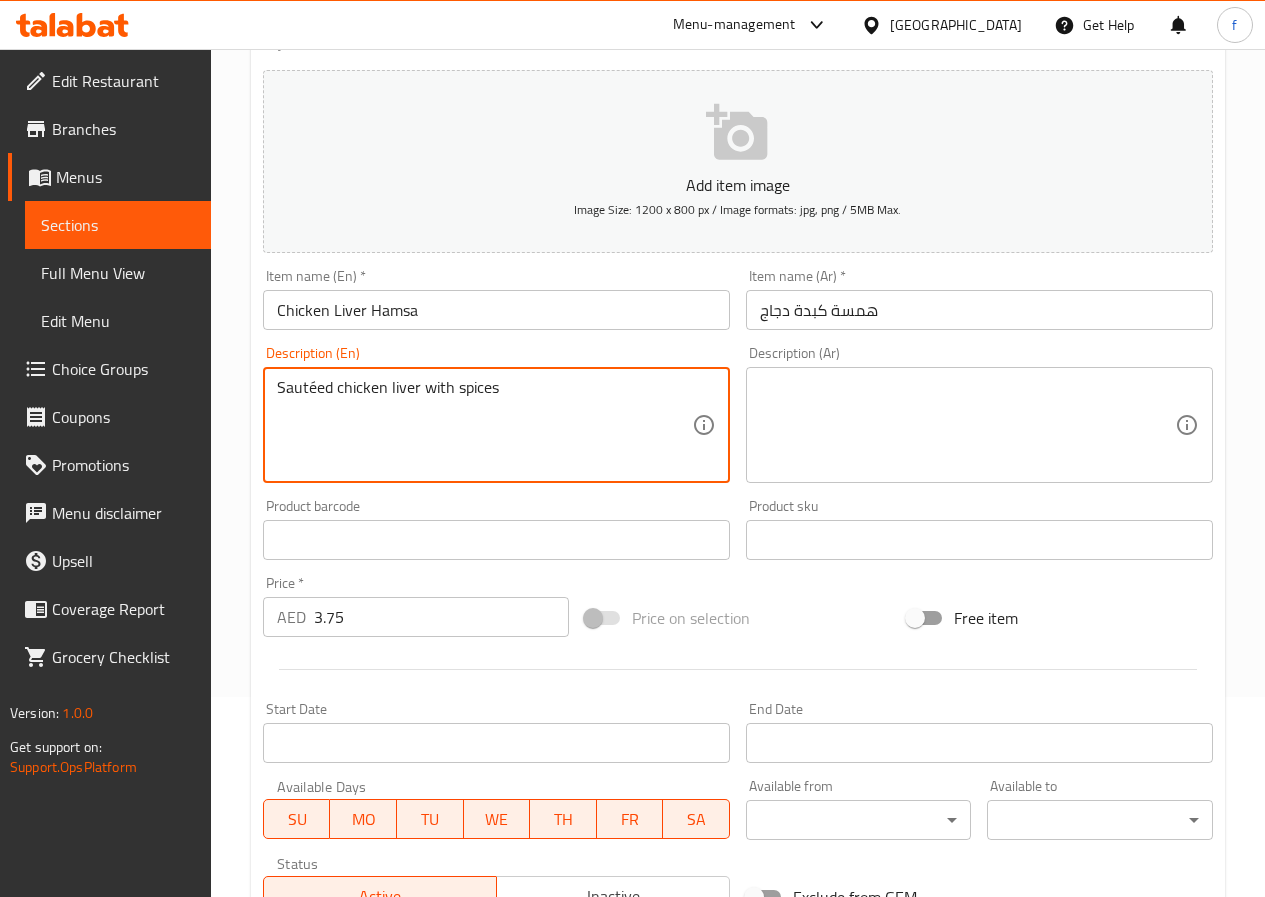 type on "Sautéed chicken liver with spices" 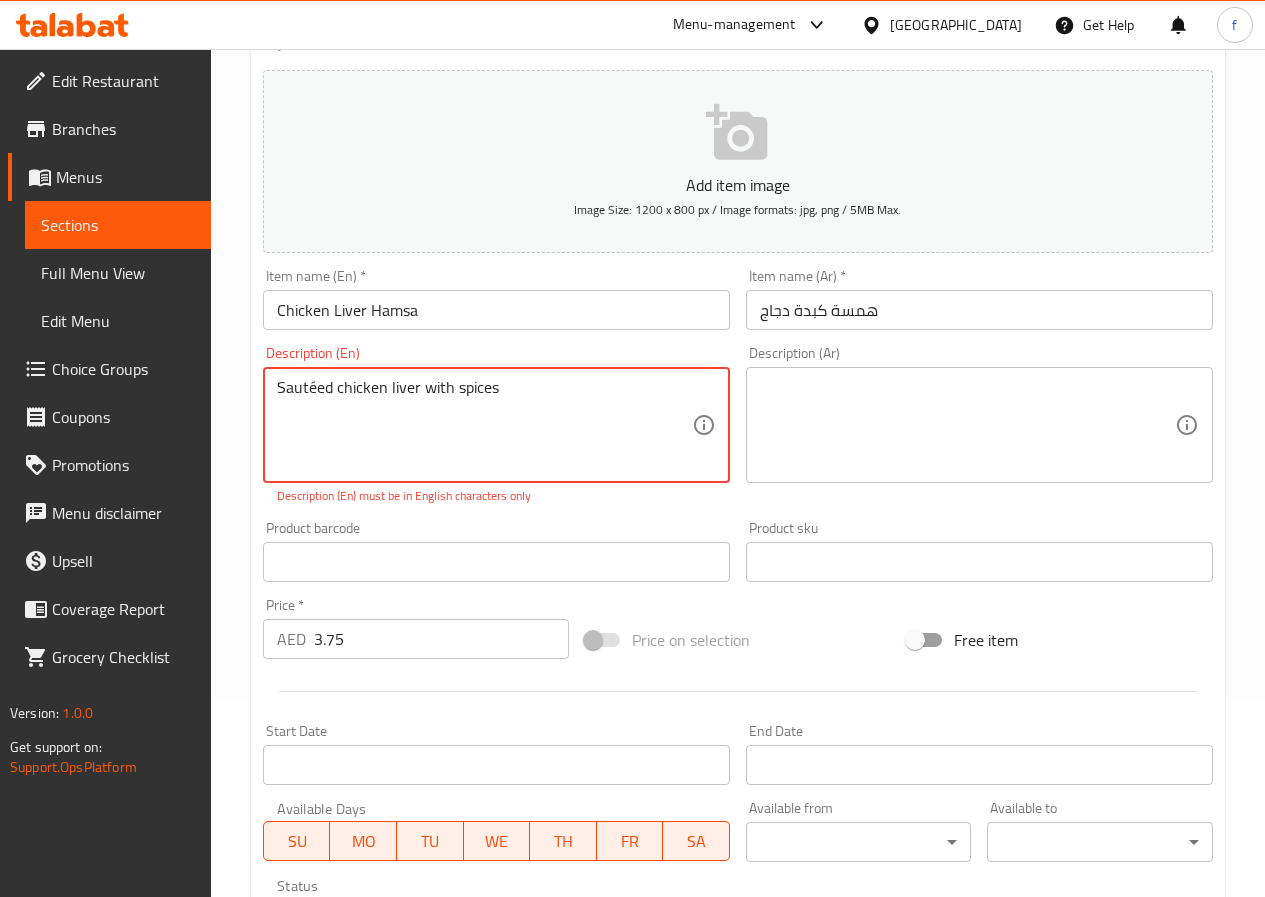 click at bounding box center (967, 425) 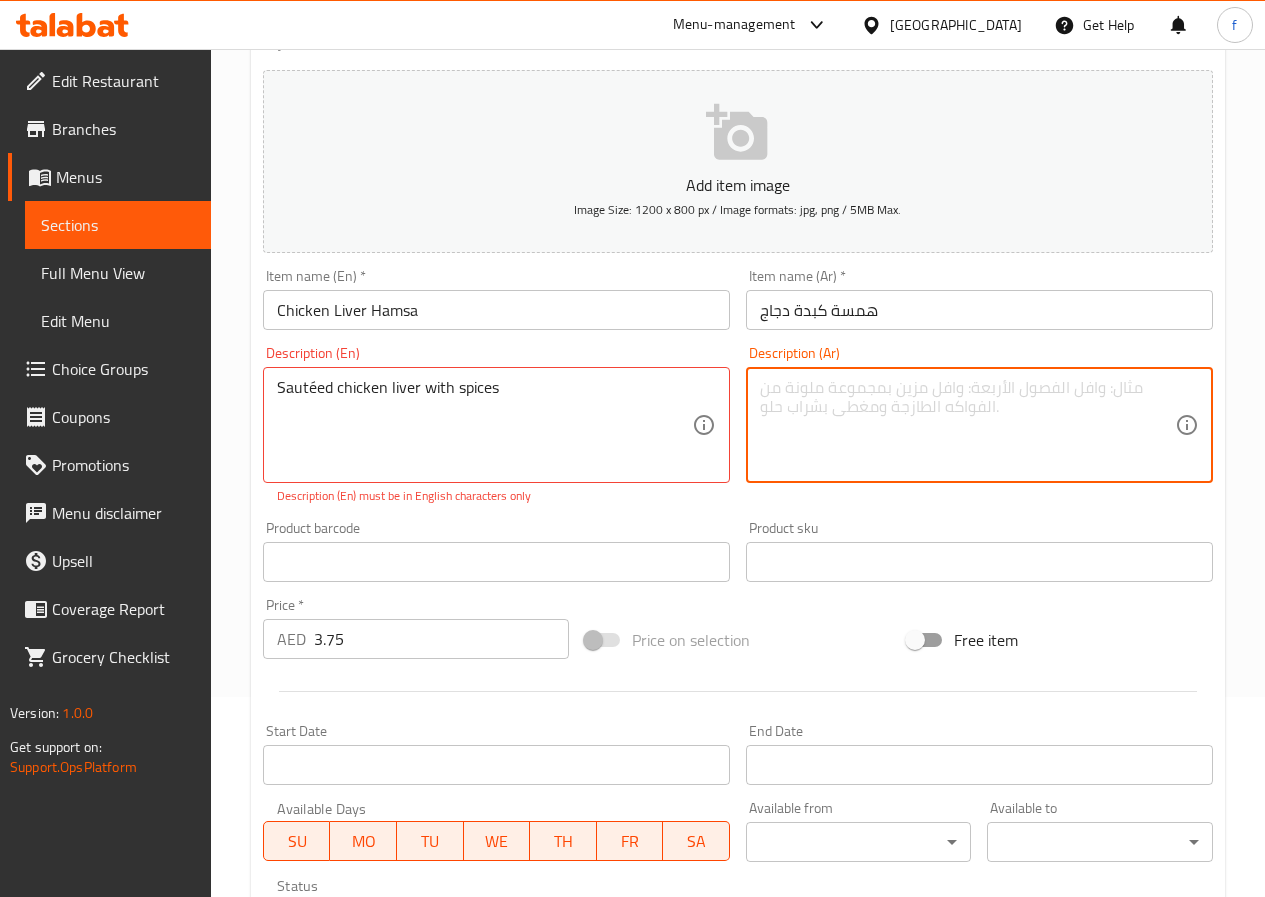 type on ";" 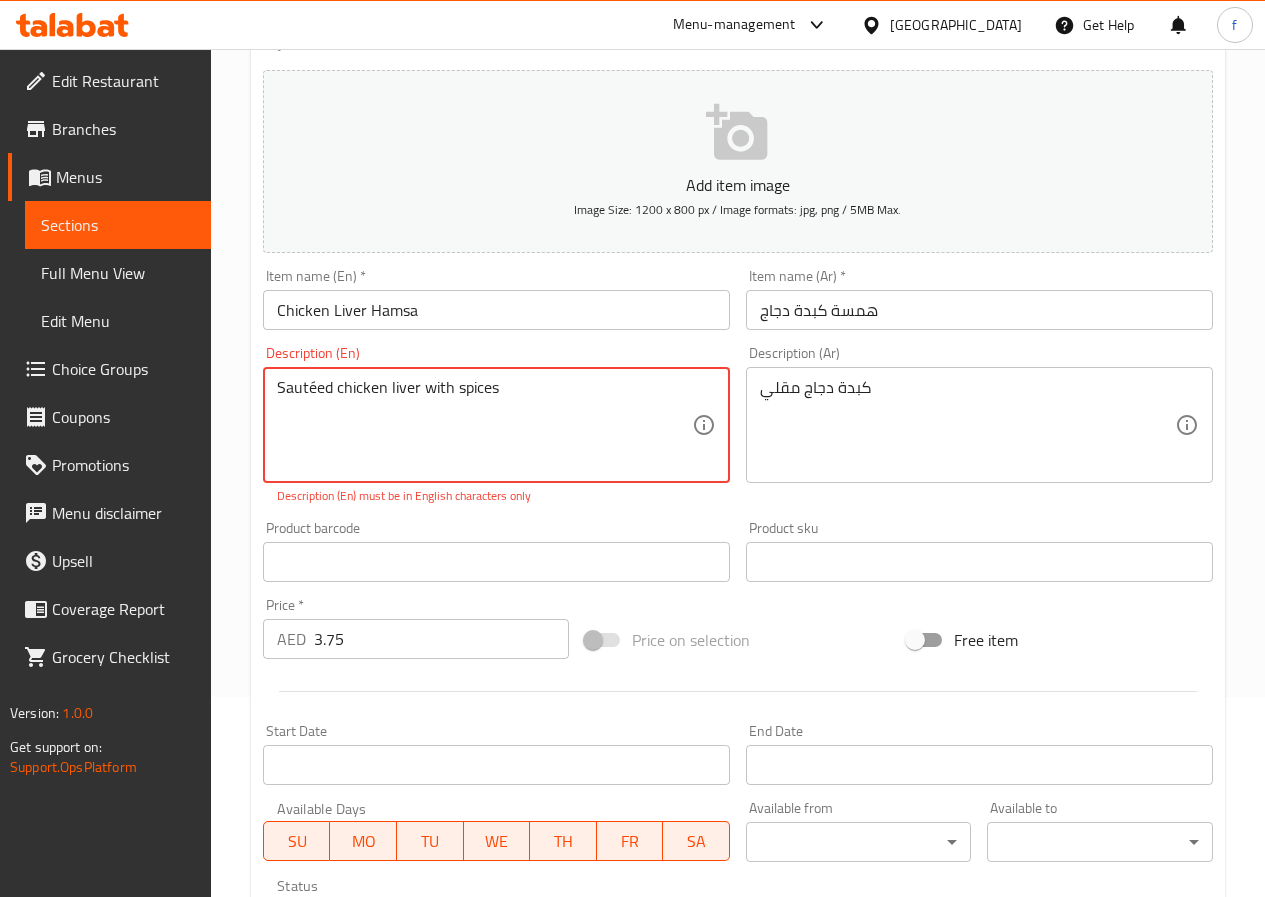 drag, startPoint x: 420, startPoint y: 386, endPoint x: 385, endPoint y: 390, distance: 35.22783 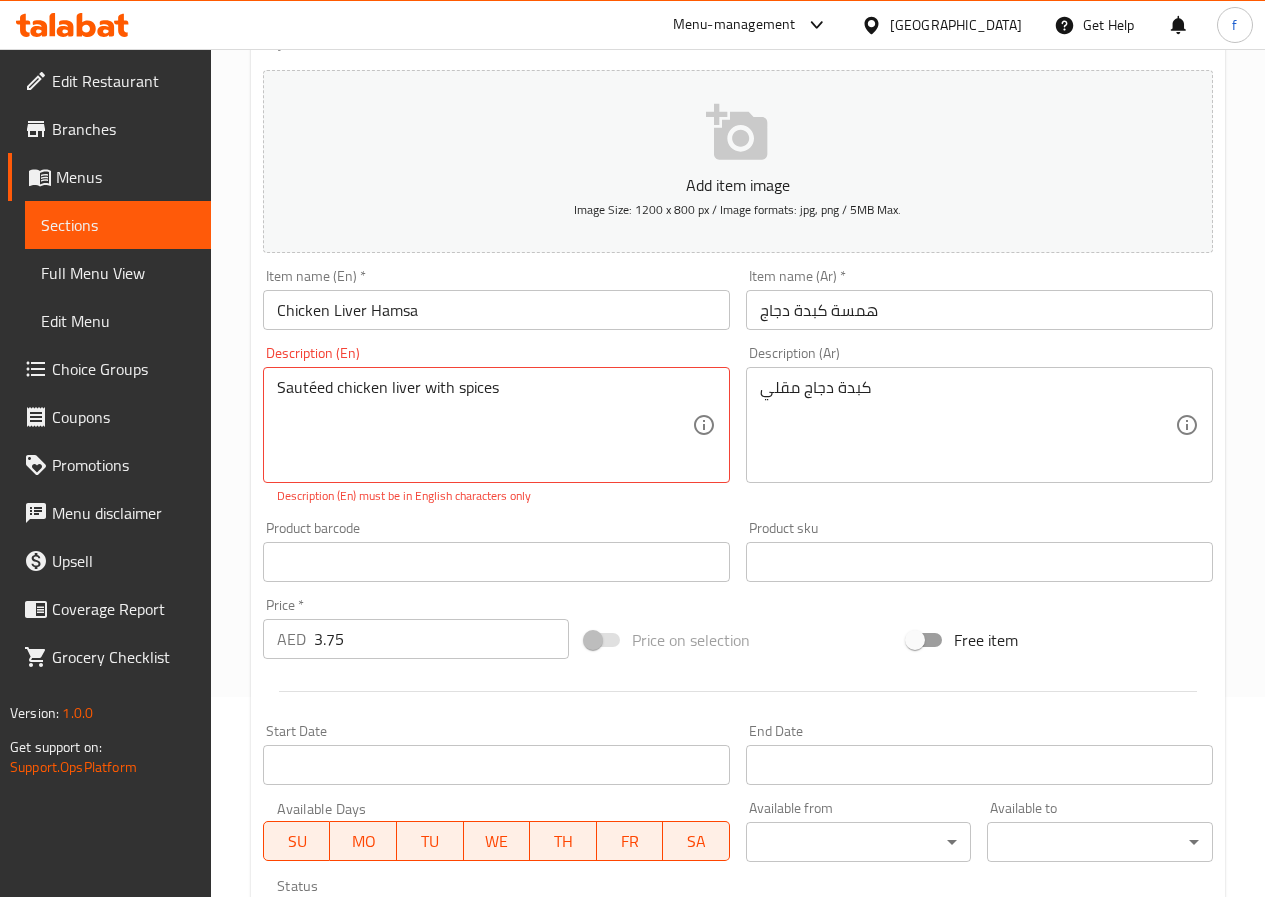 click on "كبدة دجاج مقلي Description (Ar)" at bounding box center [979, 425] 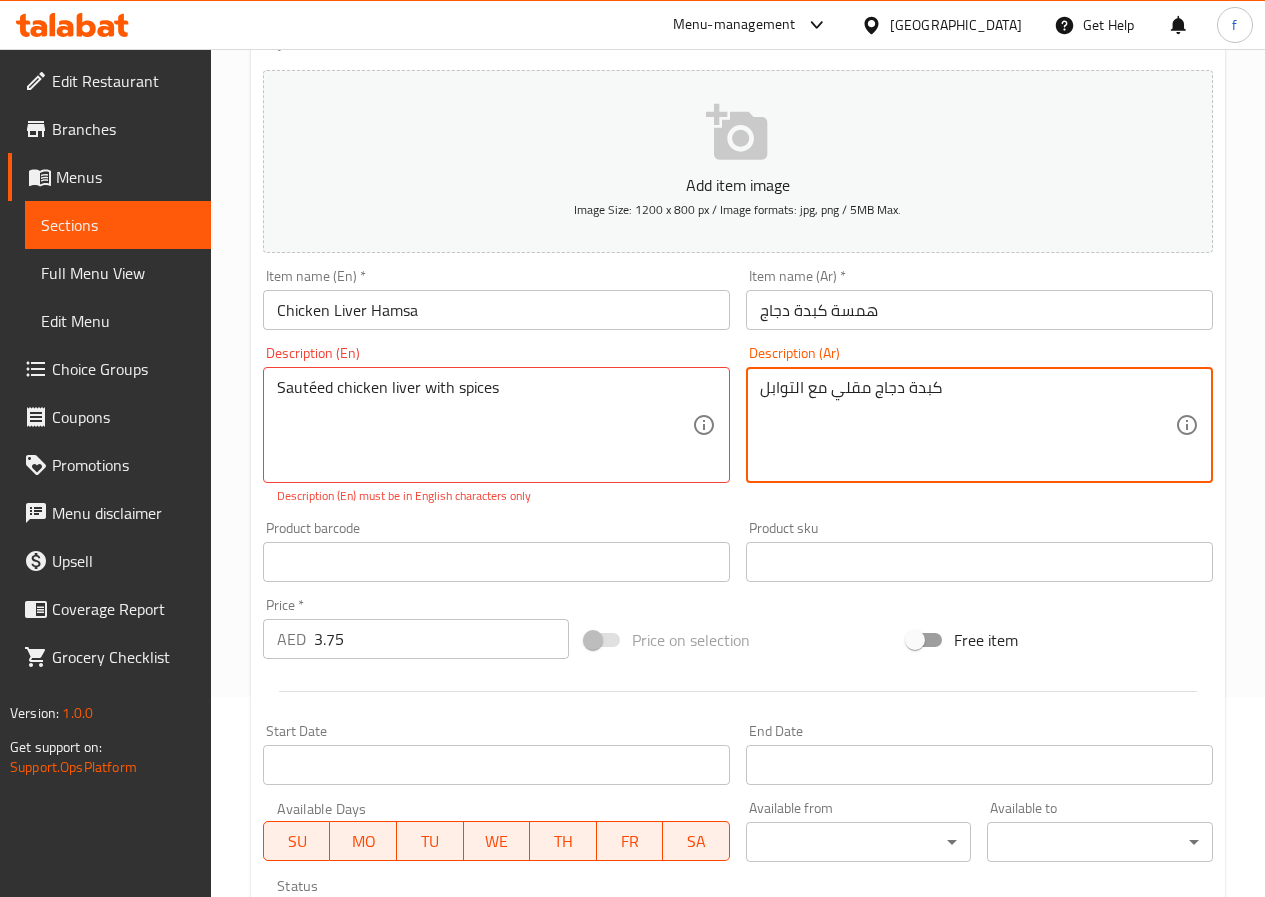 type on "كبدة دجاج مقلي مع التوابل" 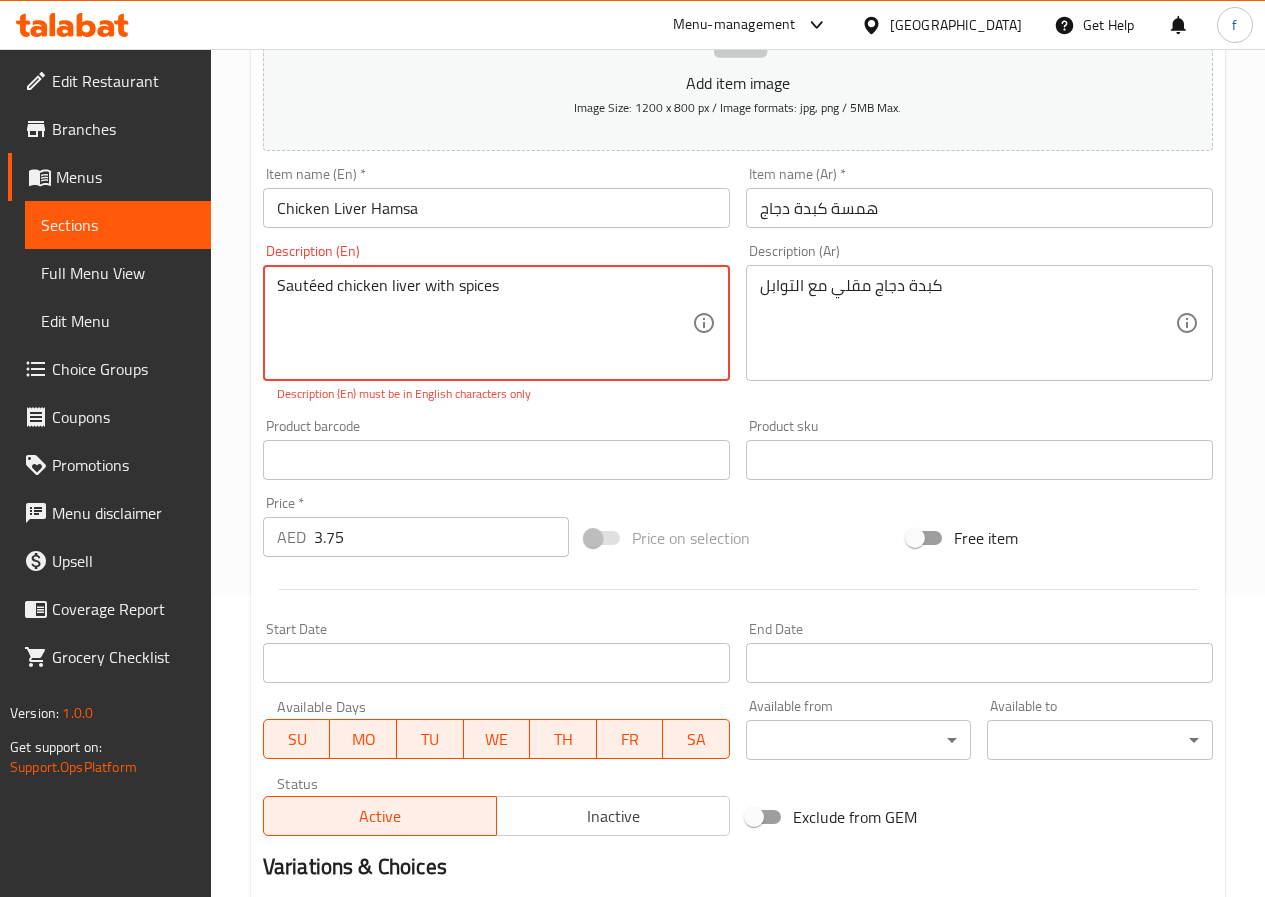 scroll, scrollTop: 538, scrollLeft: 0, axis: vertical 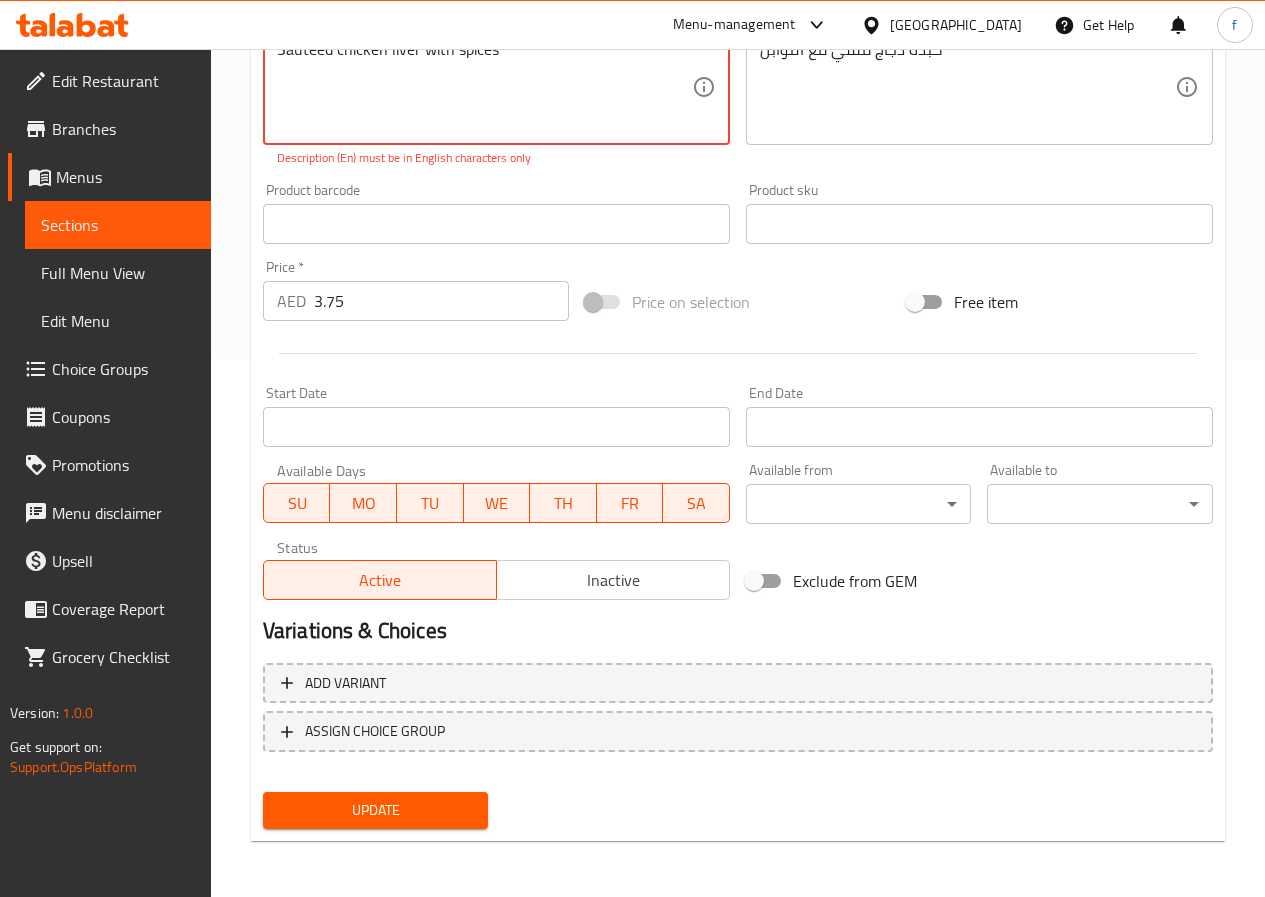 type on "Sautéed chicken liver with spices" 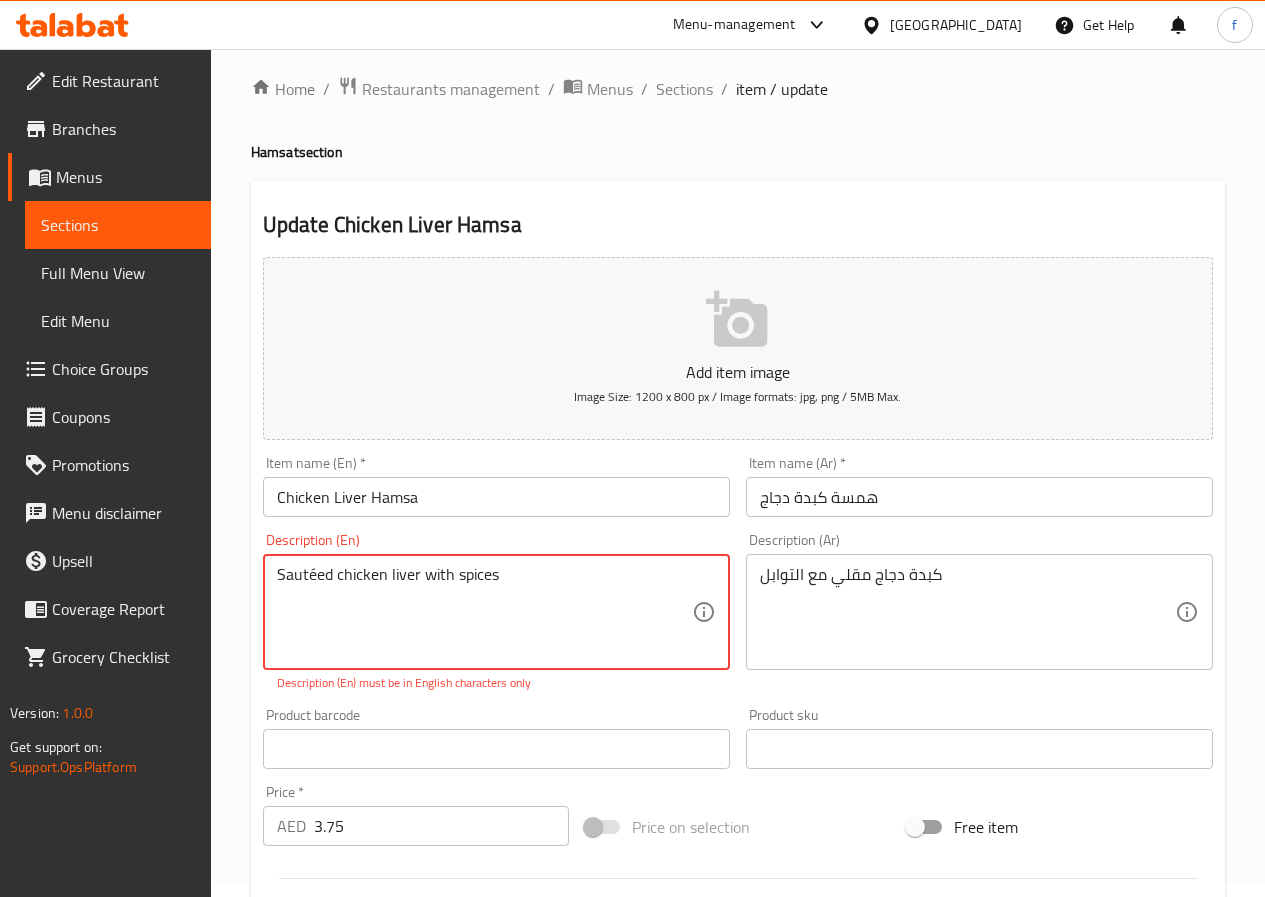 scroll, scrollTop: 0, scrollLeft: 0, axis: both 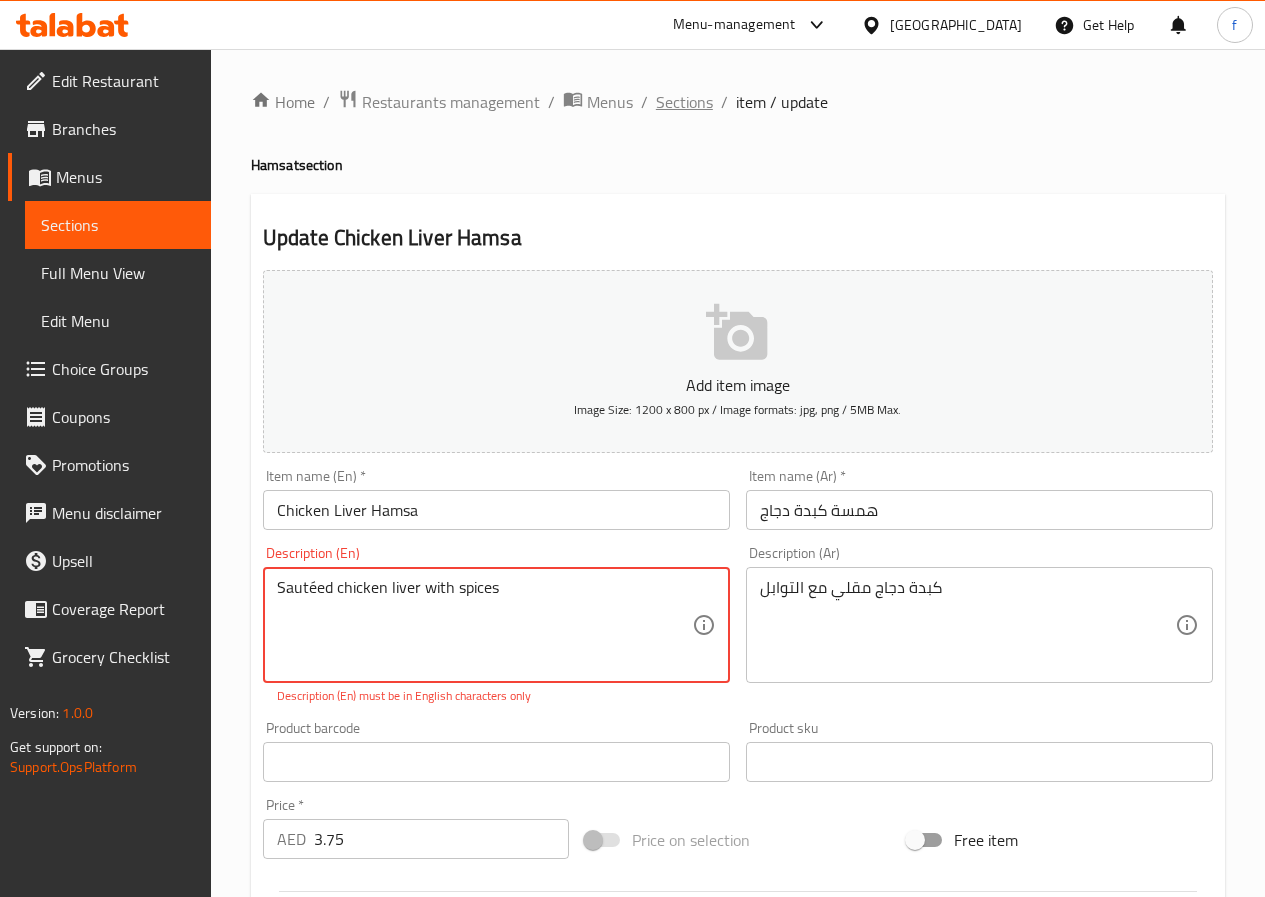 click on "Sections" at bounding box center (684, 102) 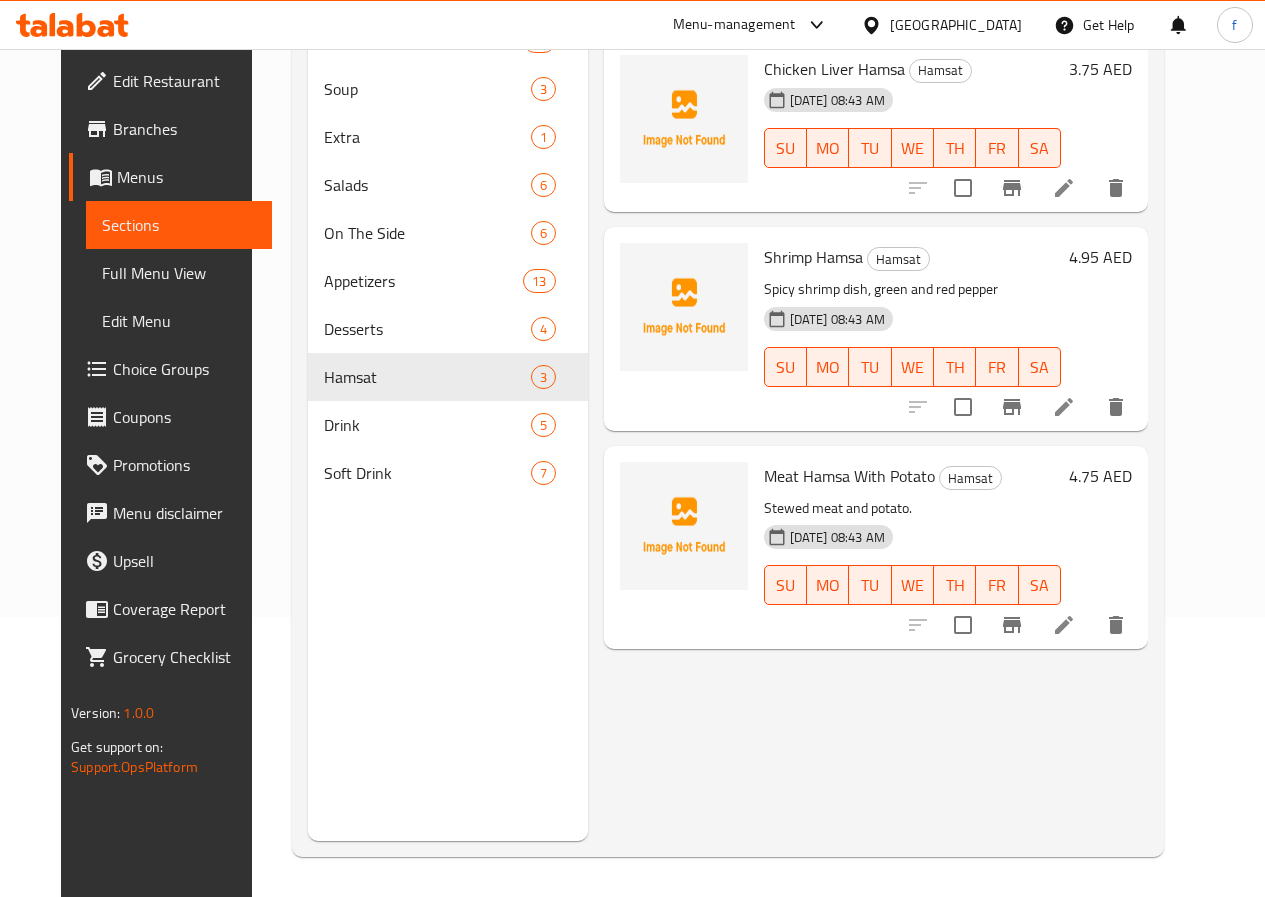 scroll, scrollTop: 180, scrollLeft: 0, axis: vertical 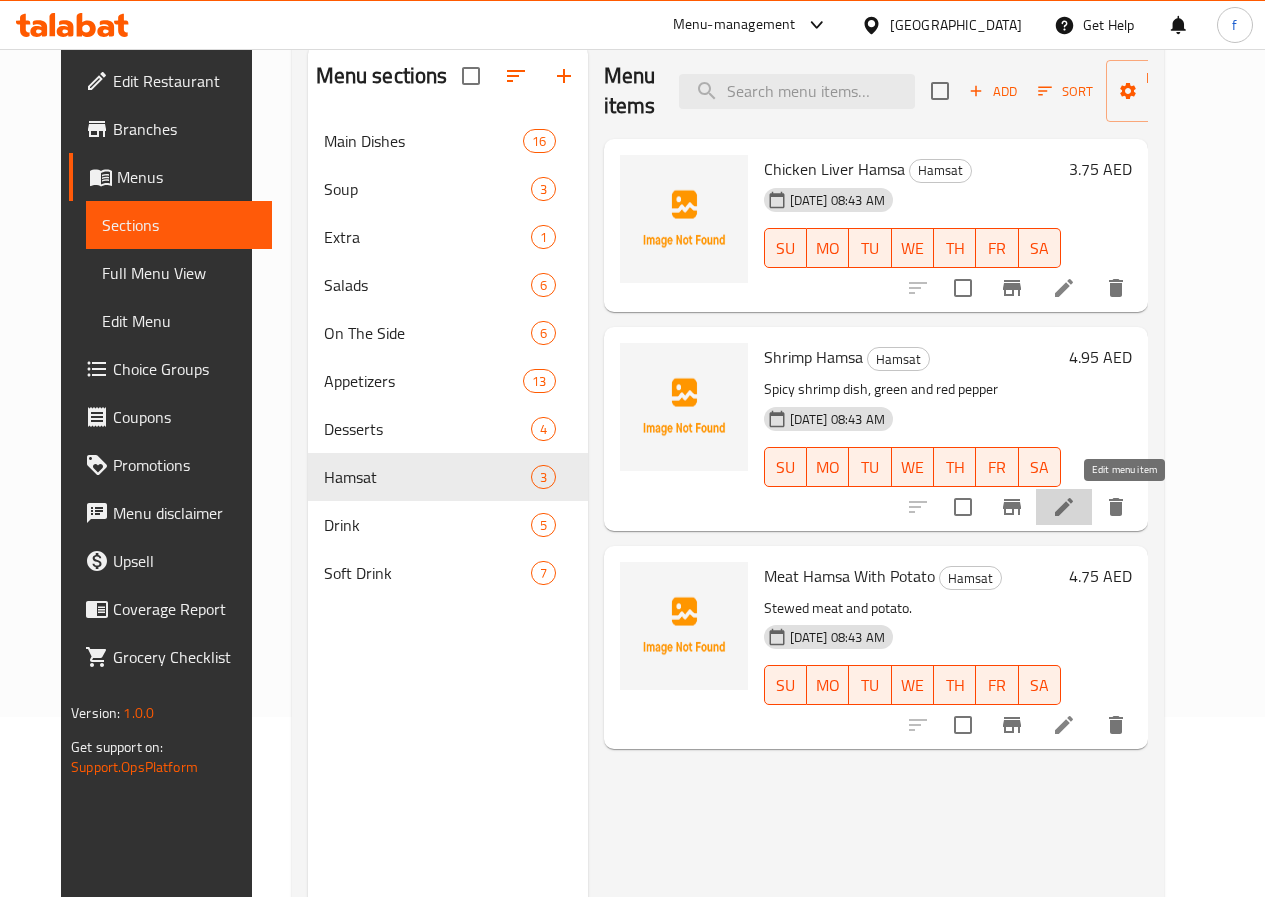 click 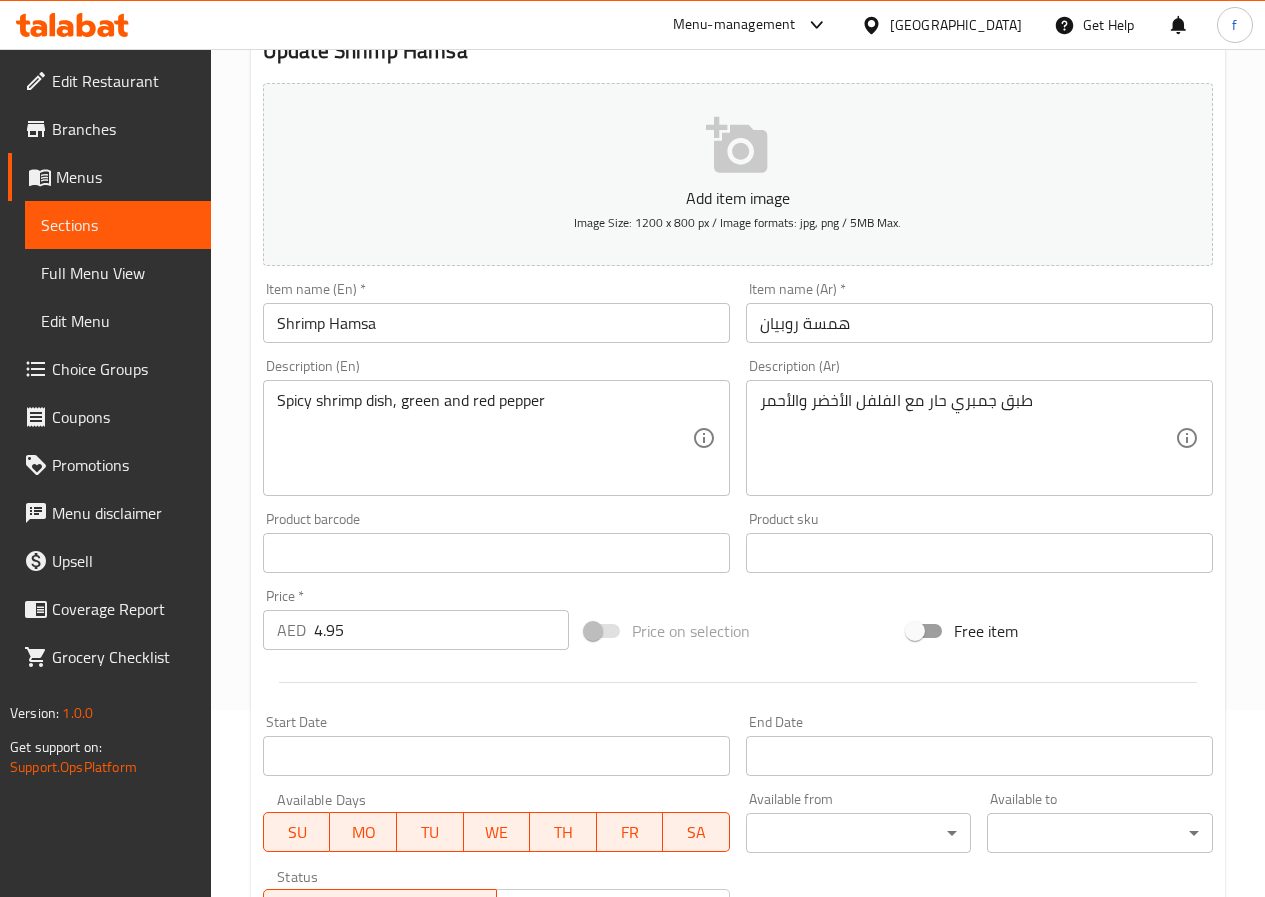 scroll, scrollTop: 16, scrollLeft: 0, axis: vertical 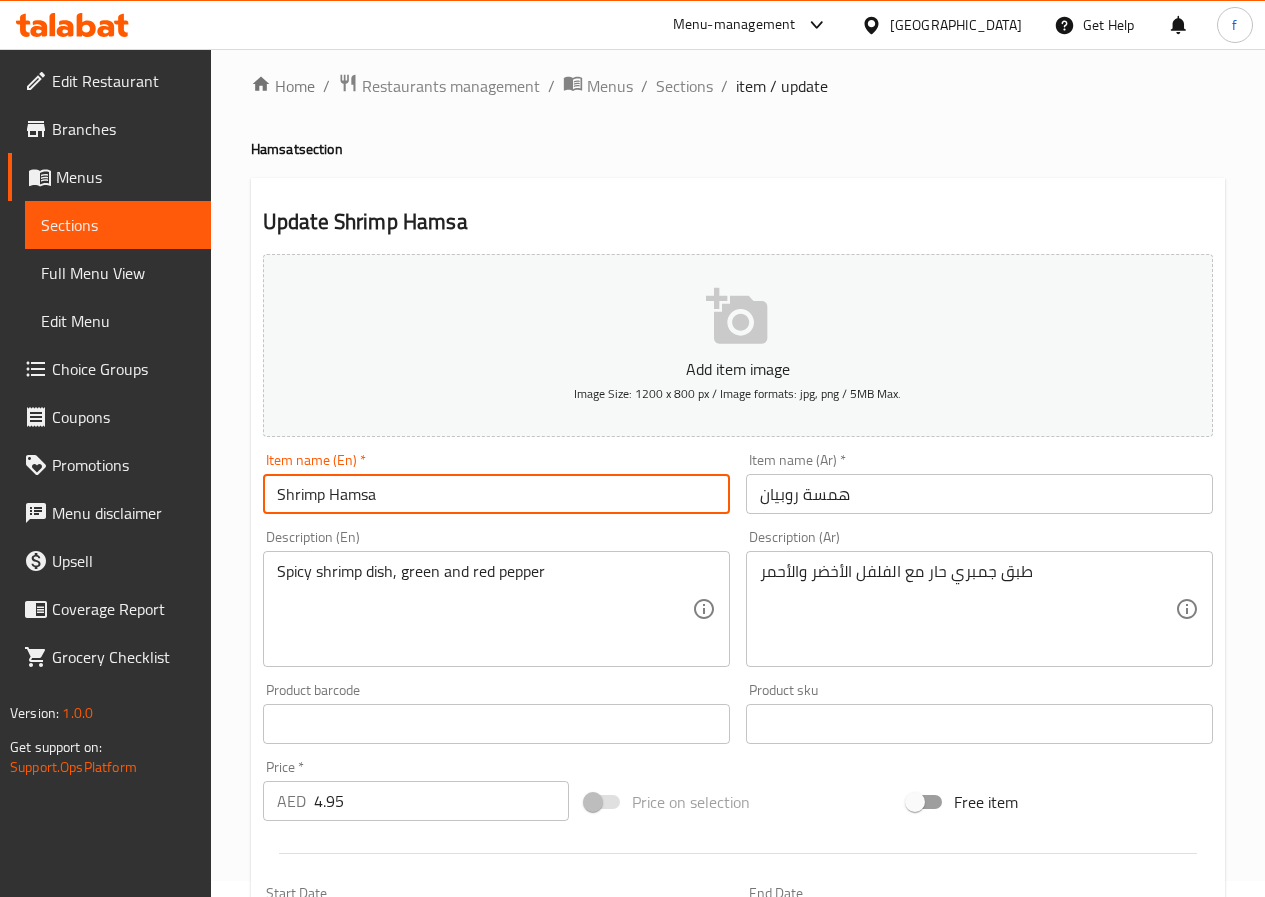 drag, startPoint x: 269, startPoint y: 493, endPoint x: 437, endPoint y: 490, distance: 168.02678 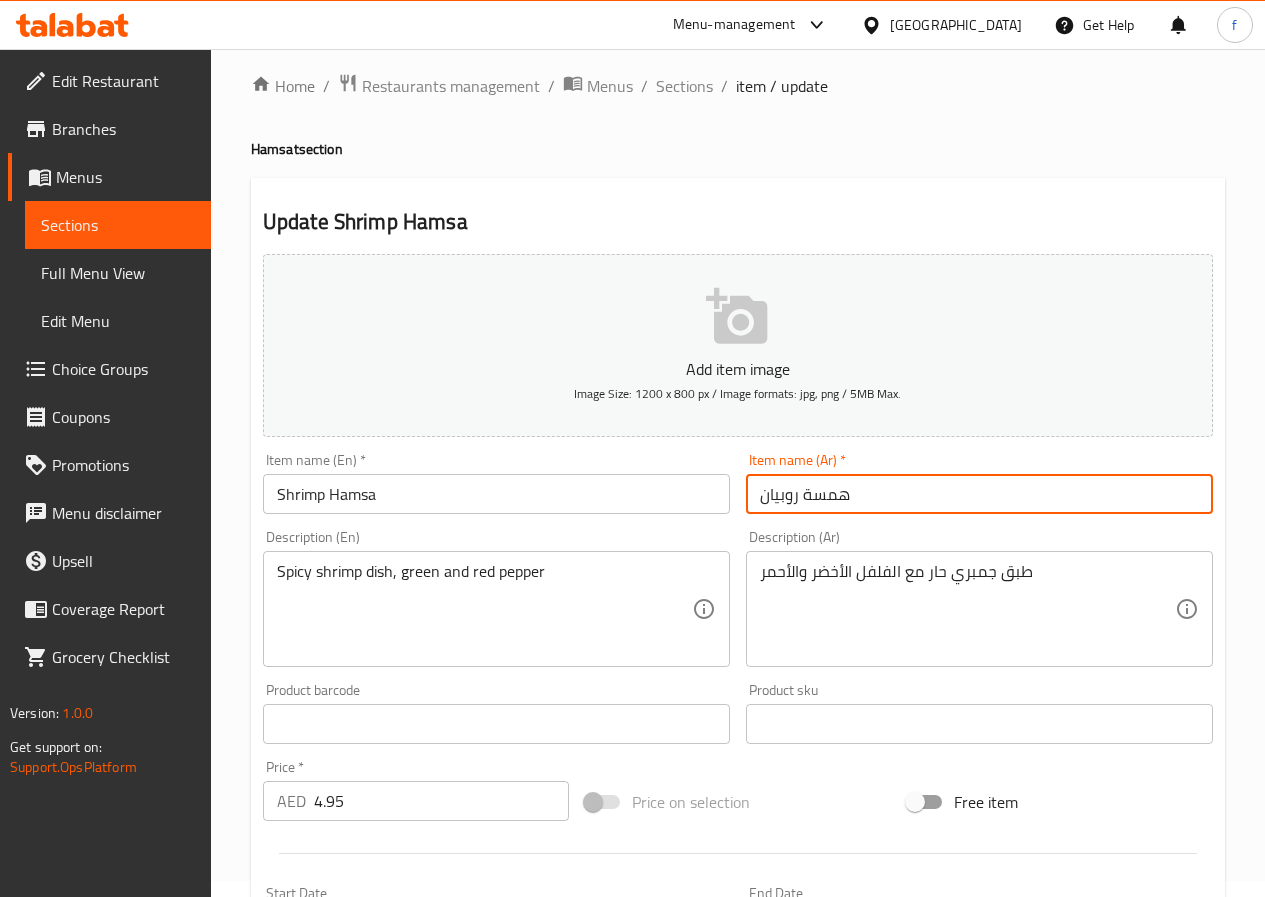 click on "همسة روبيان" at bounding box center [979, 494] 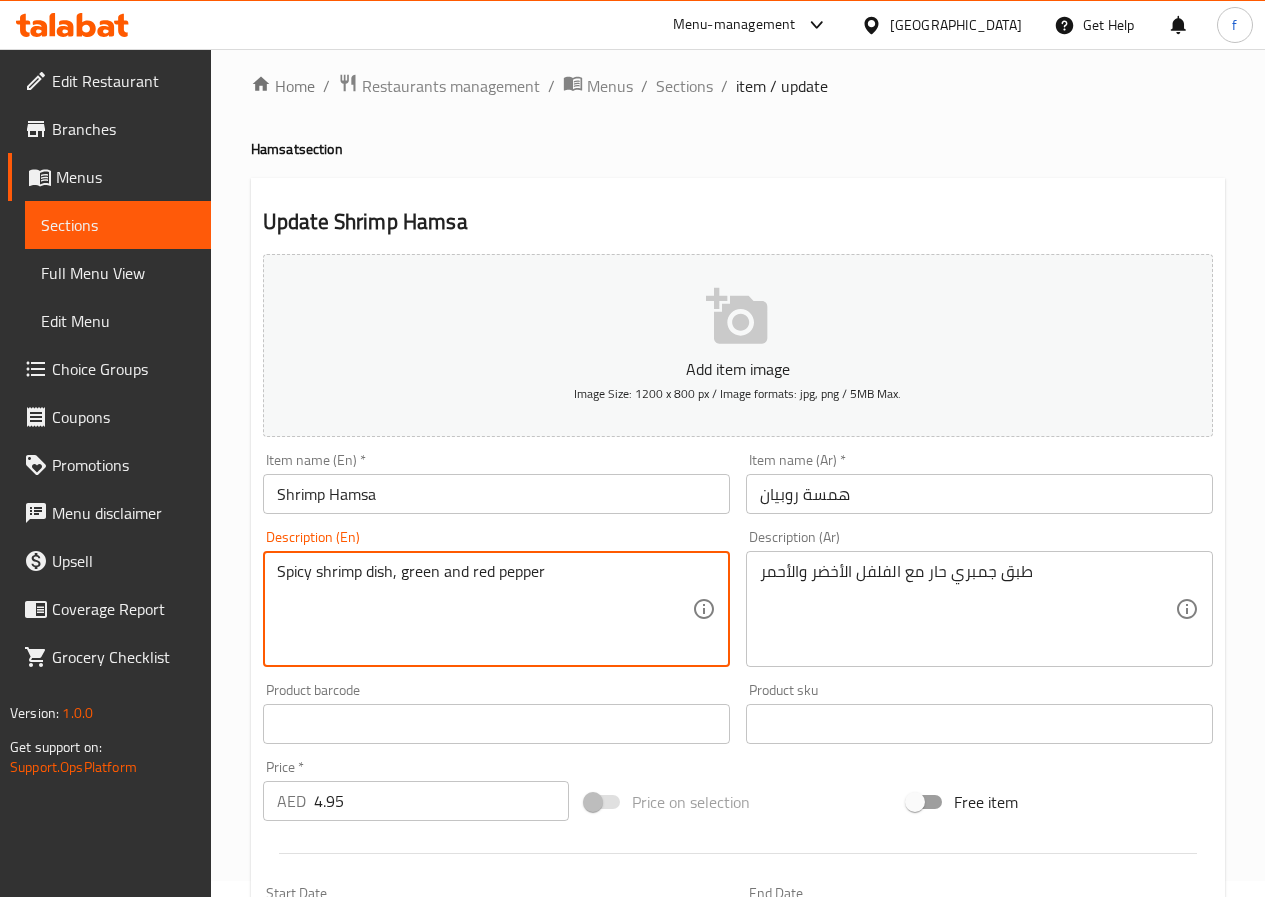 click on "Spicy shrimp dish, green and red pepper" at bounding box center (484, 609) 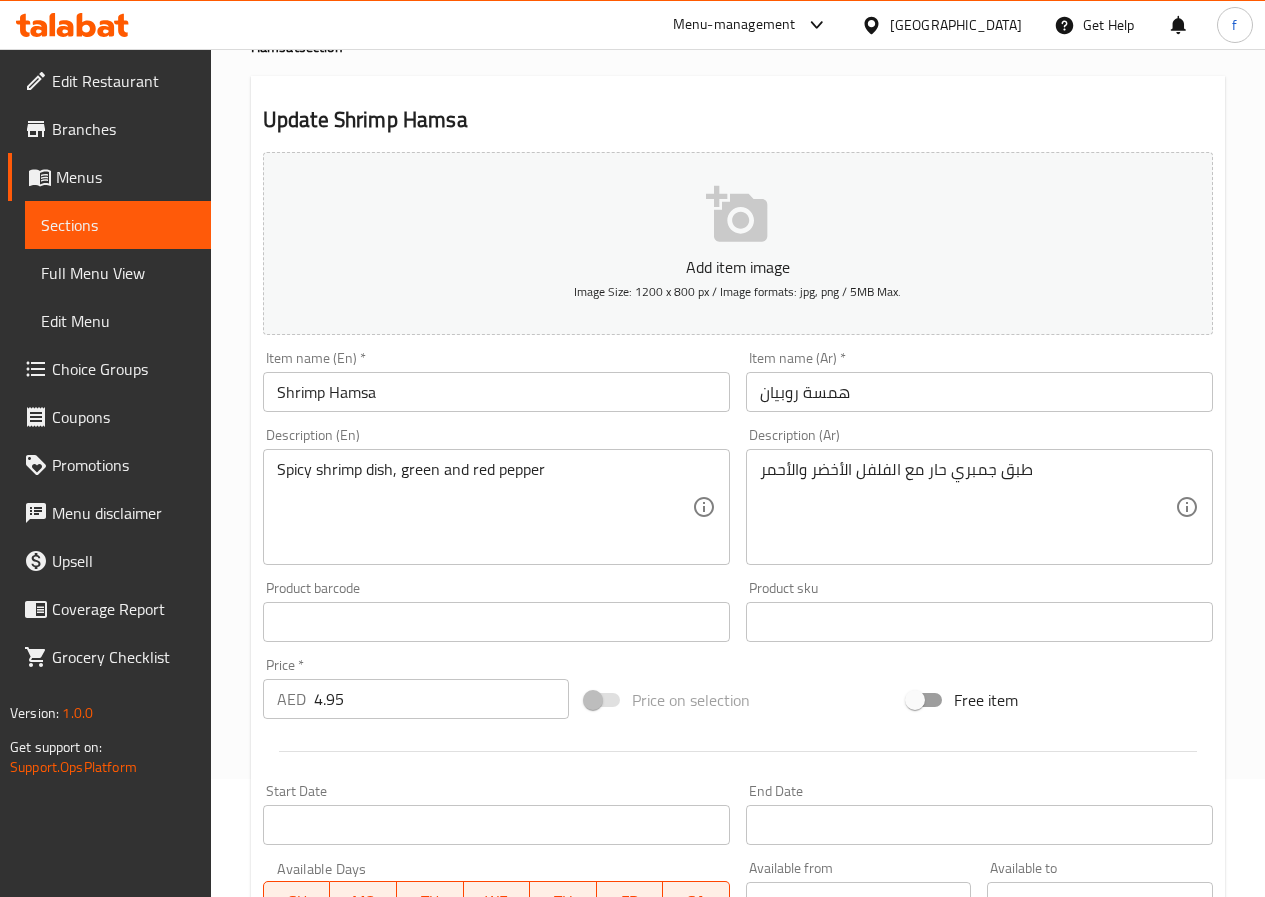 scroll, scrollTop: 216, scrollLeft: 0, axis: vertical 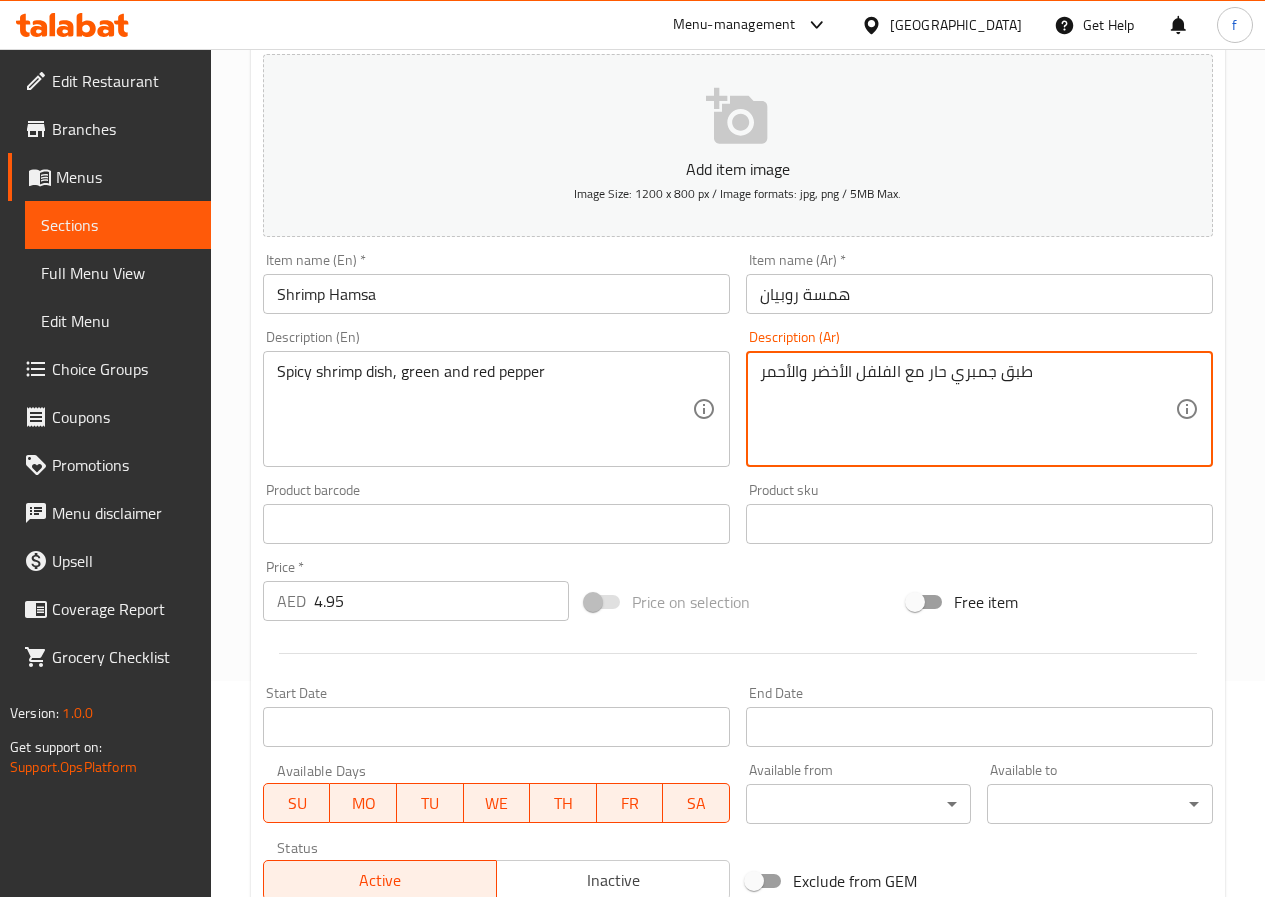drag, startPoint x: 948, startPoint y: 378, endPoint x: 926, endPoint y: 373, distance: 22.561028 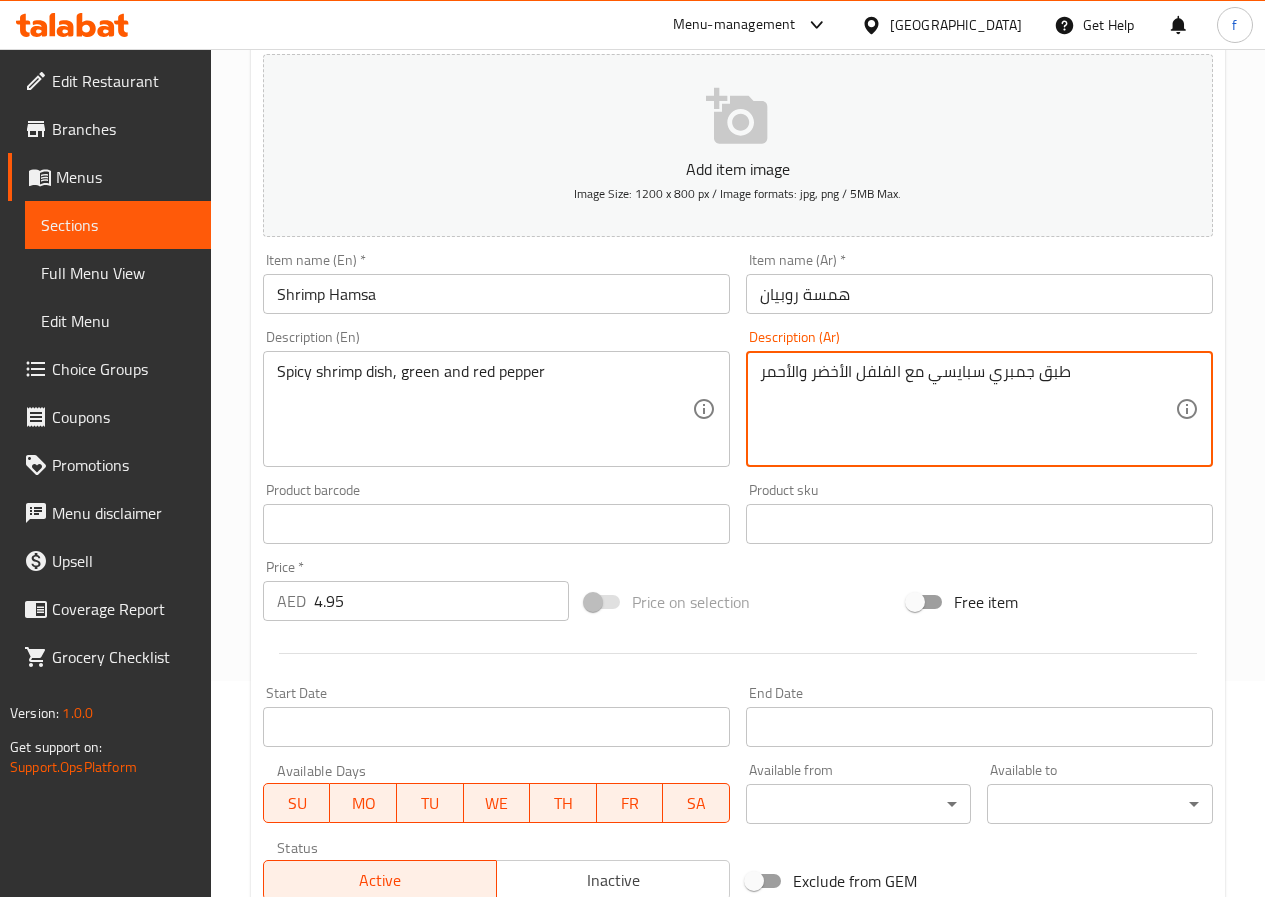 type on "طبق جمبري سبايسي مع الفلفل الأخضر والأحمر" 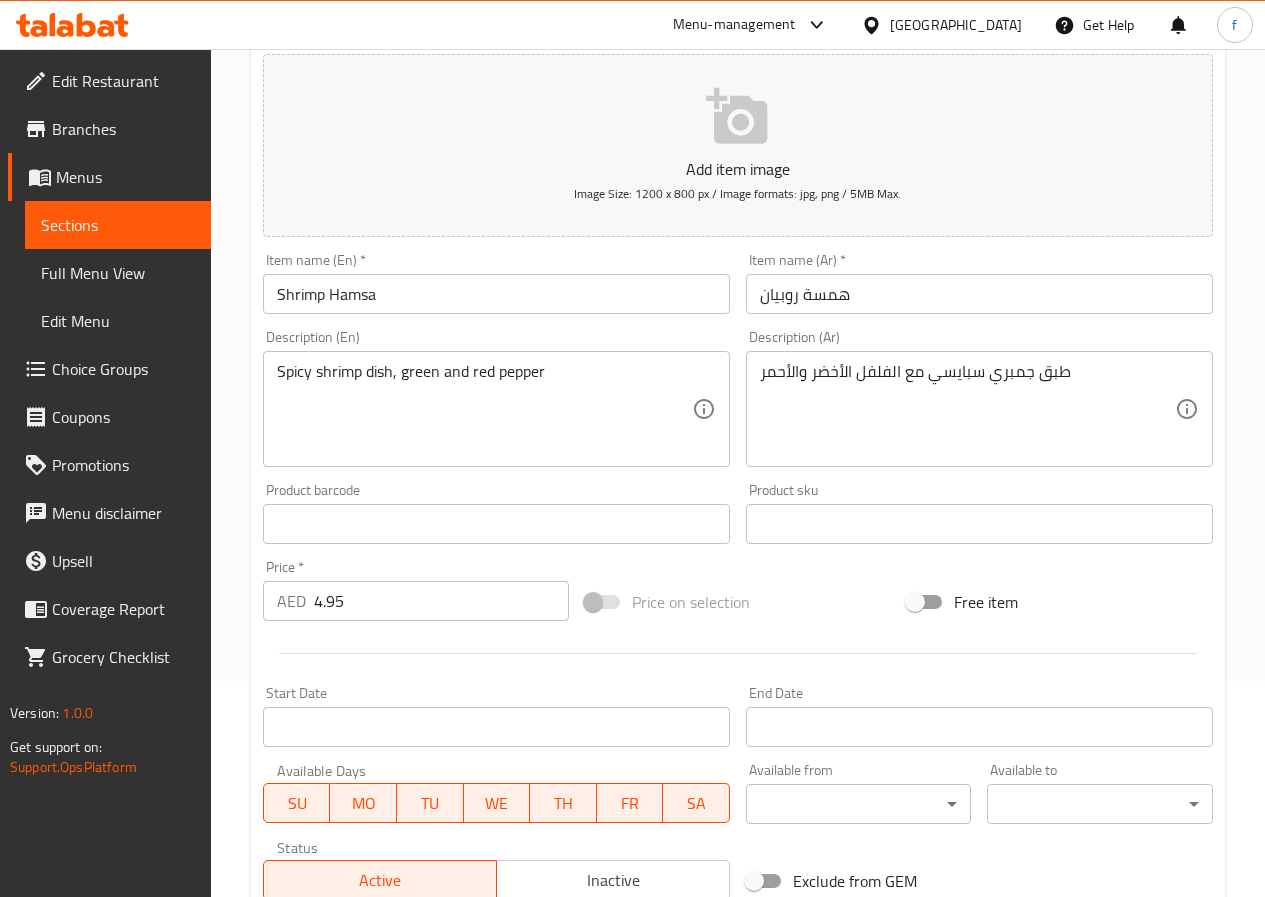 click on "طبق جمبري سبايسي مع الفلفل الأخضر والأحمر Description (Ar)" at bounding box center [979, 409] 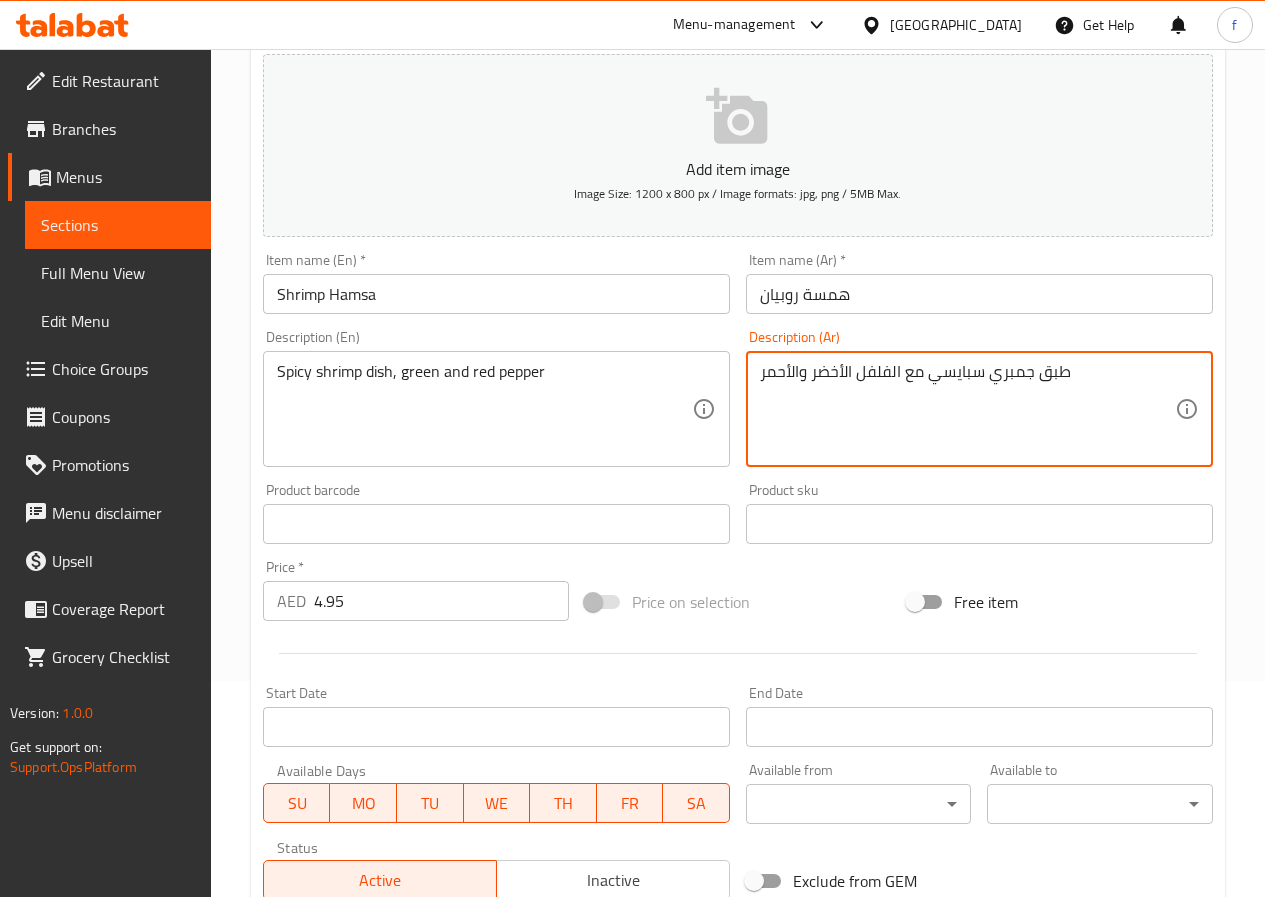 click on "طبق جمبري سبايسي مع الفلفل الأخضر والأحمر" at bounding box center [967, 409] 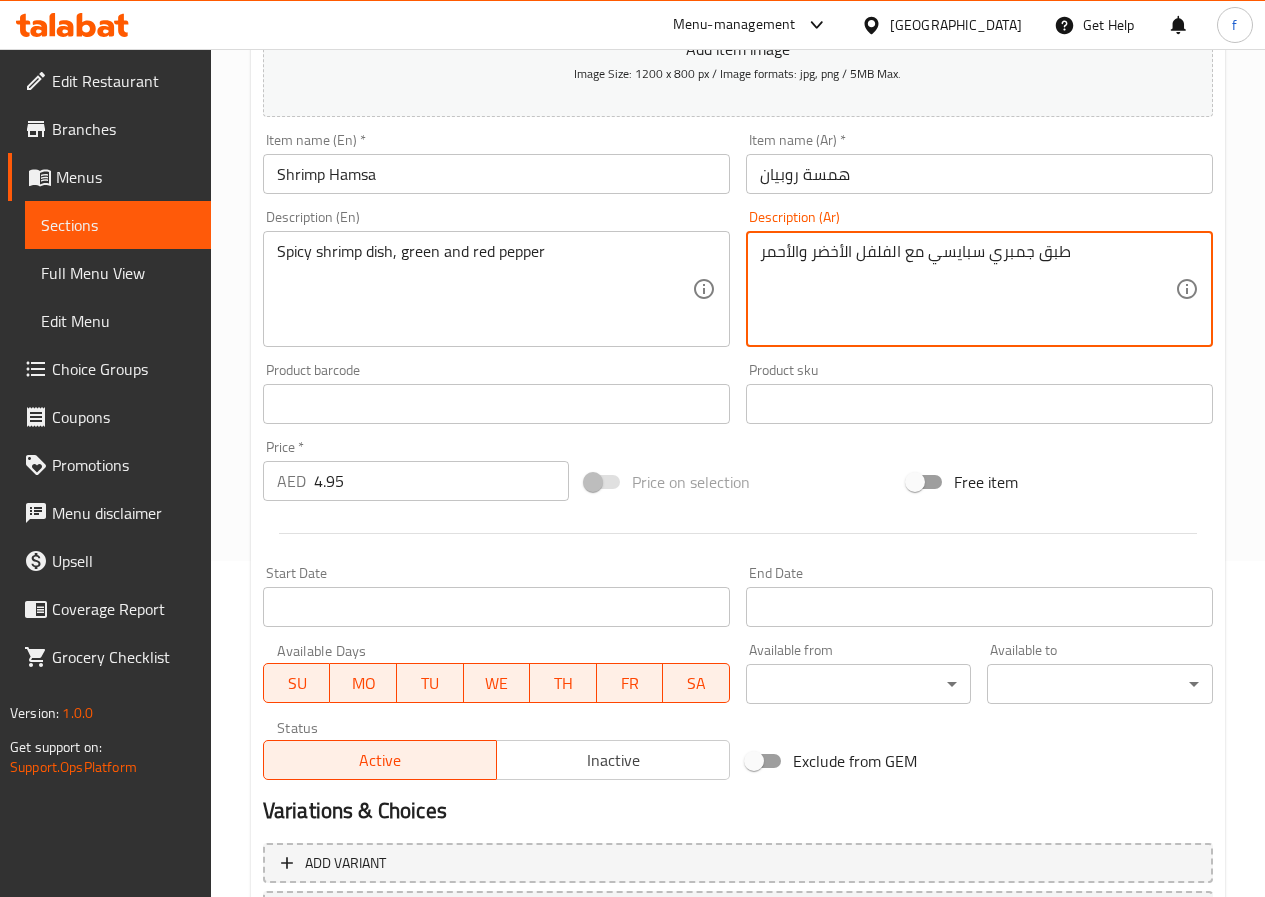 scroll, scrollTop: 516, scrollLeft: 0, axis: vertical 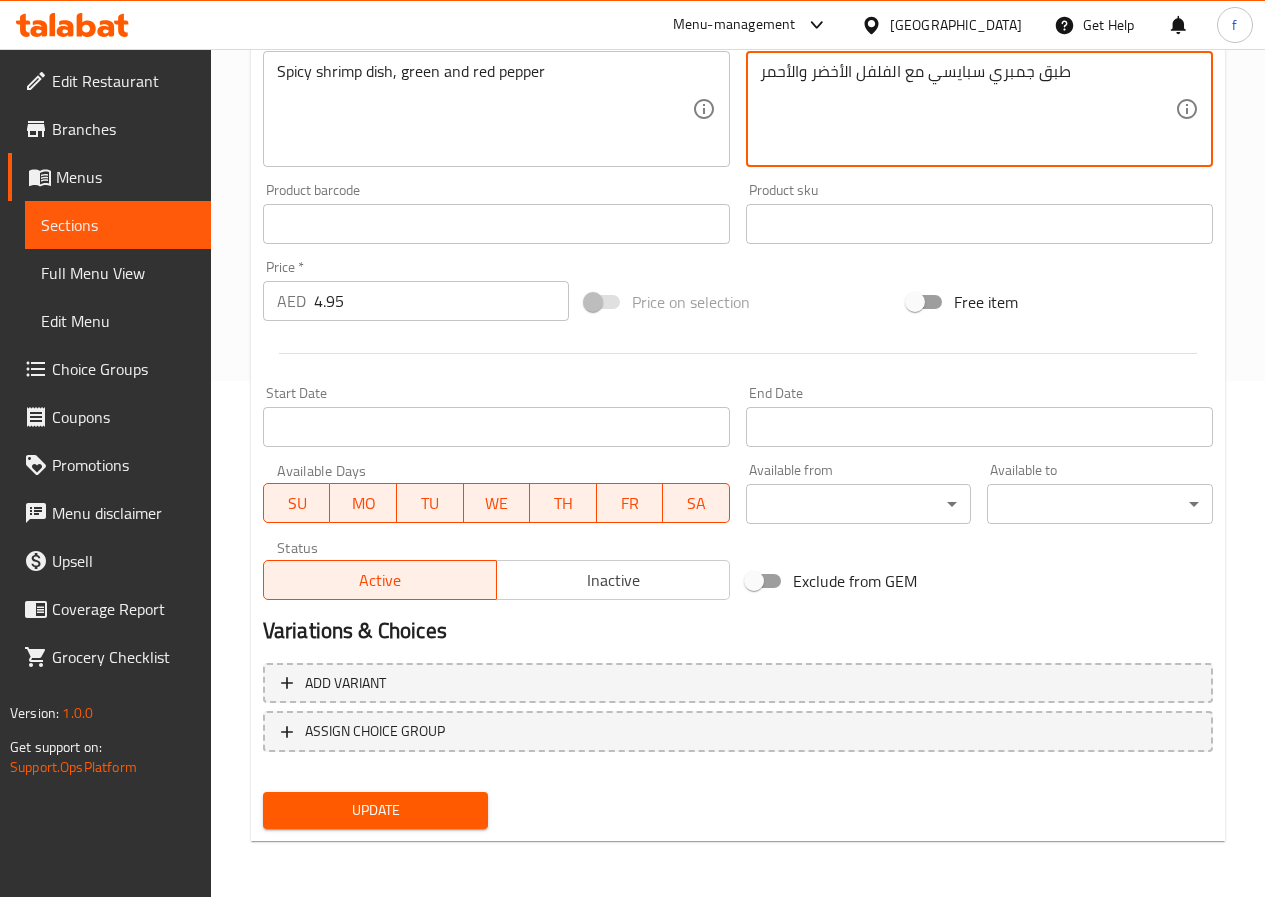 click on "Update" at bounding box center (376, 810) 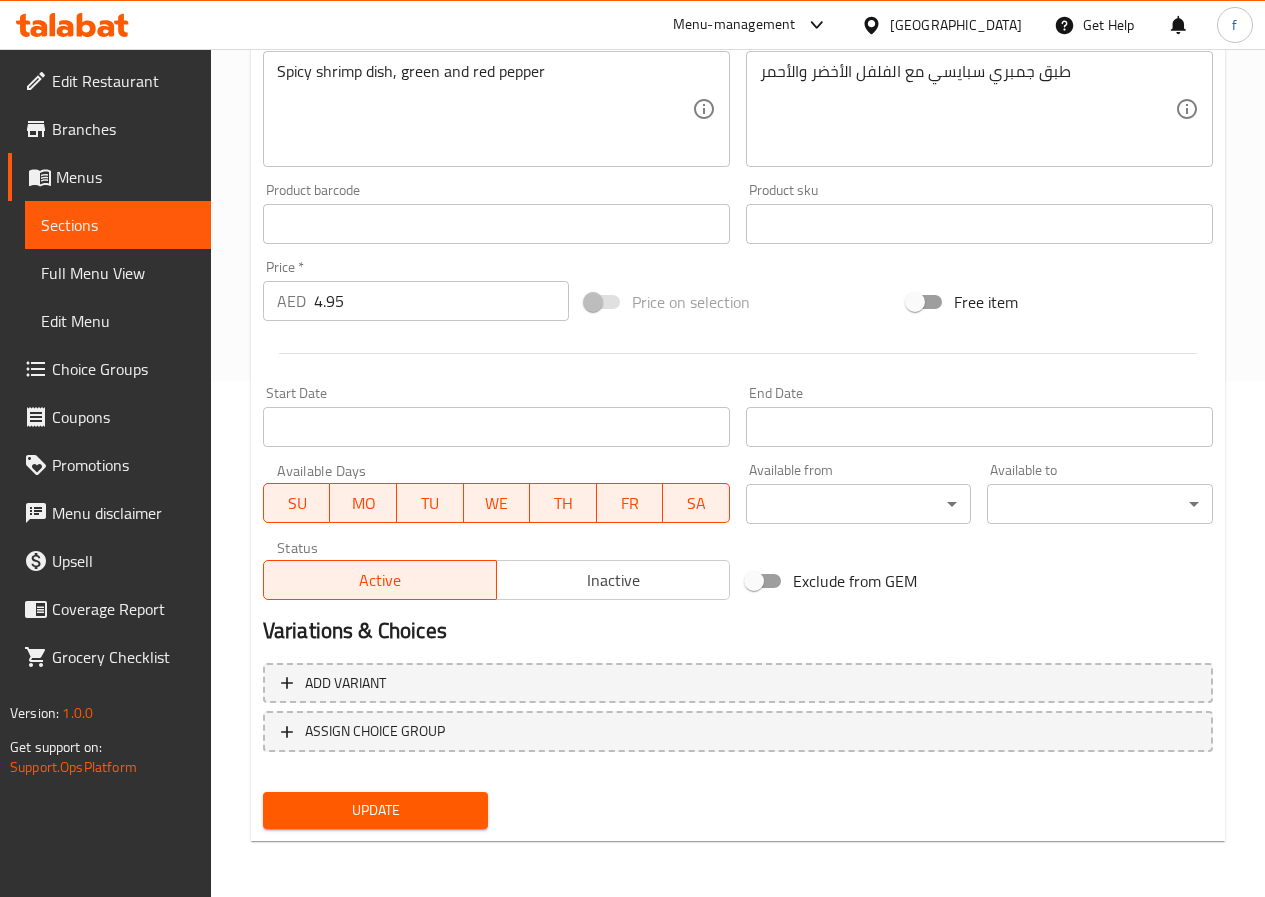 click on "Update" at bounding box center (376, 810) 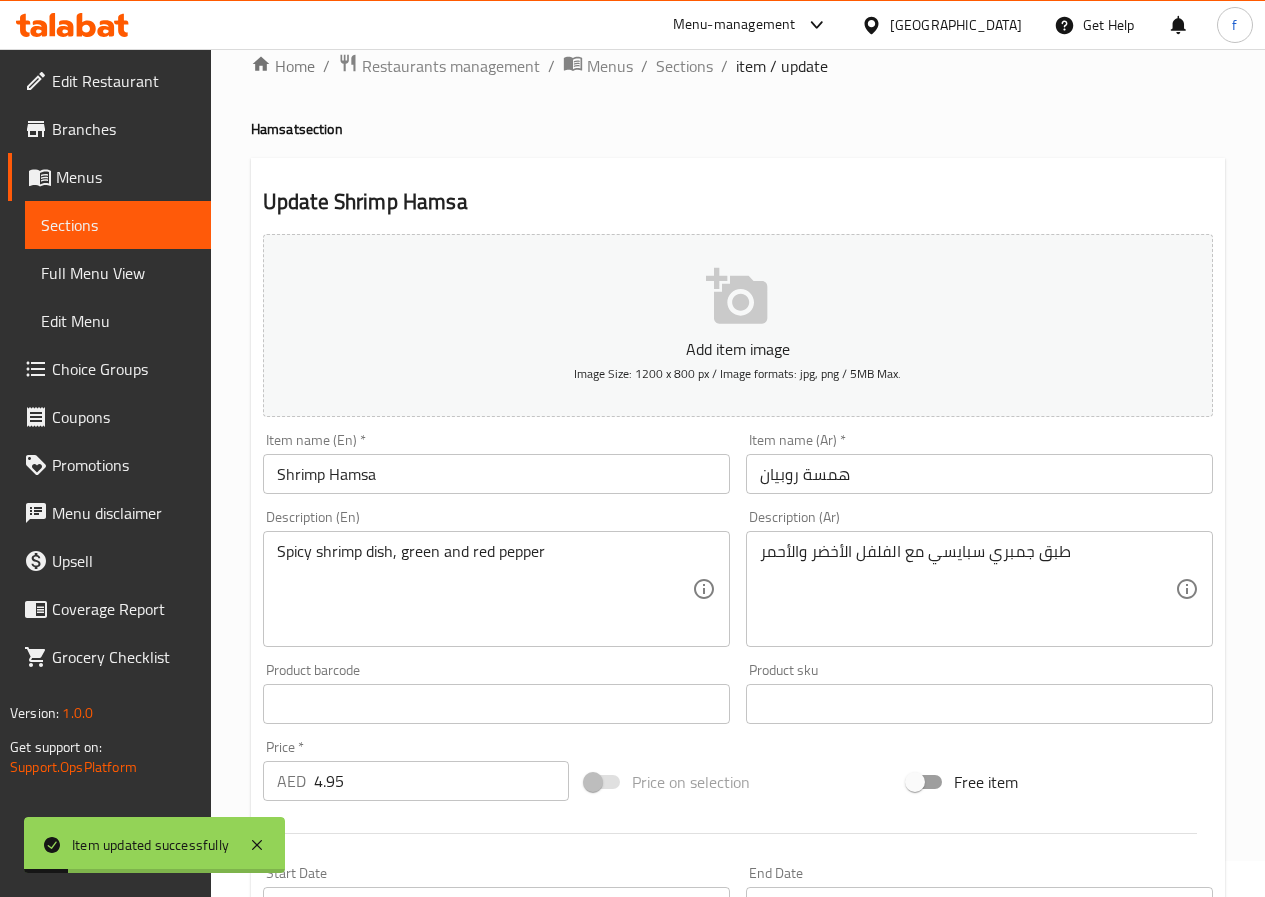 scroll, scrollTop: 0, scrollLeft: 0, axis: both 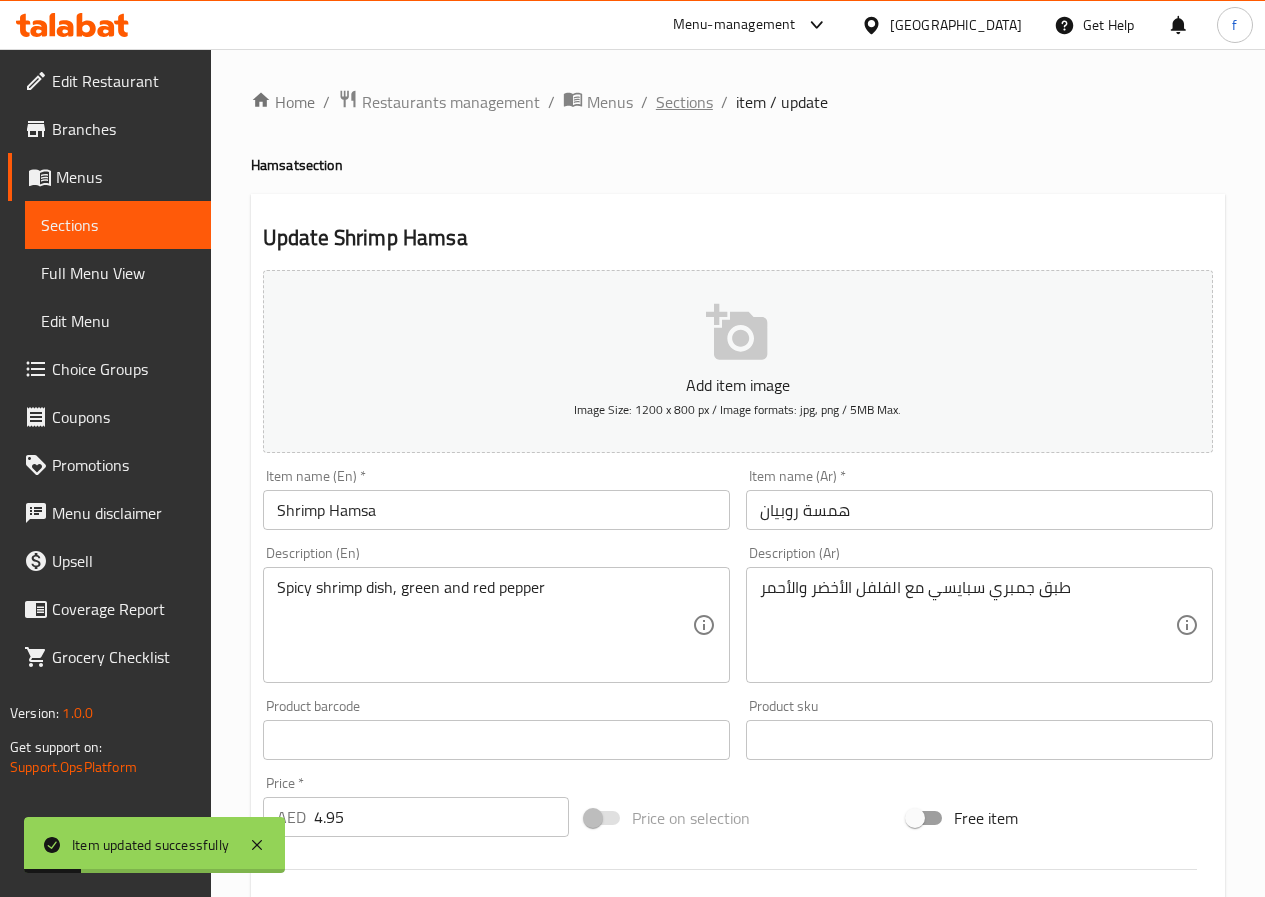 click on "Sections" at bounding box center [684, 102] 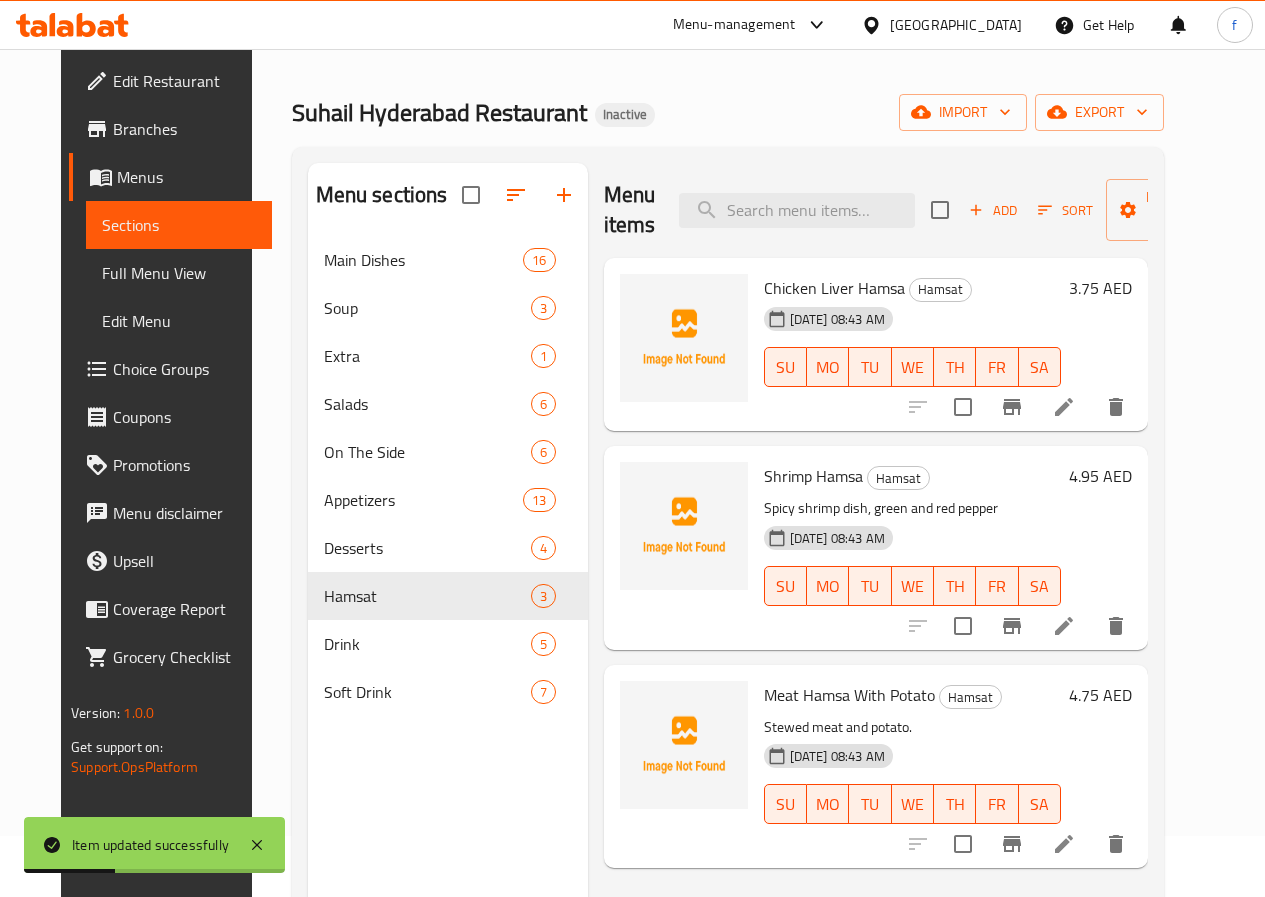 scroll, scrollTop: 280, scrollLeft: 0, axis: vertical 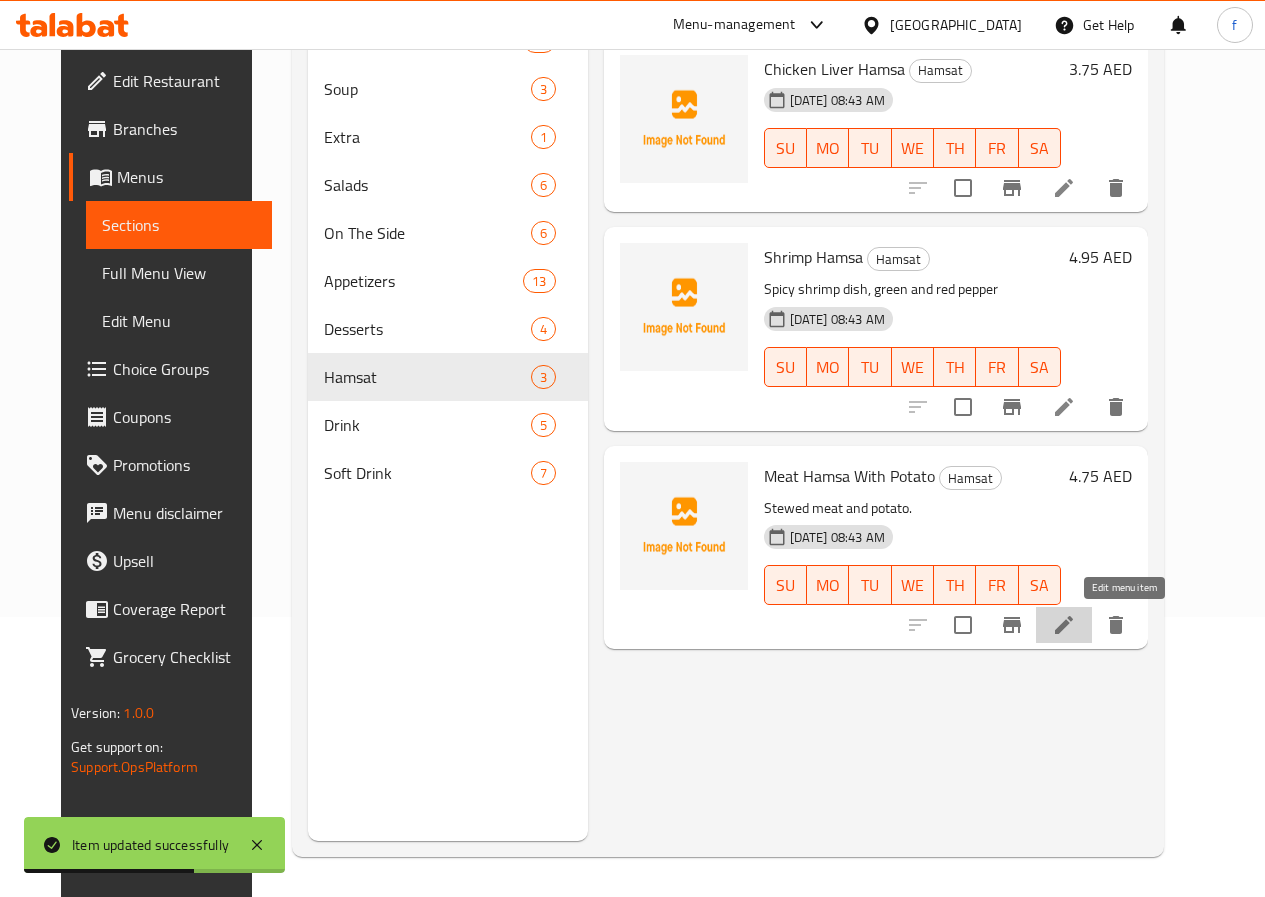 click 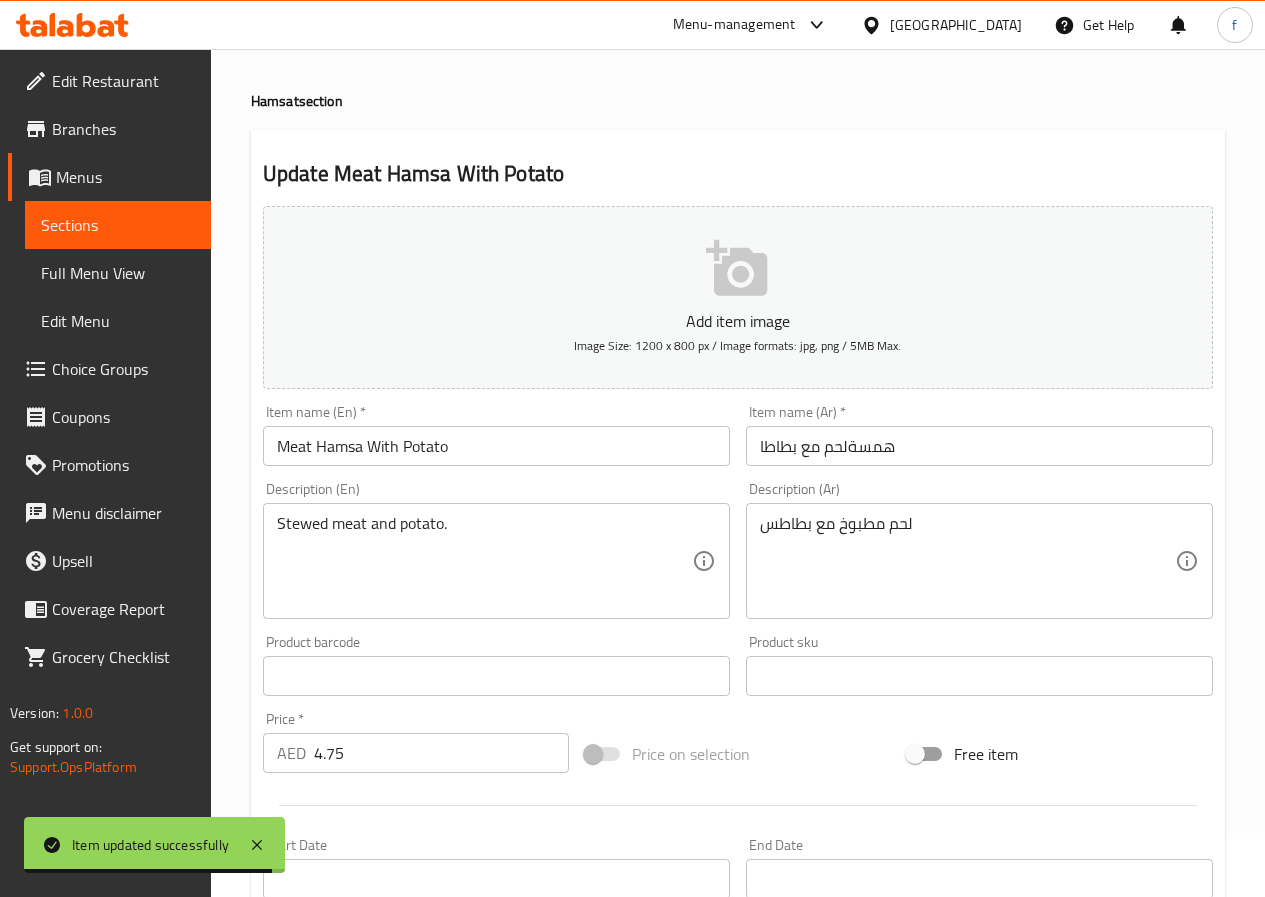 scroll, scrollTop: 100, scrollLeft: 0, axis: vertical 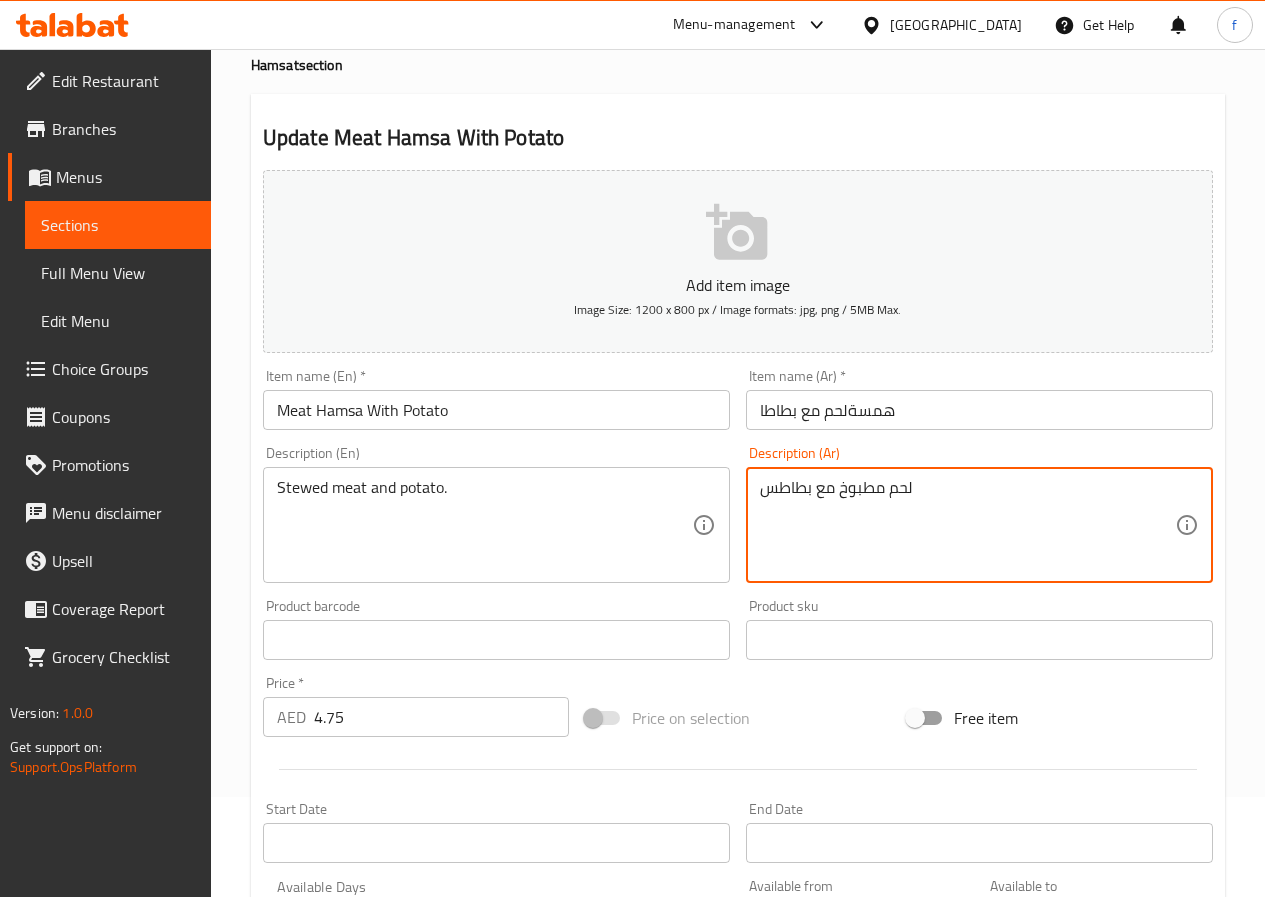 drag, startPoint x: 929, startPoint y: 485, endPoint x: 752, endPoint y: 500, distance: 177.63446 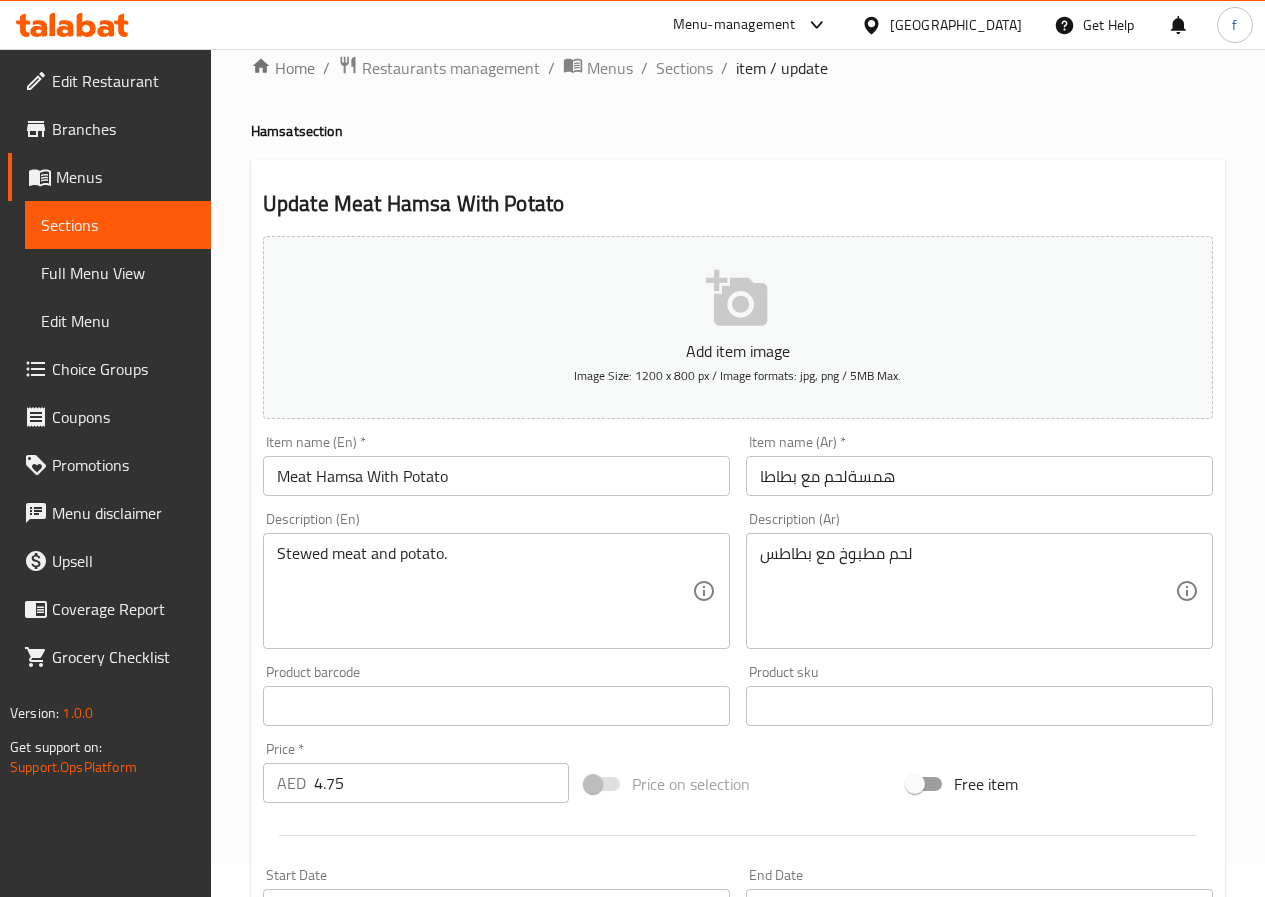 scroll, scrollTop: 0, scrollLeft: 0, axis: both 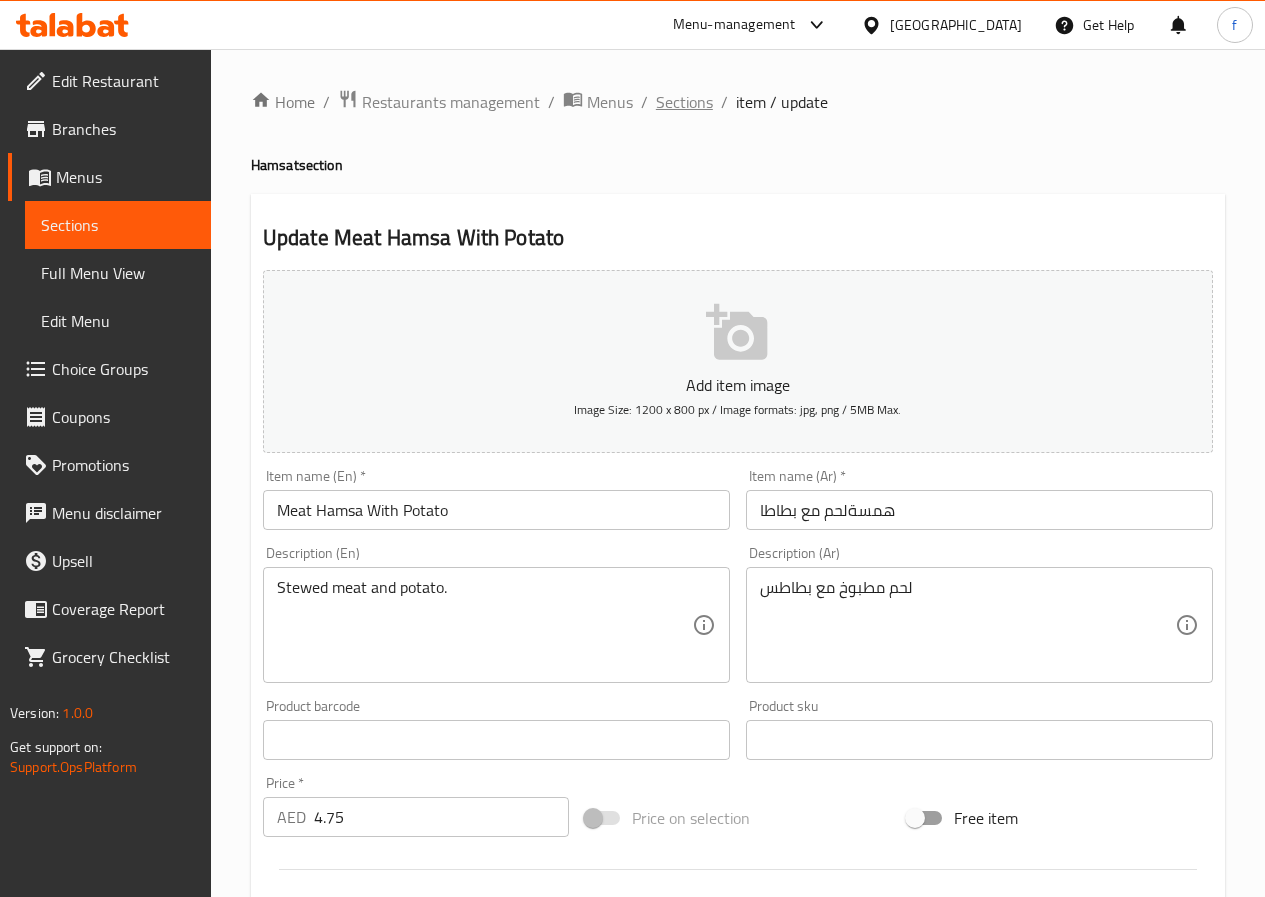 click on "Sections" at bounding box center (684, 102) 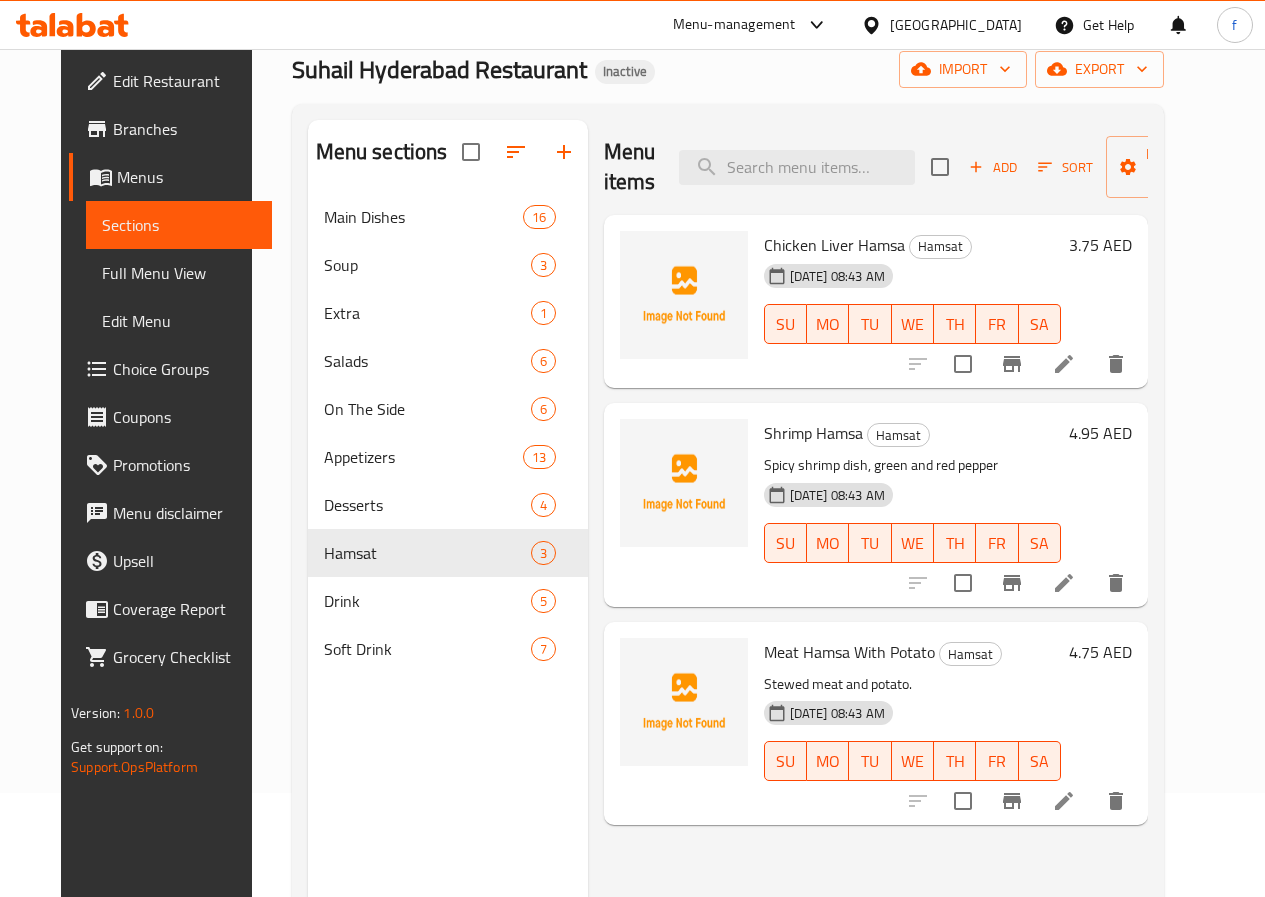 scroll, scrollTop: 0, scrollLeft: 0, axis: both 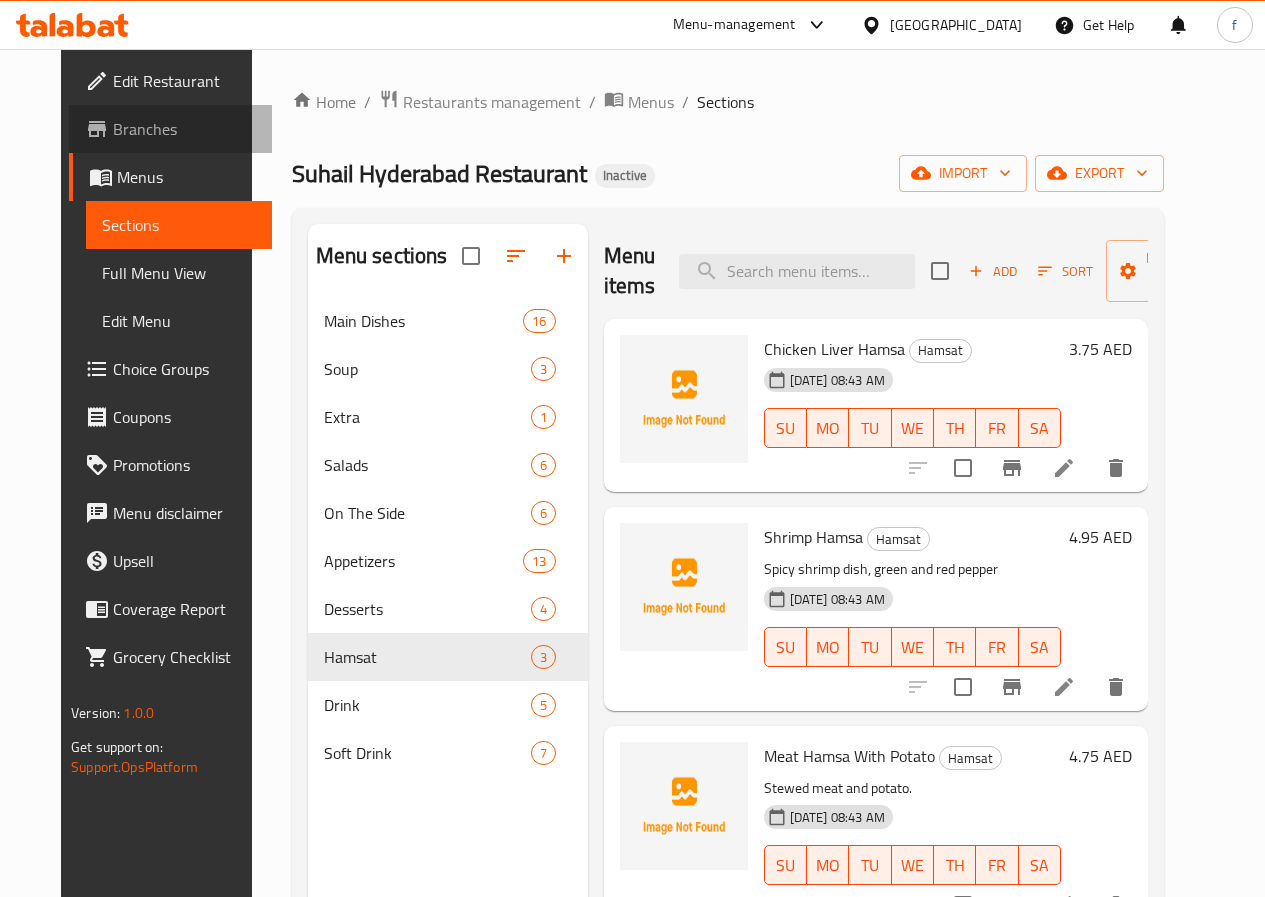 click on "Branches" at bounding box center (184, 129) 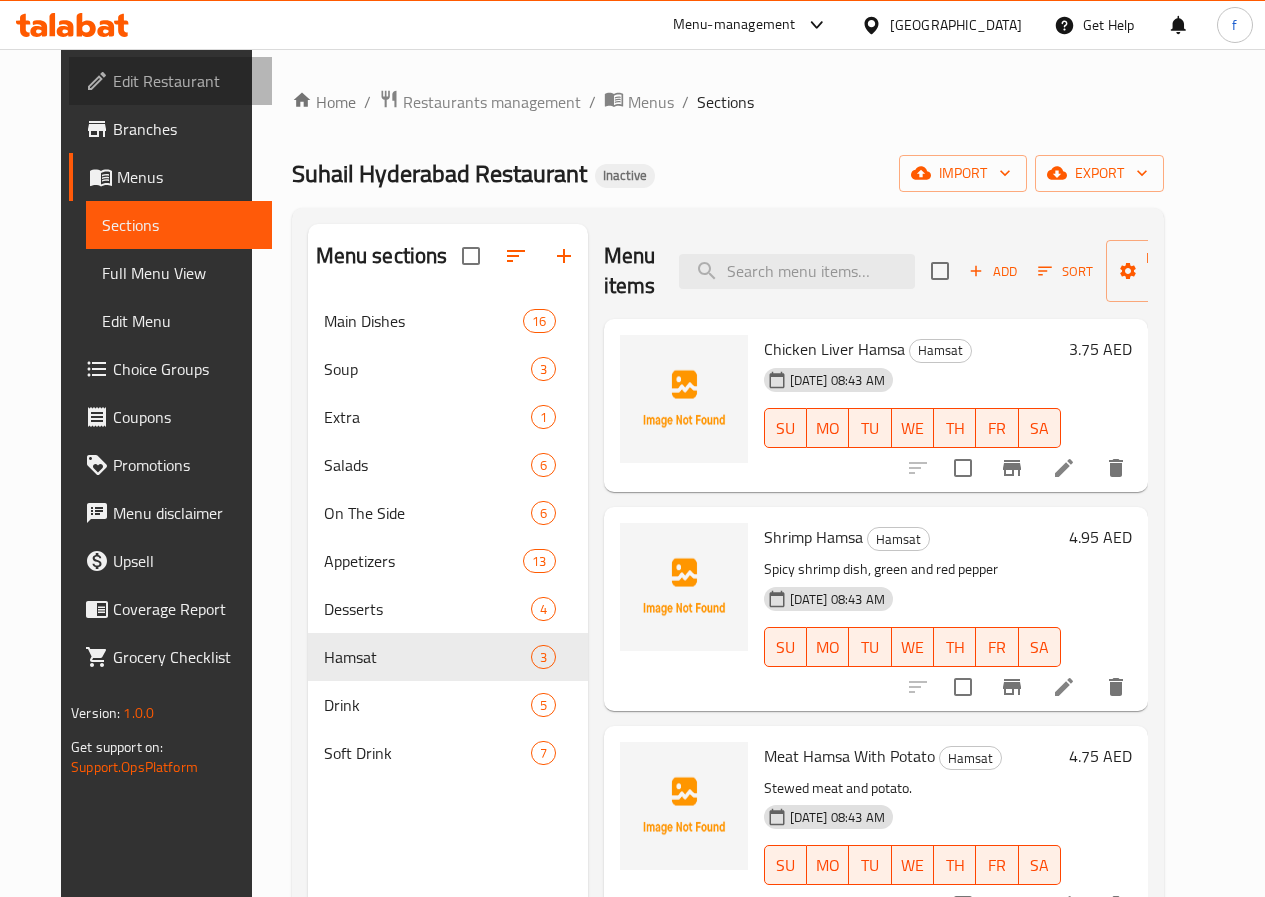 click on "Edit Restaurant" at bounding box center [170, 81] 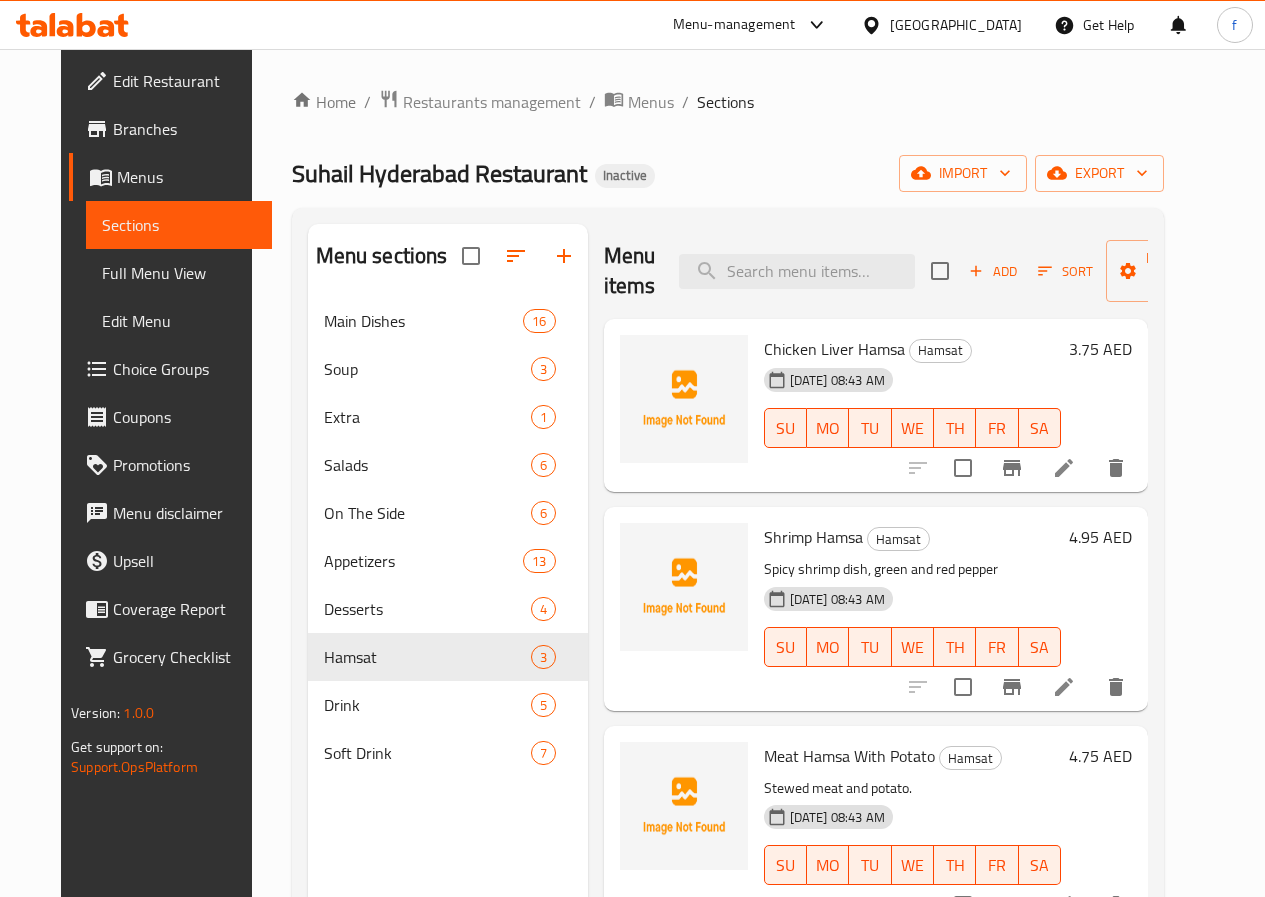 click on "Edit Restaurant" at bounding box center (184, 81) 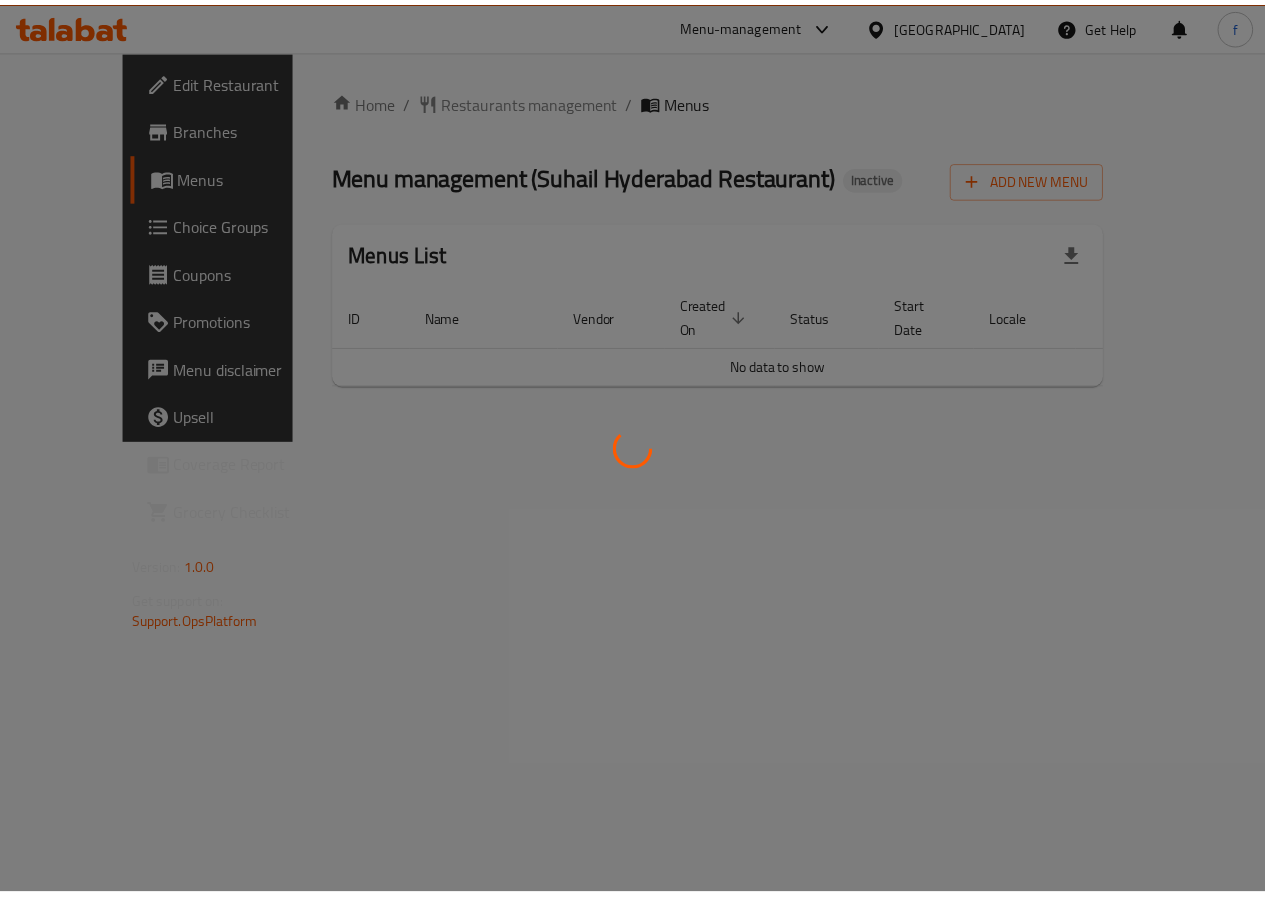 scroll, scrollTop: 0, scrollLeft: 0, axis: both 